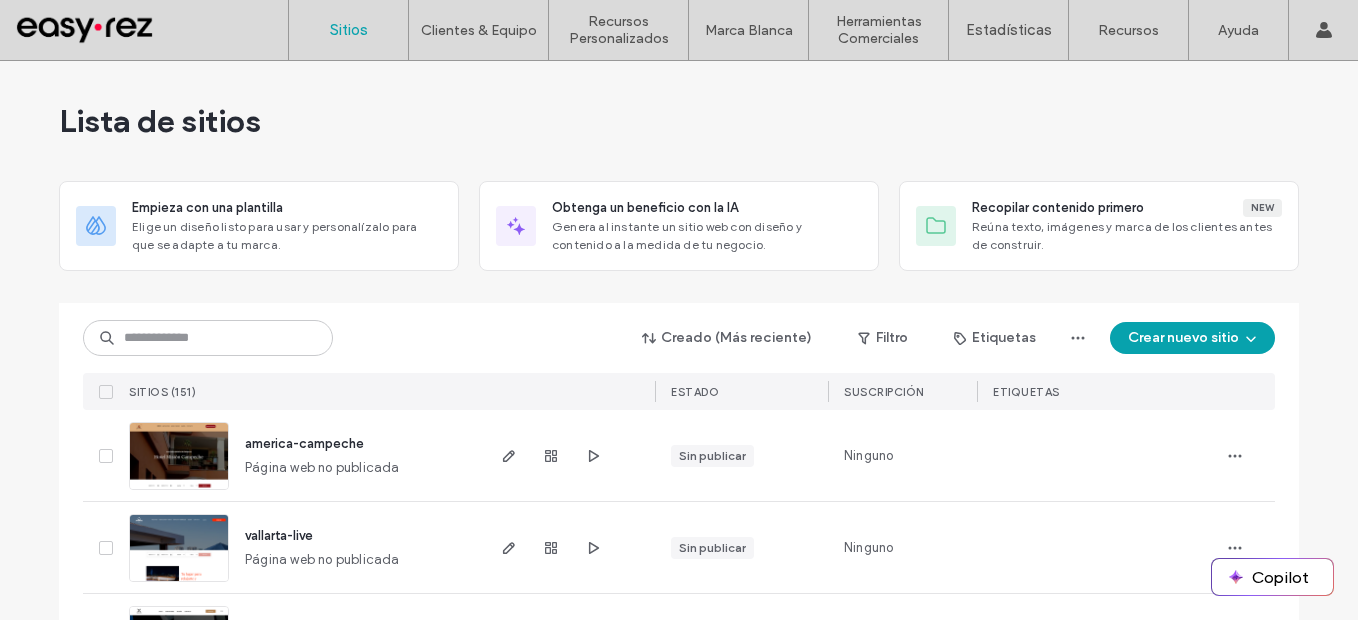 scroll, scrollTop: 0, scrollLeft: 0, axis: both 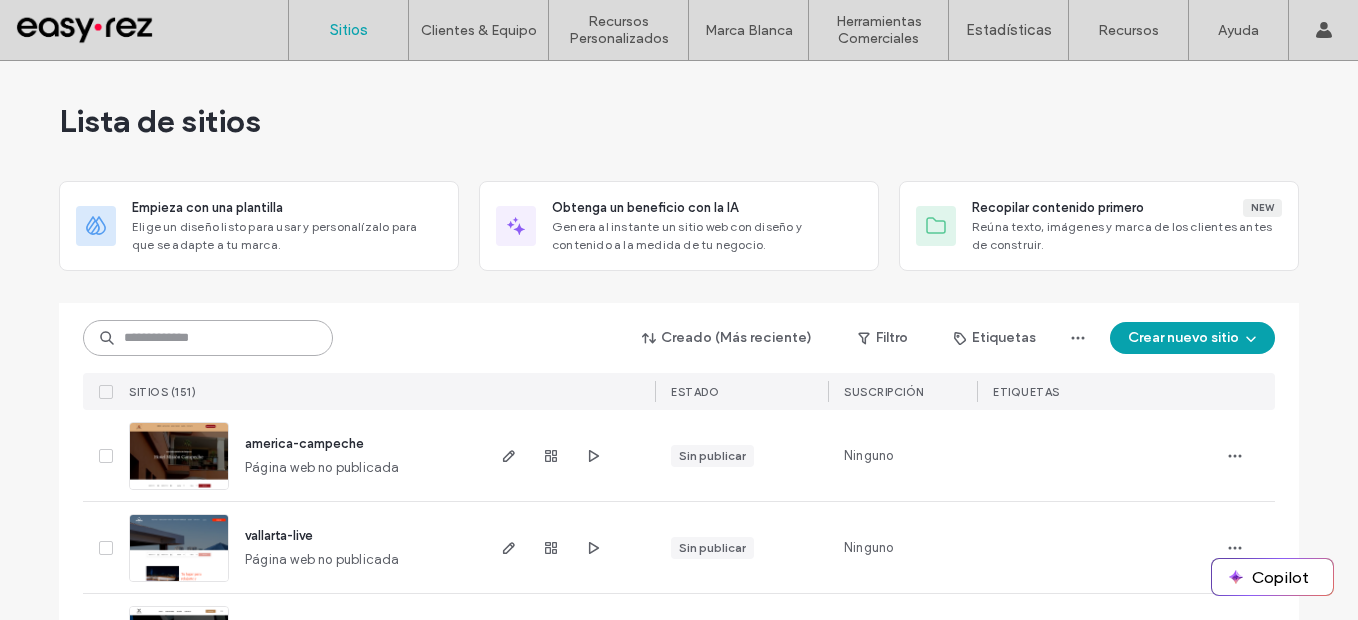 click at bounding box center [208, 338] 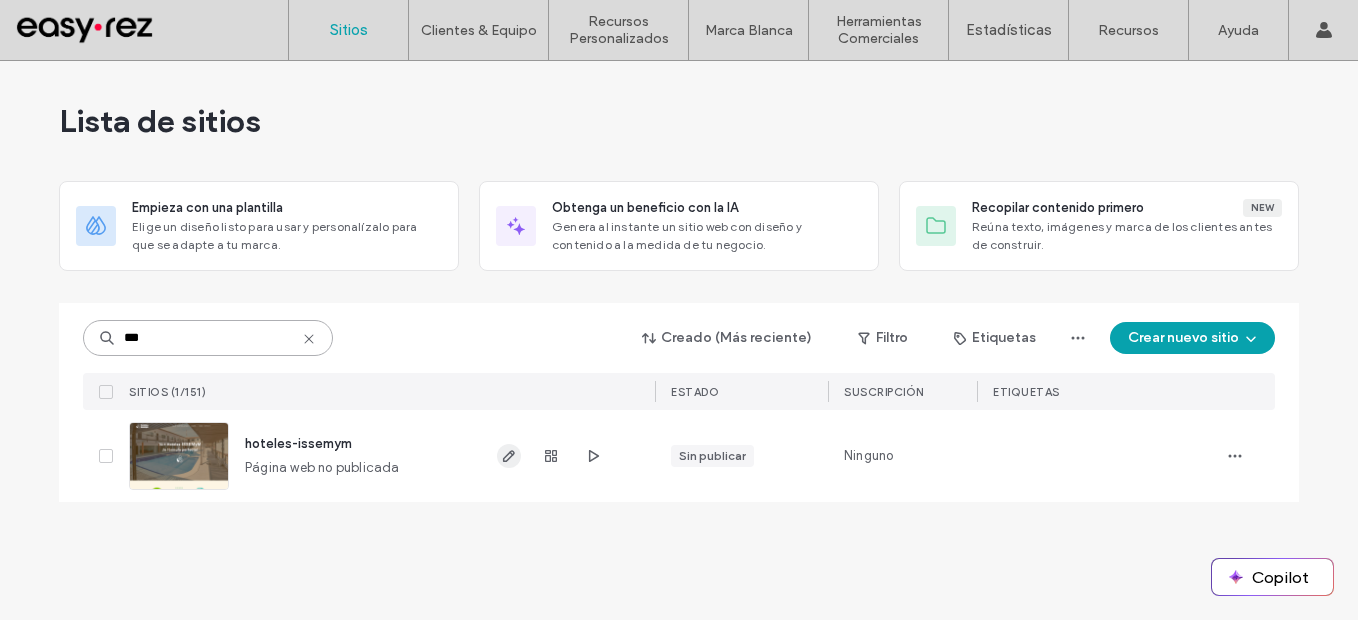type on "***" 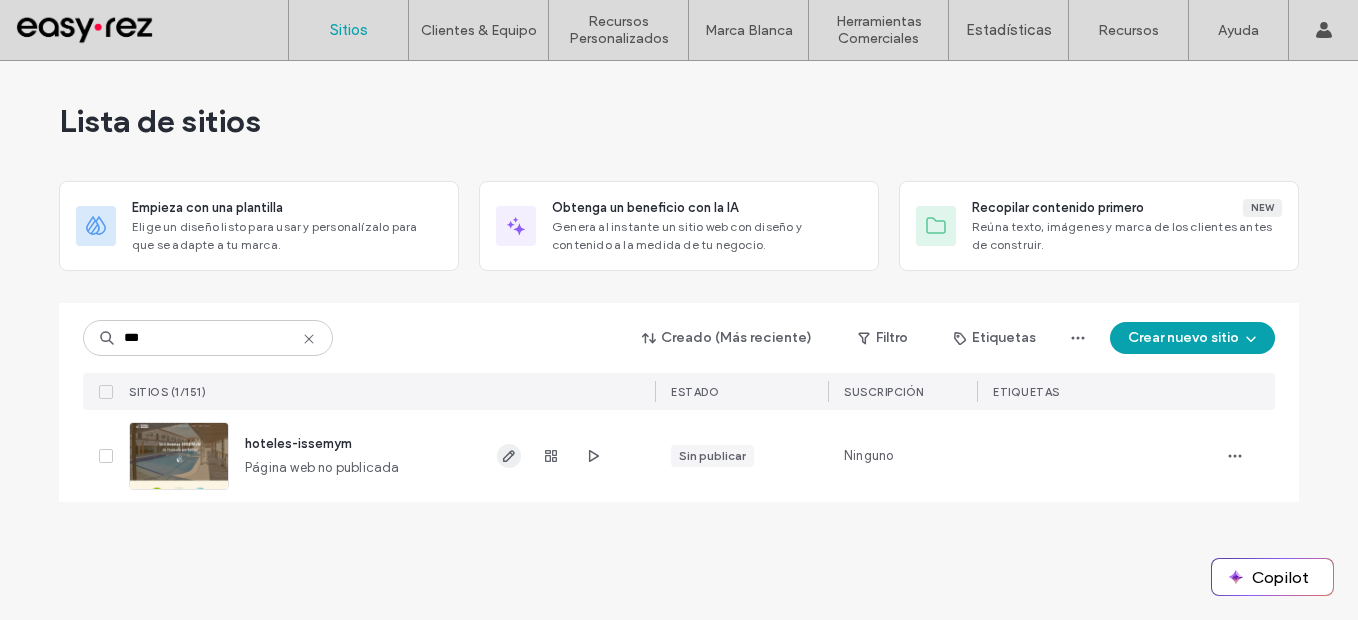 click 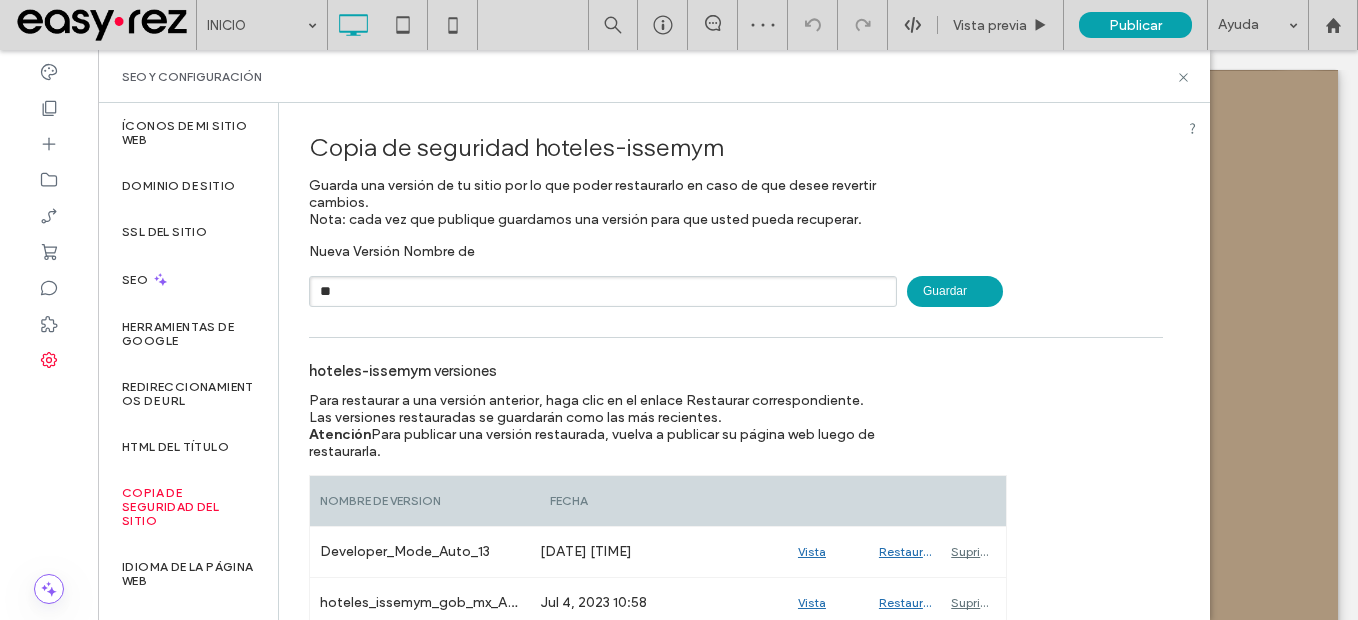 scroll, scrollTop: 0, scrollLeft: 0, axis: both 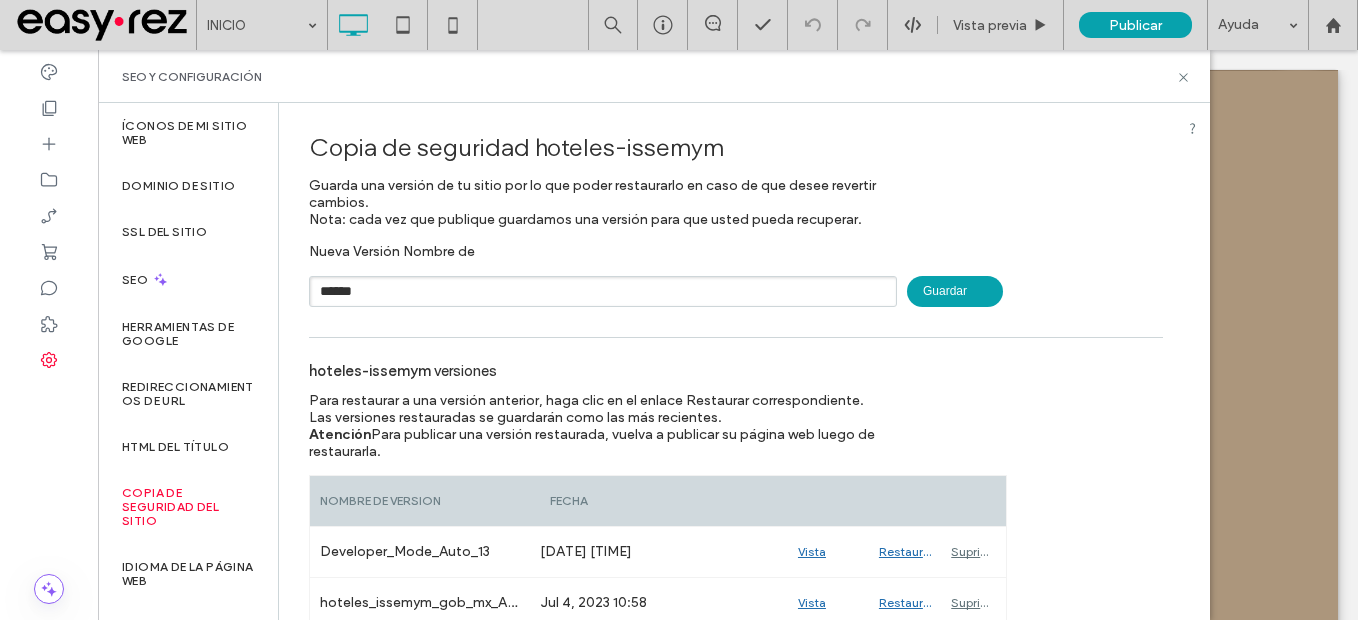 type on "******" 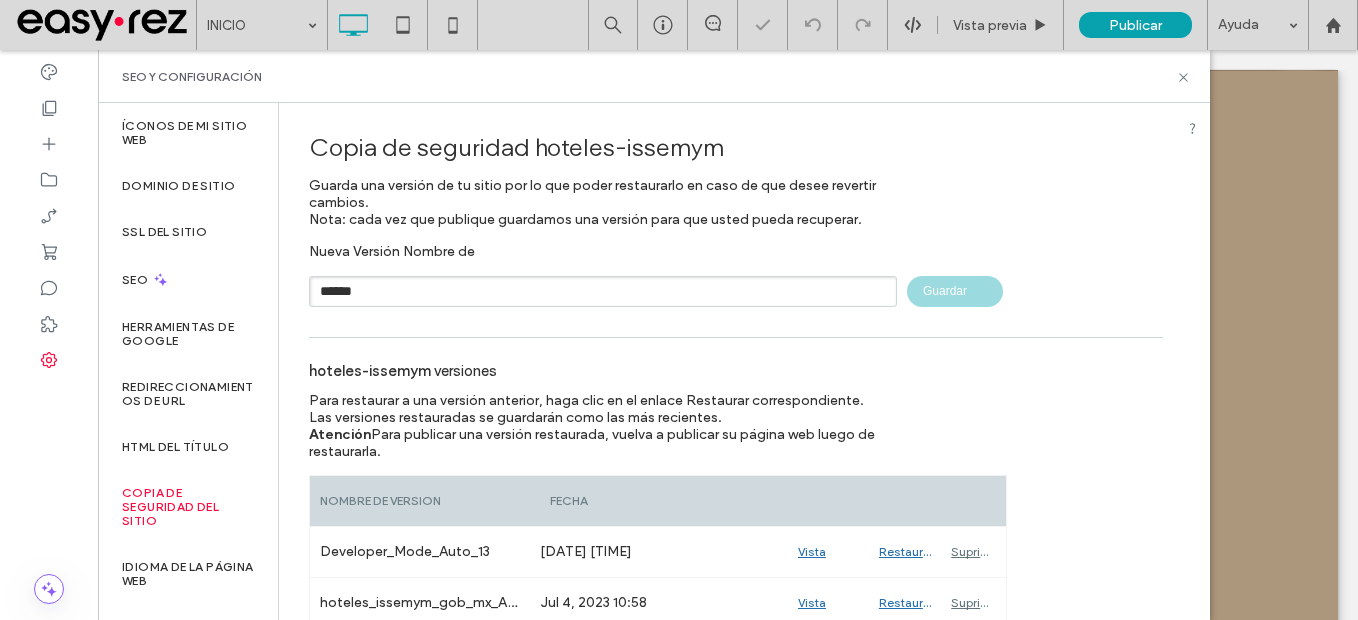 type 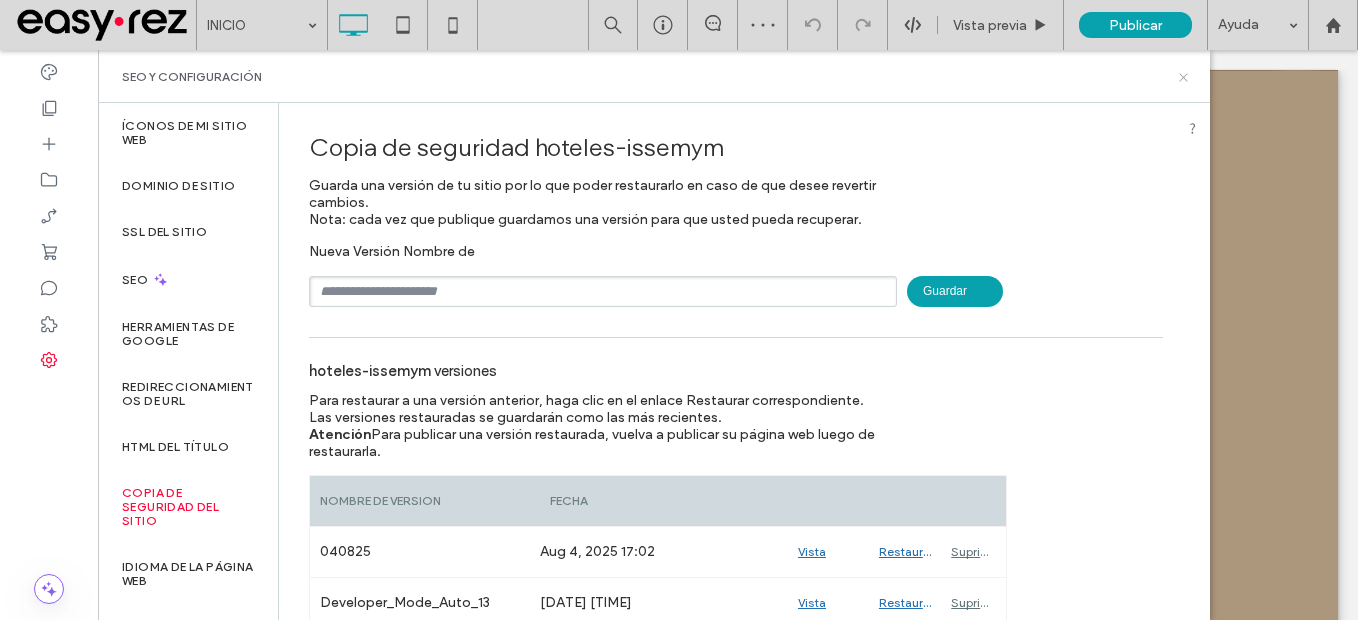 drag, startPoint x: 1179, startPoint y: 77, endPoint x: 716, endPoint y: 195, distance: 477.80017 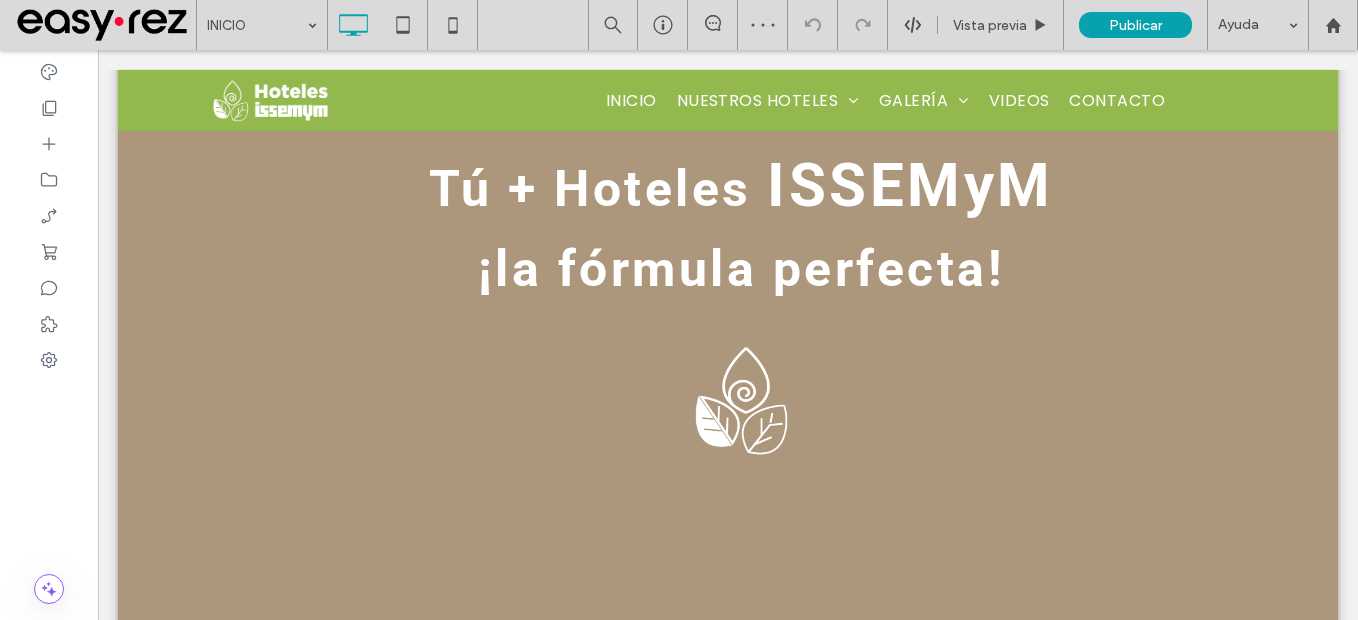 scroll, scrollTop: 400, scrollLeft: 0, axis: vertical 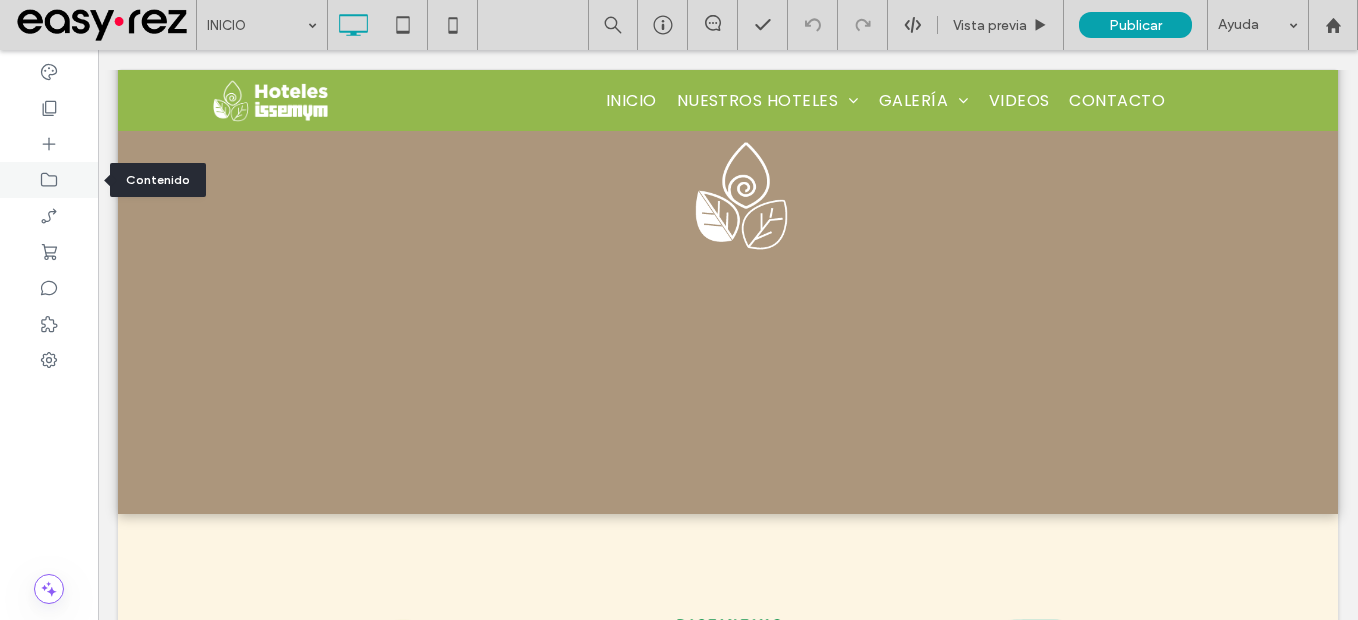 click at bounding box center (49, 180) 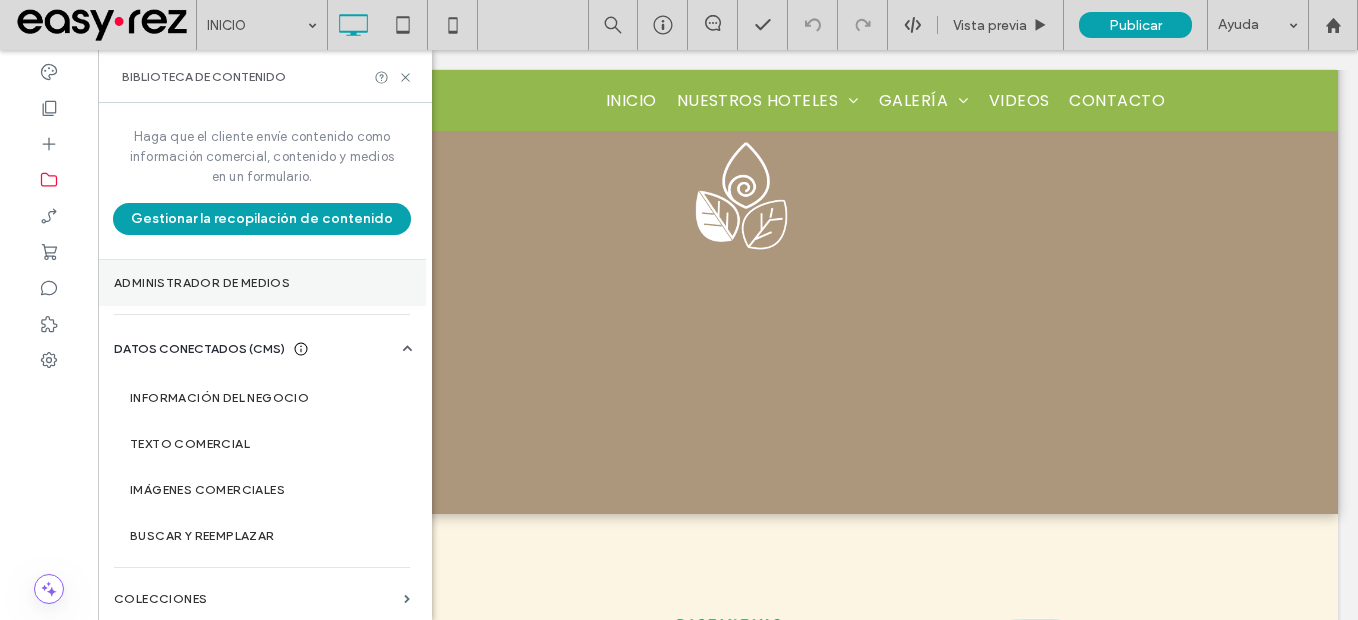 click on "Administrador de medios" at bounding box center (262, 283) 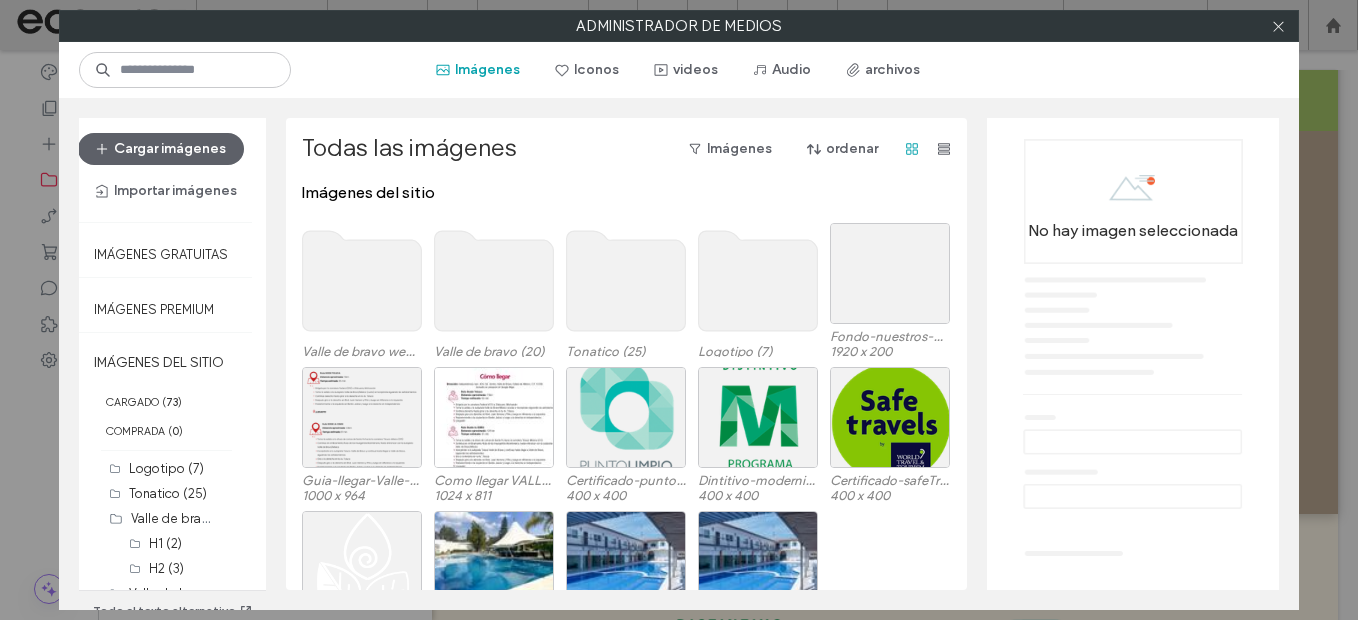 click 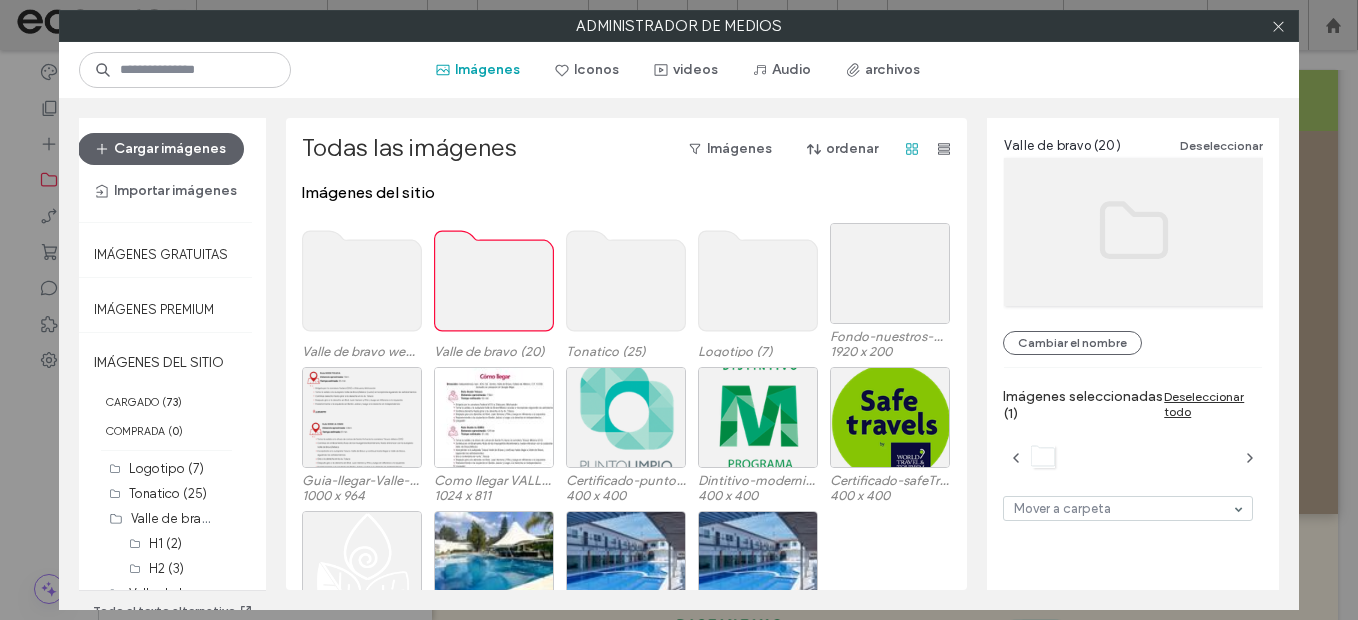 click 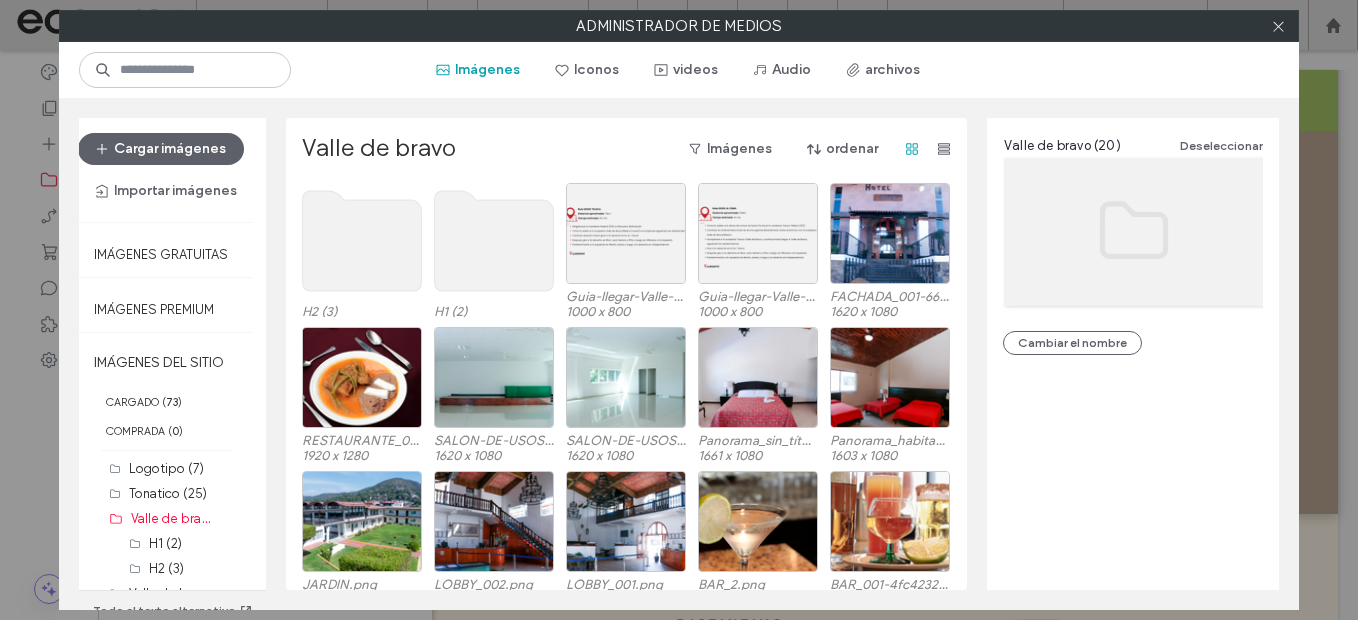 click 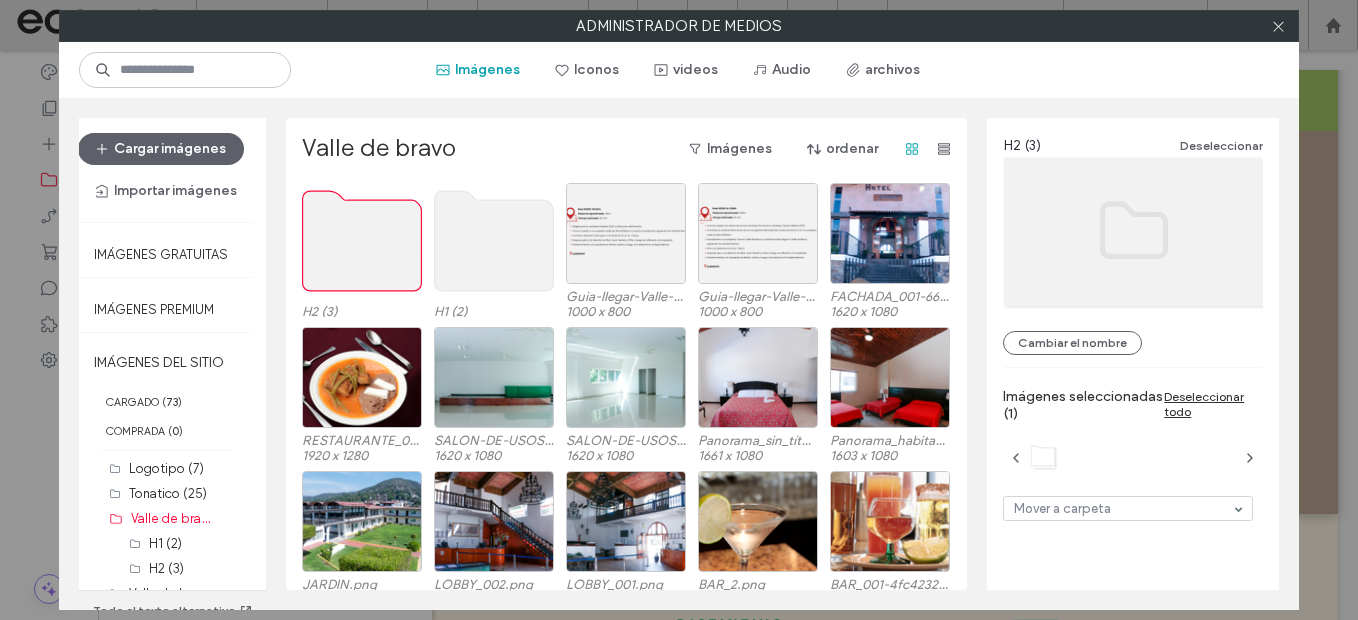 click 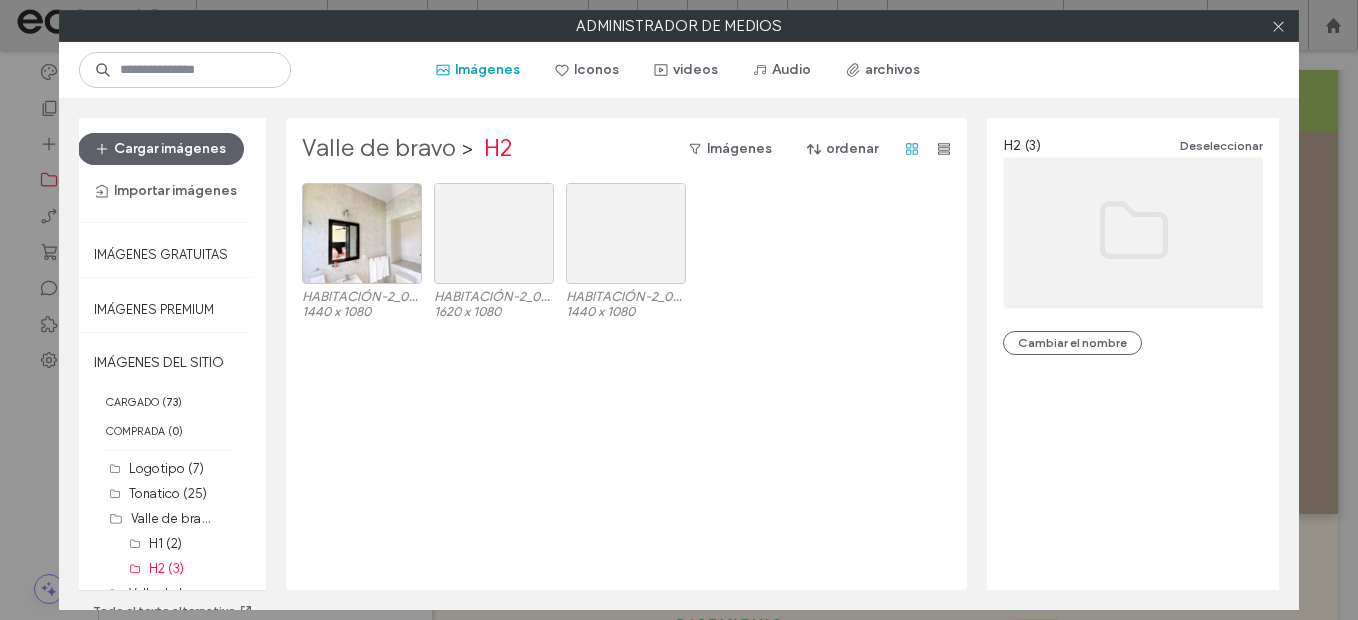 click on "Valle de bravo" at bounding box center [379, 149] 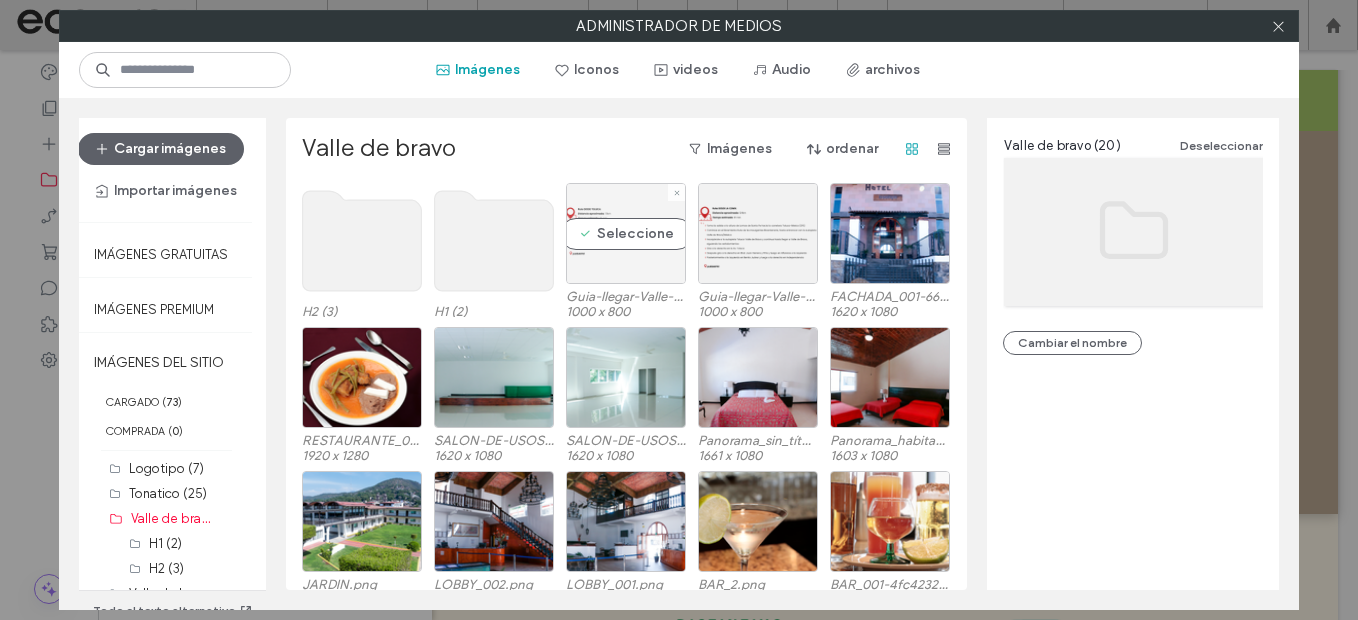 click on "Seleccione" at bounding box center (626, 233) 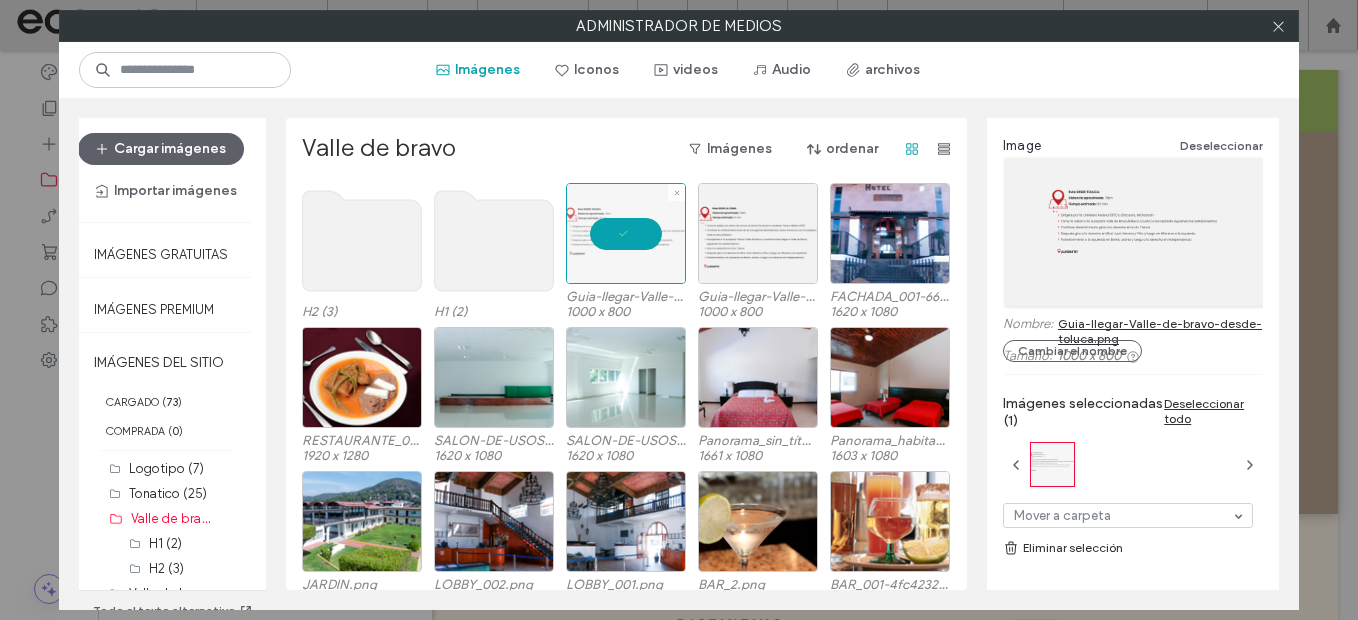 click at bounding box center (626, 233) 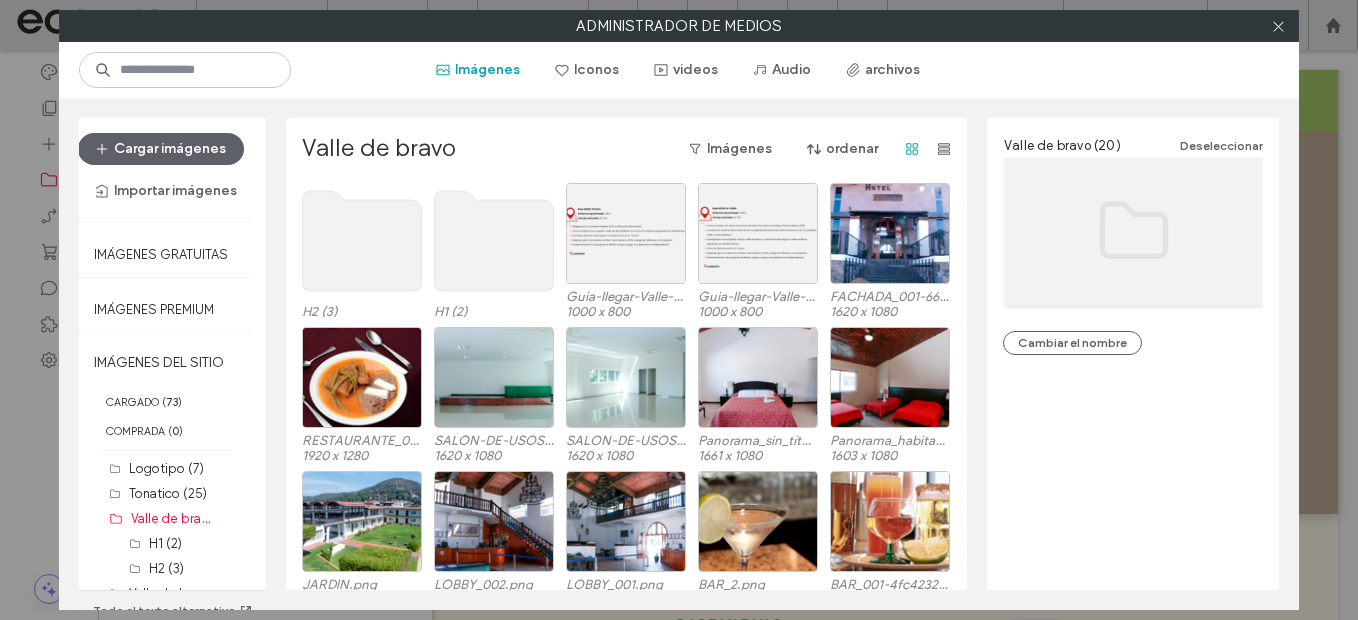 click 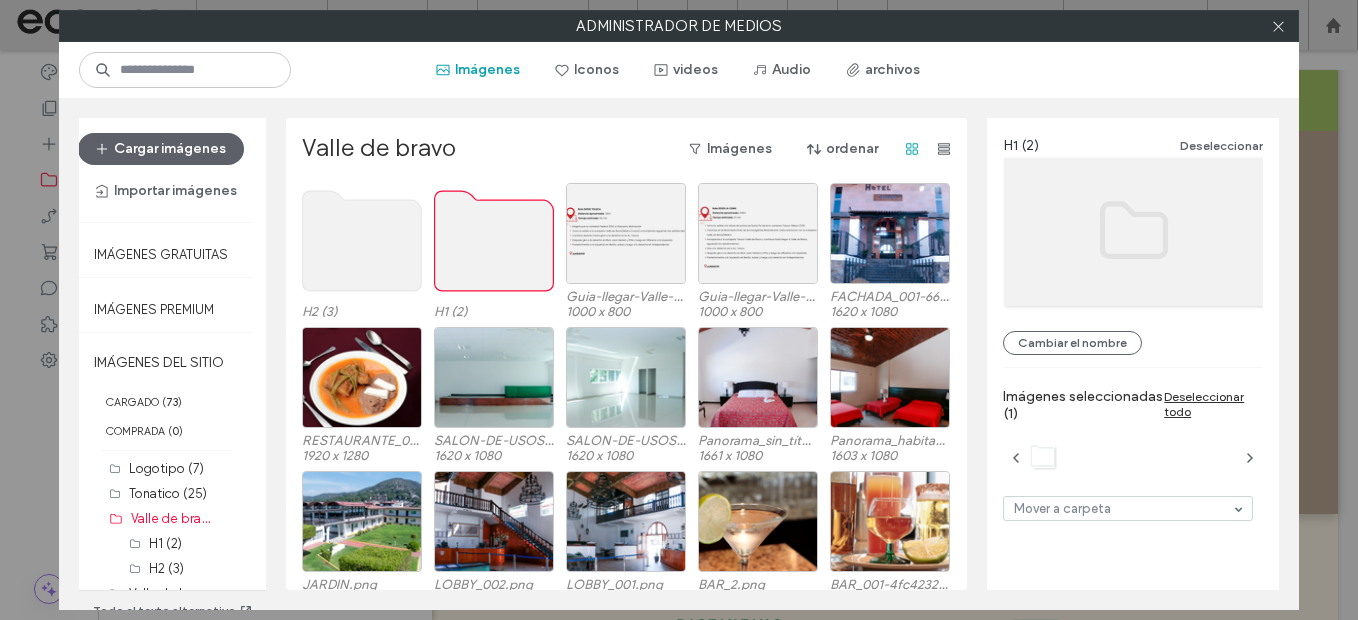 click 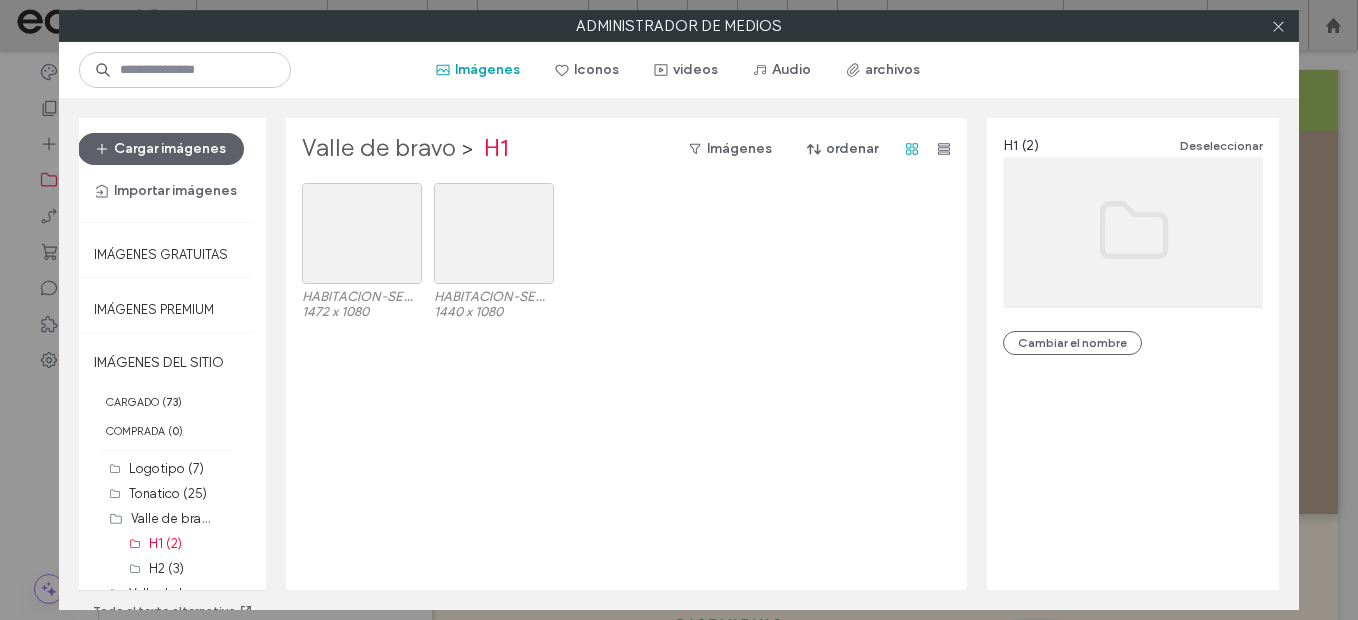 click on "Valle de bravo" at bounding box center (379, 149) 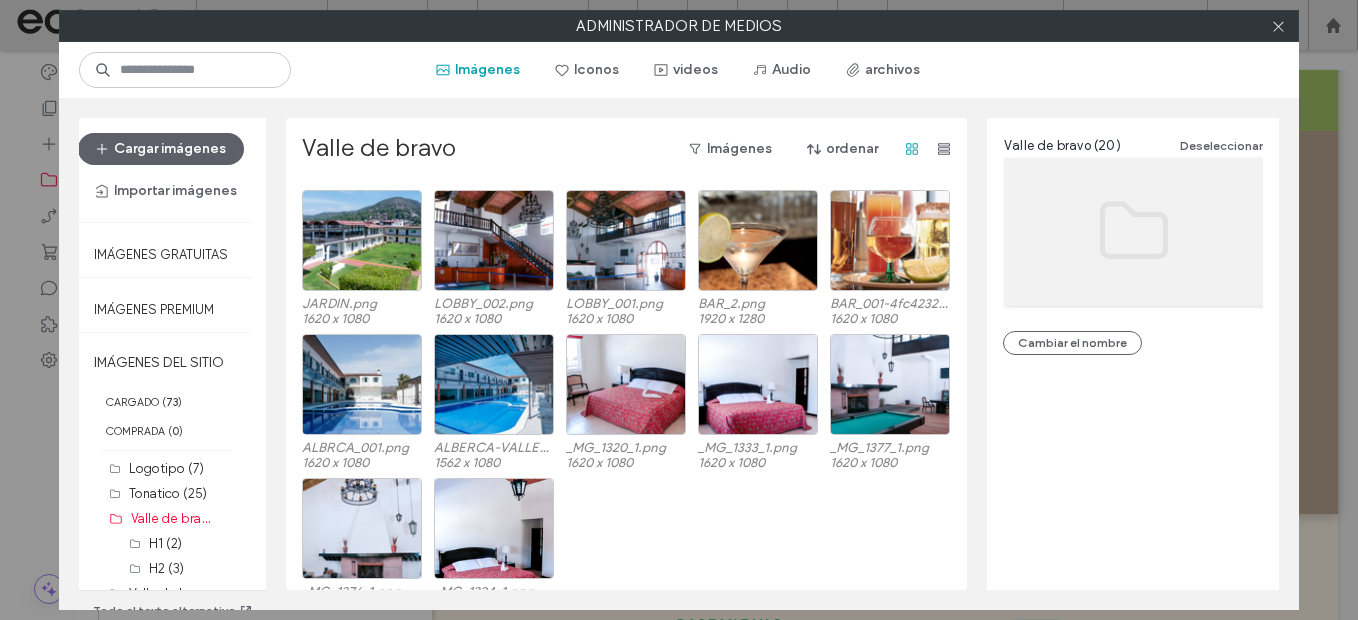 scroll, scrollTop: 300, scrollLeft: 0, axis: vertical 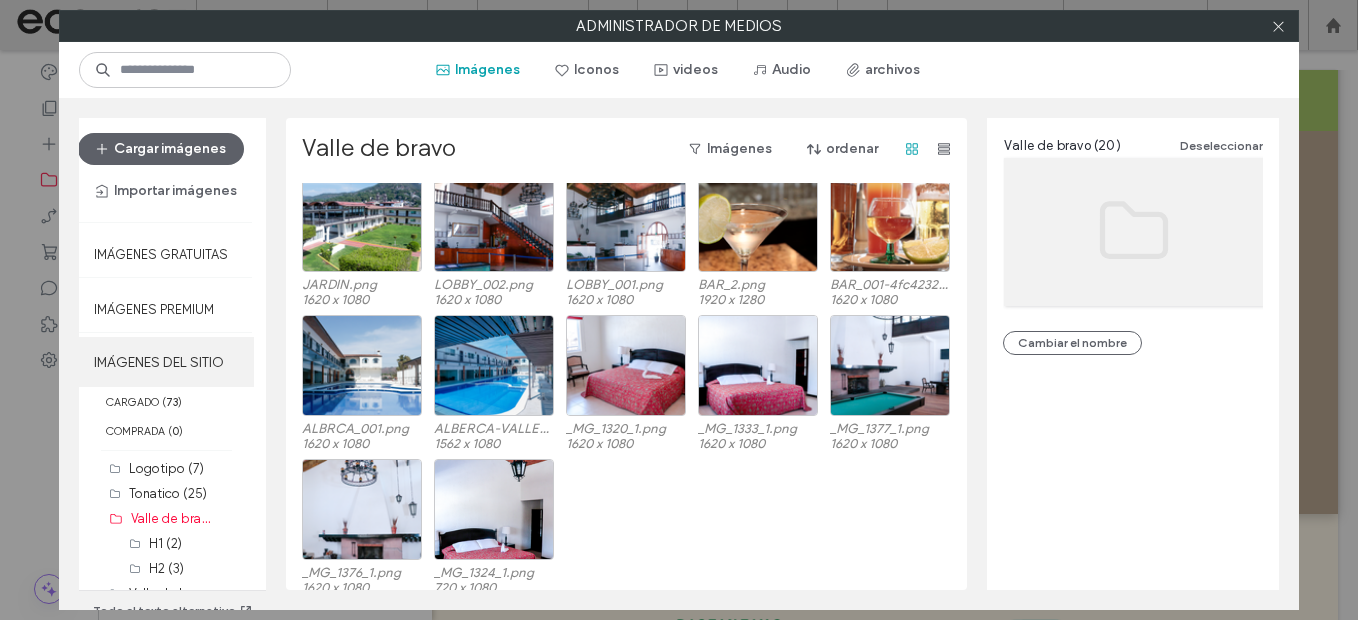 click on "IMÁGENES DEL SITIO" at bounding box center (166, 362) 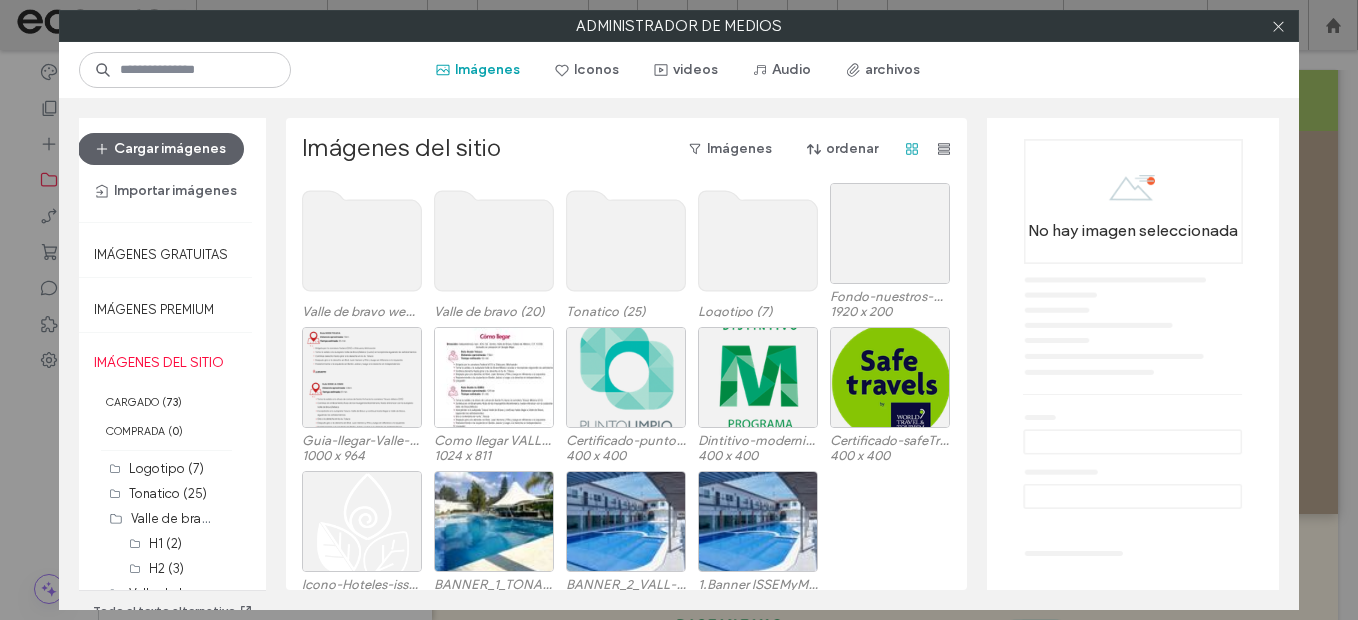 click 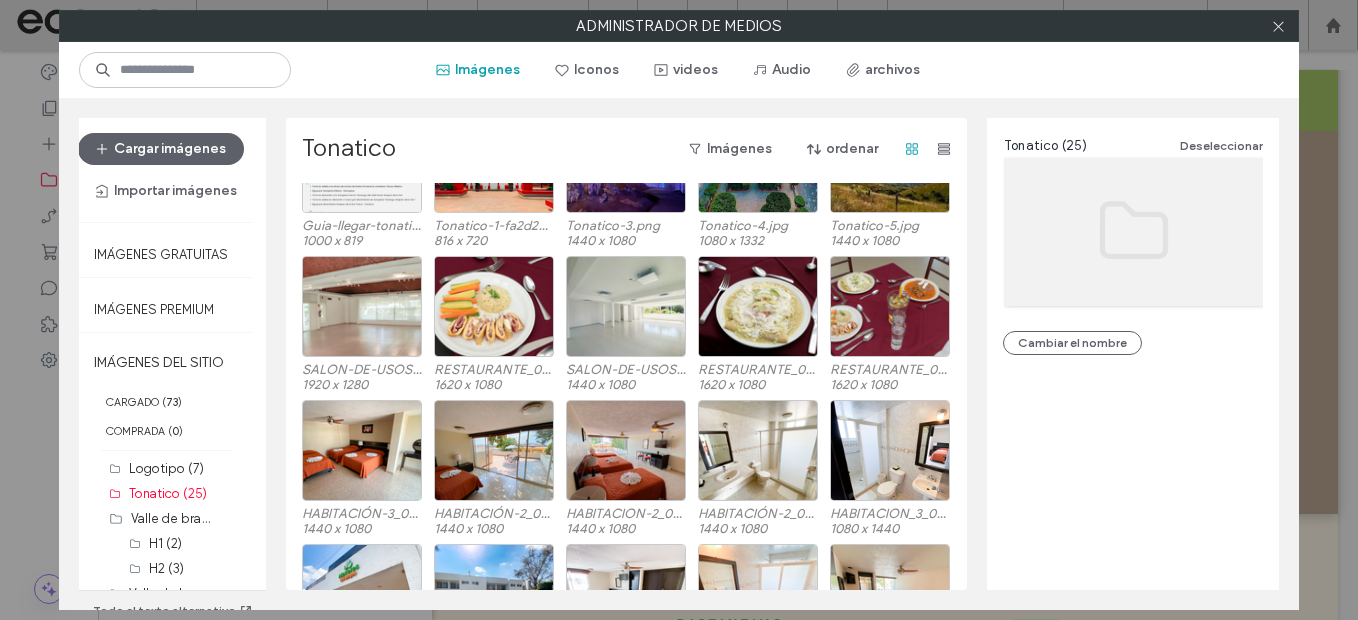 scroll, scrollTop: 169, scrollLeft: 0, axis: vertical 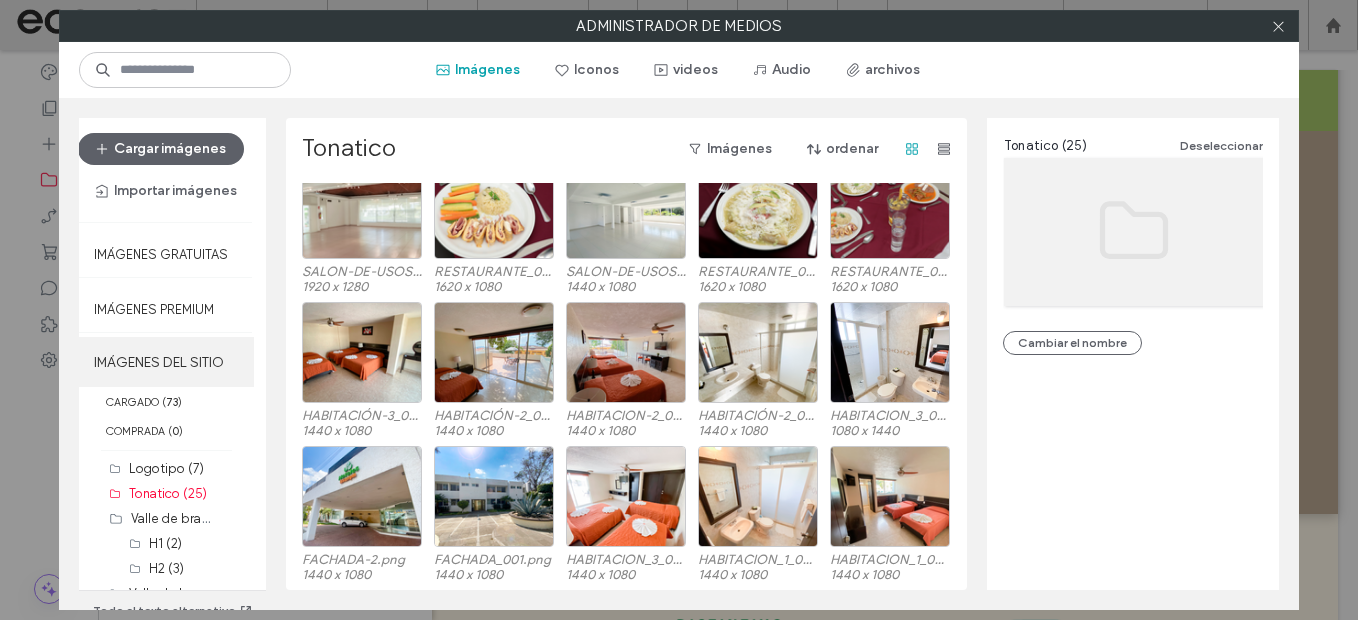 click on "IMÁGENES DEL SITIO" at bounding box center [166, 362] 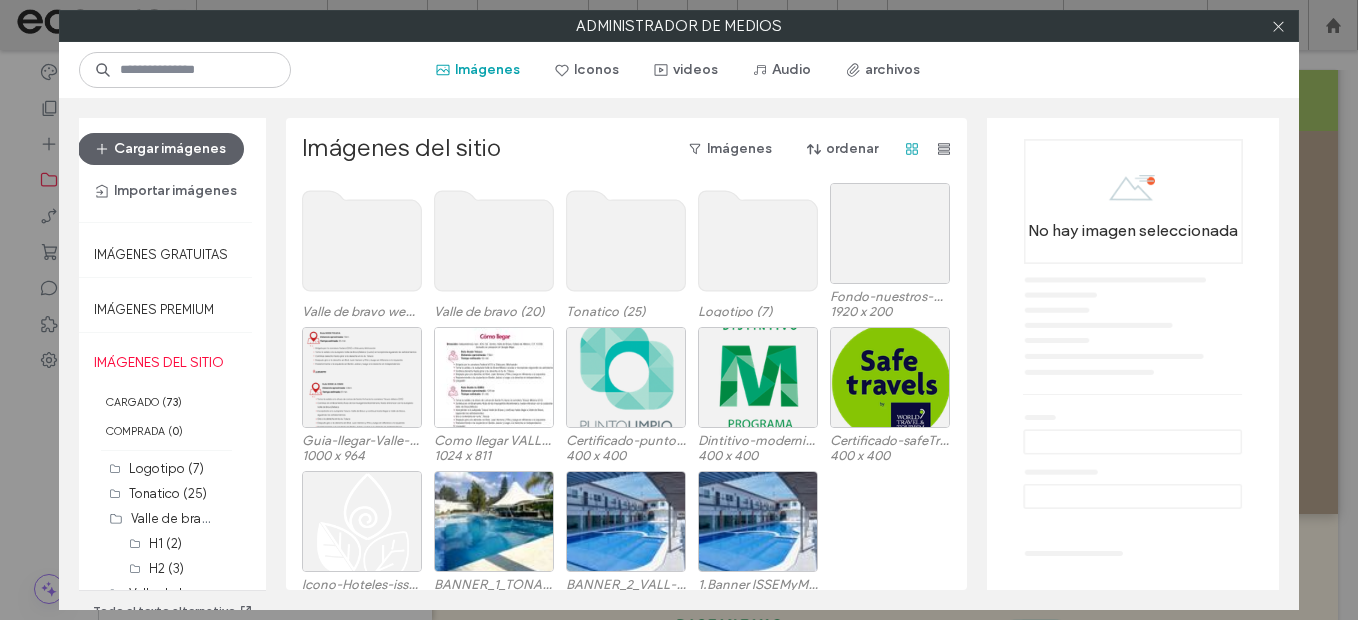 click 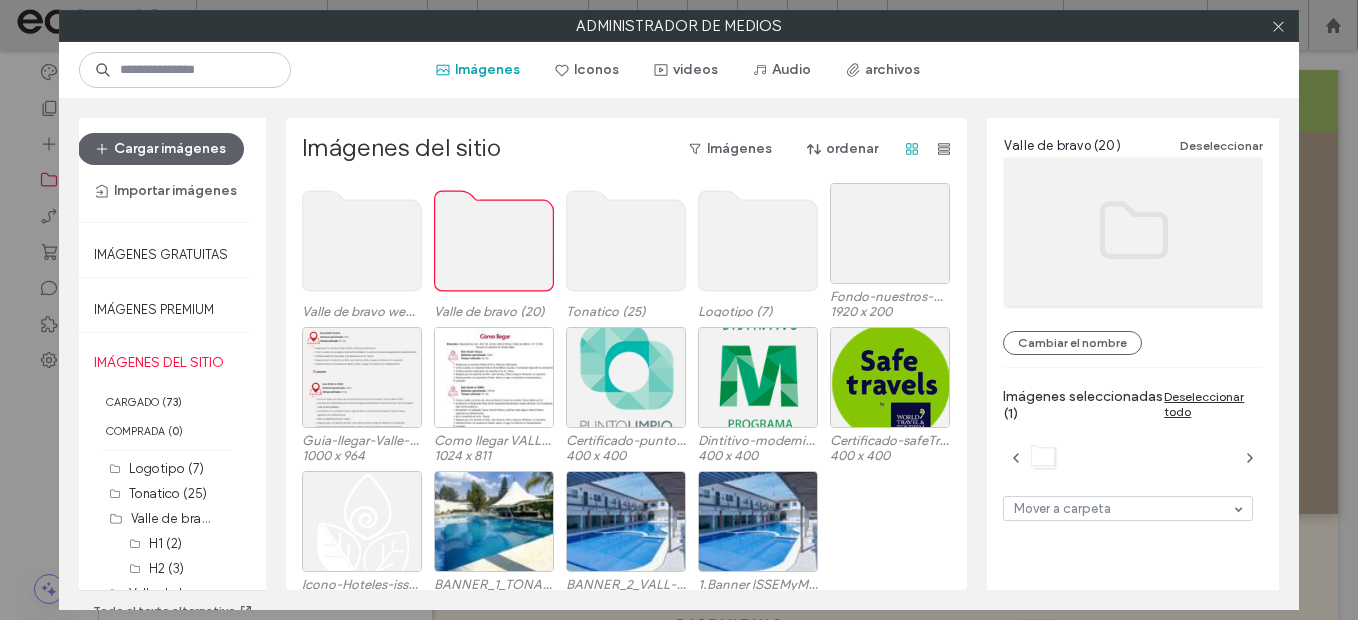 click 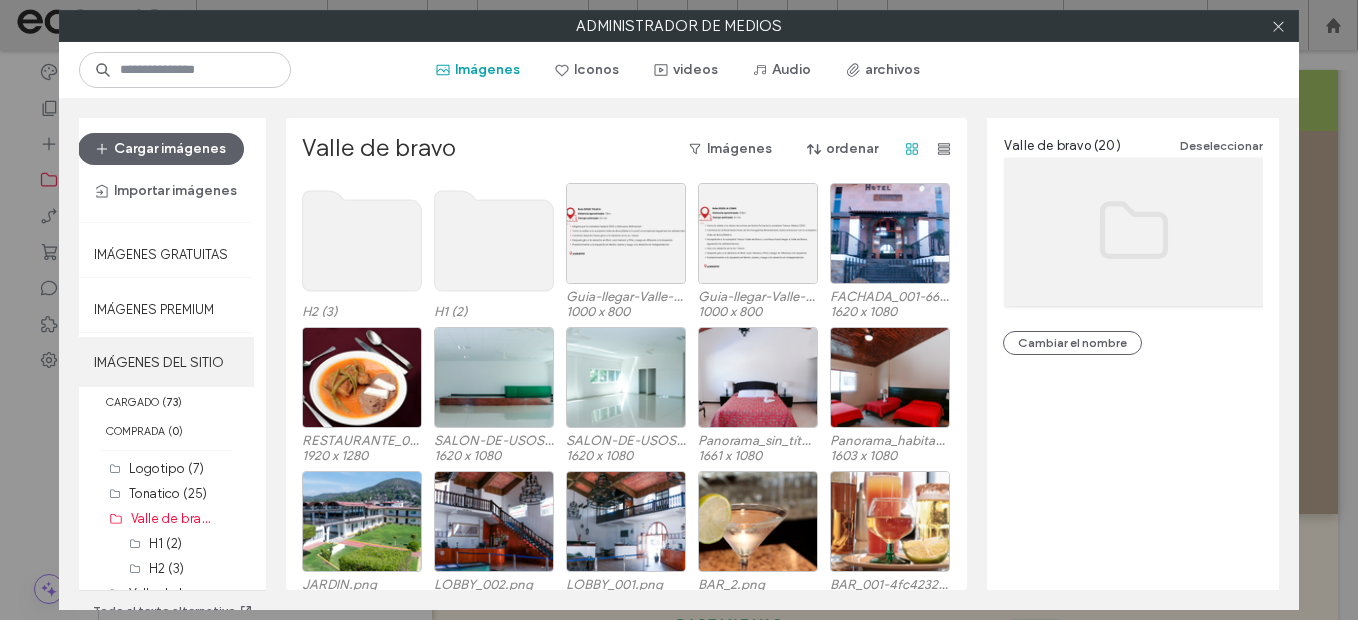 click on "IMÁGENES DEL SITIO" at bounding box center [166, 362] 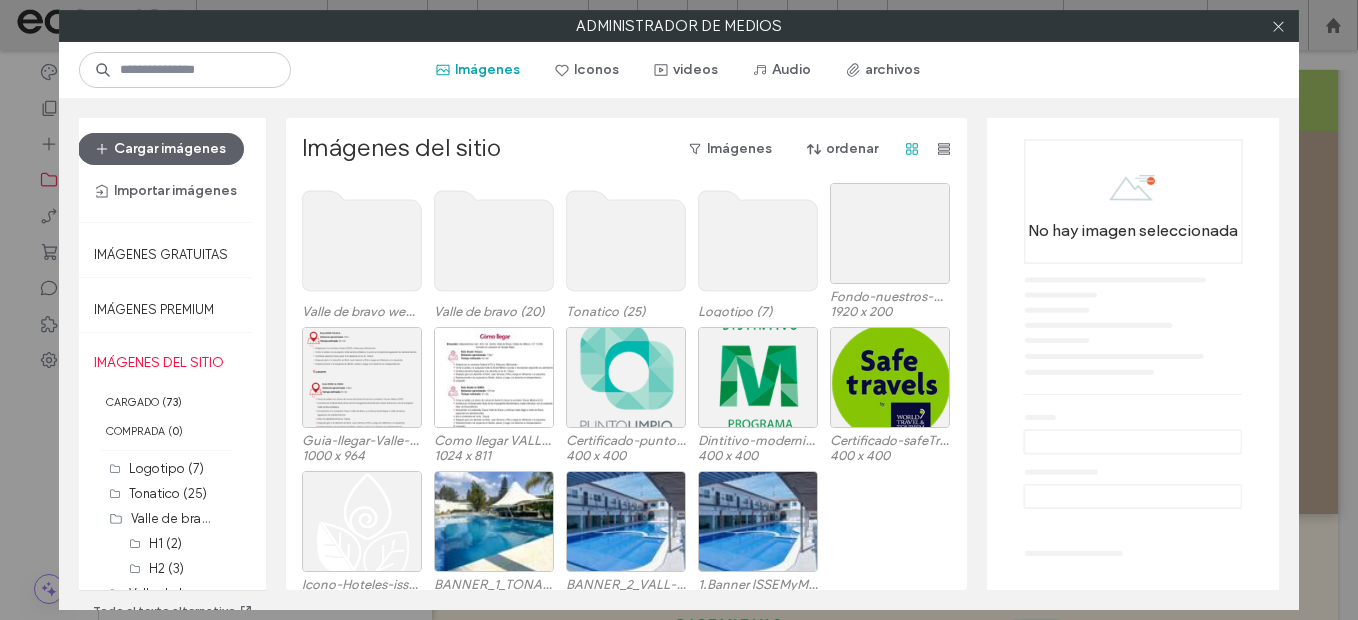 click 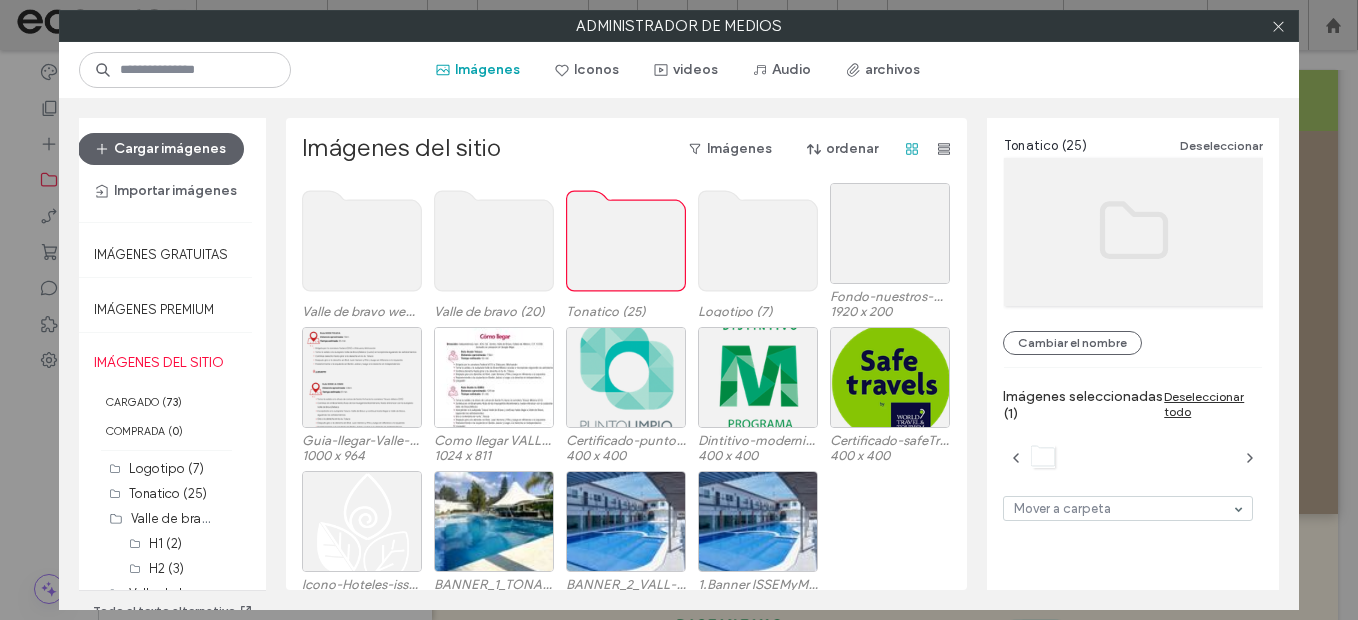 click 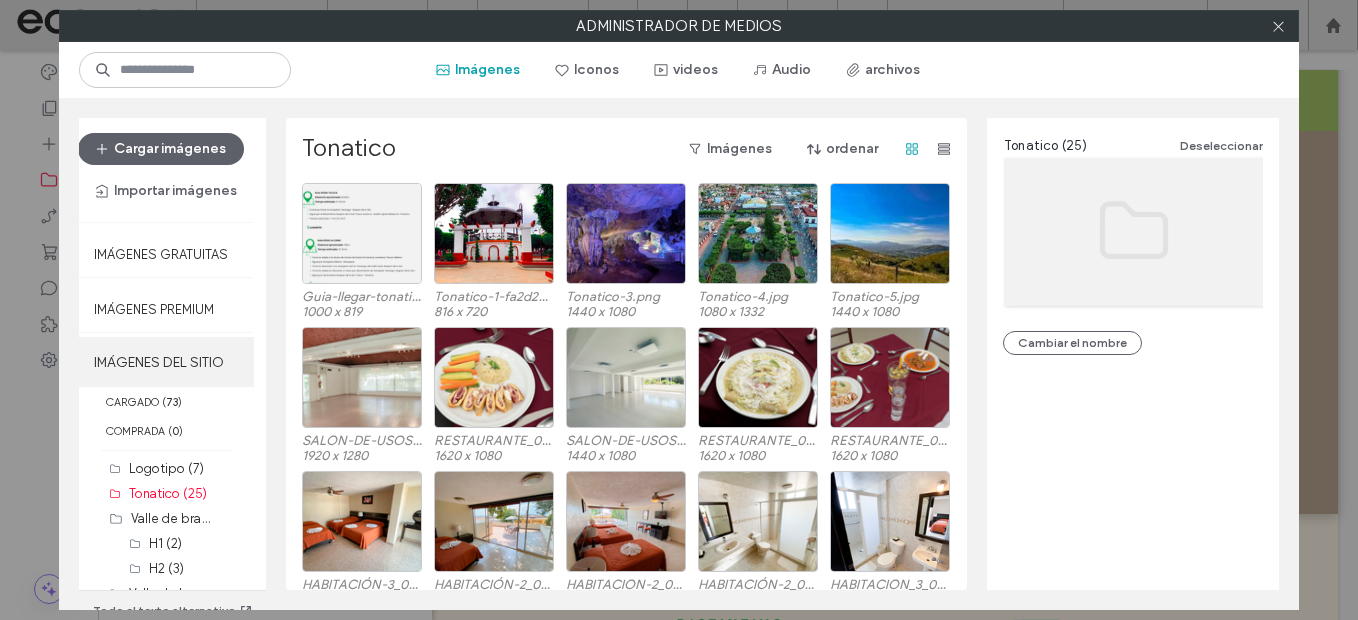 click on "IMÁGENES DEL SITIO" at bounding box center (166, 362) 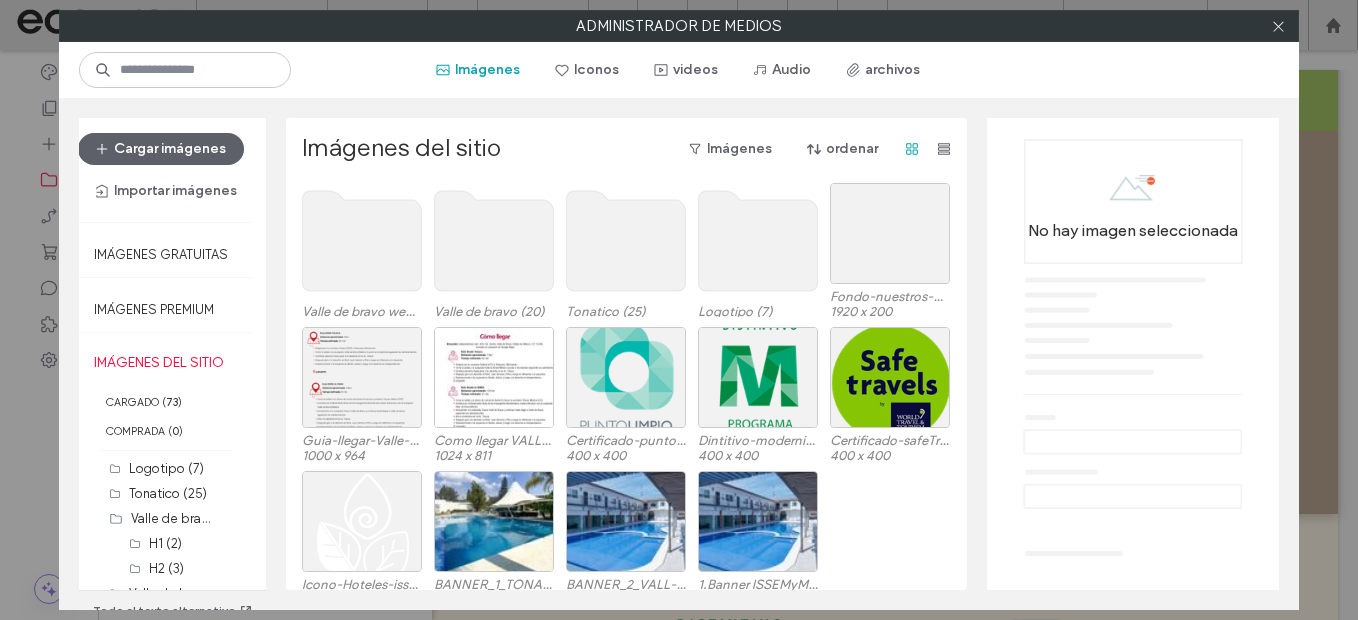 click 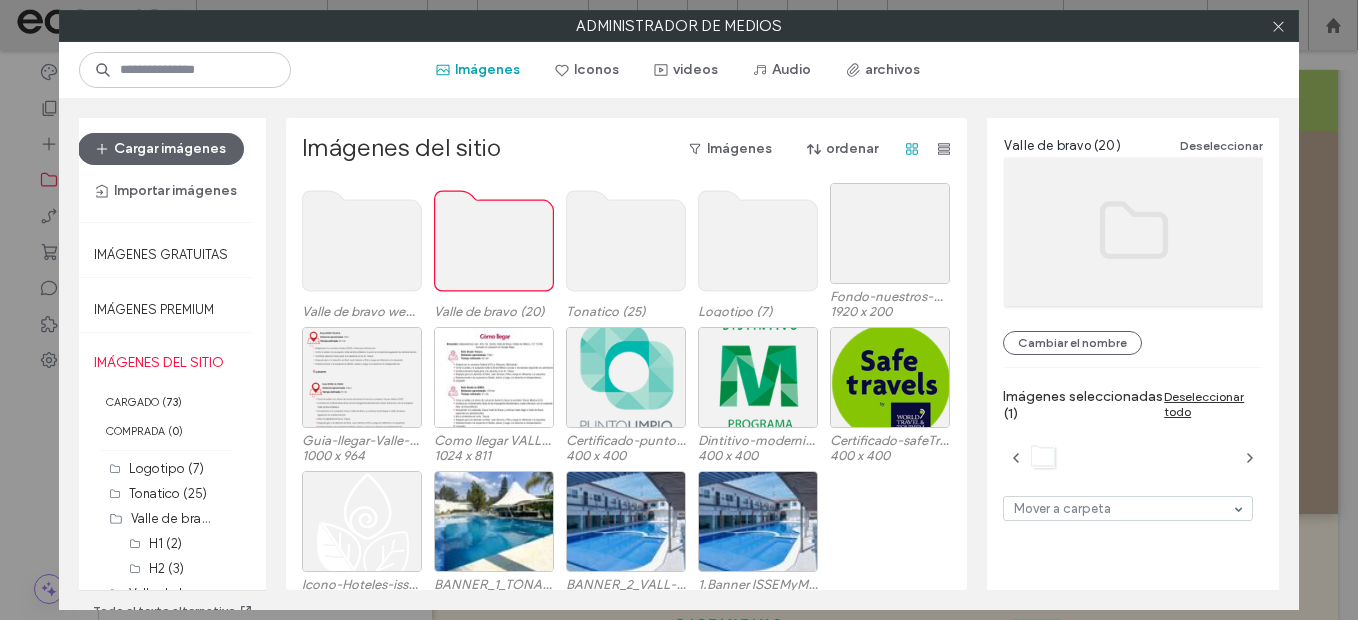 click 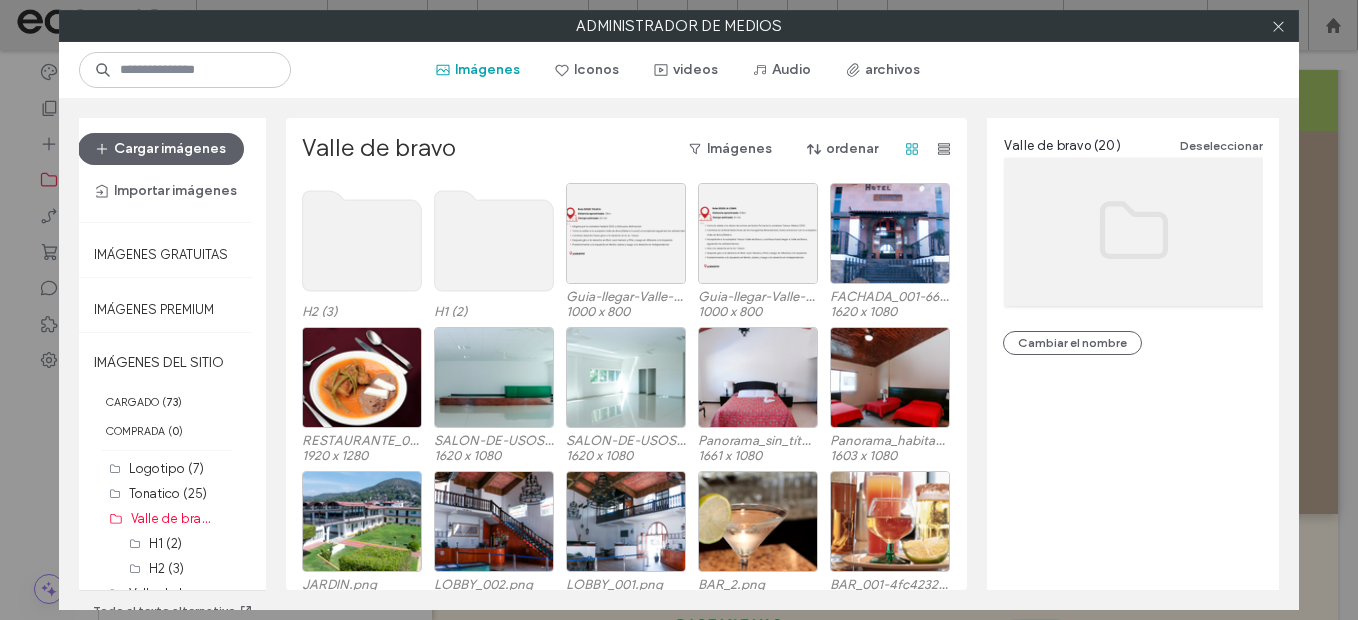 click 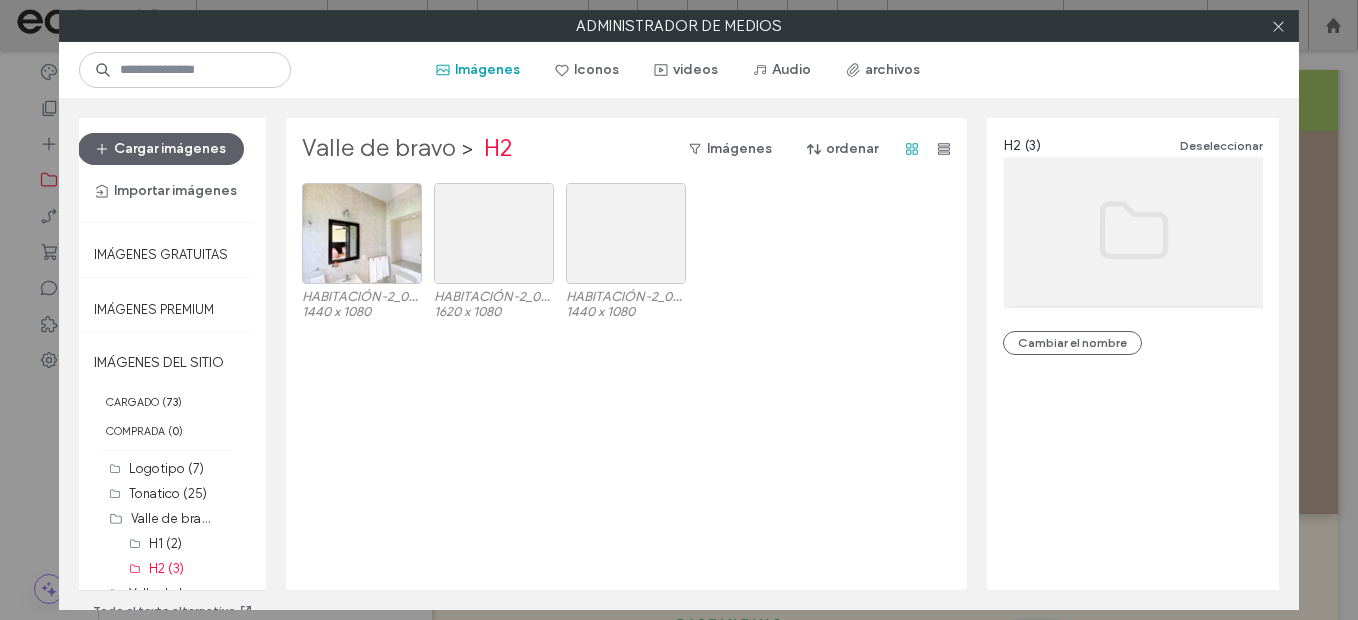 click on "Valle de bravo" at bounding box center [379, 149] 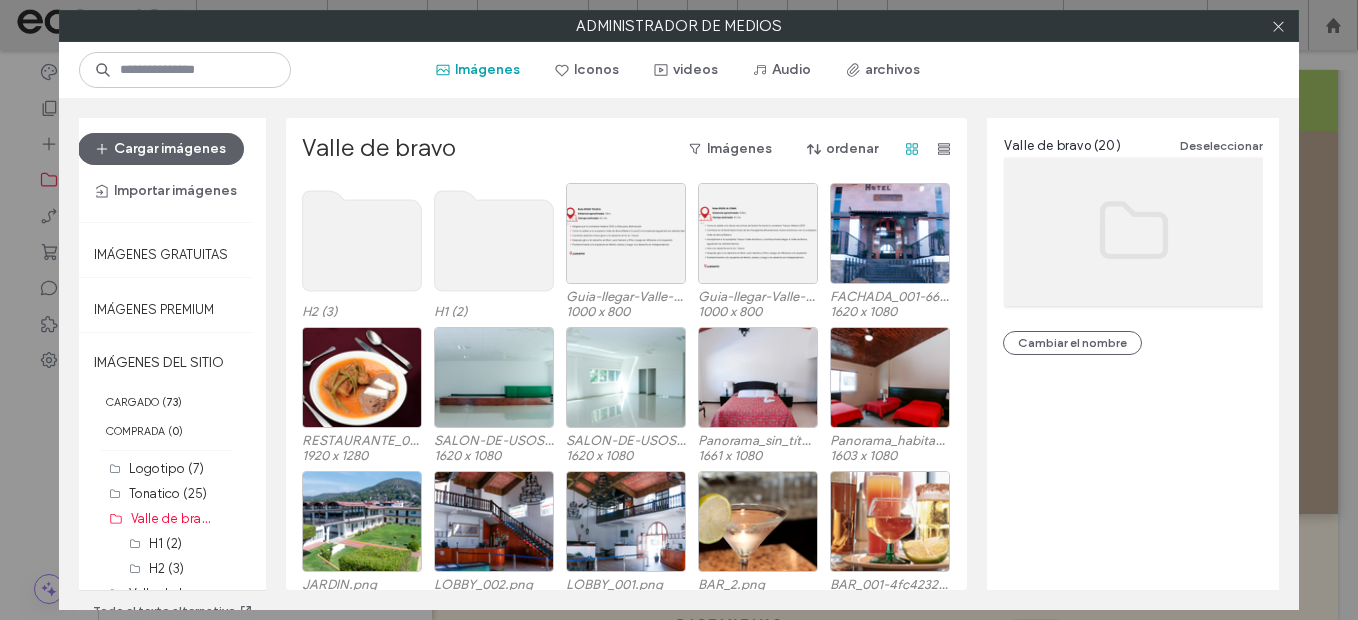 click 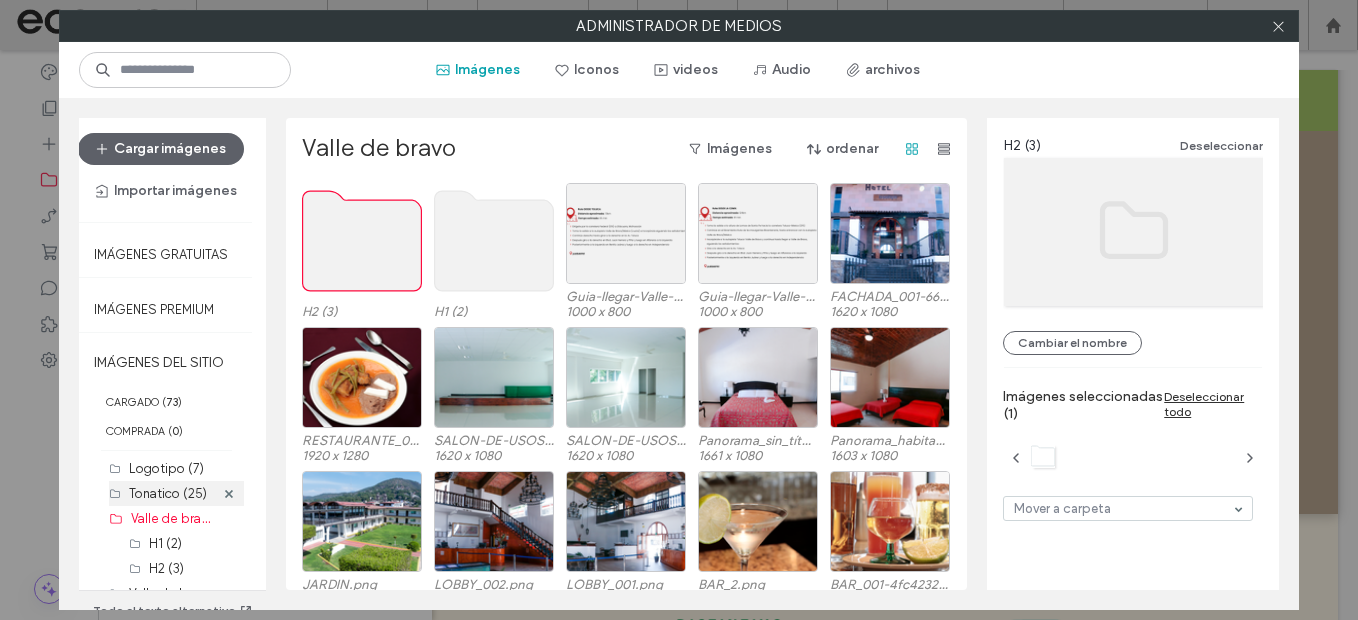 scroll, scrollTop: 83, scrollLeft: 0, axis: vertical 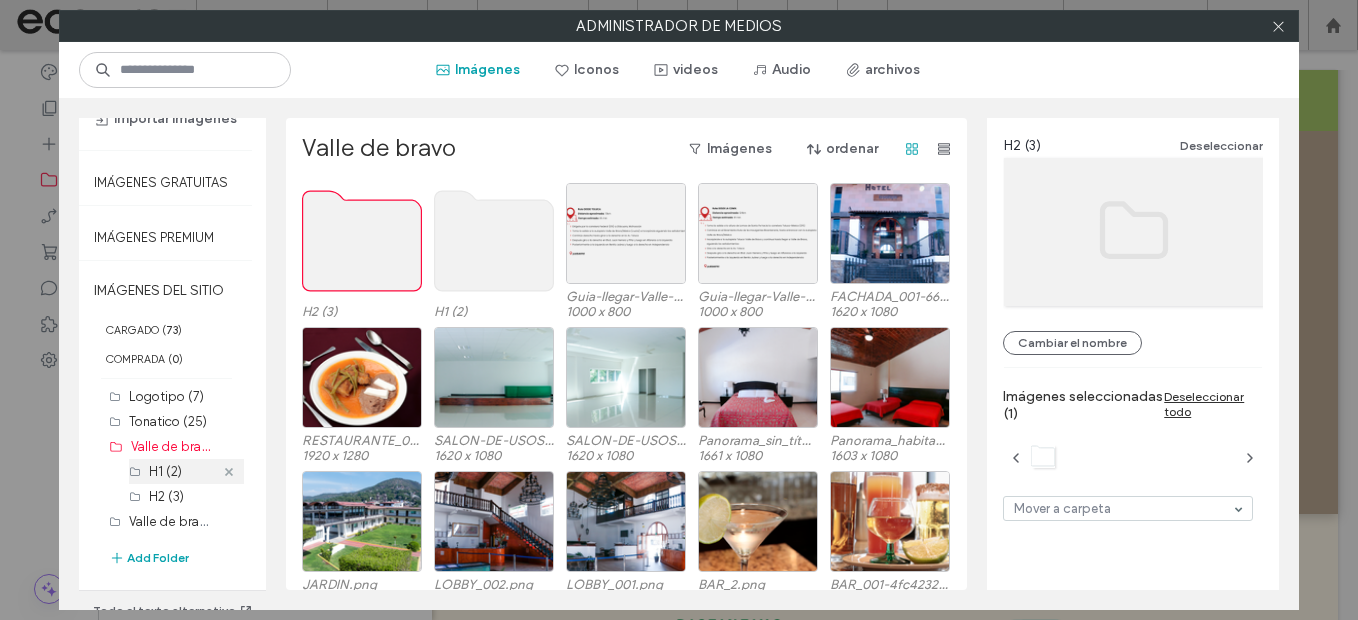 click 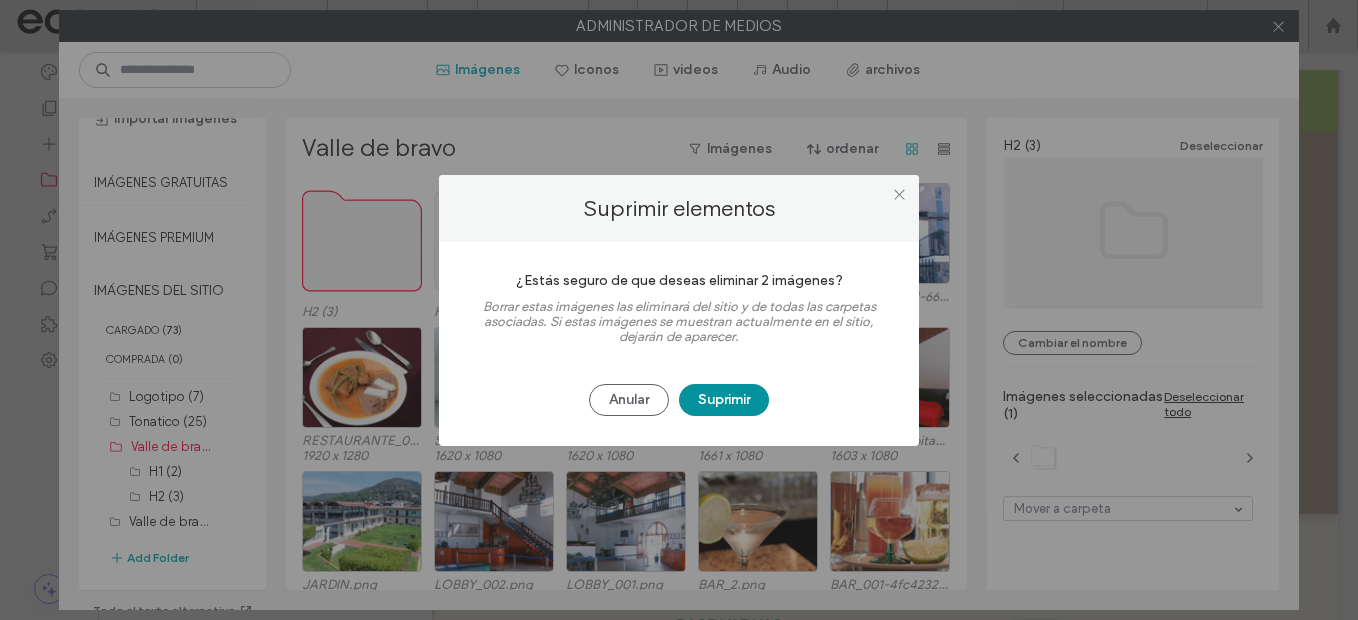 click on "Suprimir" at bounding box center [724, 400] 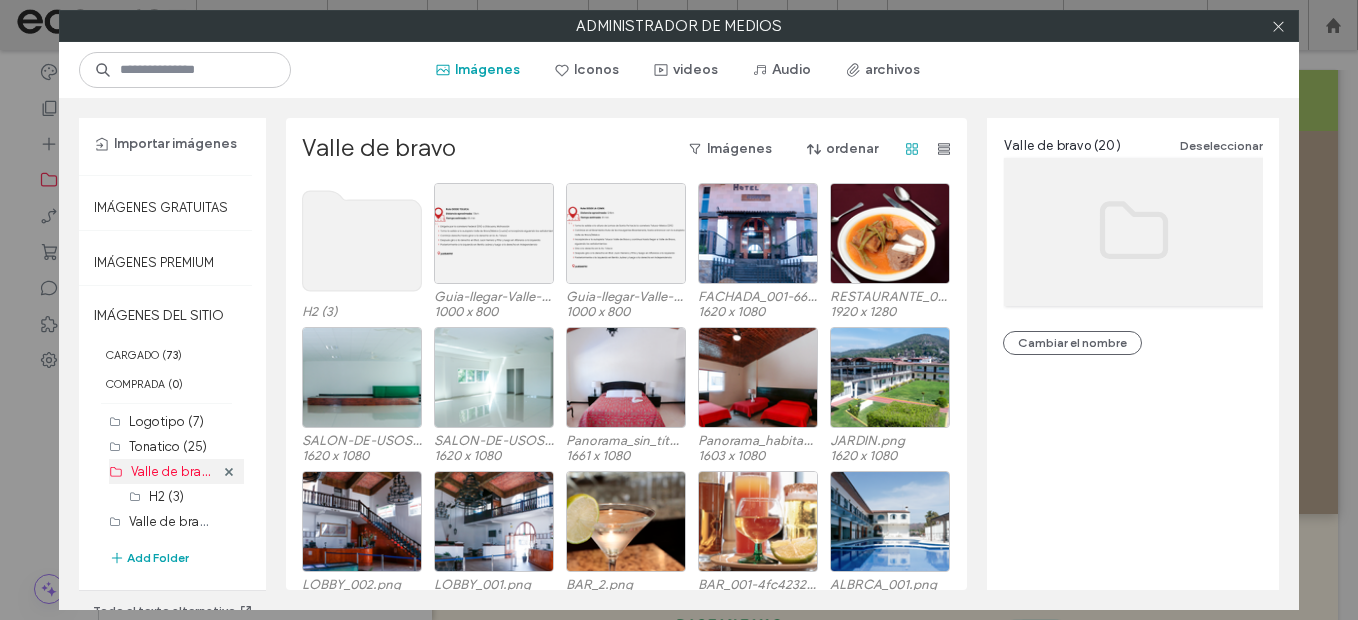 scroll, scrollTop: 58, scrollLeft: 0, axis: vertical 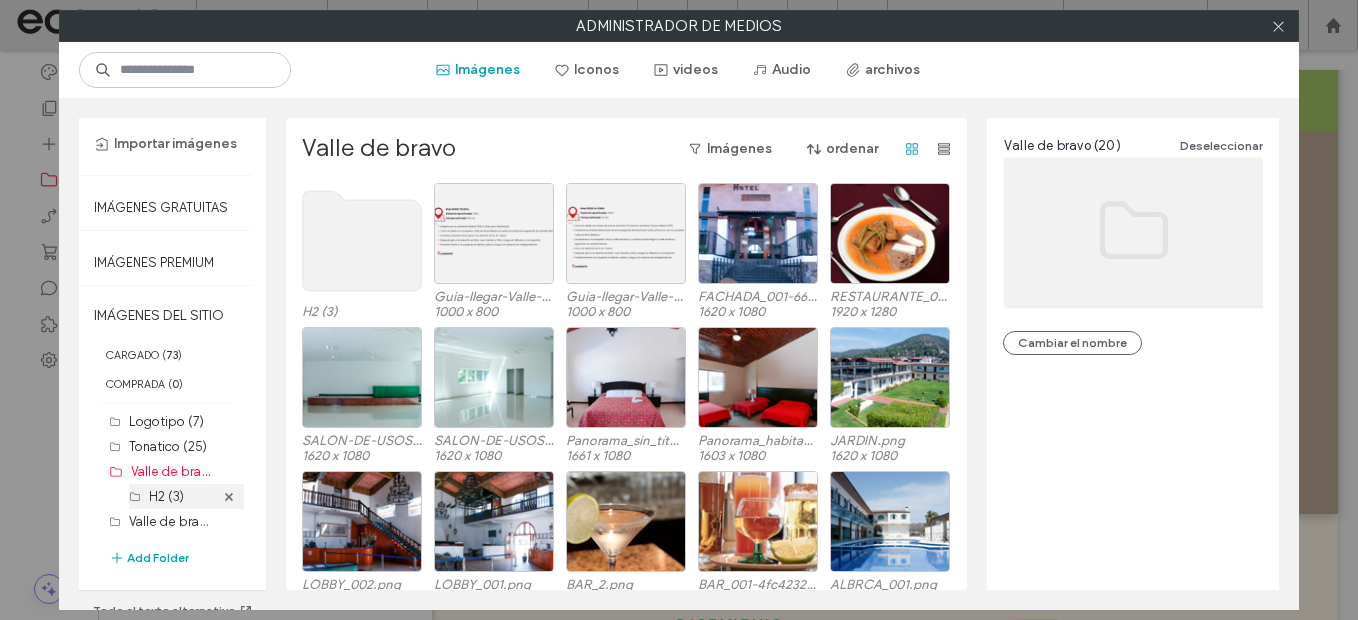 click at bounding box center (229, 496) 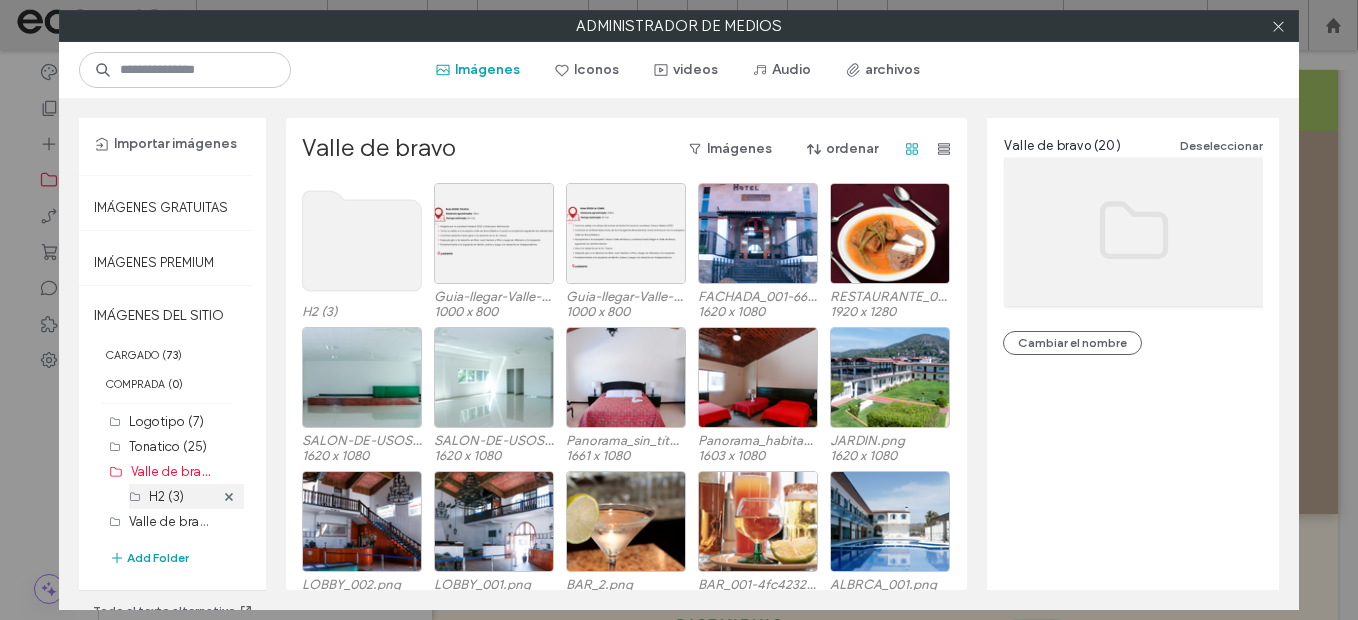 click at bounding box center (229, 496) 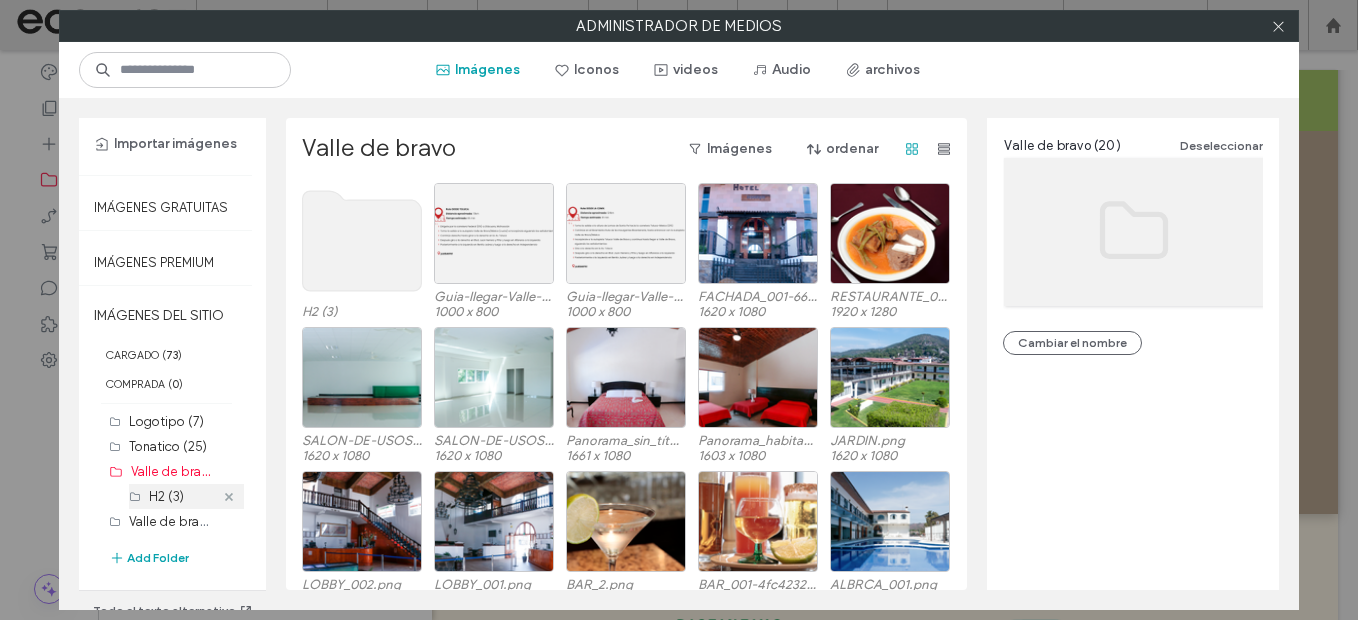 click 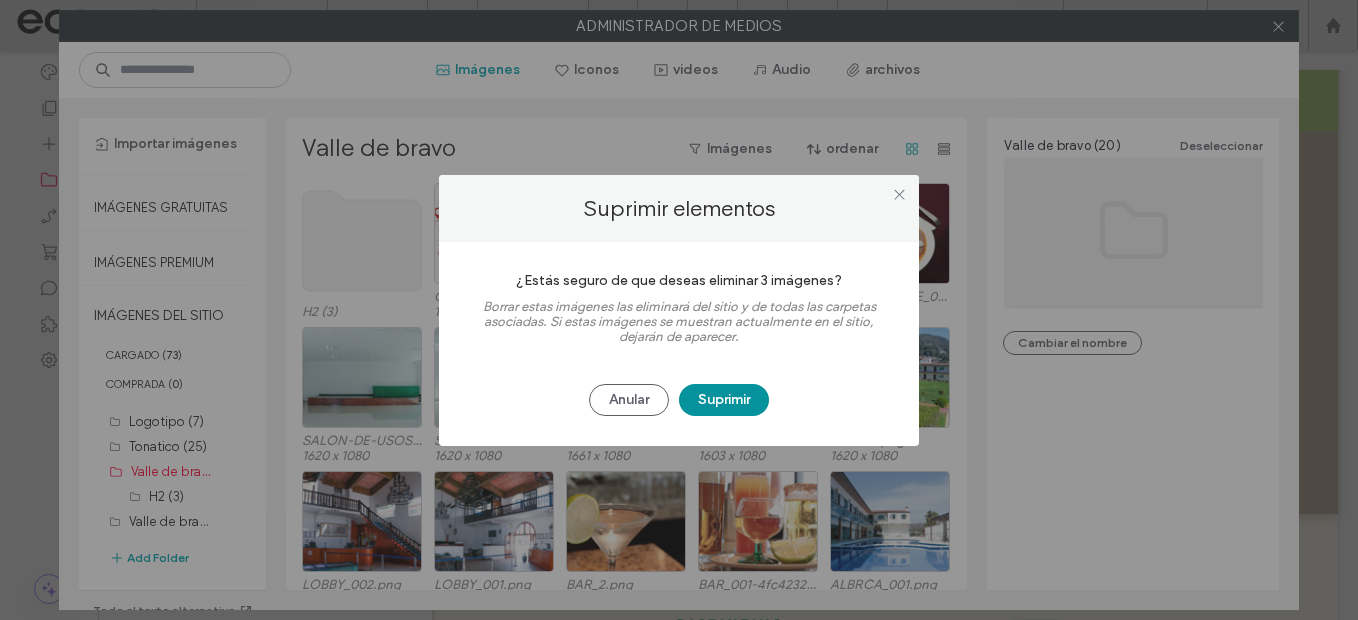 drag, startPoint x: 740, startPoint y: 403, endPoint x: 757, endPoint y: 411, distance: 18.788294 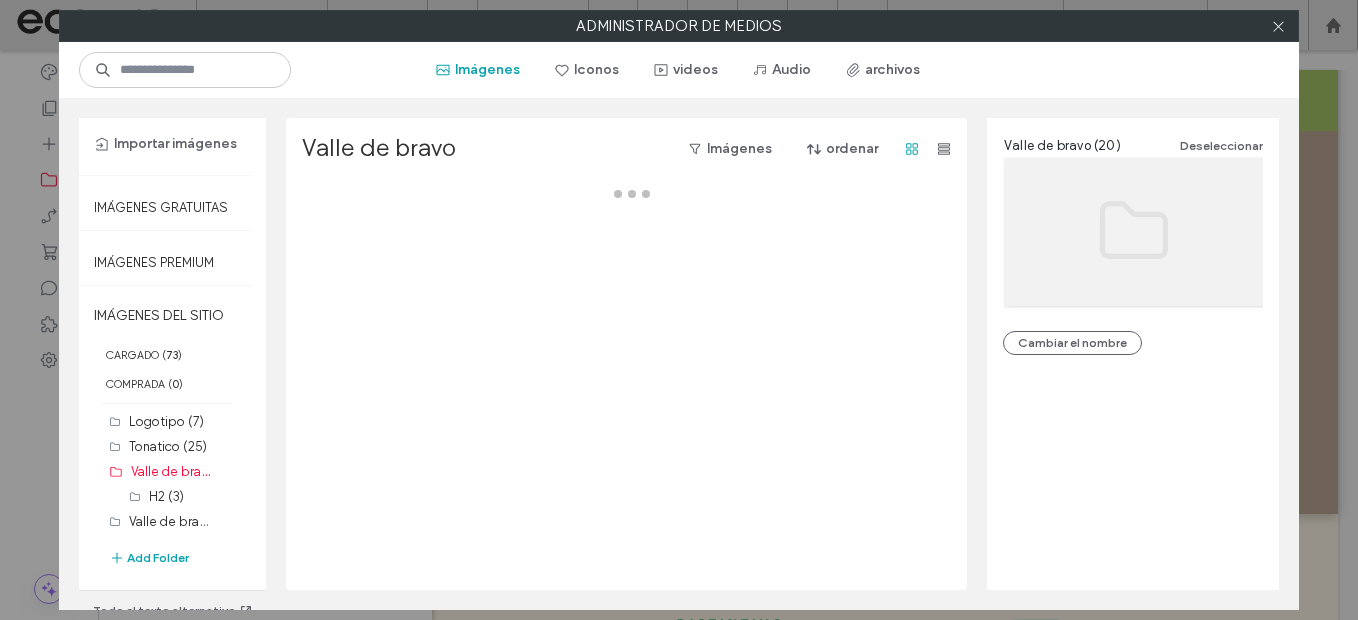 scroll, scrollTop: 33, scrollLeft: 0, axis: vertical 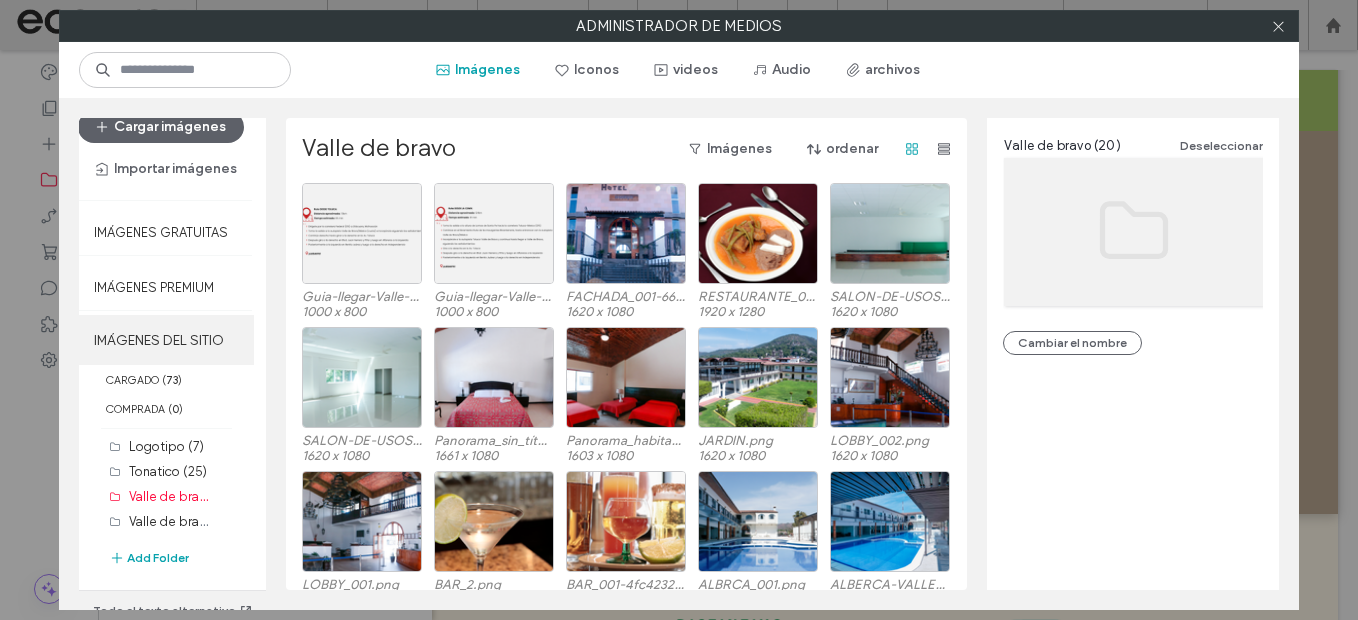 click on "IMÁGENES DEL SITIO" at bounding box center [166, 340] 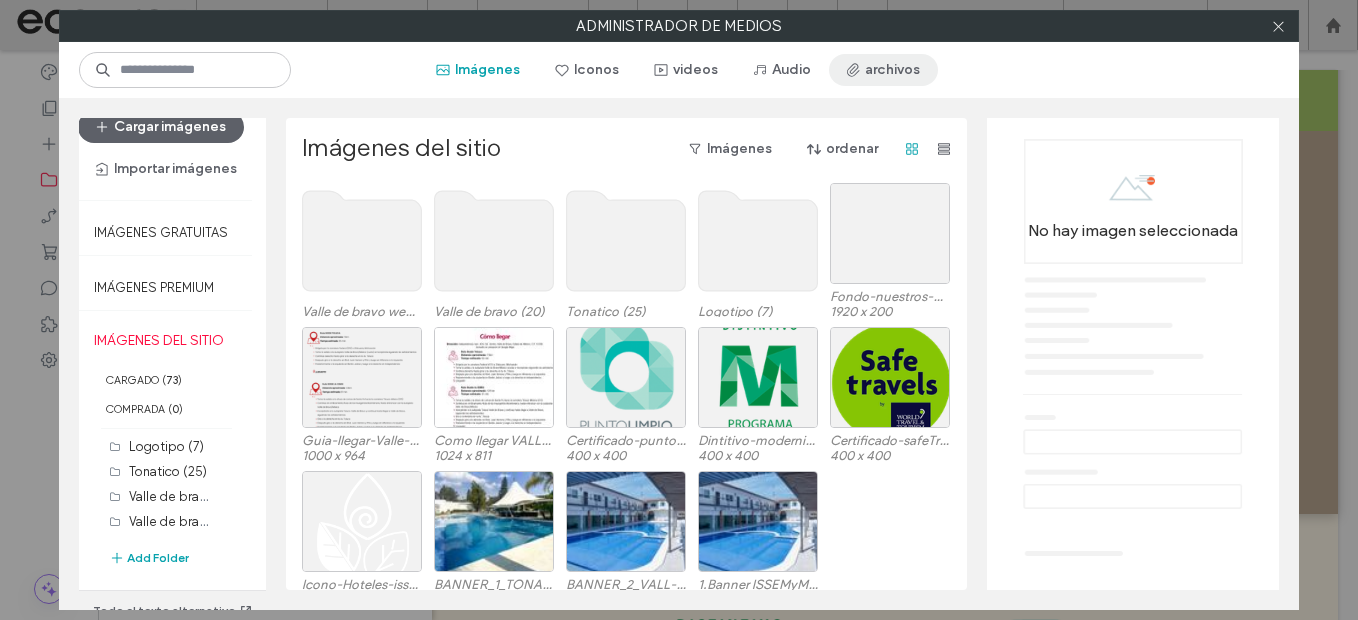 click on "archivos" at bounding box center [883, 70] 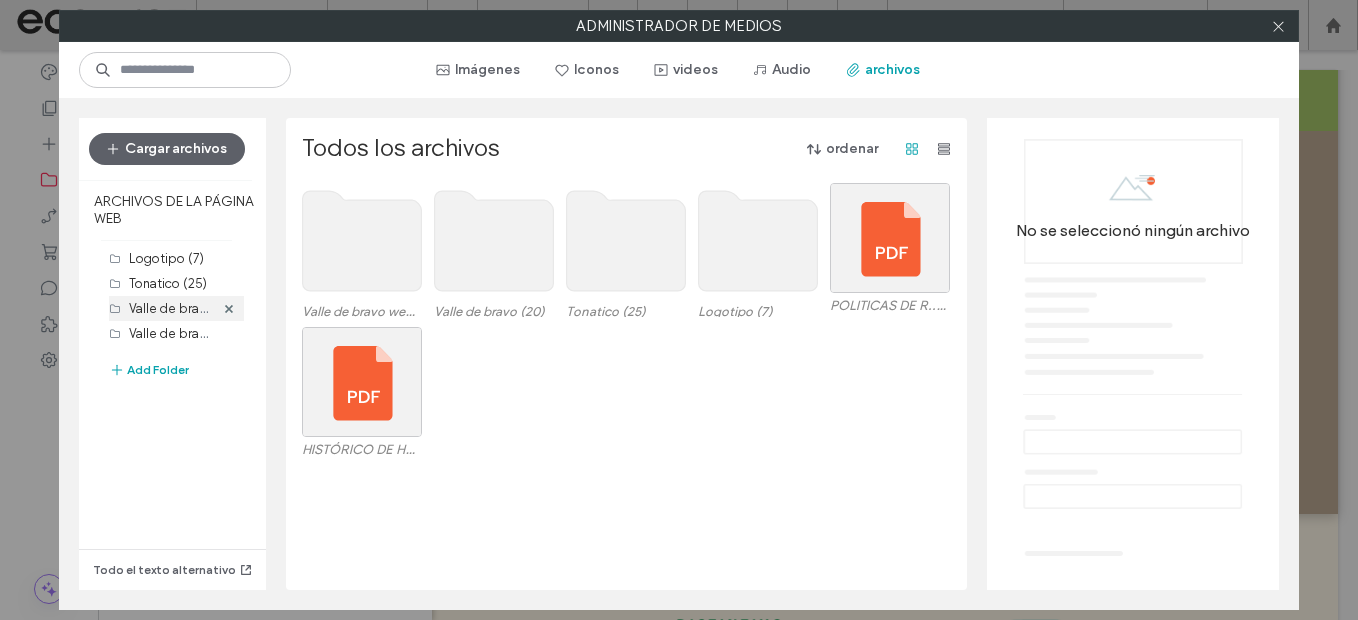scroll, scrollTop: 0, scrollLeft: 0, axis: both 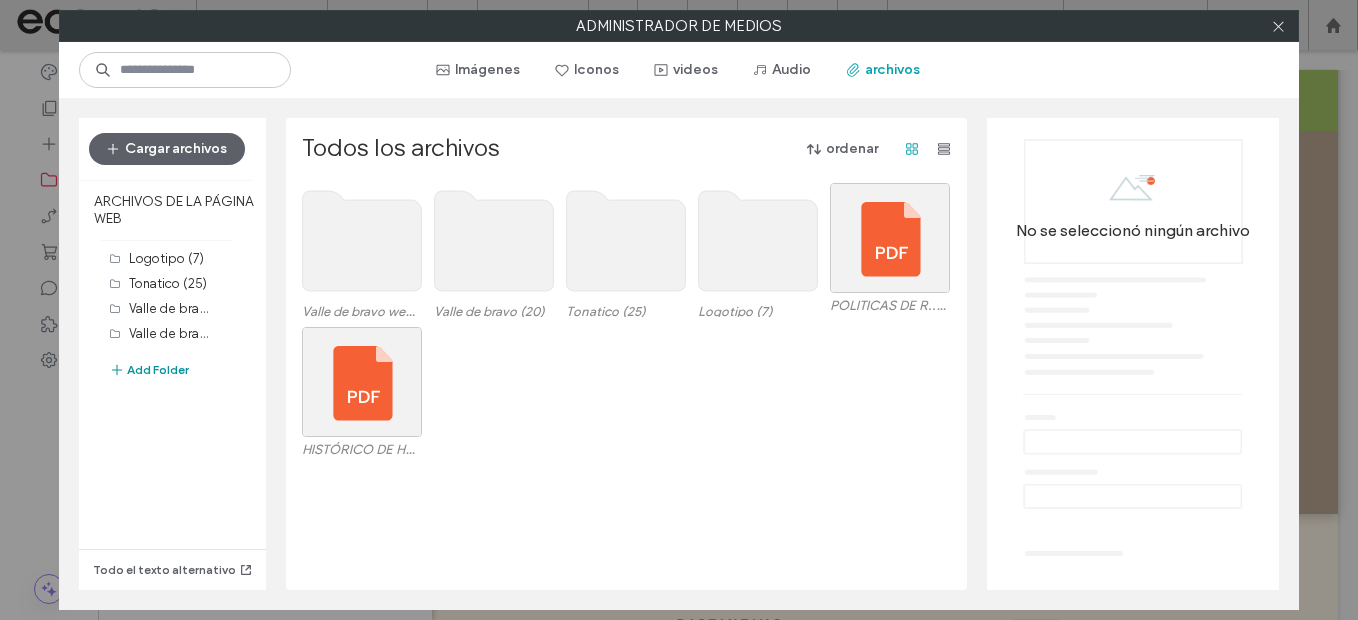click on "Add Folder" at bounding box center [149, 370] 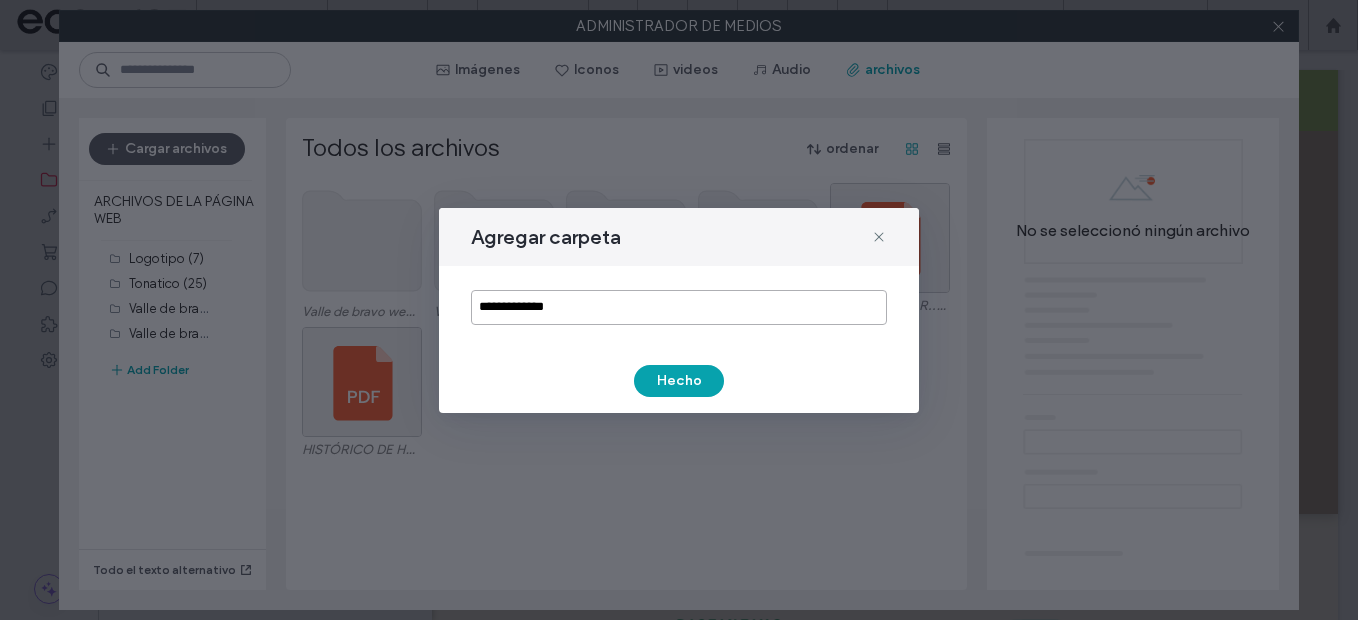 click on "**********" at bounding box center (679, 307) 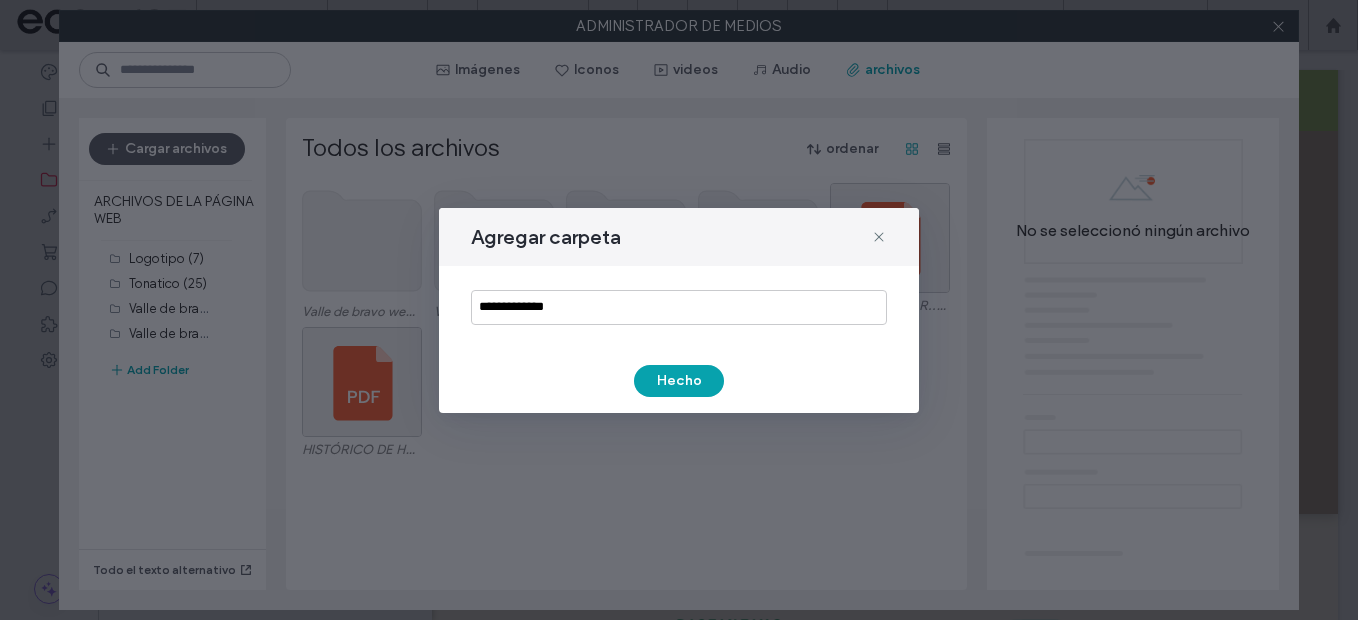 click on "**********" at bounding box center (679, 310) 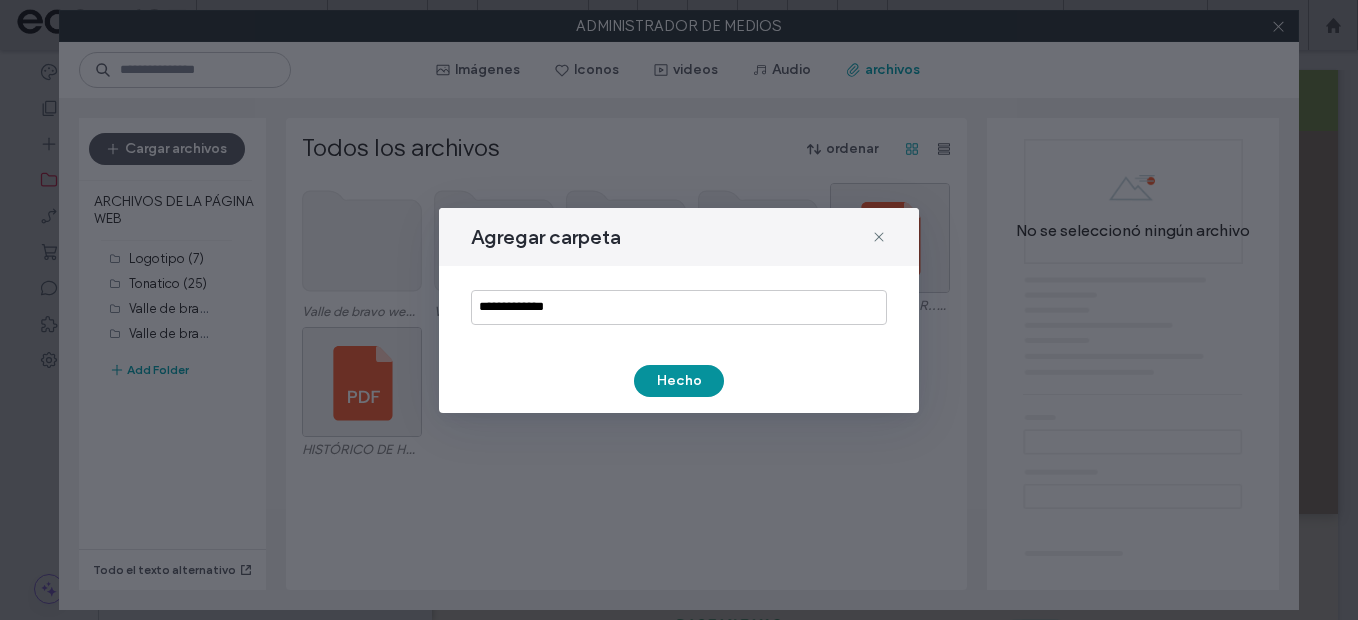 click on "Hecho" at bounding box center (679, 381) 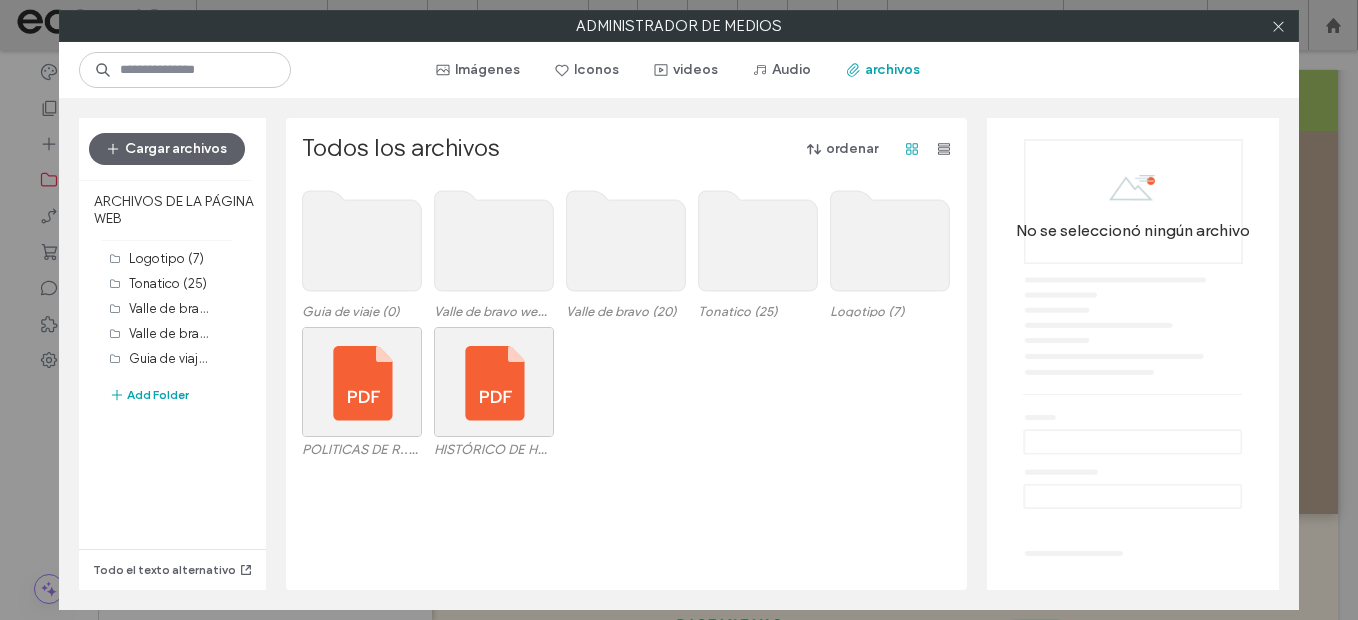 click on "Imágenes Iconos videos Audio archivos" at bounding box center (679, 70) 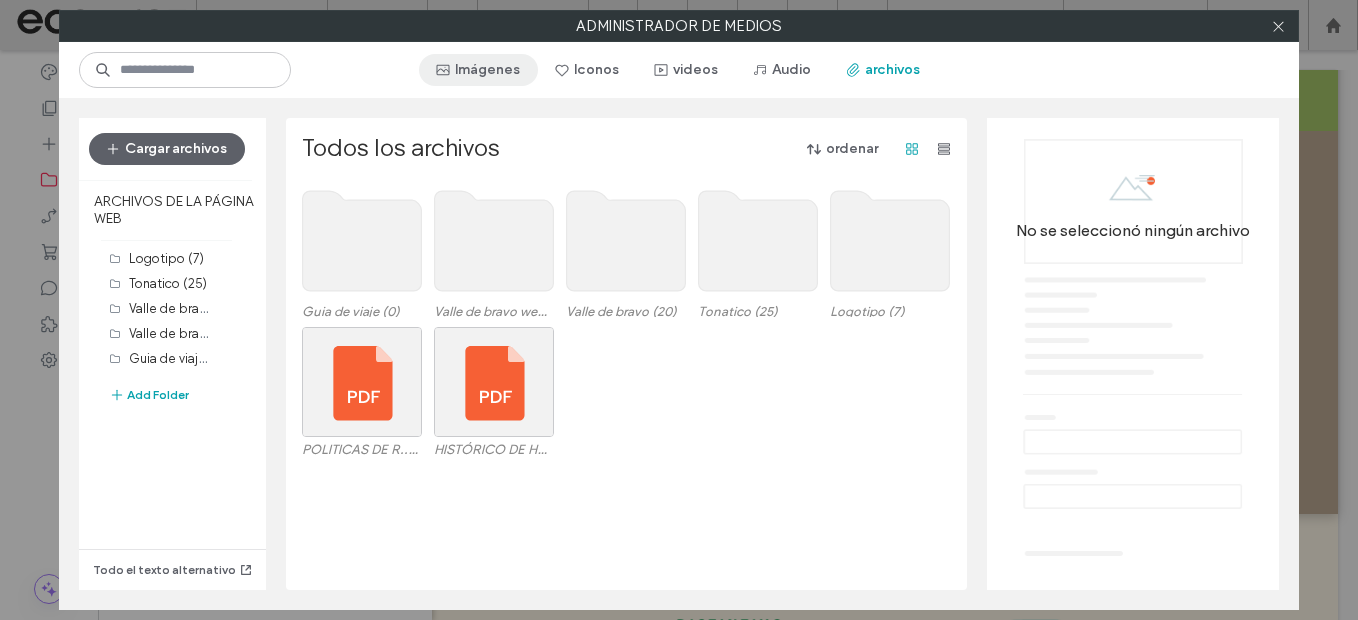 click on "Imágenes" at bounding box center (478, 70) 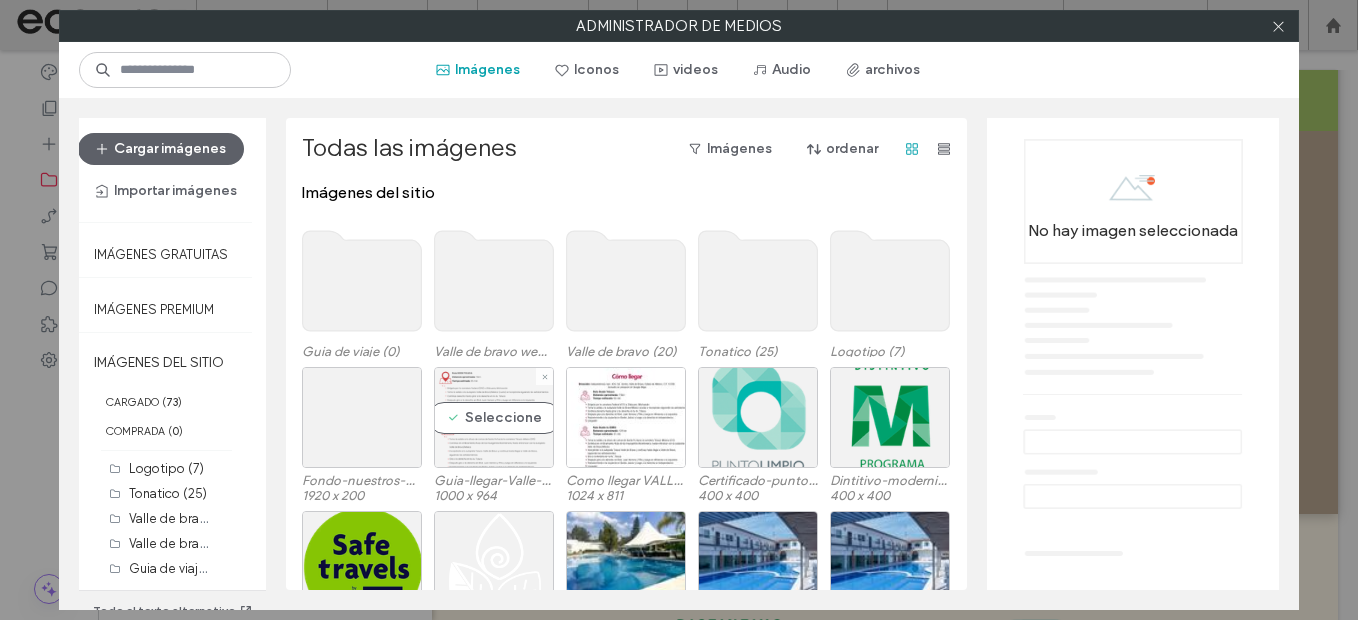 click on "Seleccione" at bounding box center [494, 417] 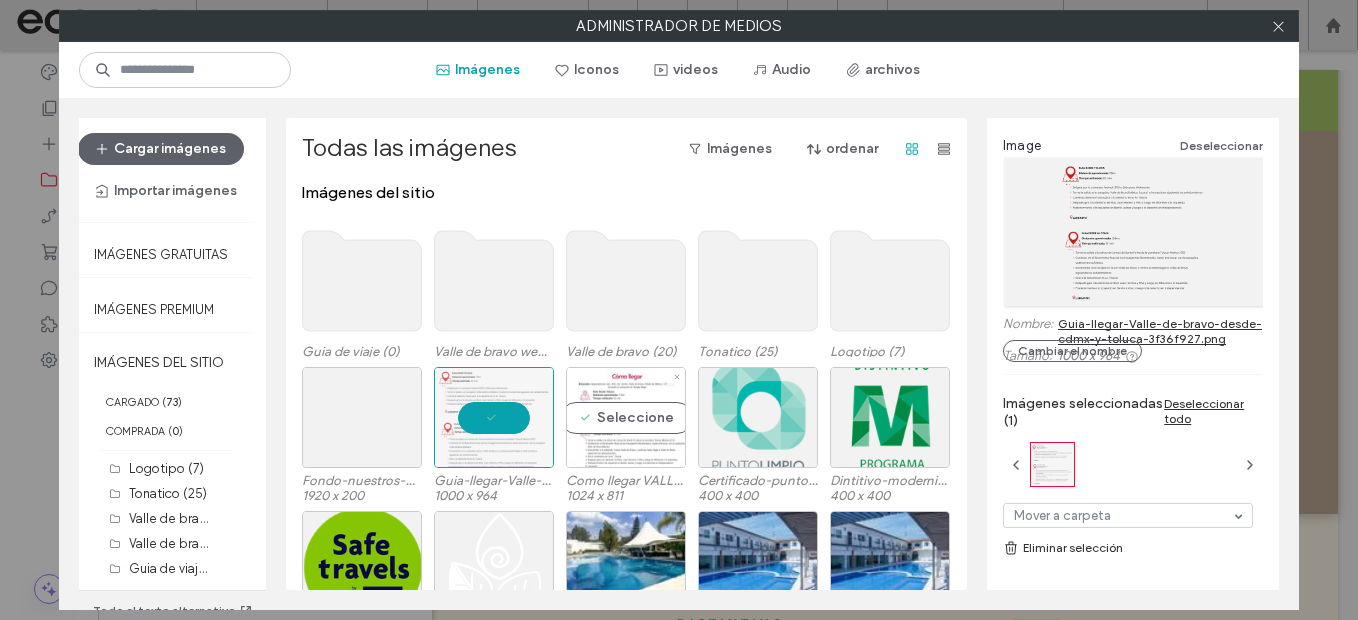 click on "Seleccione" at bounding box center [626, 417] 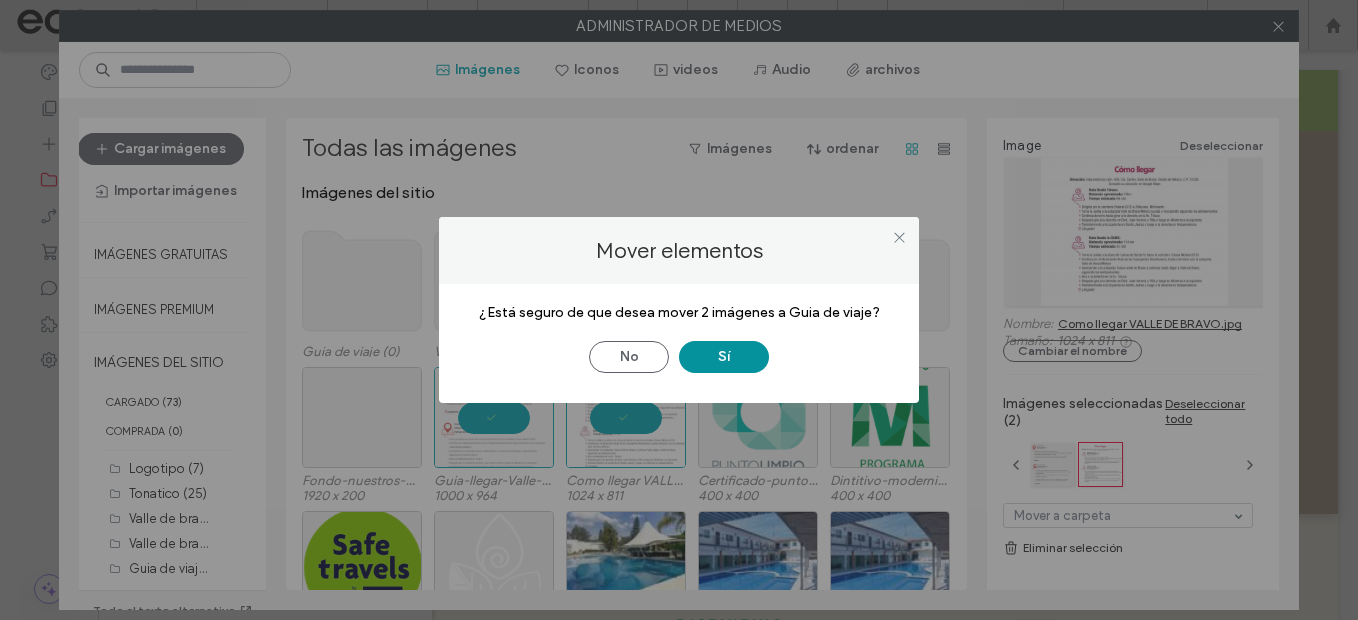 click on "Sí" at bounding box center (724, 357) 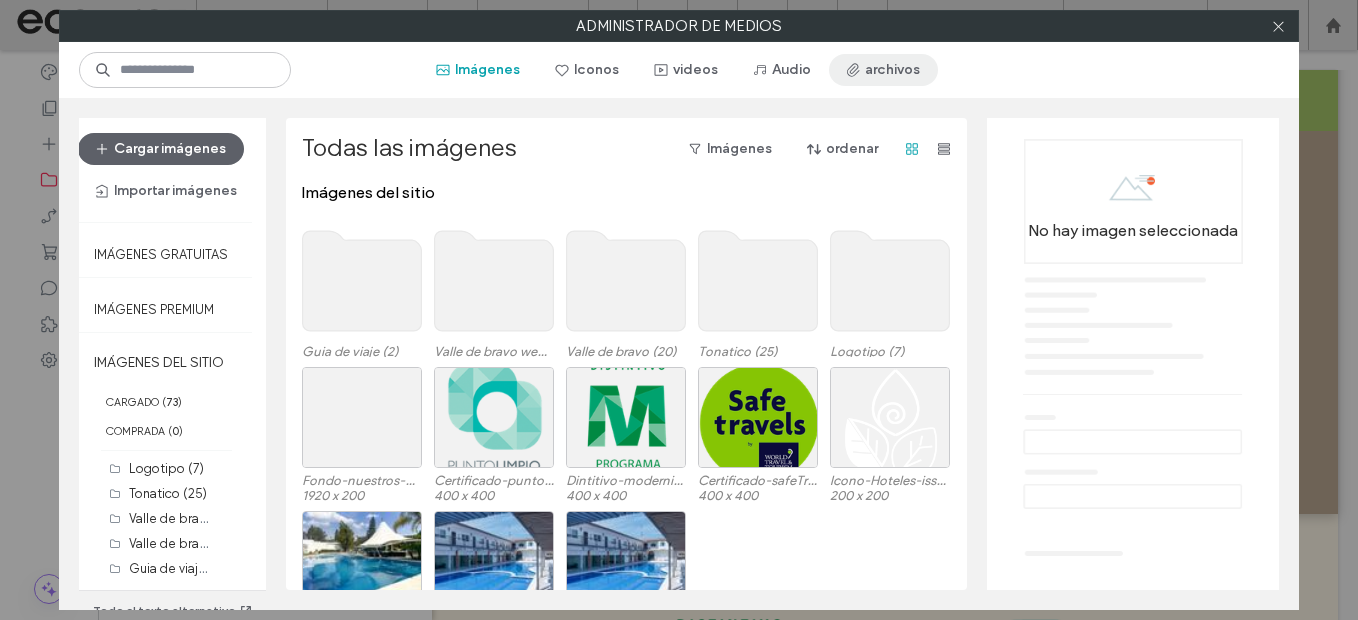 click on "archivos" at bounding box center (883, 70) 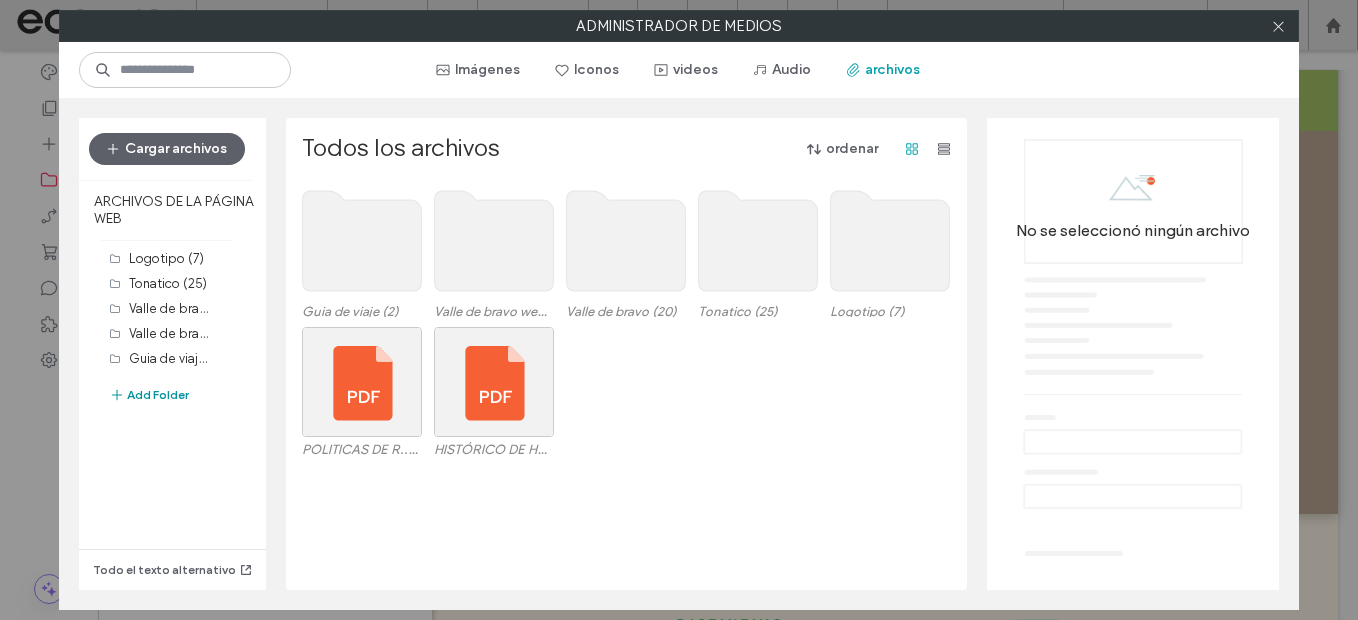 click on "Add Folder" at bounding box center (149, 395) 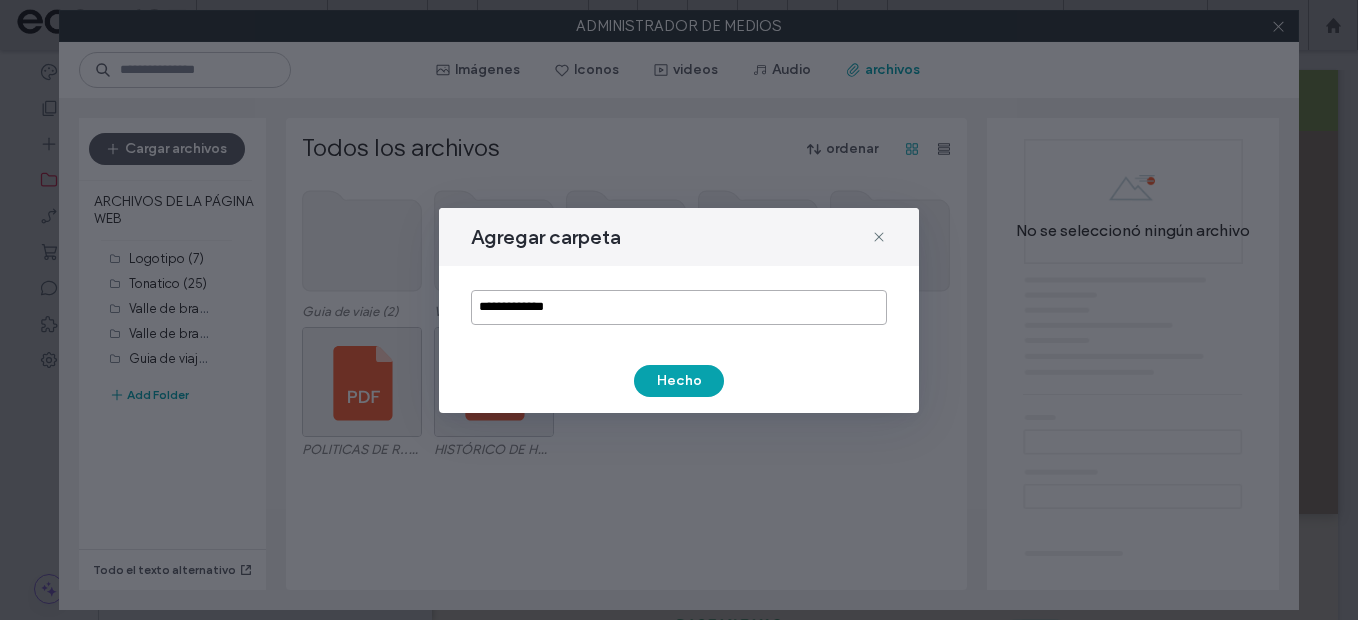 click on "**********" at bounding box center (679, 307) 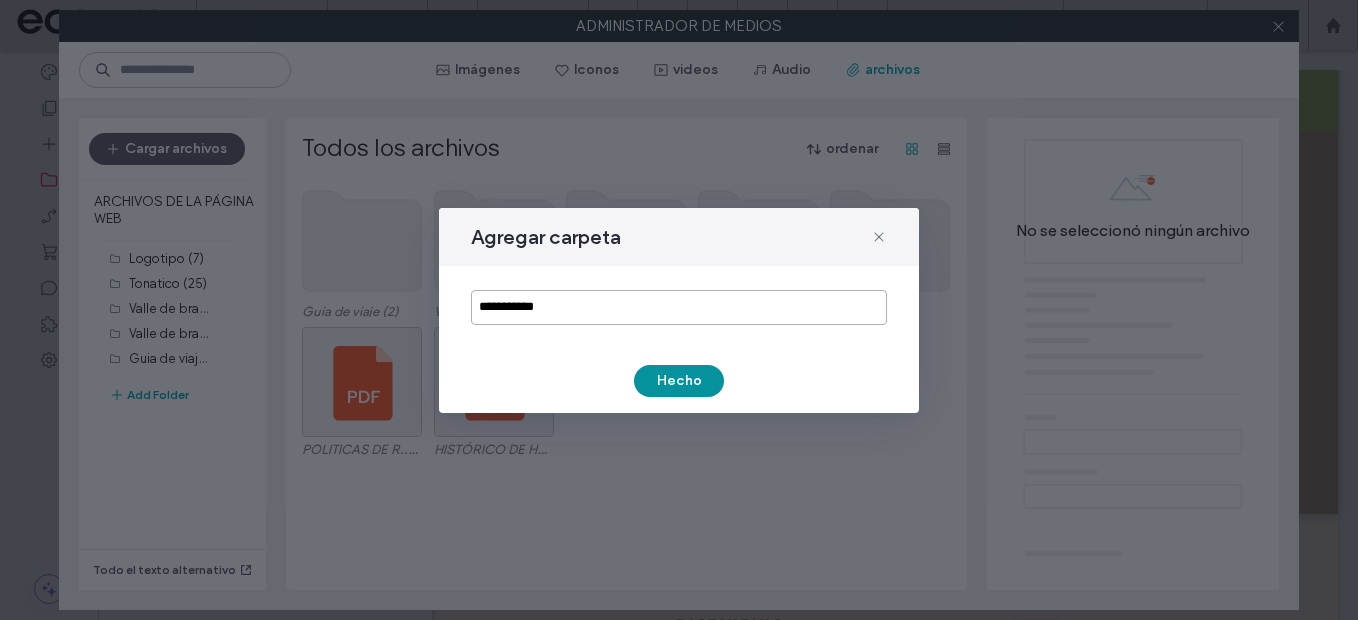 type on "**********" 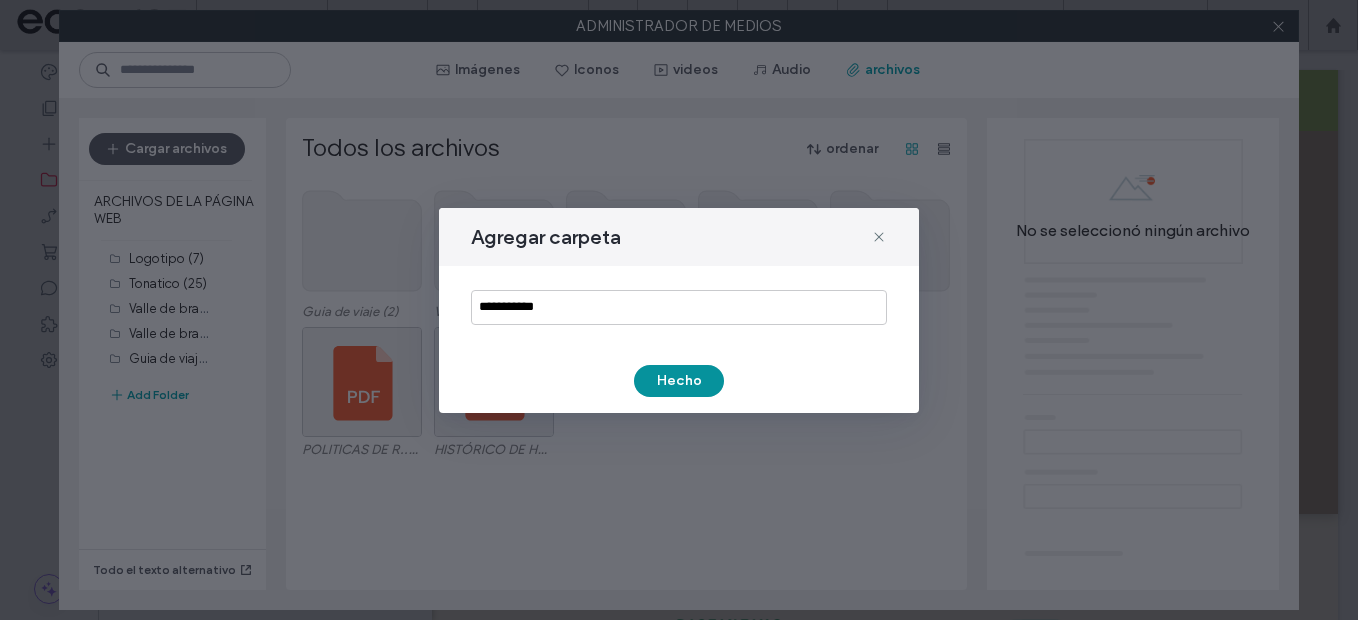 click on "Hecho" at bounding box center [679, 381] 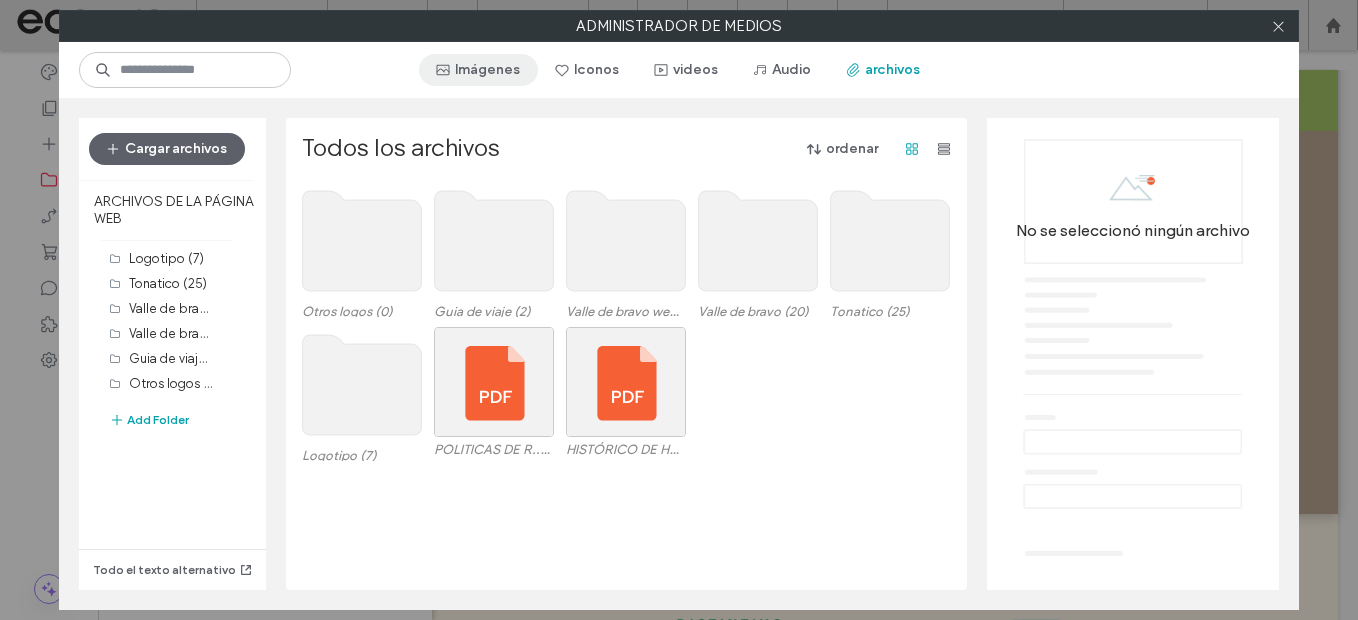click on "Imágenes" at bounding box center [478, 70] 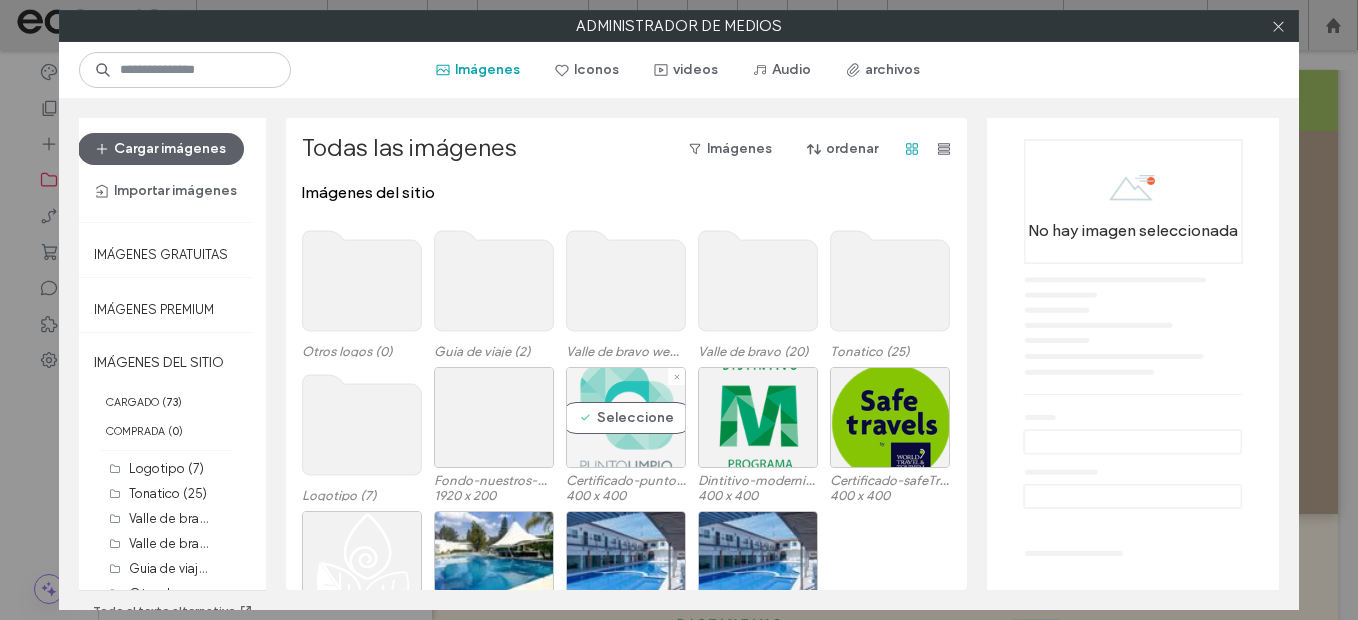 click on "Seleccione" at bounding box center [626, 417] 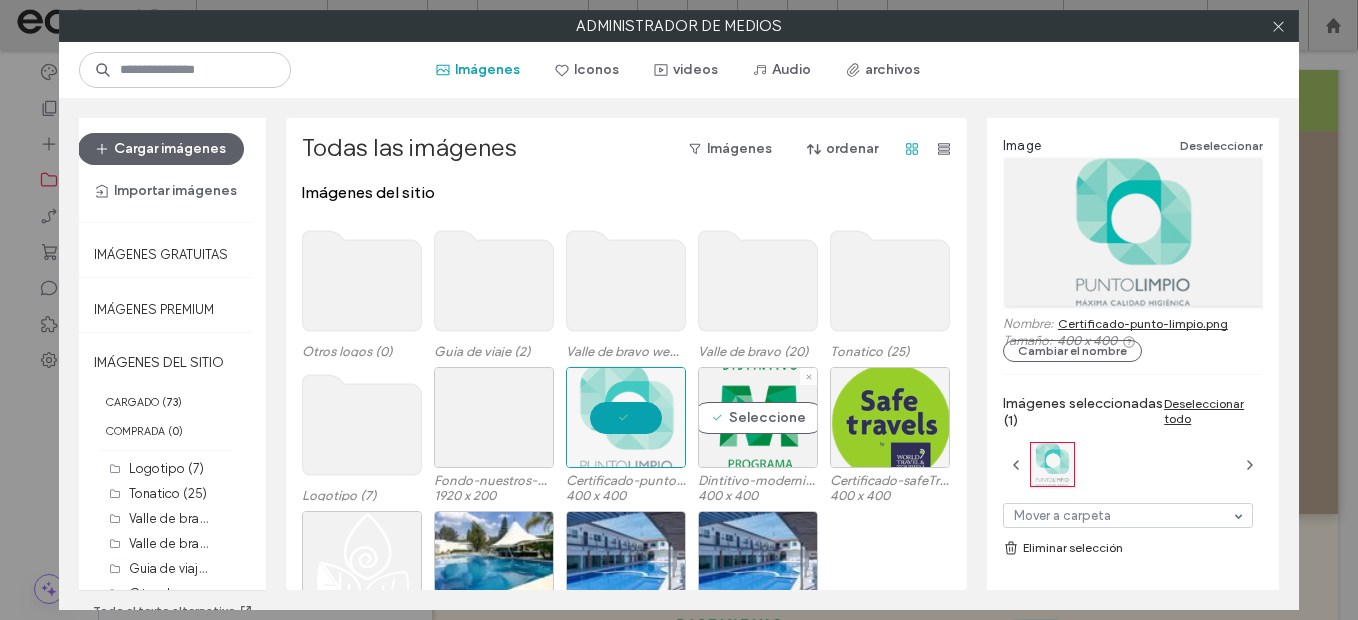 drag, startPoint x: 734, startPoint y: 419, endPoint x: 872, endPoint y: 431, distance: 138.52075 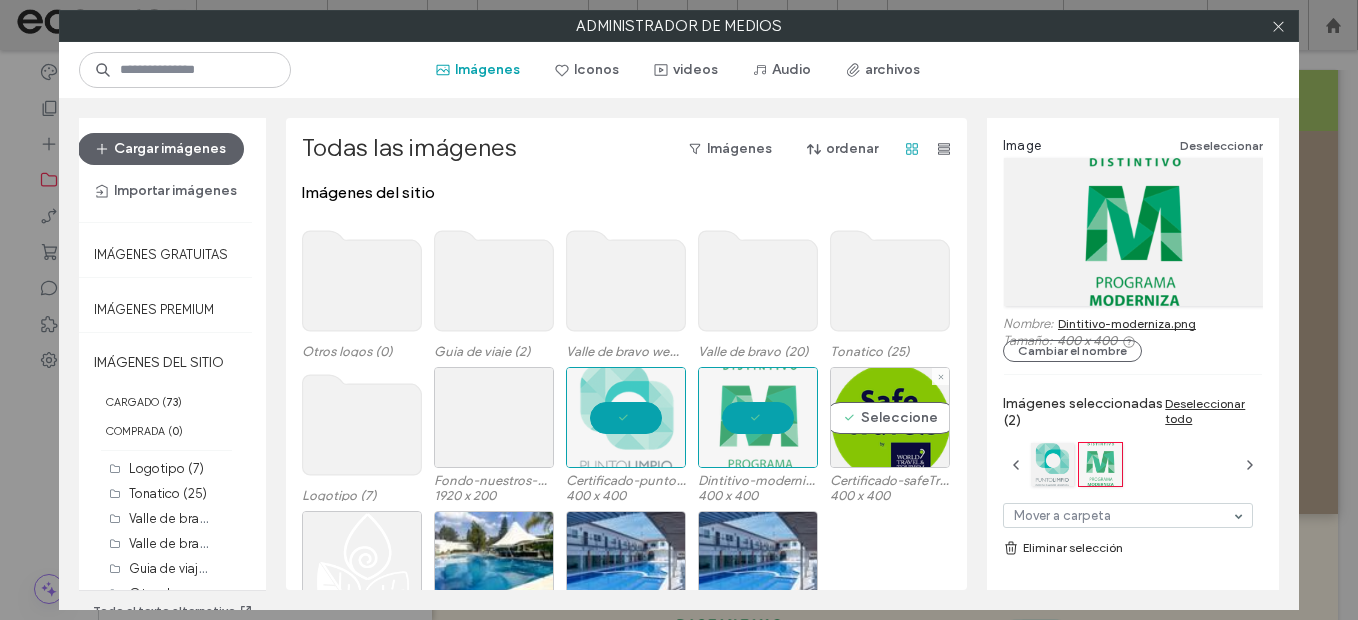 drag, startPoint x: 876, startPoint y: 431, endPoint x: 656, endPoint y: 413, distance: 220.73514 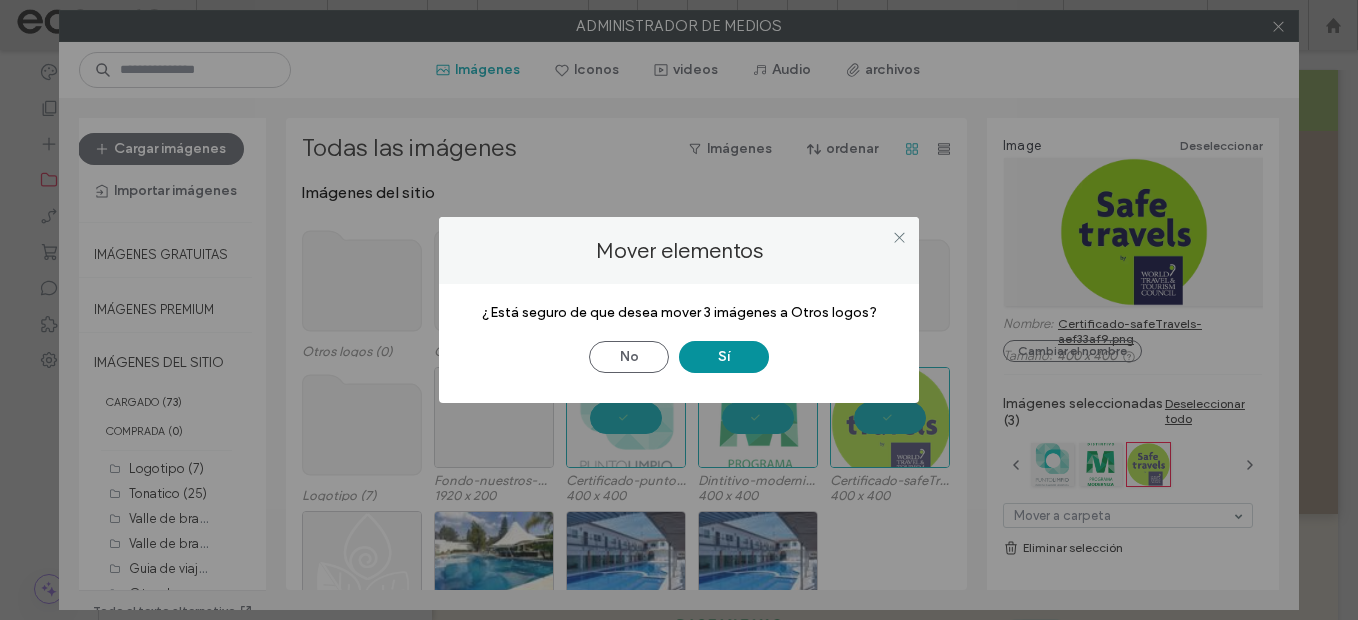 click on "Sí" at bounding box center [724, 357] 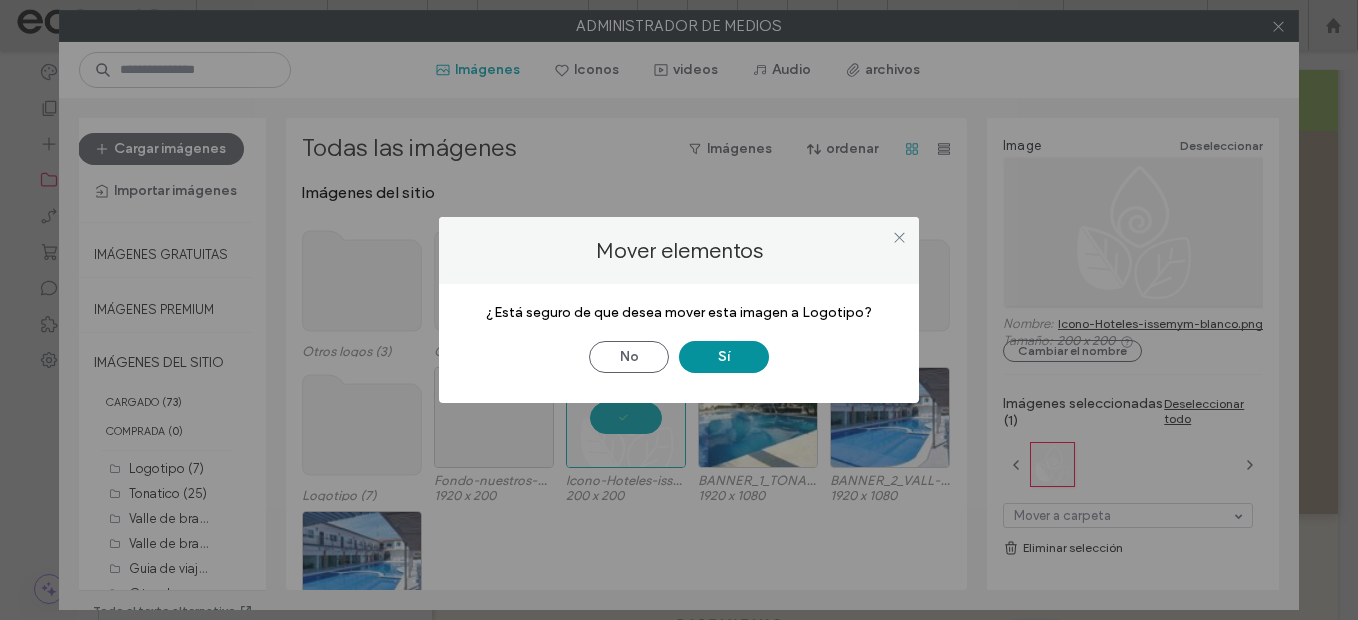 click on "Sí" at bounding box center (724, 357) 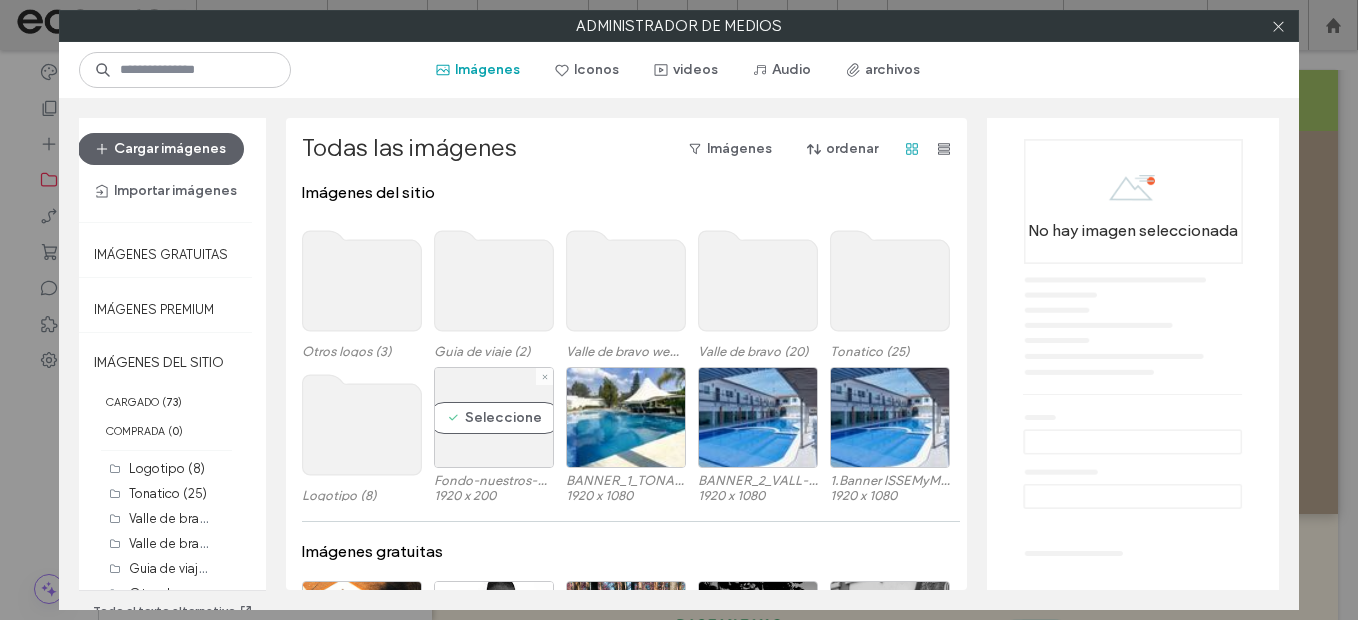 click on "Seleccione" at bounding box center (494, 417) 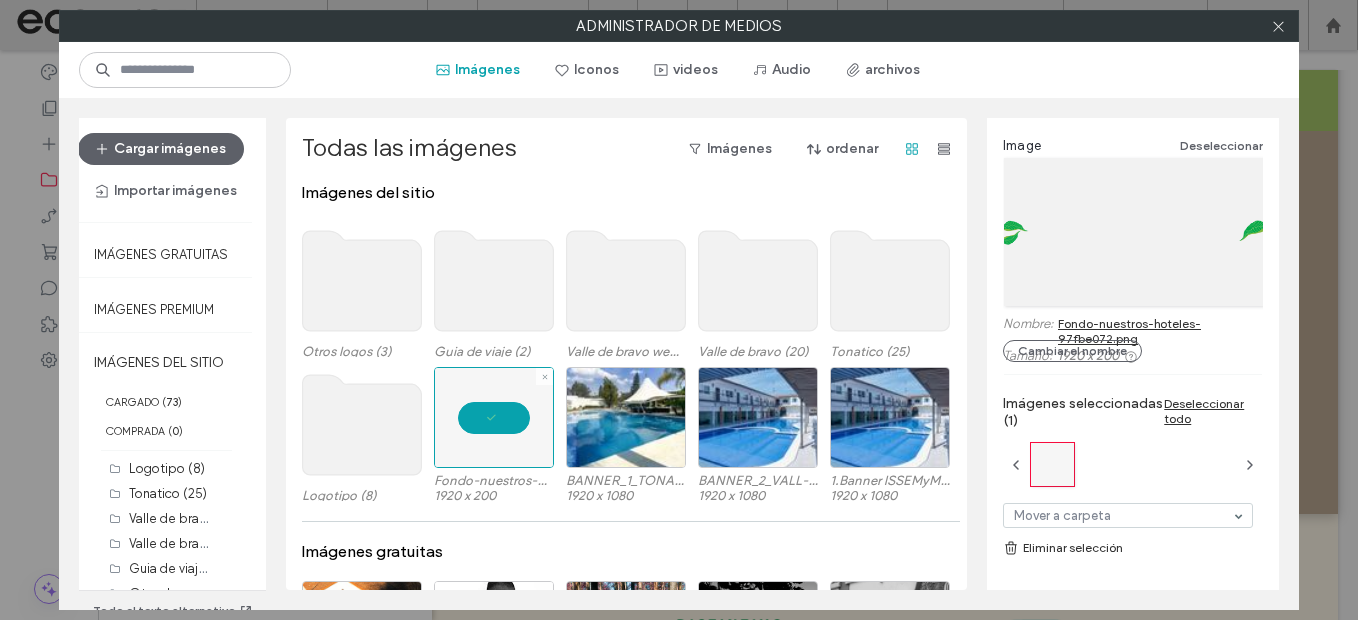 click at bounding box center (494, 417) 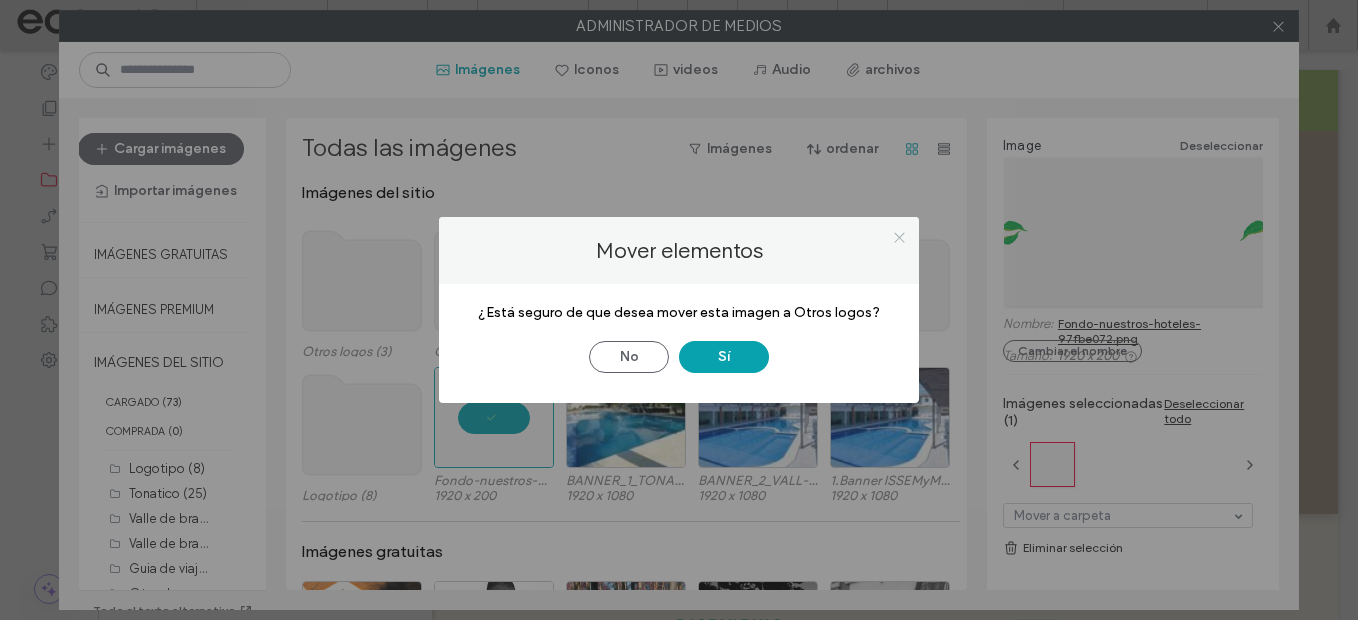 click 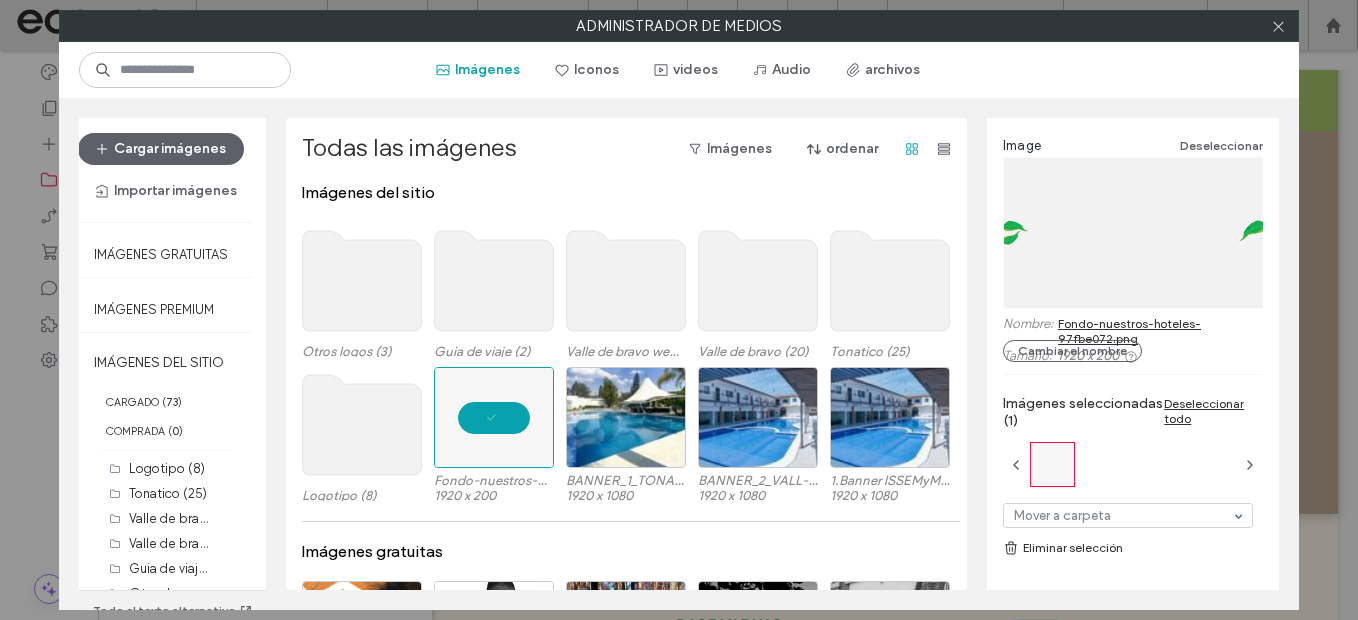 drag, startPoint x: 906, startPoint y: 63, endPoint x: 746, endPoint y: 155, distance: 184.56435 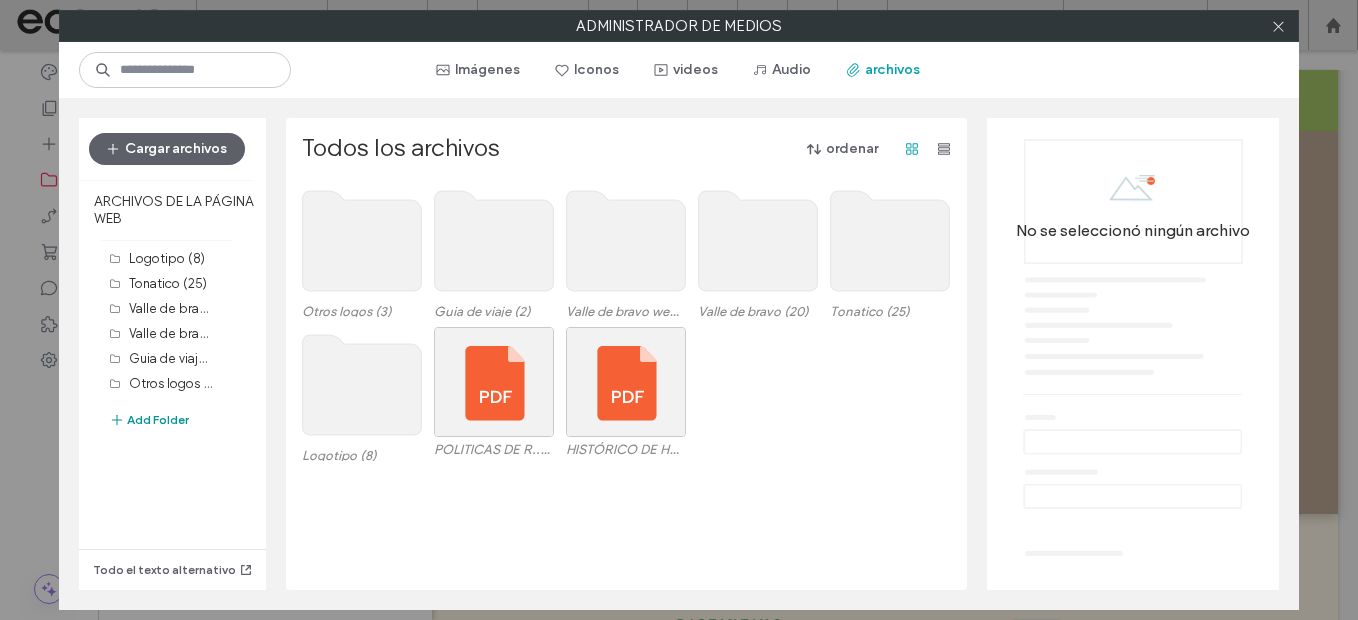 click on "Add Folder" at bounding box center (149, 420) 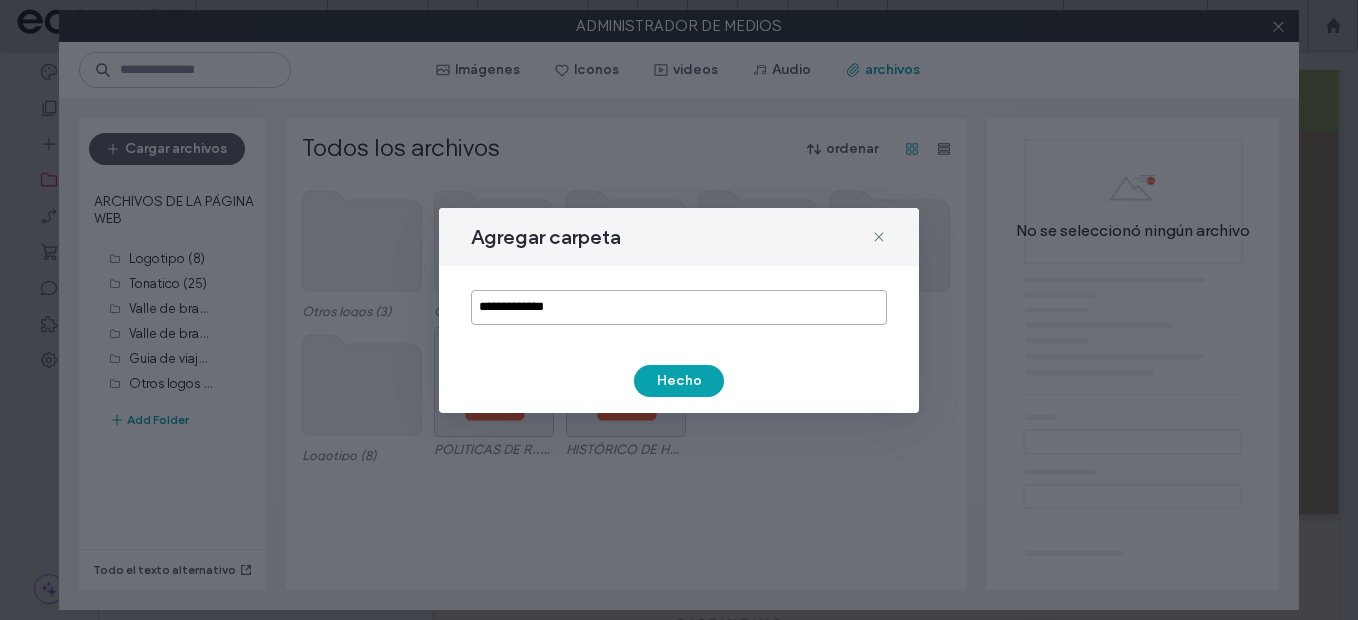 click on "**********" at bounding box center [679, 307] 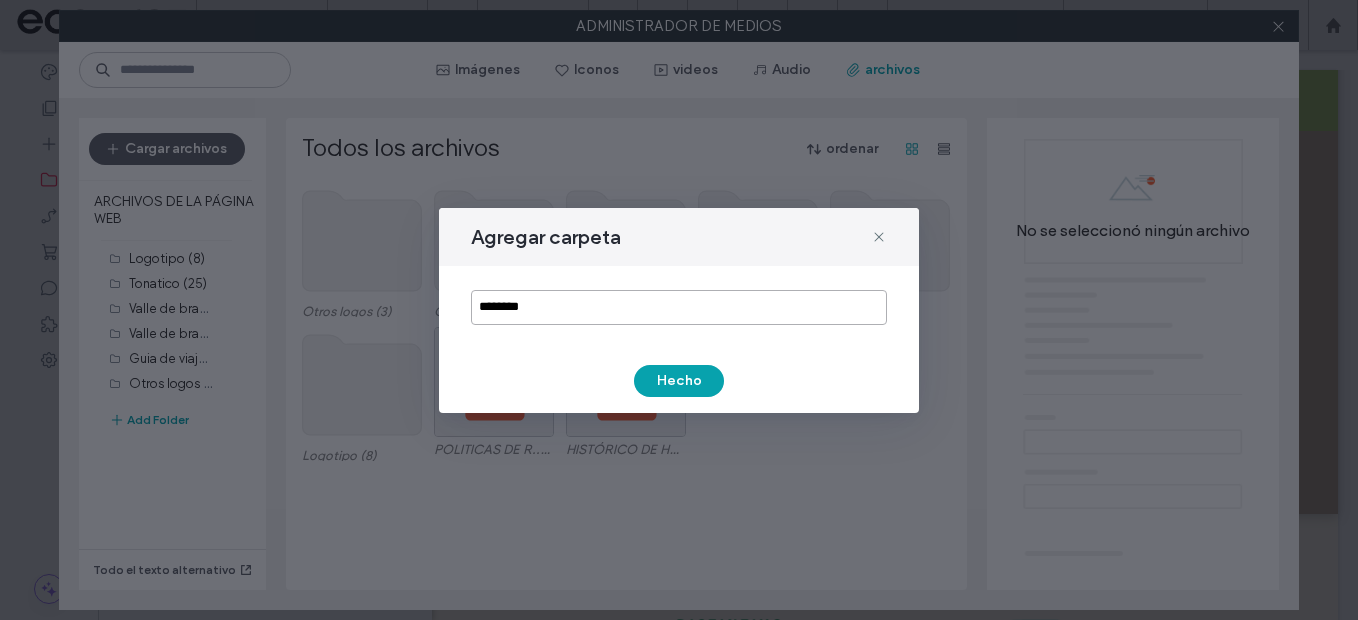 type on "********" 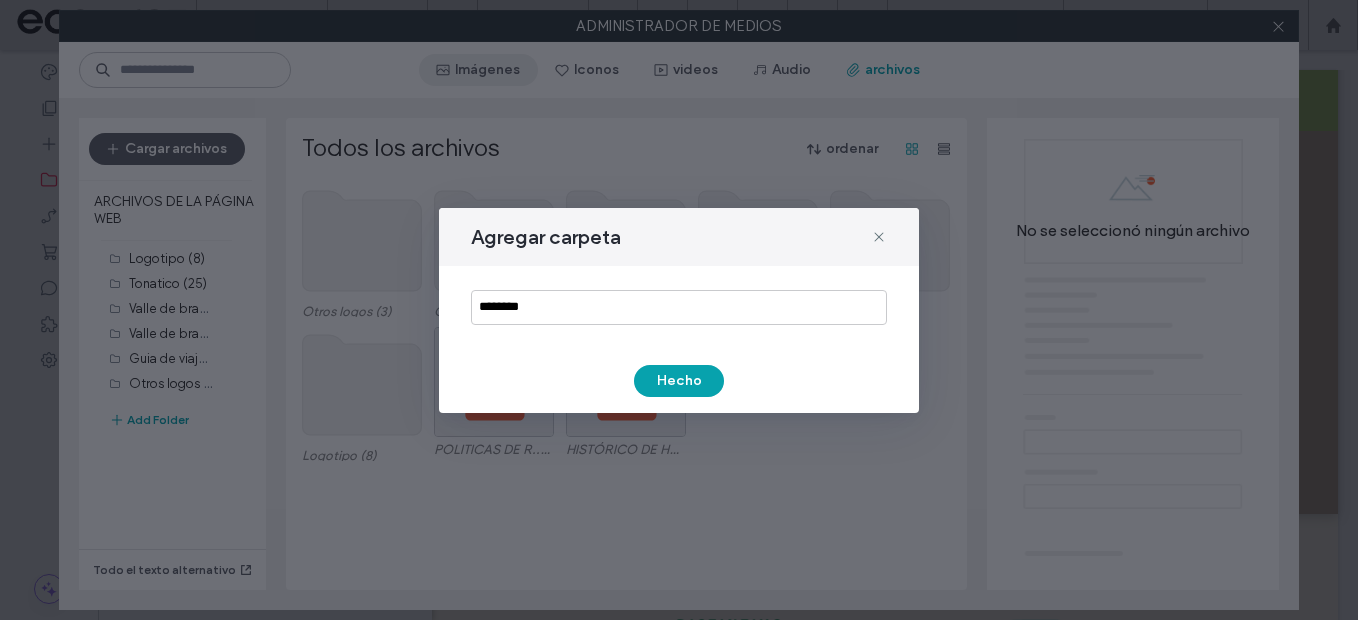 drag, startPoint x: 677, startPoint y: 367, endPoint x: 519, endPoint y: 66, distance: 339.94852 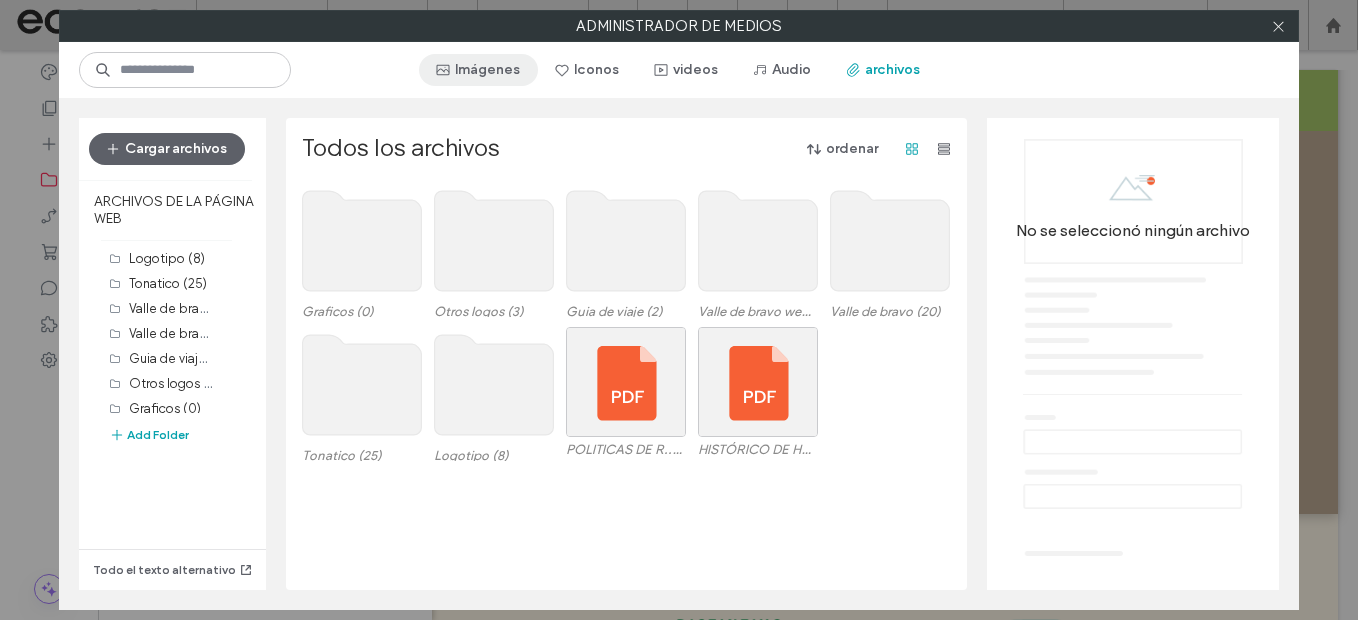 click on "Imágenes" at bounding box center [478, 70] 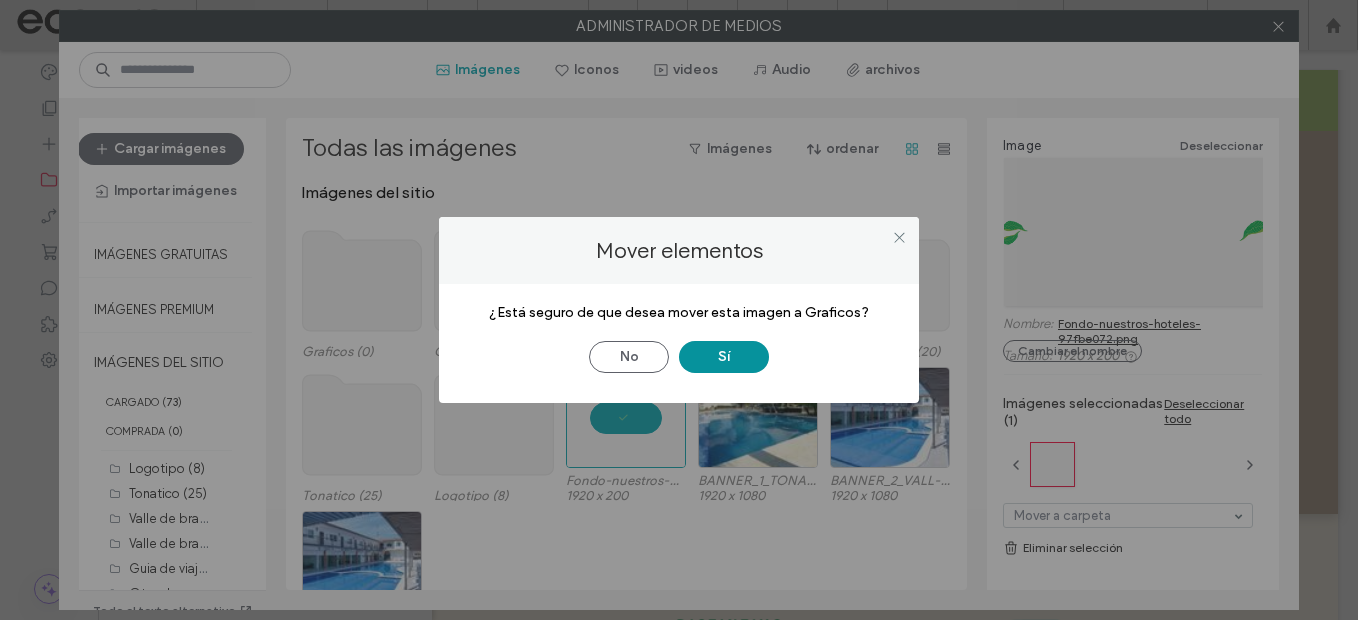 click on "Sí" at bounding box center [724, 357] 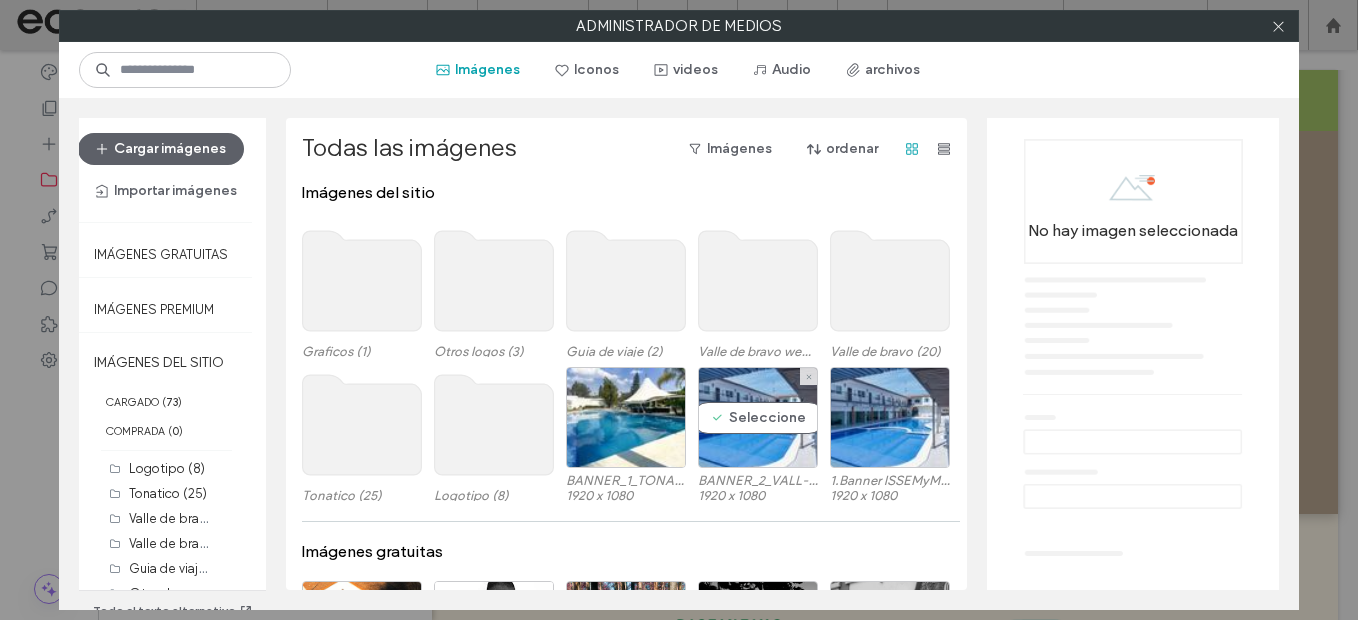 scroll, scrollTop: 100, scrollLeft: 0, axis: vertical 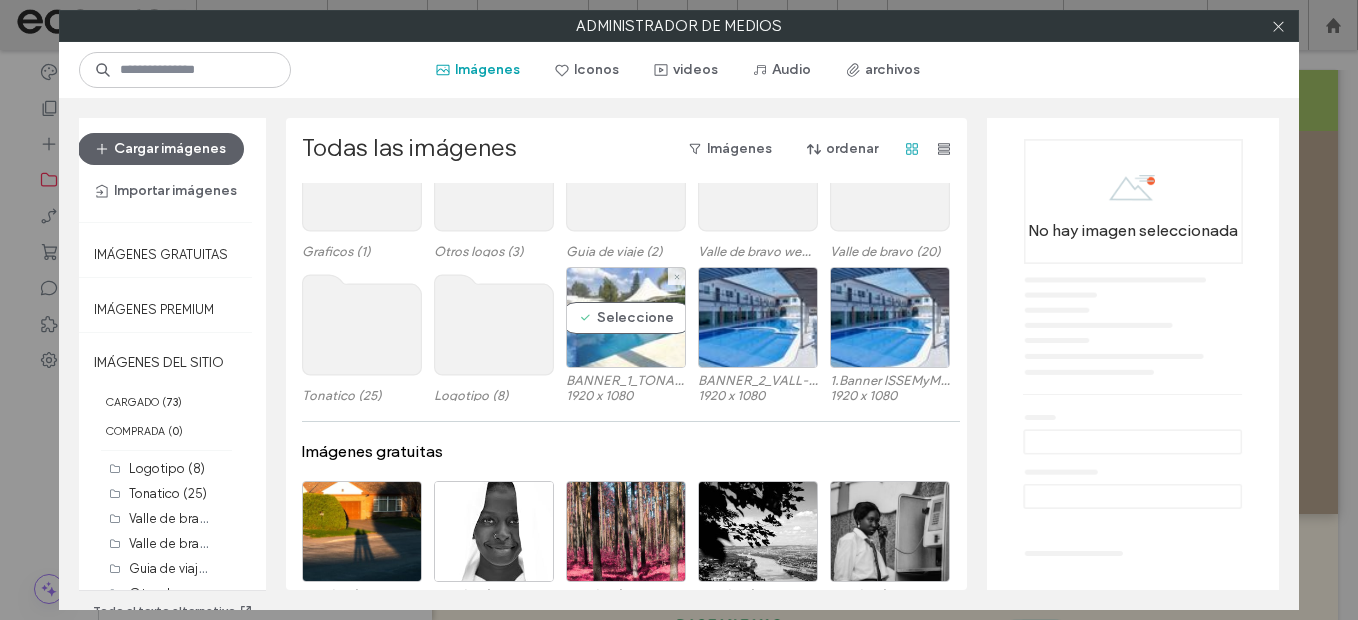 click on "Seleccione" at bounding box center [626, 317] 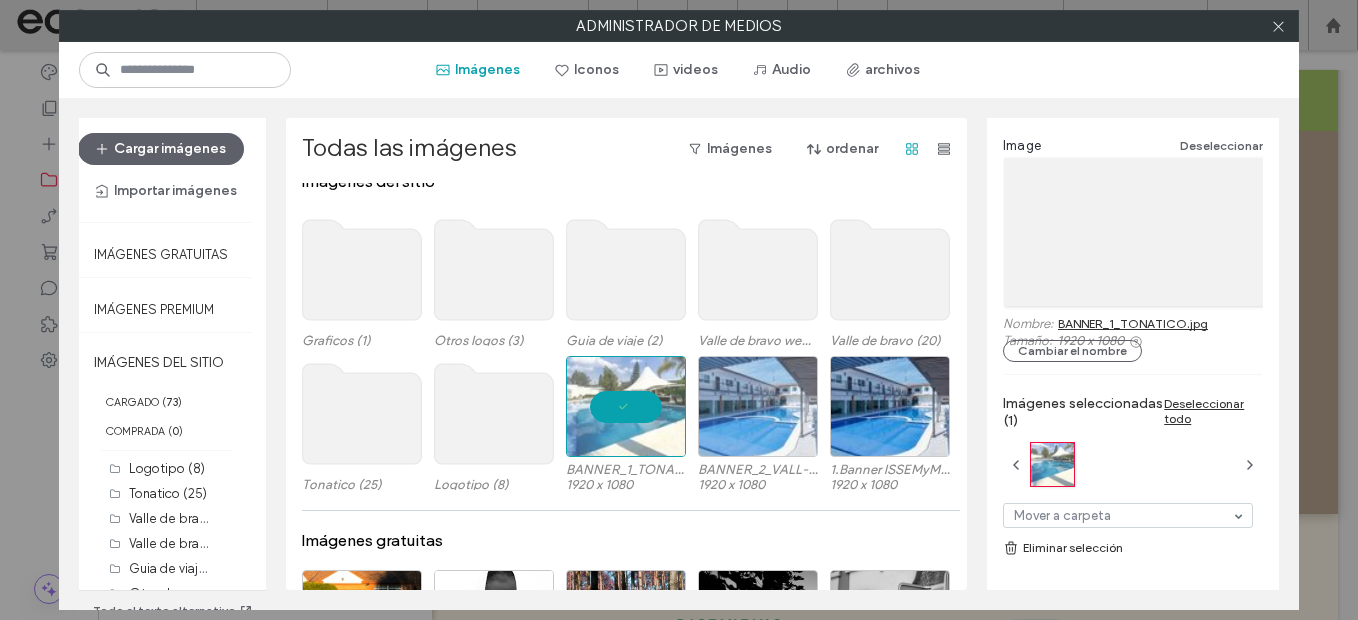 scroll, scrollTop: 0, scrollLeft: 0, axis: both 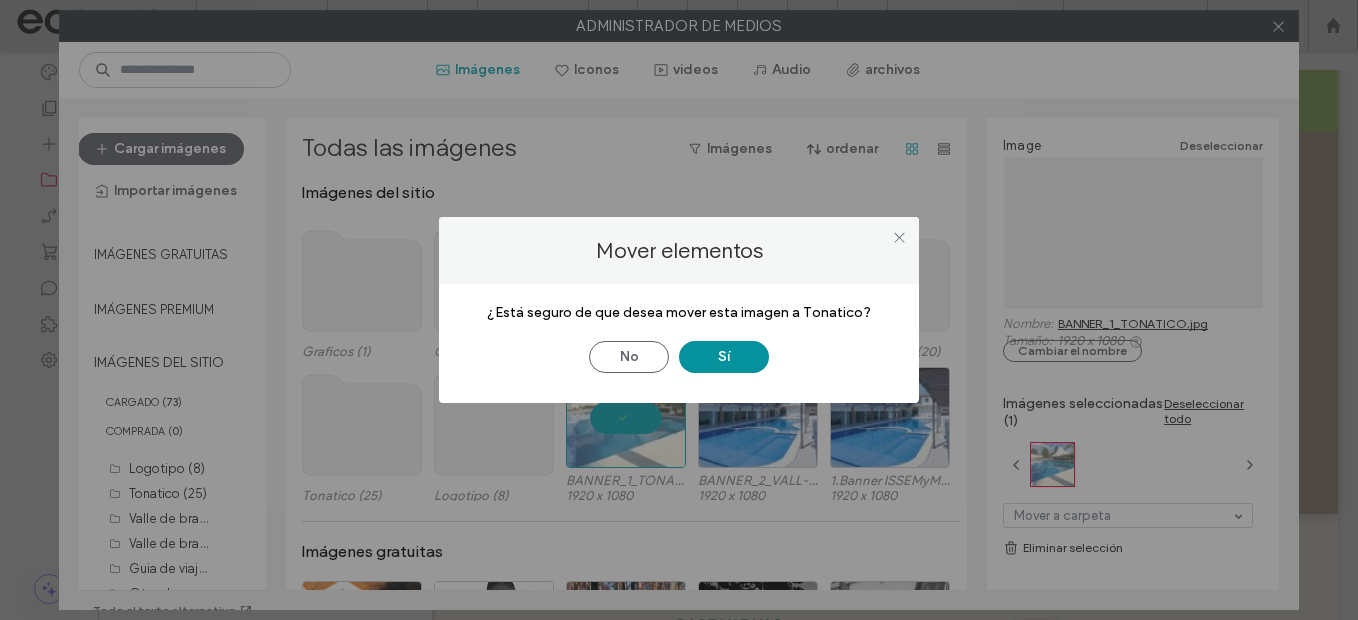 click on "Sí" at bounding box center [724, 357] 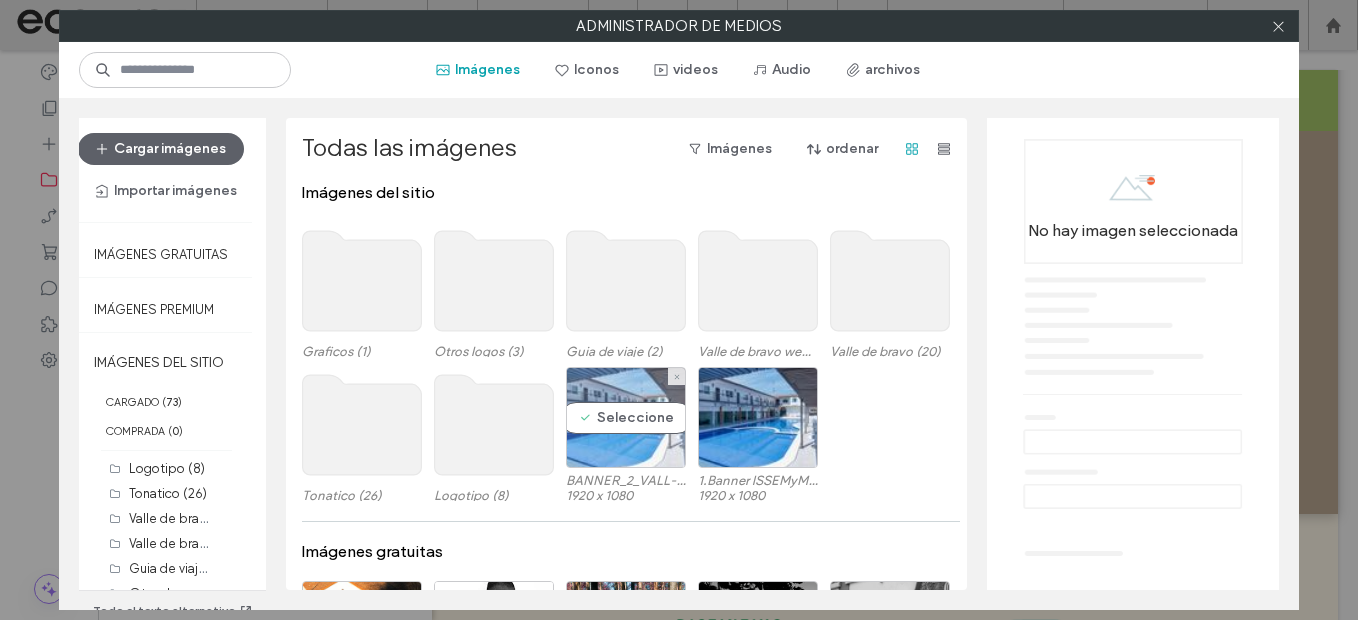 click on "Seleccione" at bounding box center [626, 417] 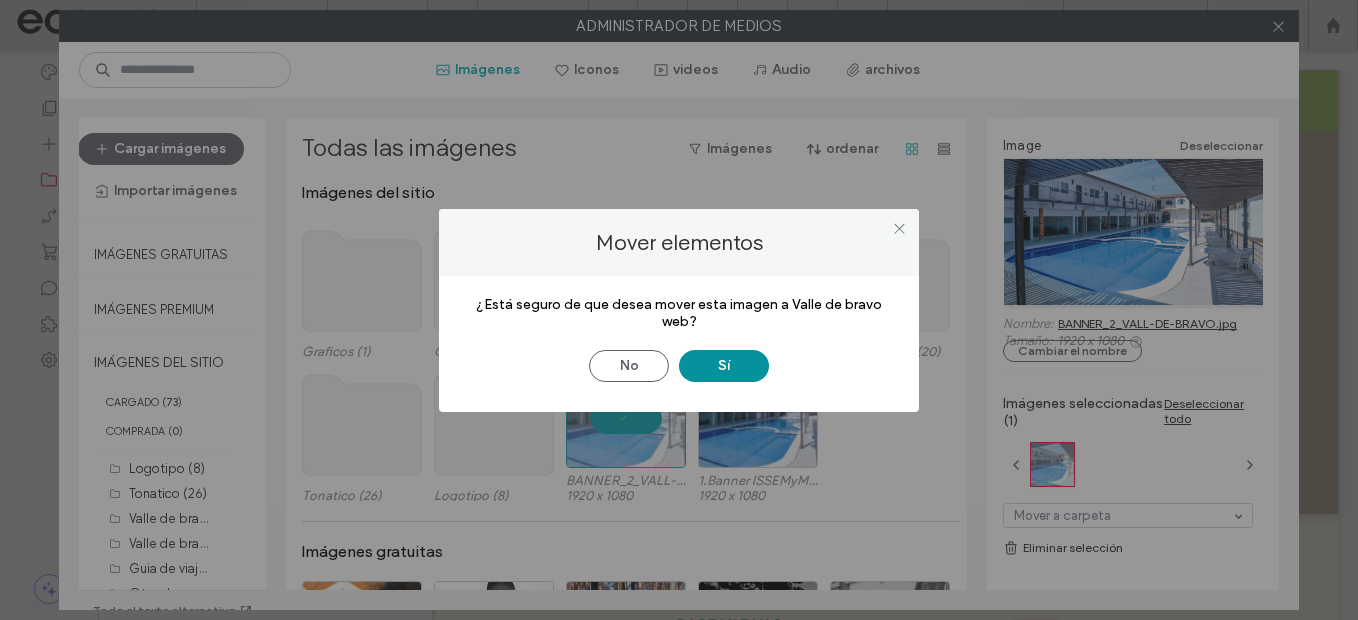 click on "Sí" at bounding box center [724, 366] 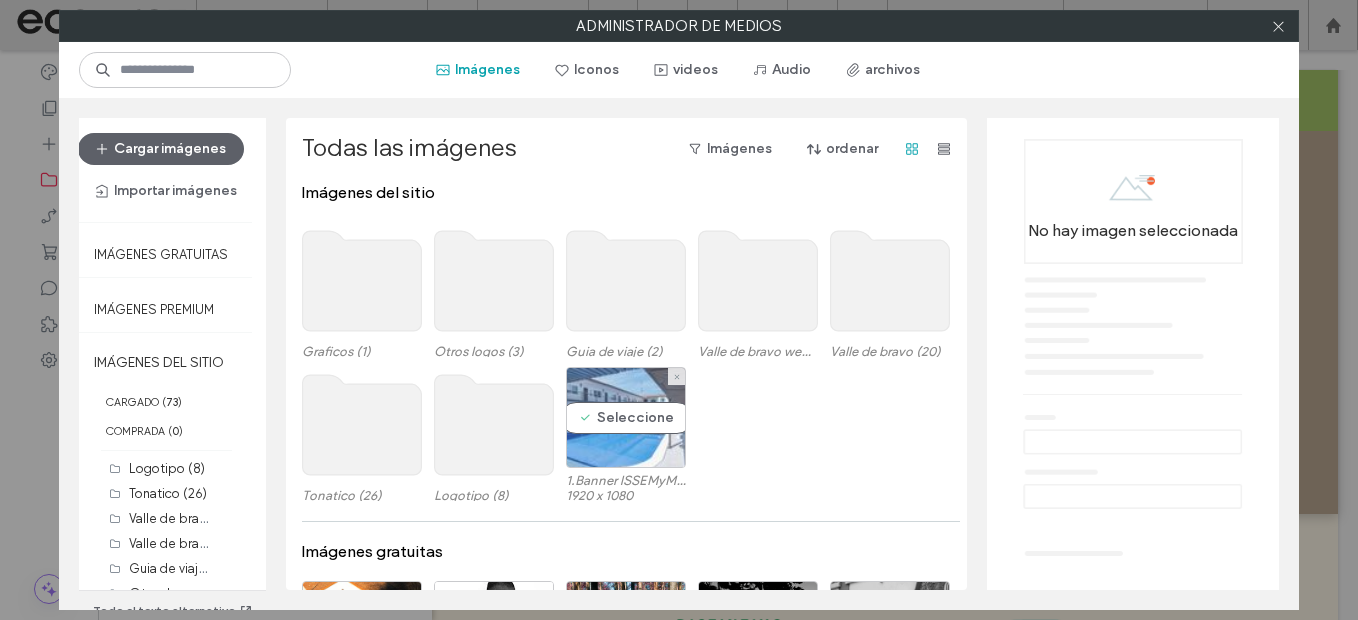 click on "Seleccione" at bounding box center (626, 417) 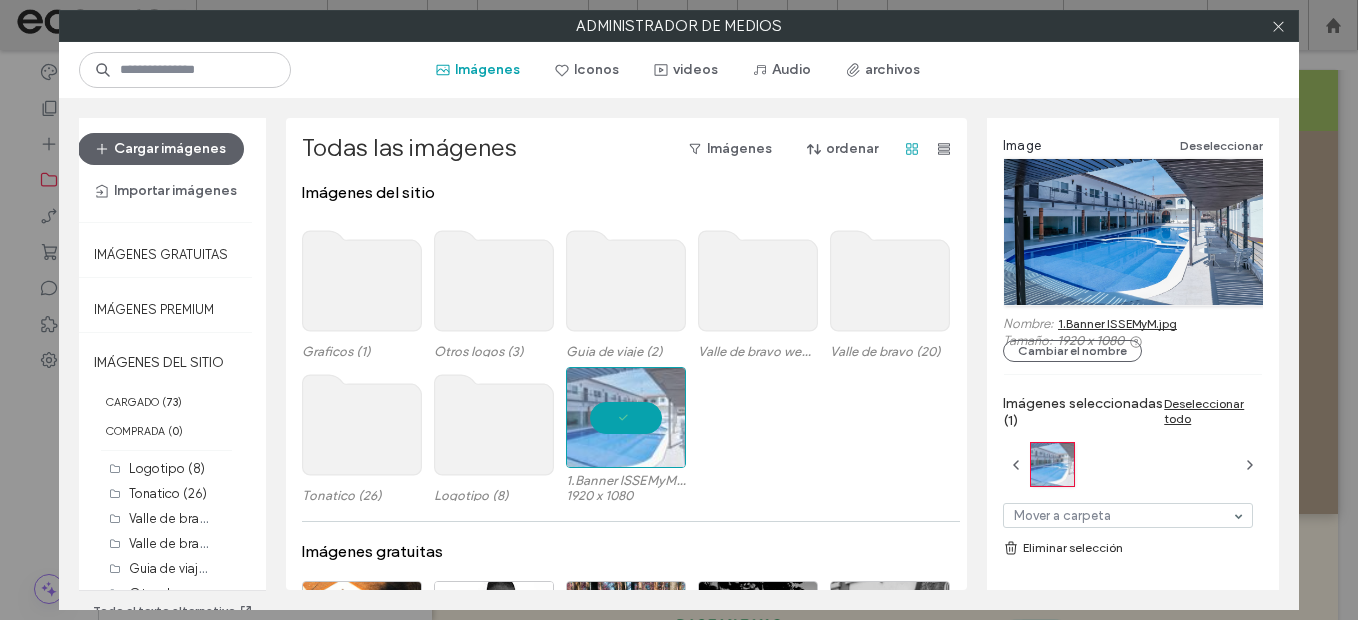 click 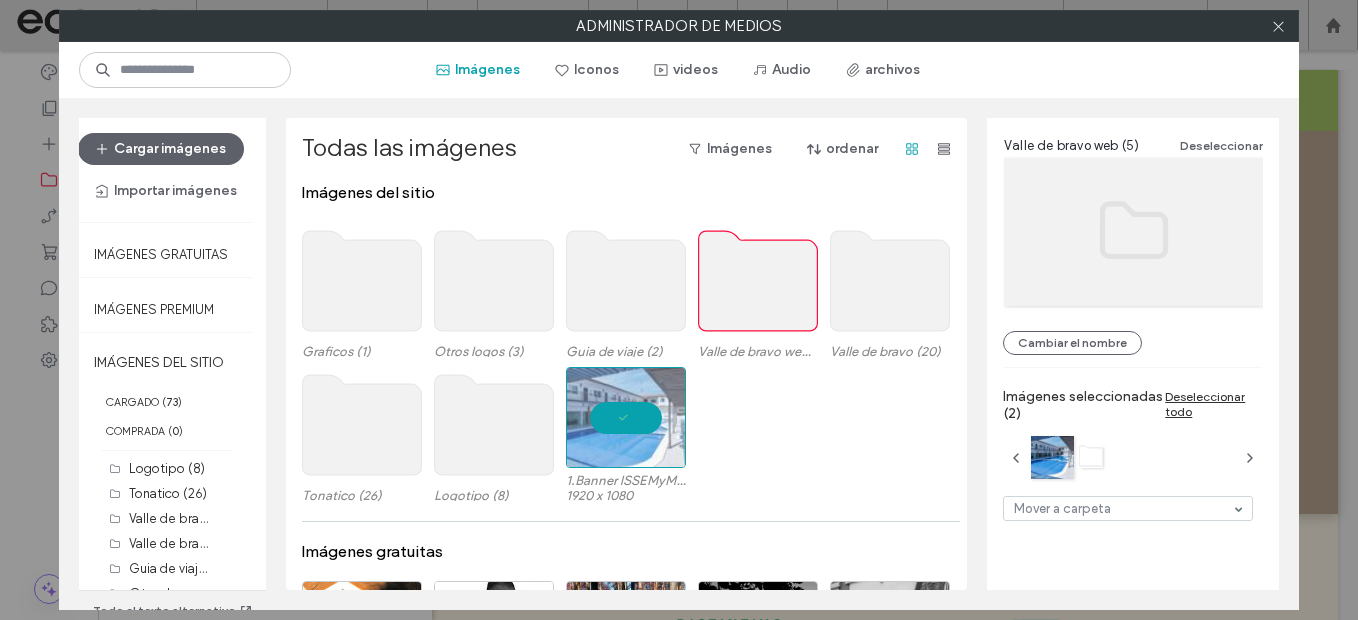click 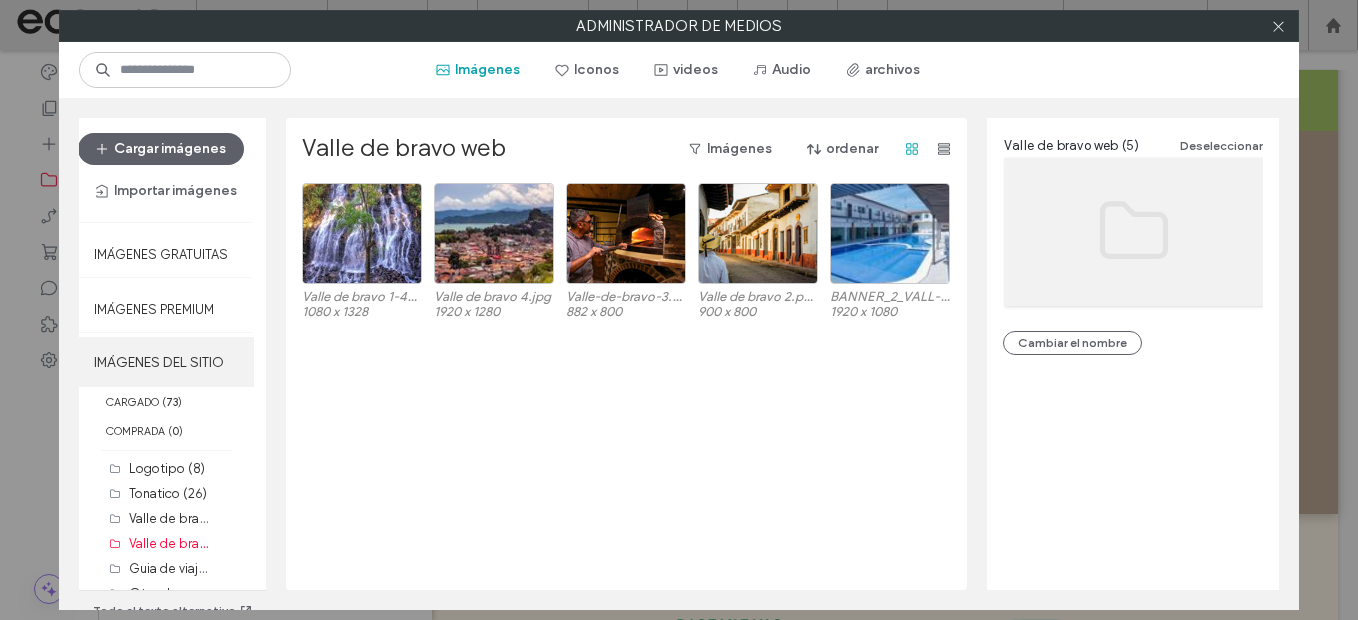 click on "IMÁGENES DEL SITIO" at bounding box center [166, 362] 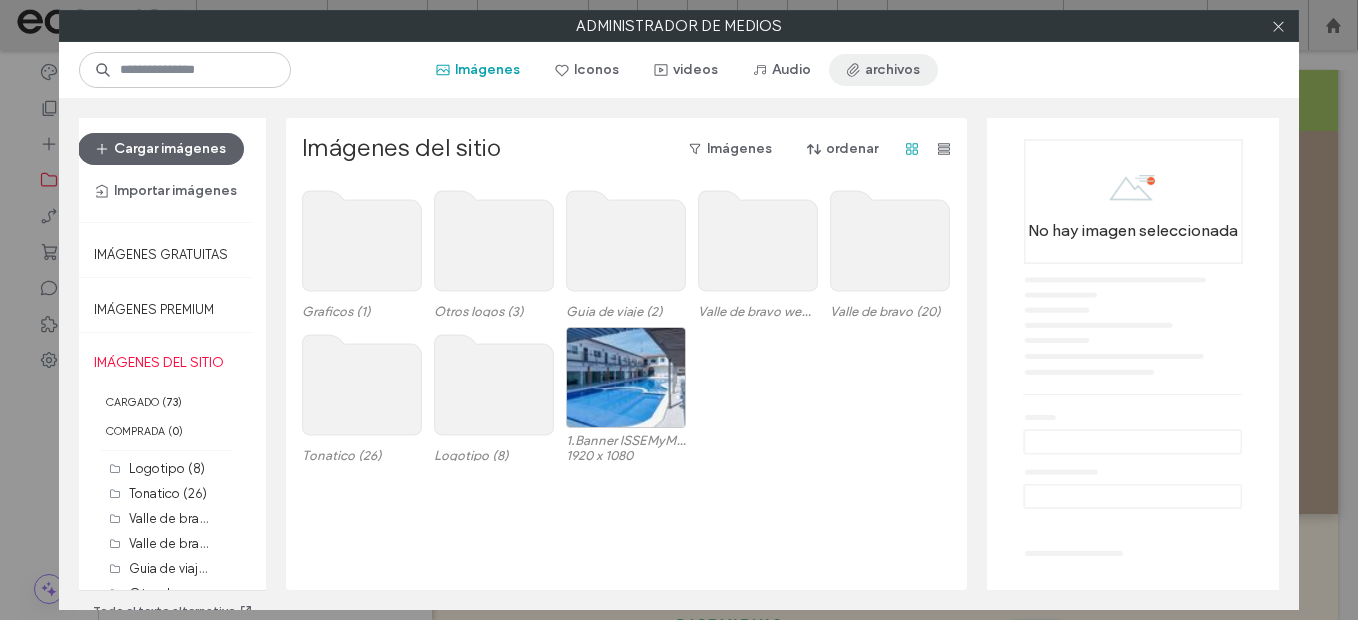 click on "archivos" at bounding box center [883, 70] 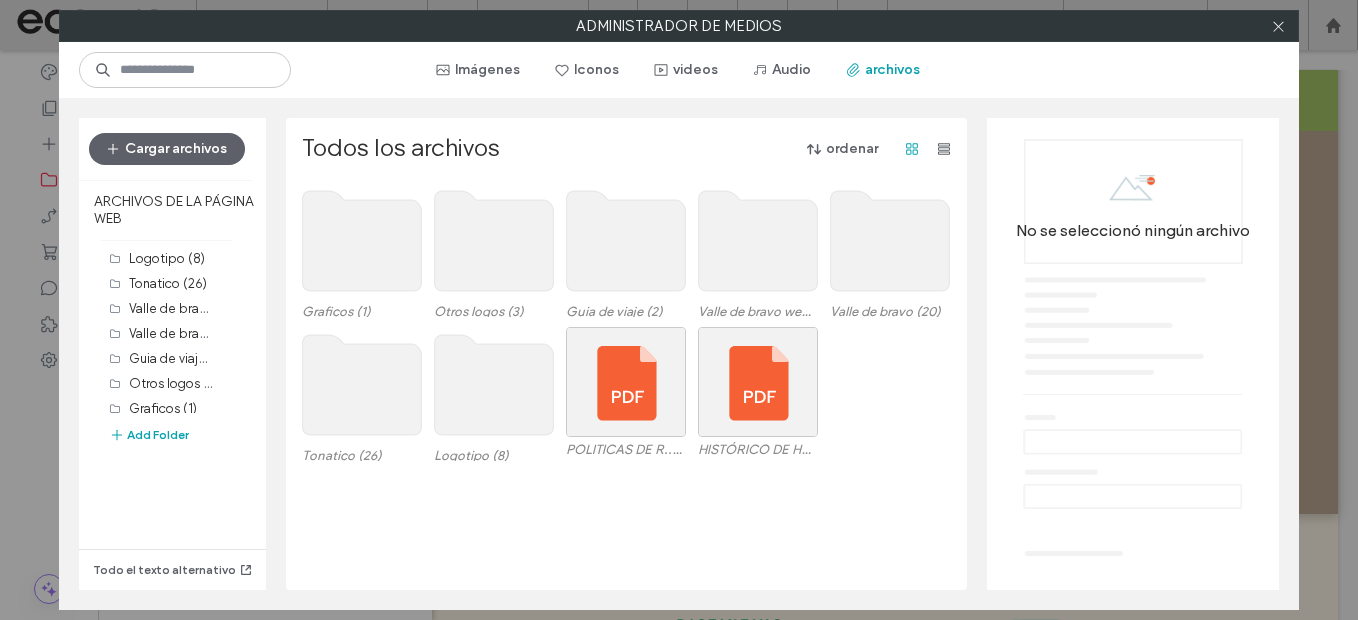 click on "Logotipo (8) Tonatico (26) Valle de bravo (20) Valle de bravo web (5) Guia de viaje (2) Otros logos (3) Graficos (1) Add Folder" at bounding box center (176, 356) 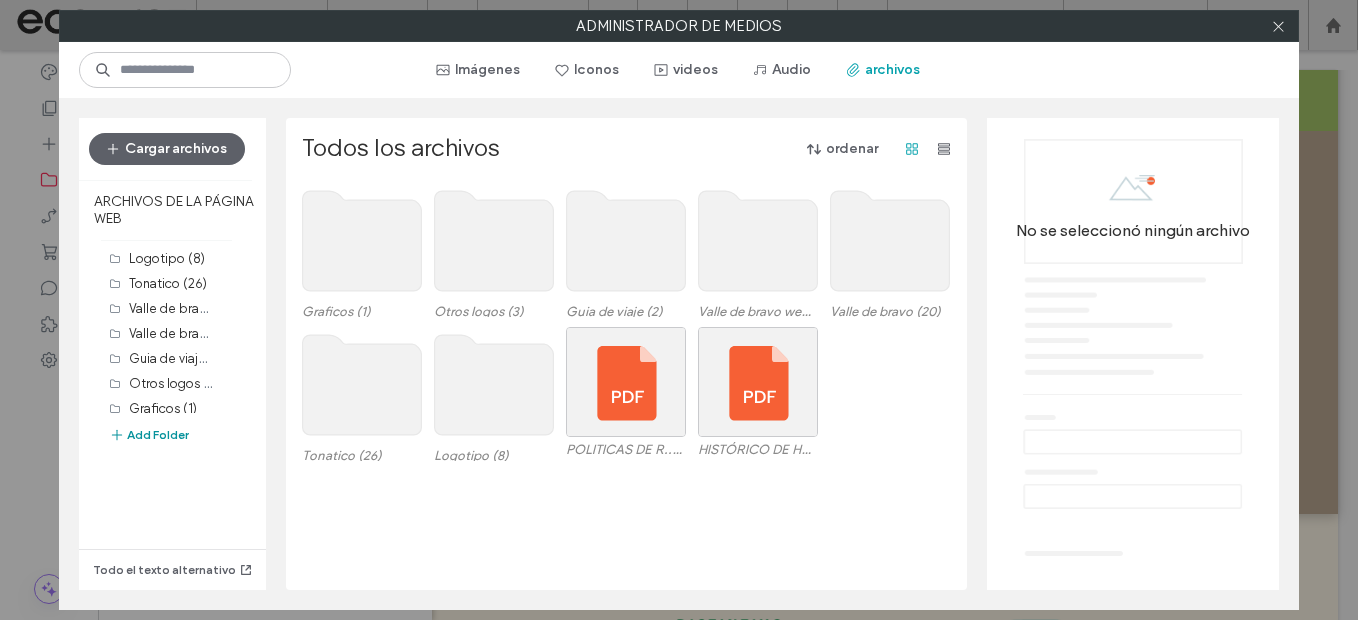 click on "Add Folder" at bounding box center (149, 434) 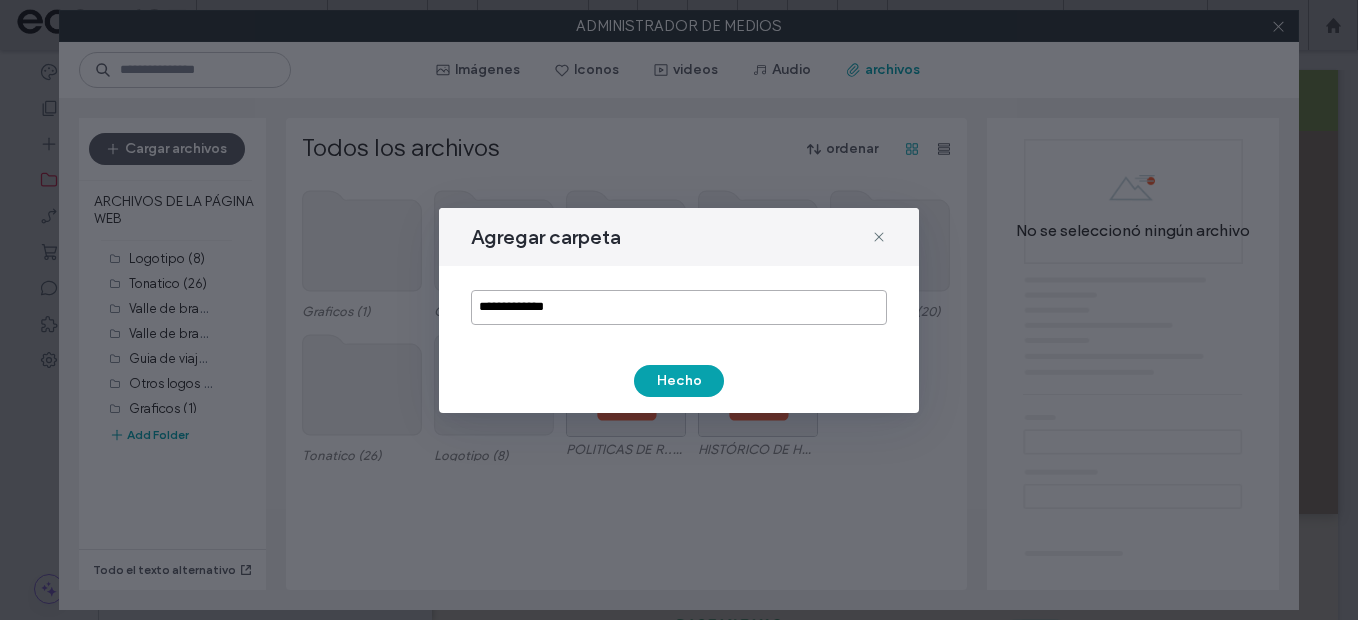 click on "**********" at bounding box center [679, 307] 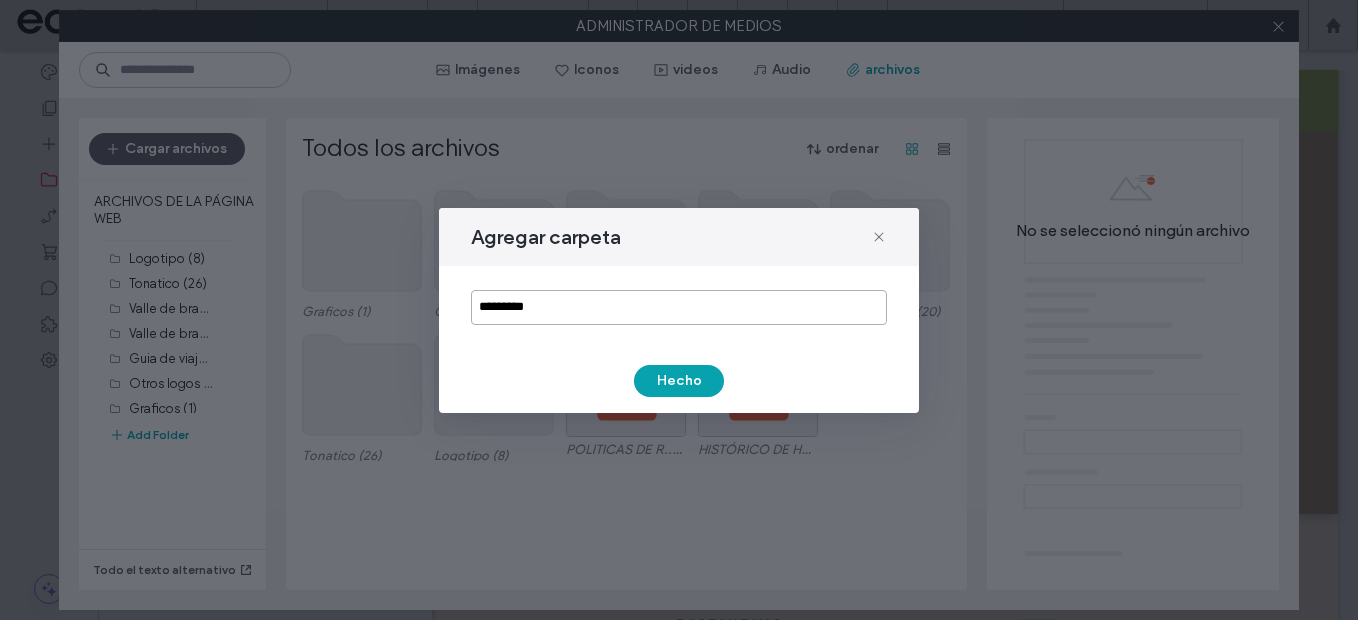 type on "*********" 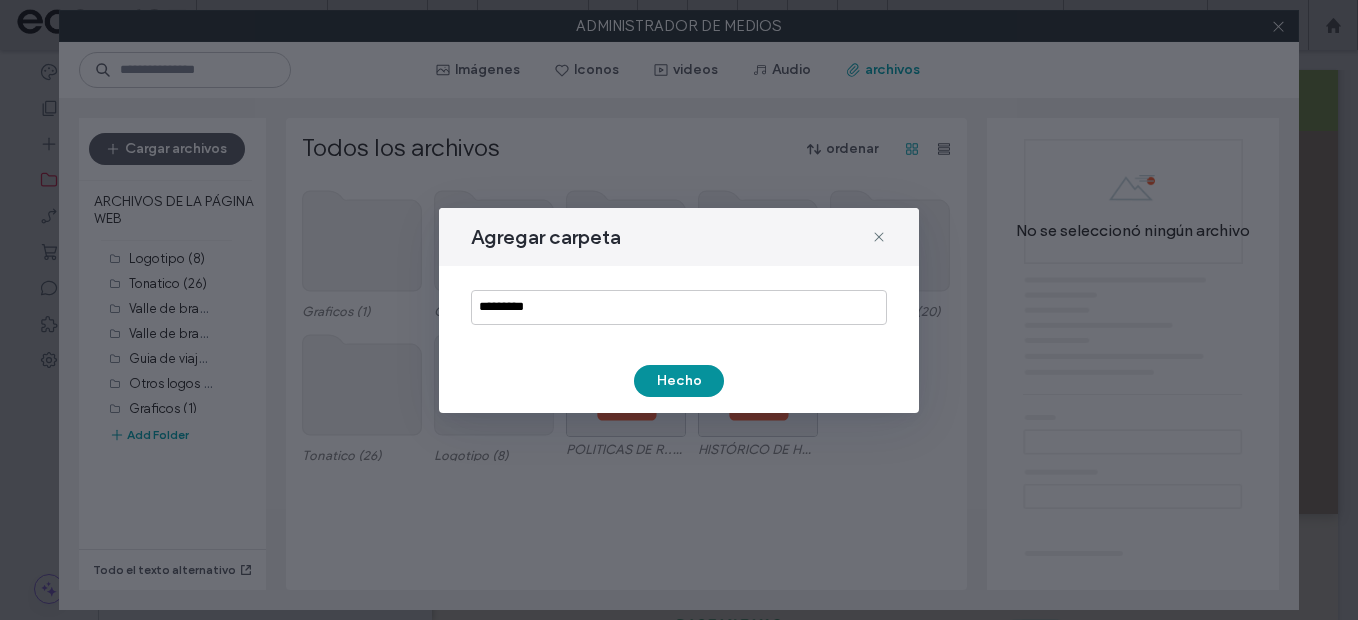 click on "Hecho" at bounding box center (679, 381) 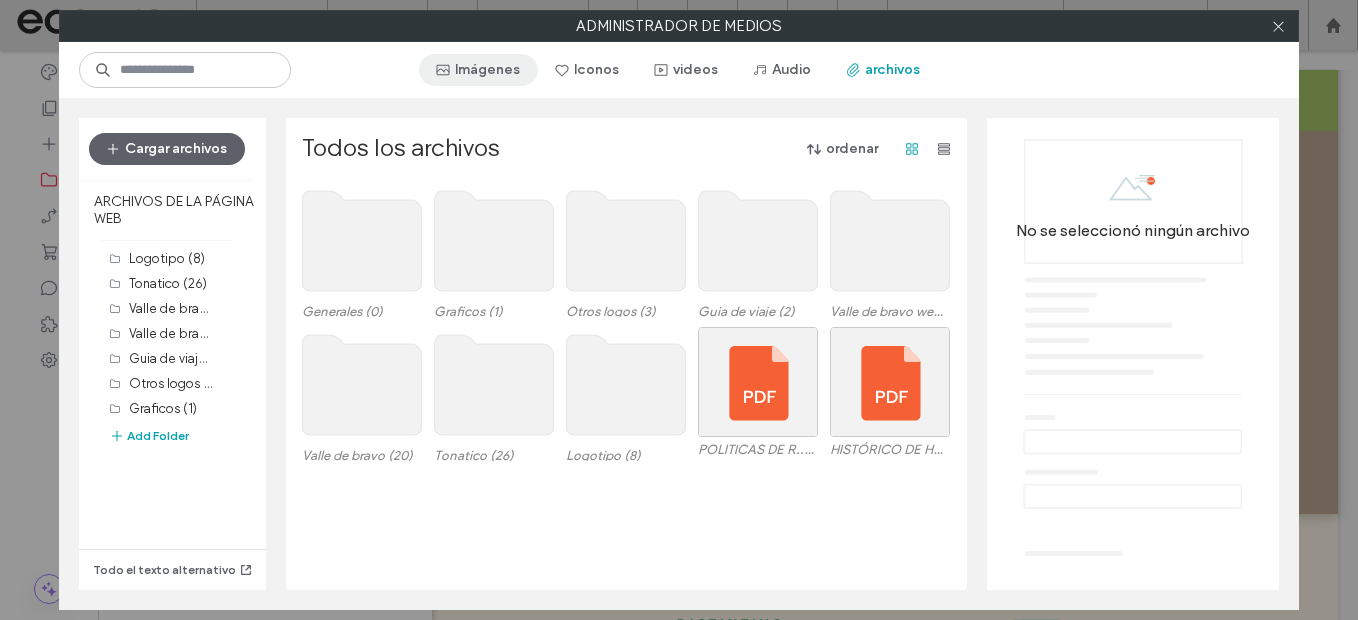 click on "Imágenes" at bounding box center (478, 70) 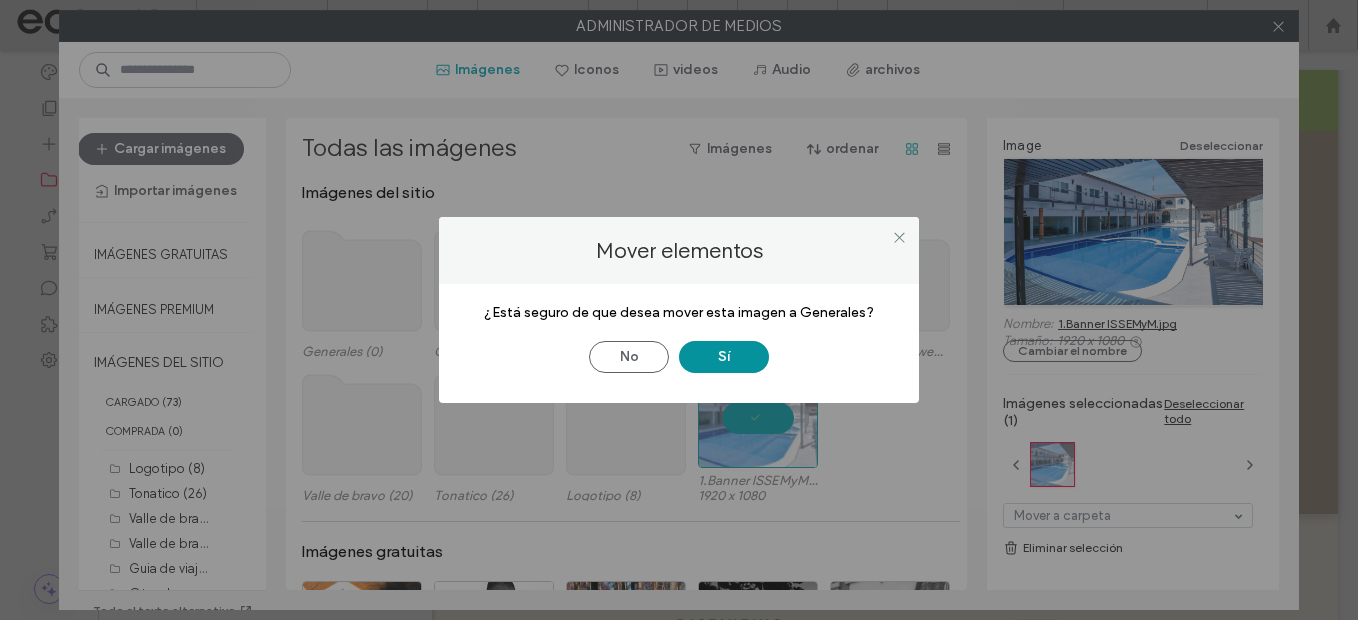 click on "Sí" at bounding box center [724, 357] 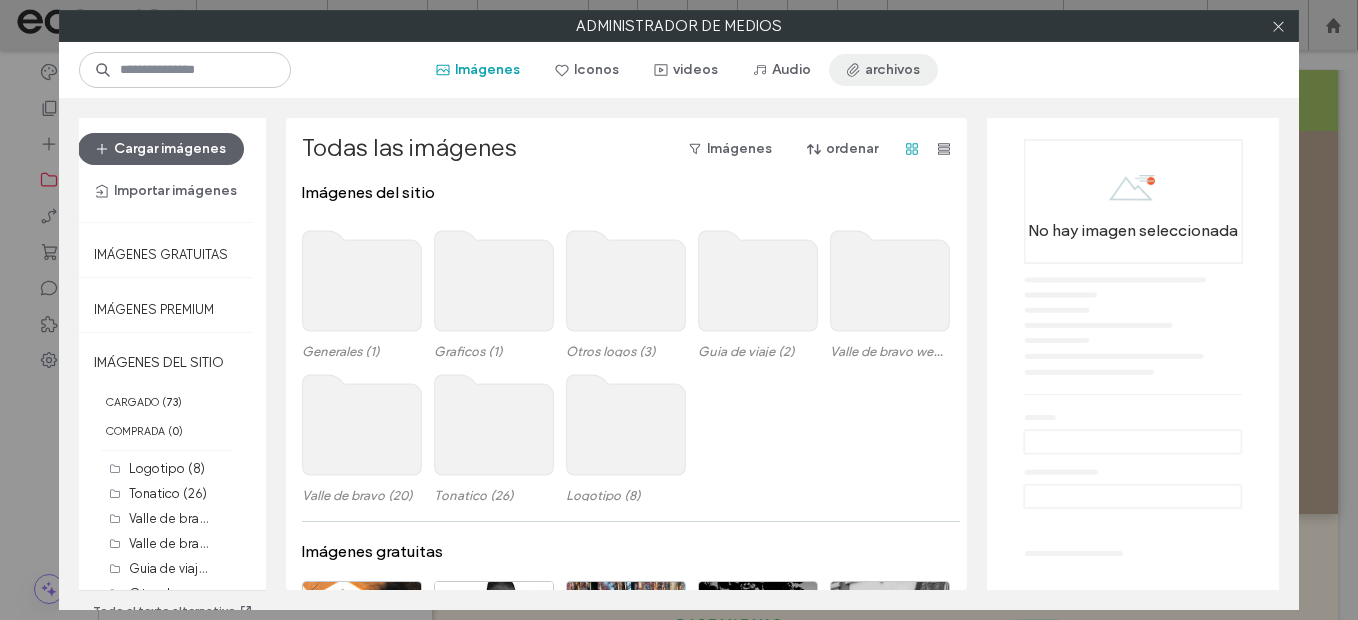 click on "archivos" at bounding box center [883, 70] 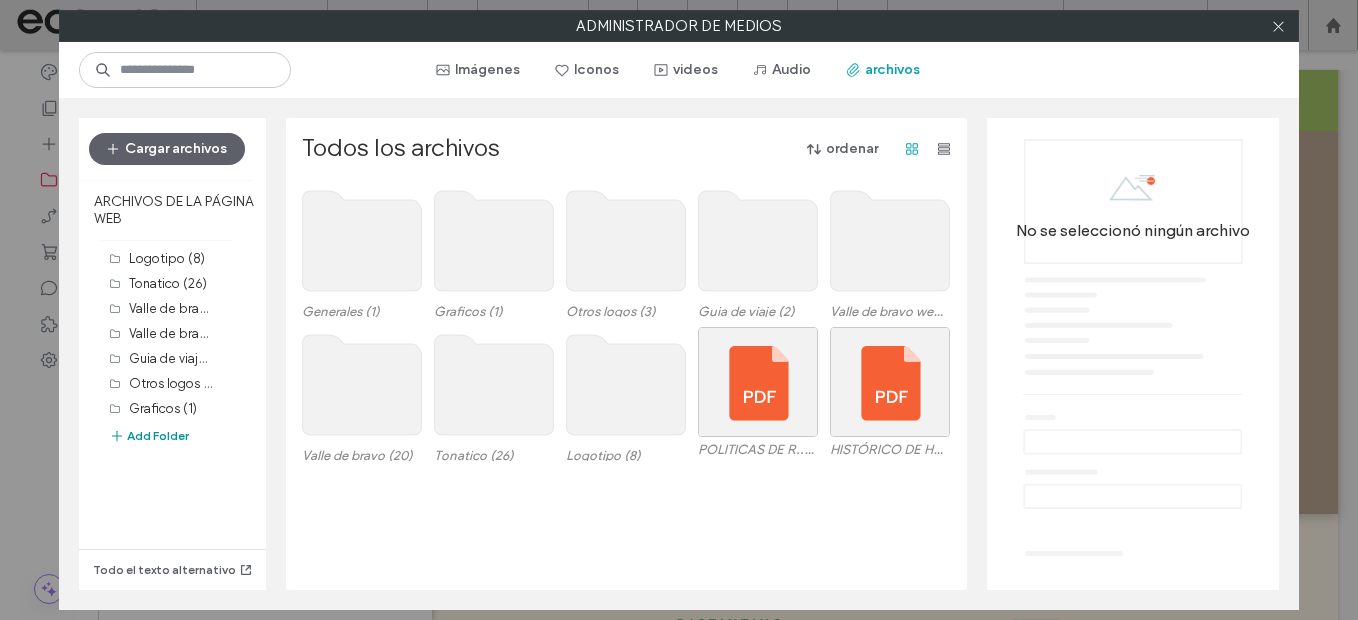 click on "Logotipo (8) Tonatico (26) Valle de bravo (20) Valle de bravo web (5) Guia de viaje (2) Otros logos (3) Graficos (1) Generales (1) Add Folder" at bounding box center [176, 356] 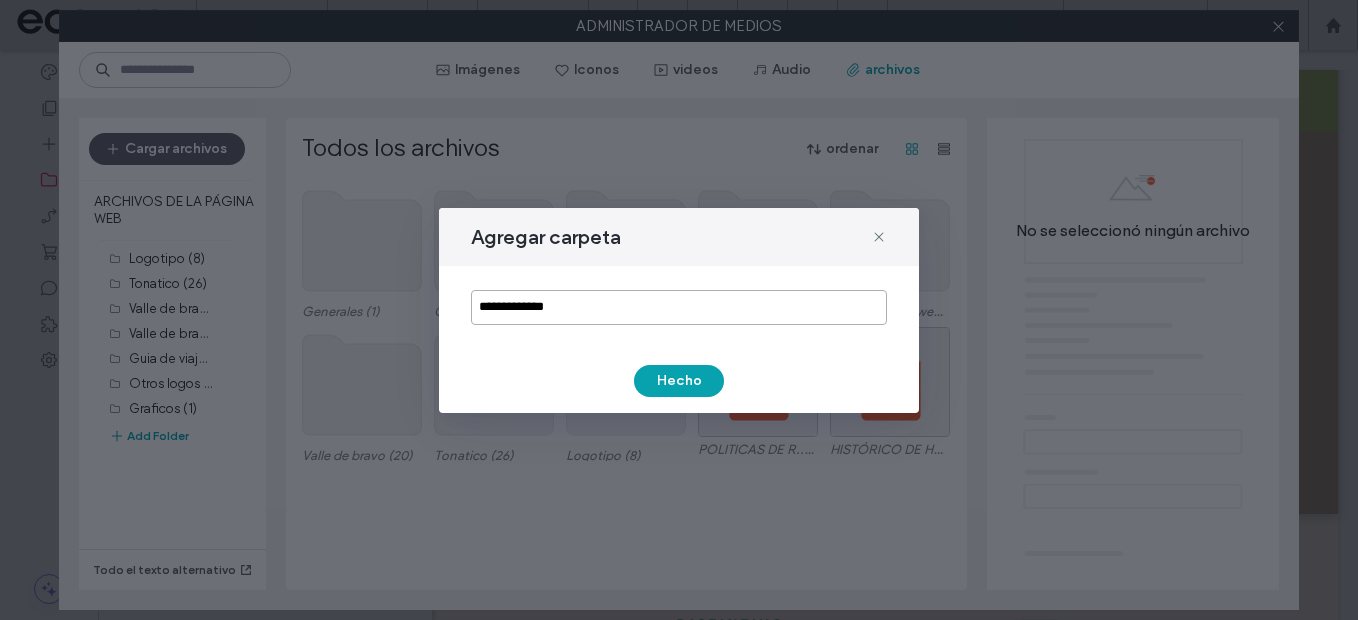 click on "**********" at bounding box center (679, 307) 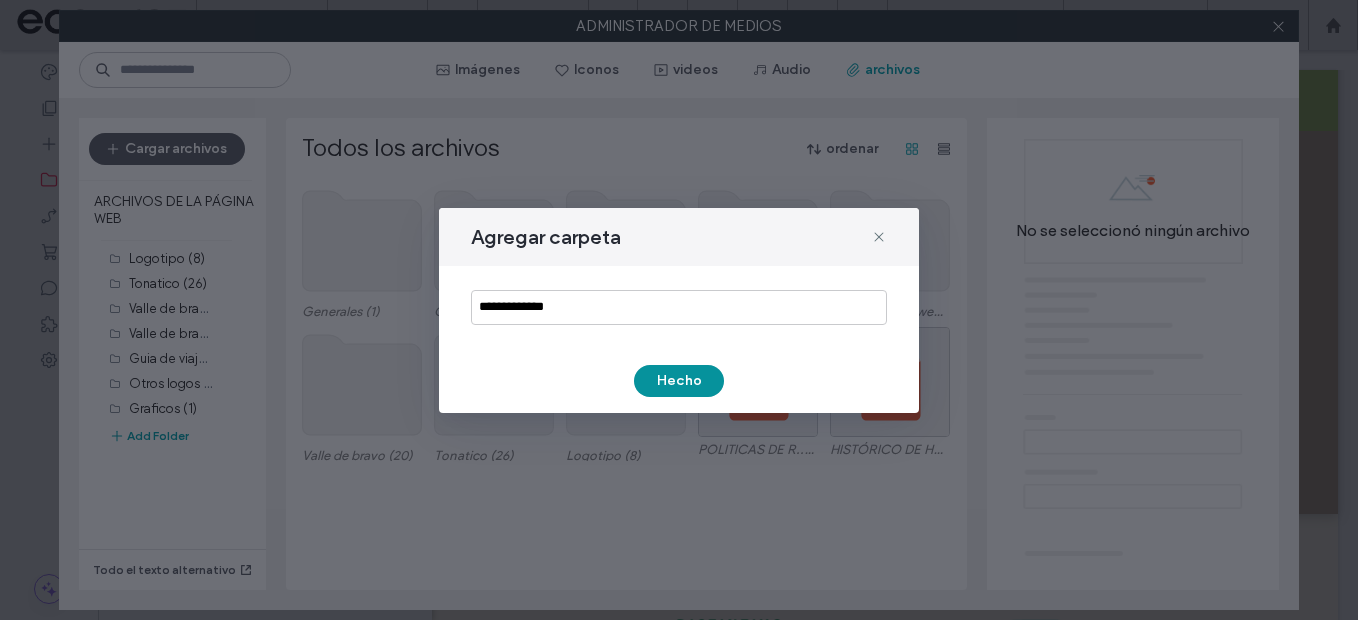 click on "Hecho" at bounding box center [679, 381] 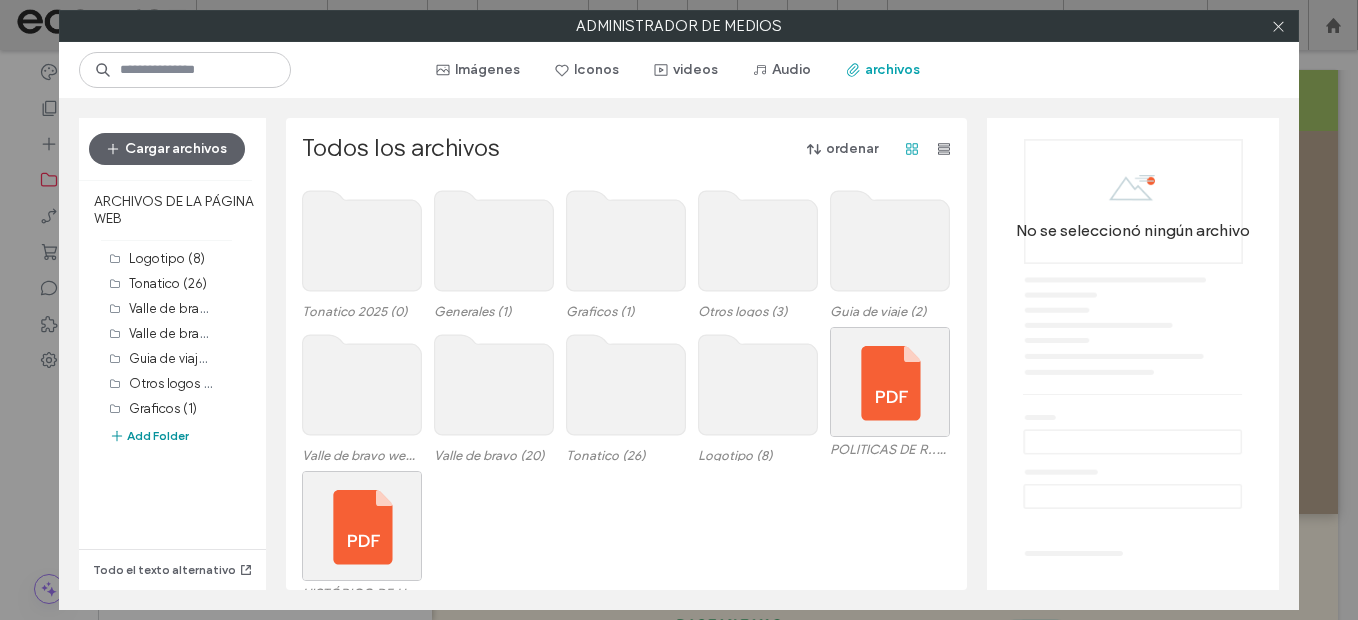 click on "Add Folder" at bounding box center (149, 436) 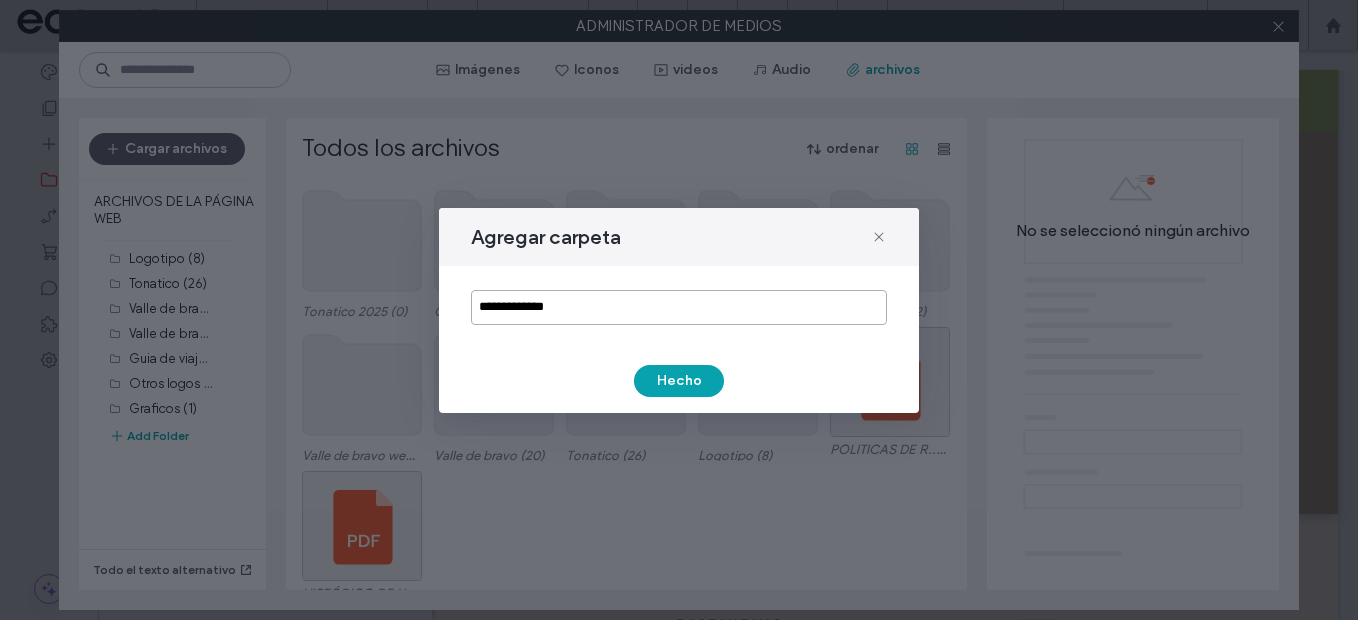 click on "**********" at bounding box center [679, 307] 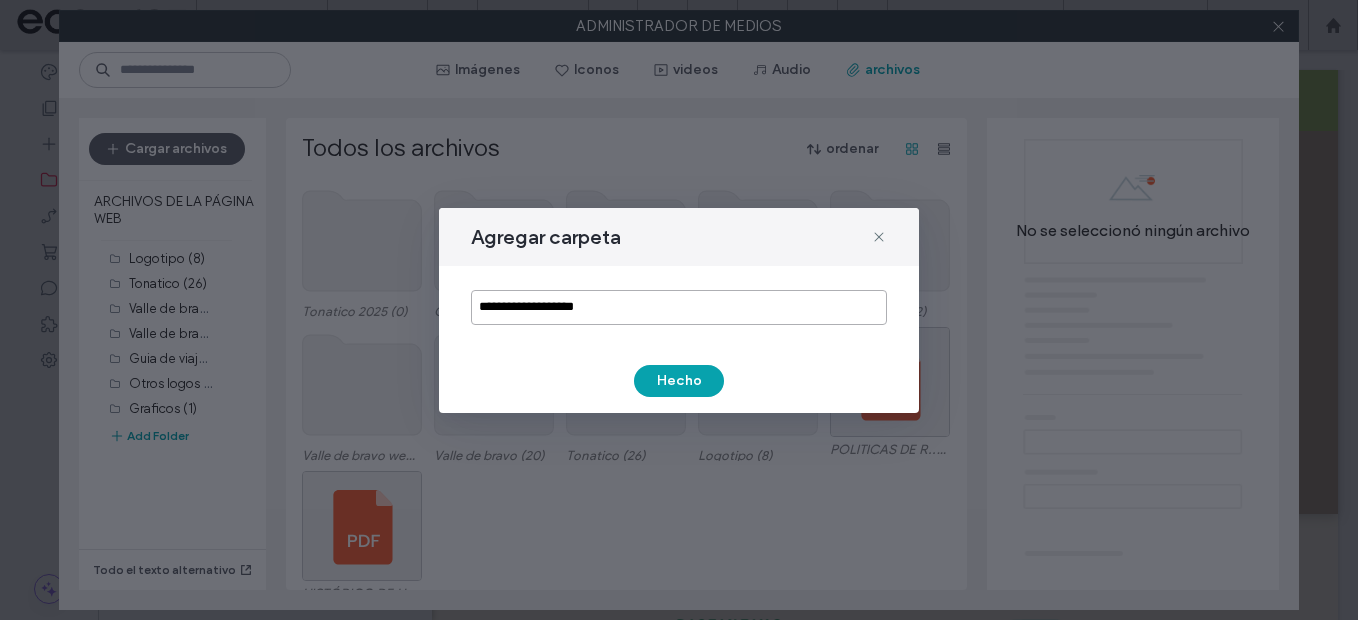 type on "**********" 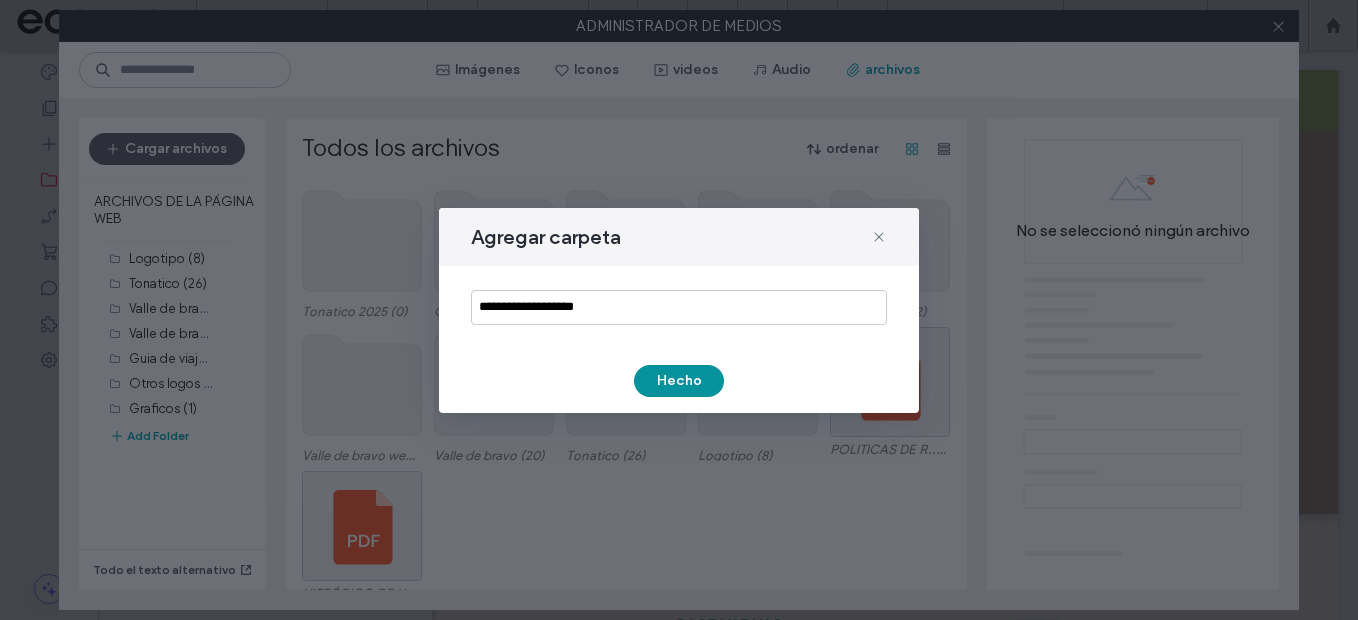 click on "Hecho" at bounding box center (679, 381) 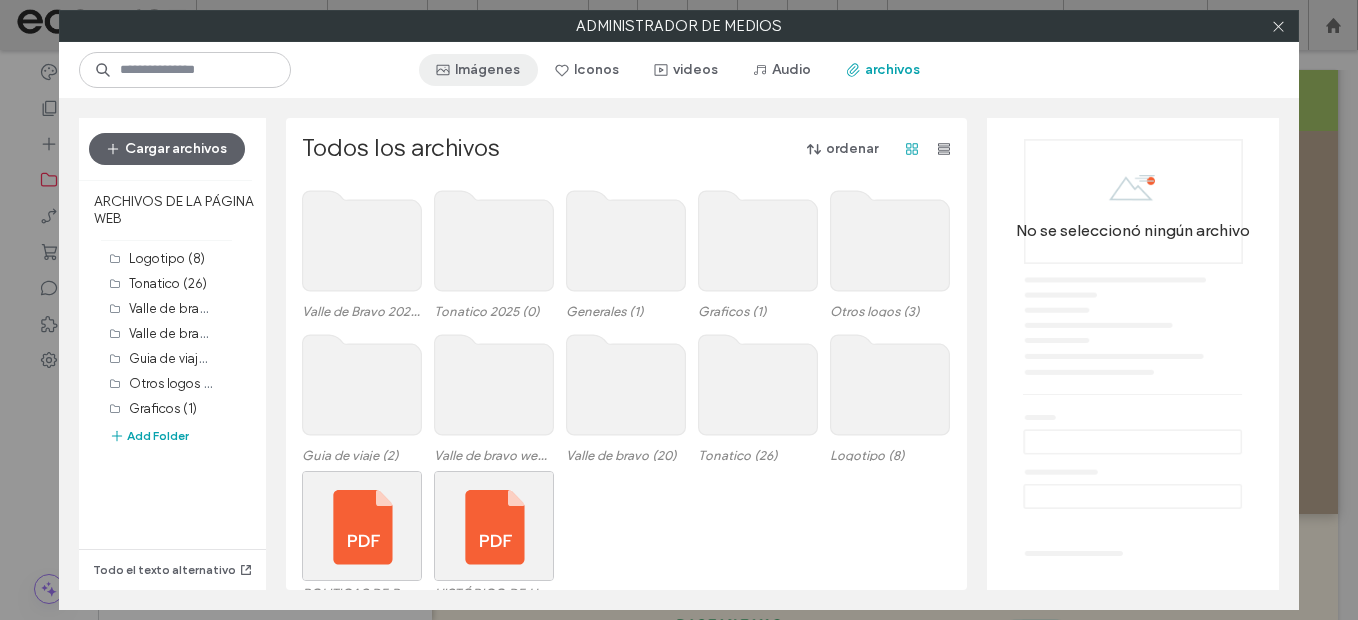 click on "Imágenes" at bounding box center (478, 70) 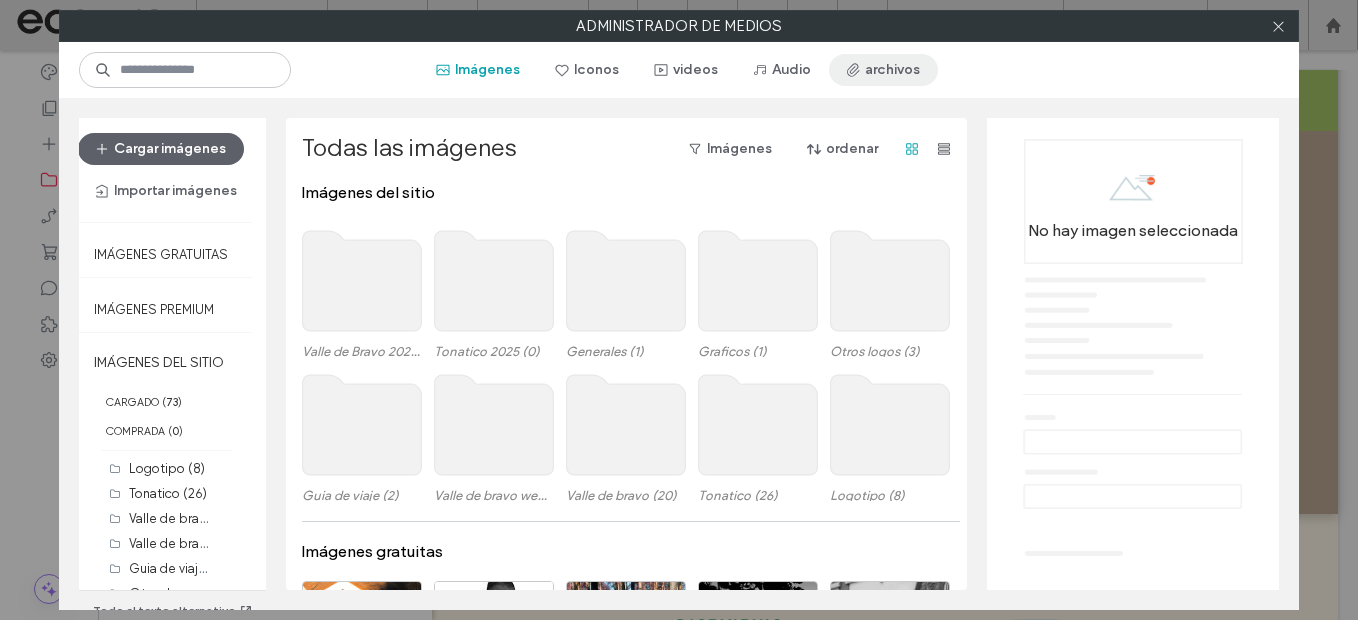 click on "archivos" at bounding box center (883, 70) 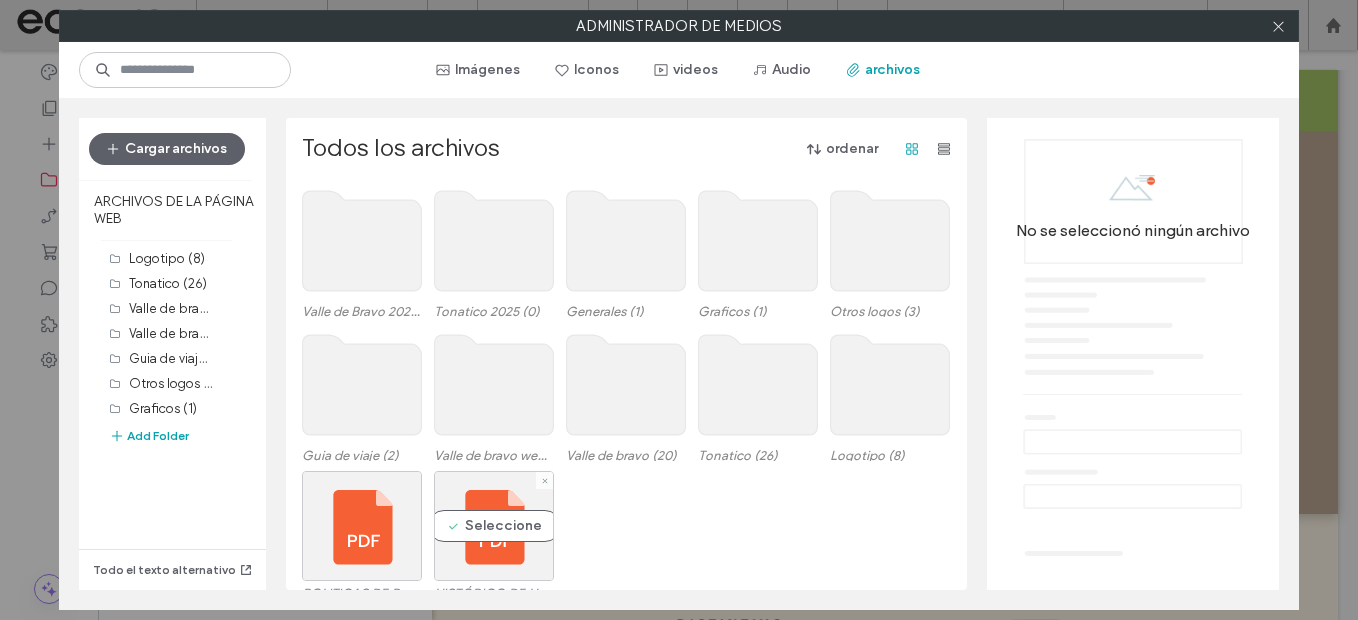 scroll, scrollTop: 25, scrollLeft: 0, axis: vertical 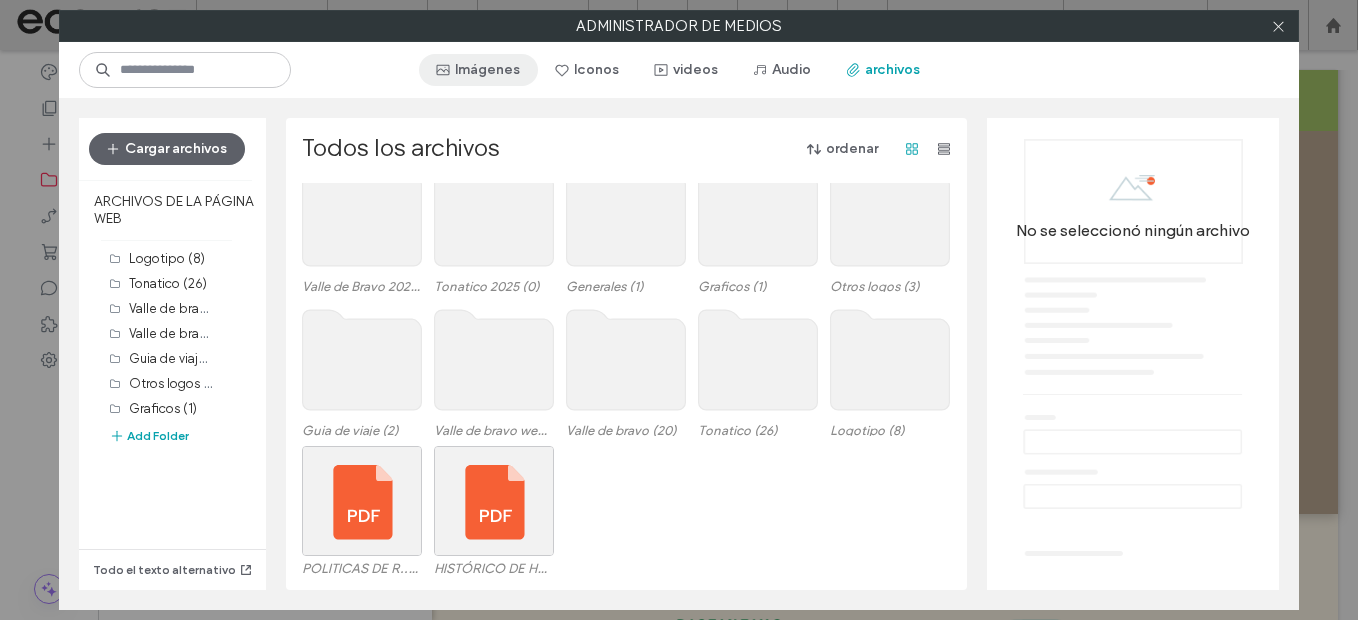 click on "Imágenes" at bounding box center (478, 70) 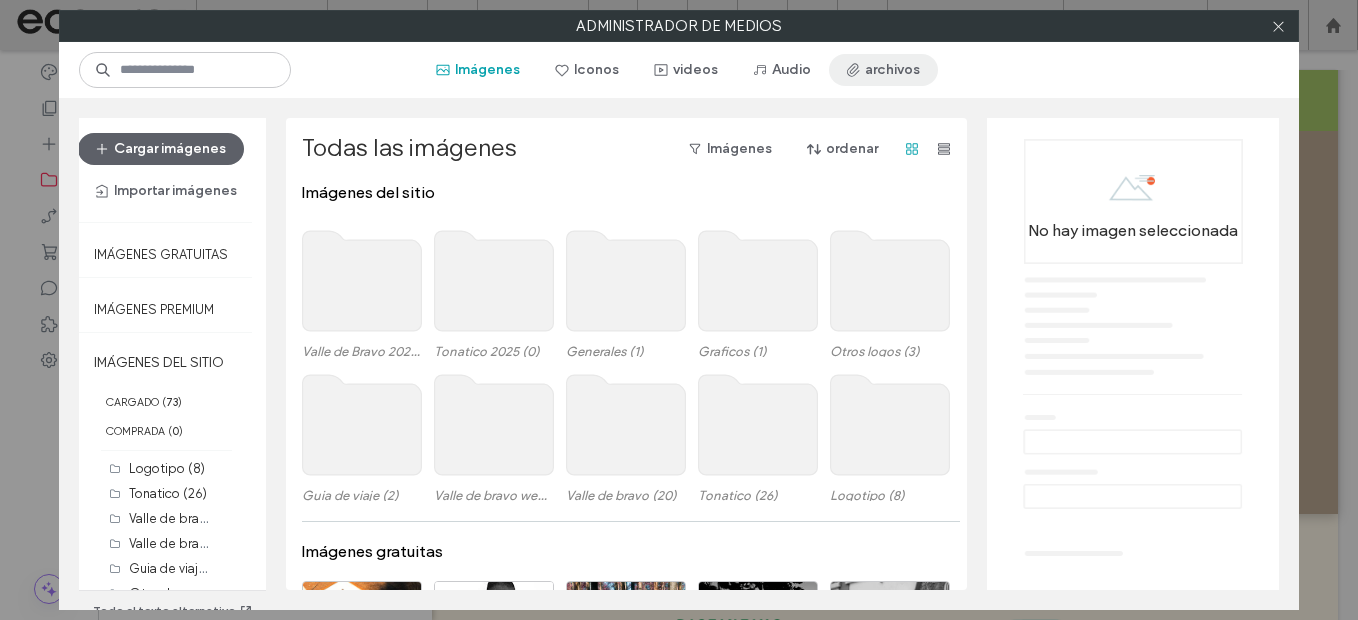 click on "archivos" at bounding box center (883, 70) 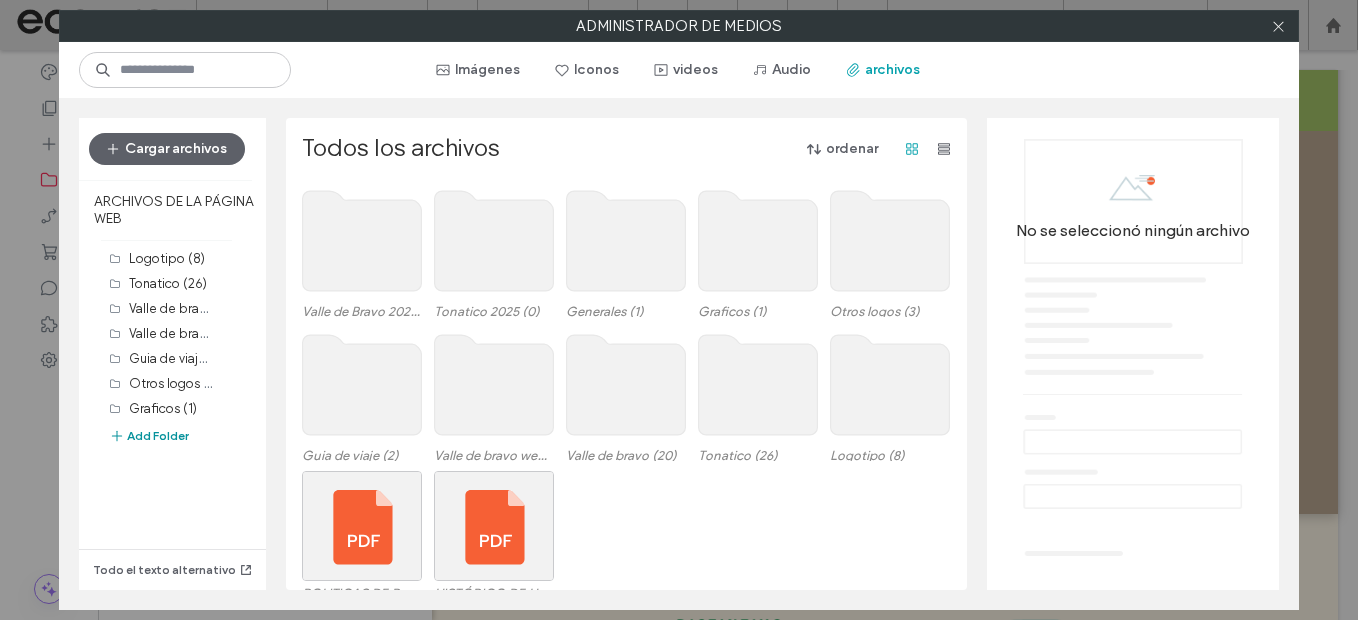 click on "Add Folder" at bounding box center [149, 436] 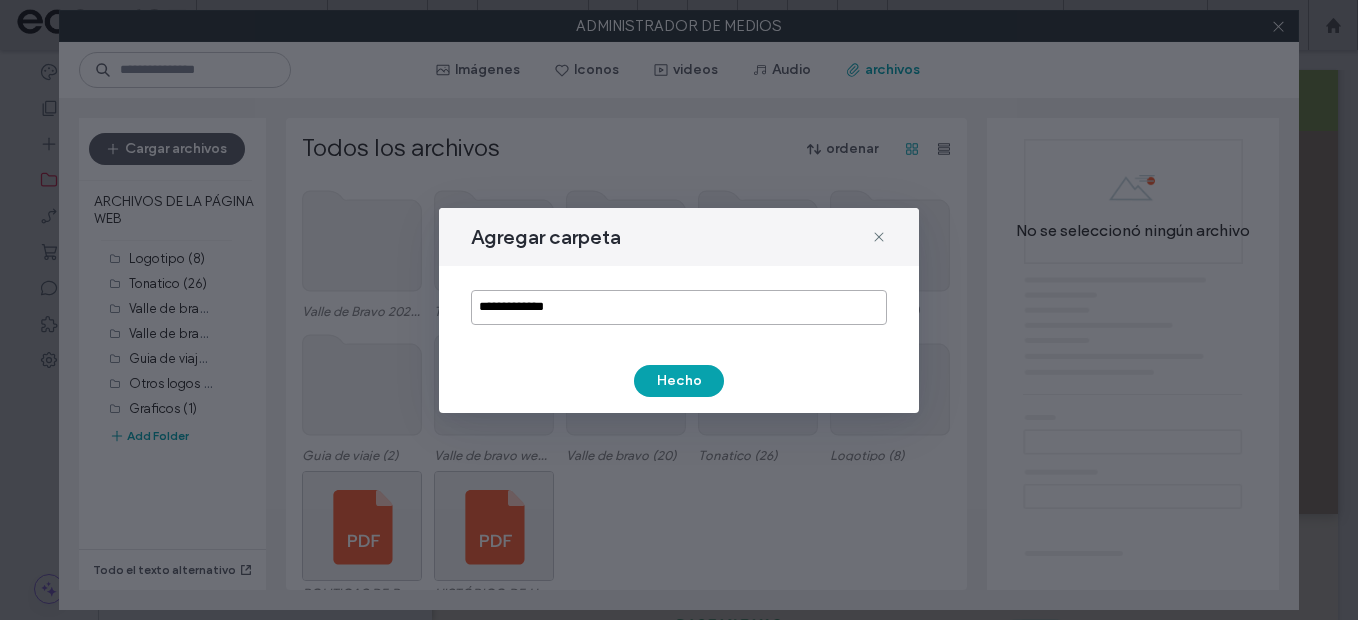 click on "**********" at bounding box center (679, 307) 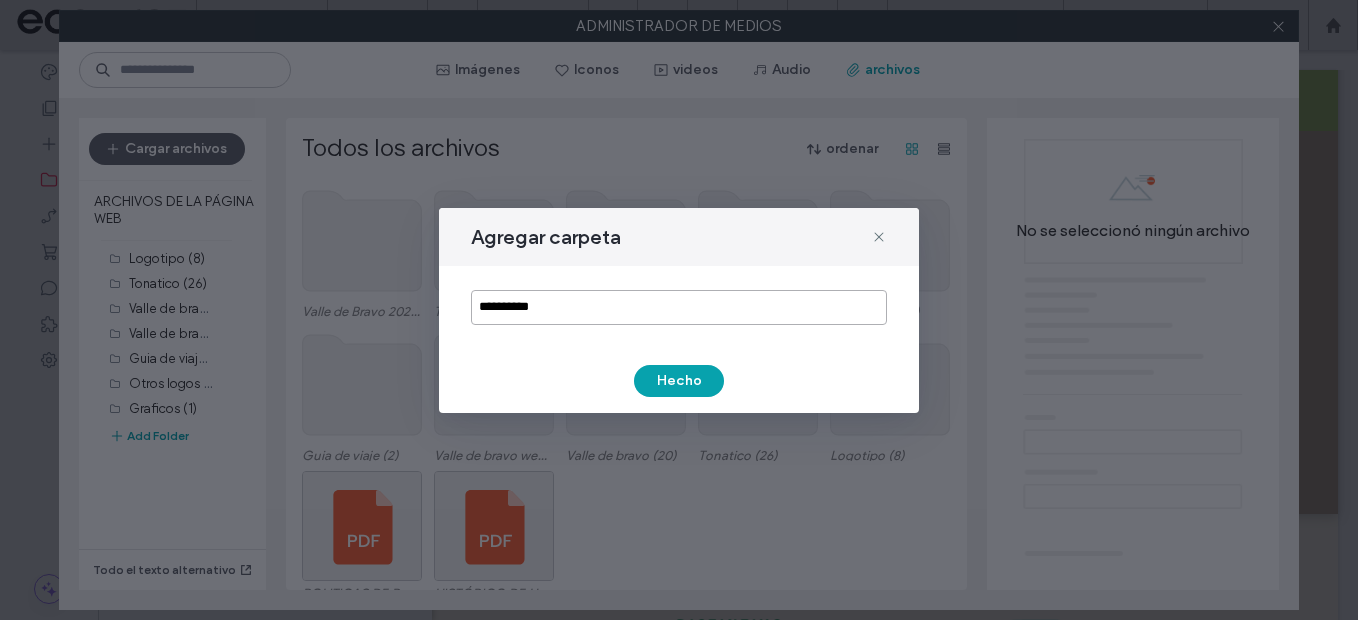 type on "**********" 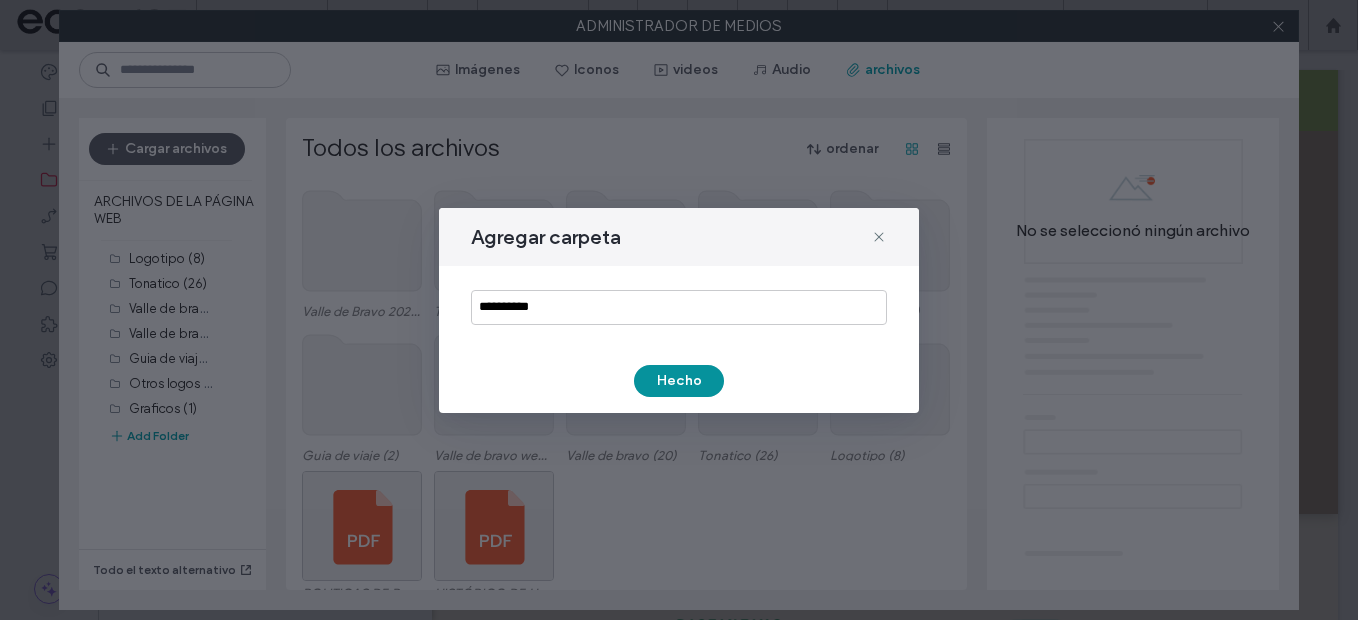 click on "Hecho" at bounding box center (679, 381) 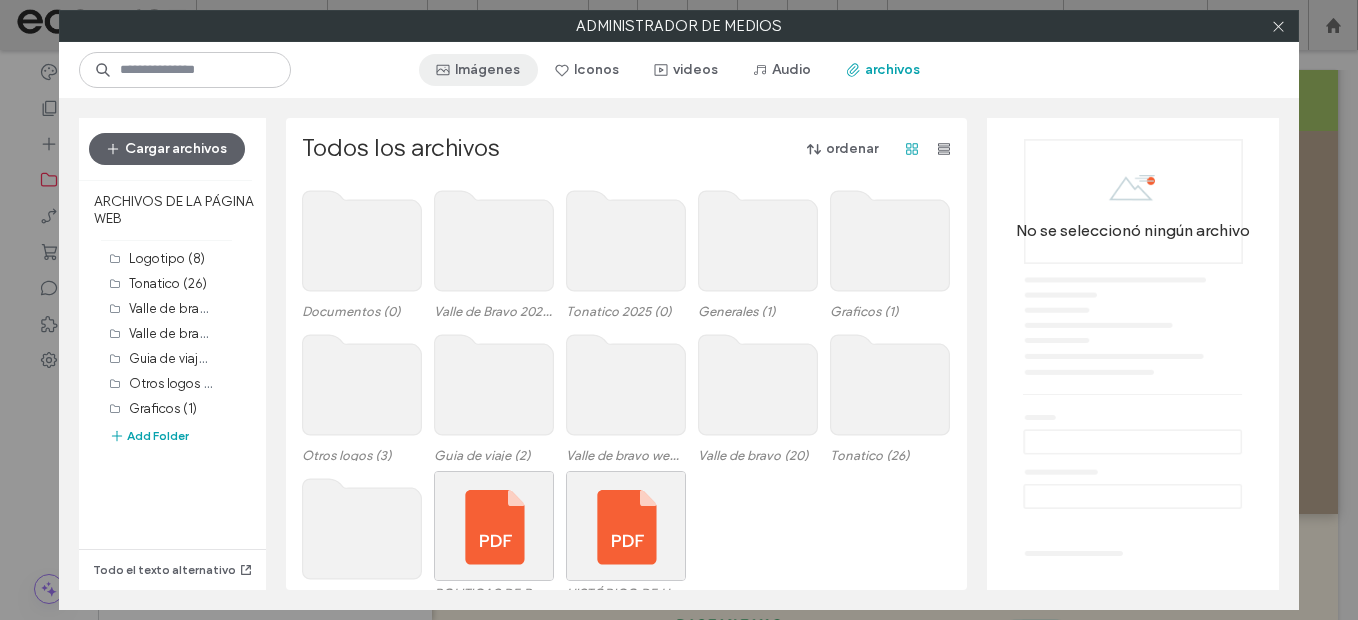 click on "Imágenes" at bounding box center (478, 70) 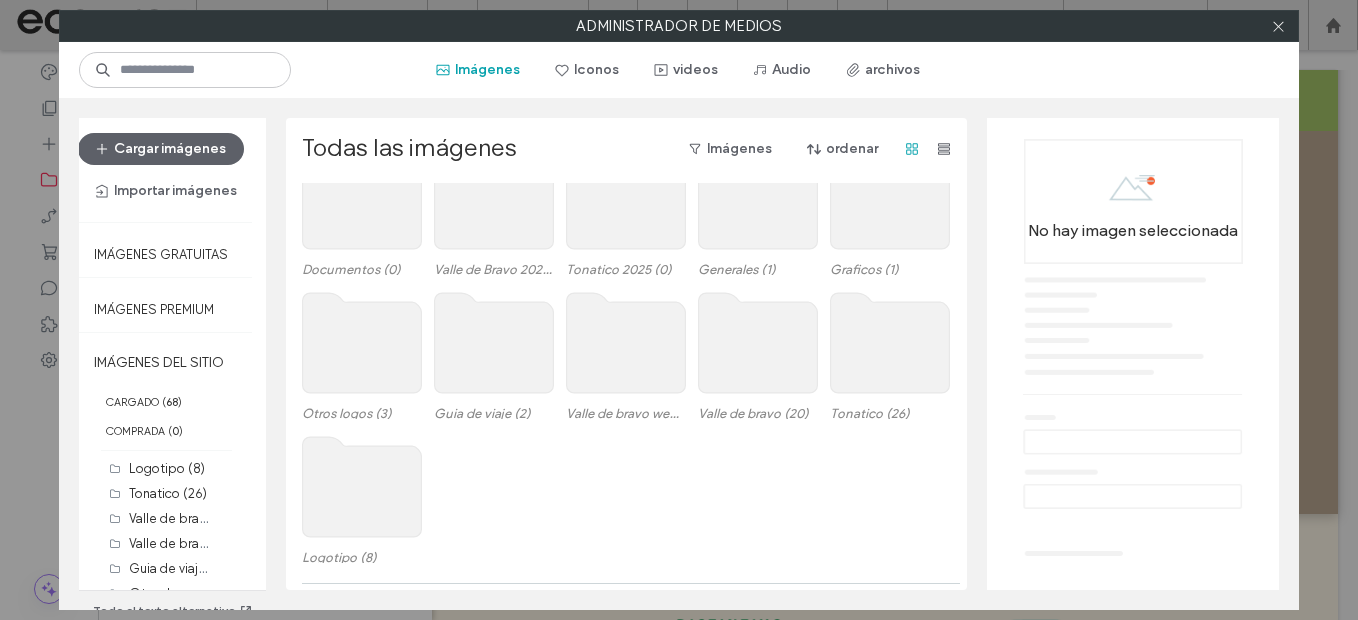 scroll, scrollTop: 0, scrollLeft: 0, axis: both 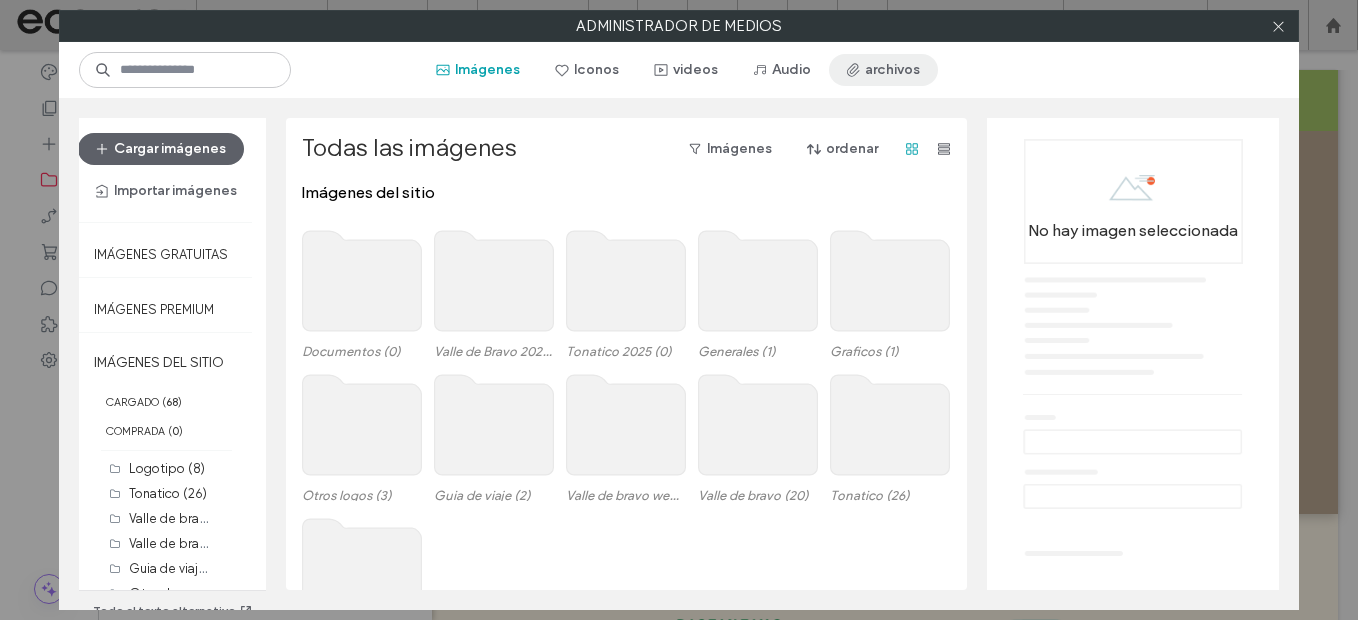 click on "archivos" at bounding box center (883, 70) 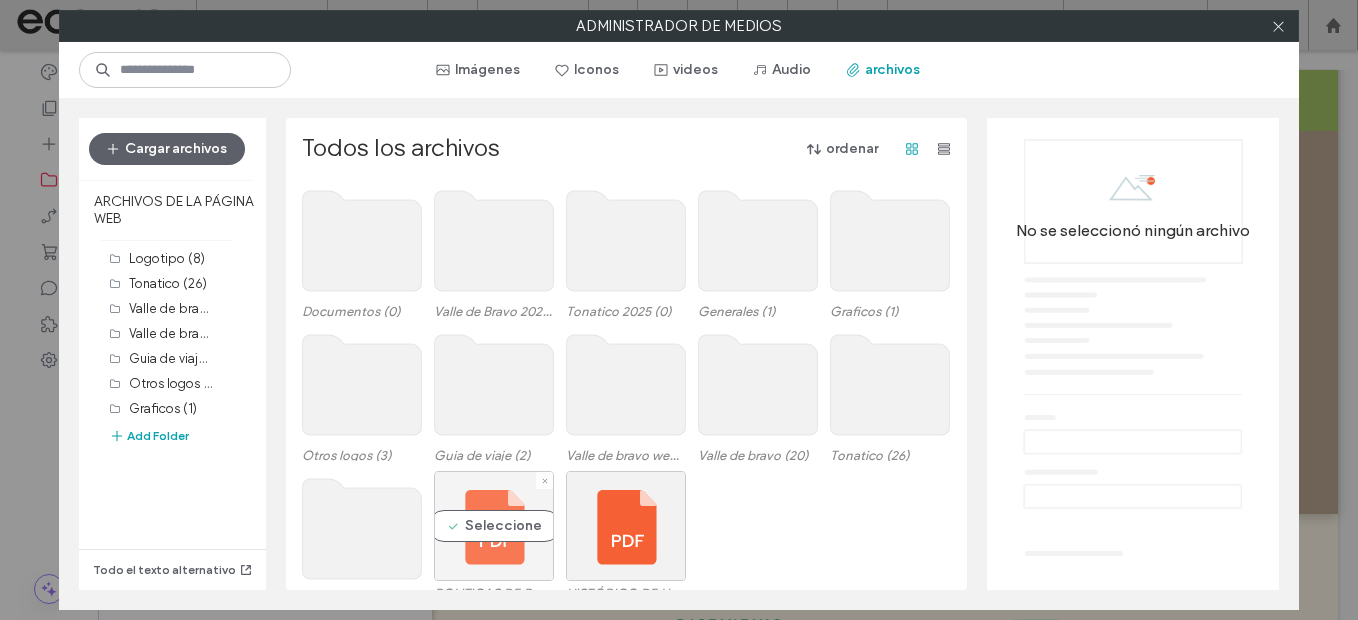 click on "Seleccione" at bounding box center [494, 526] 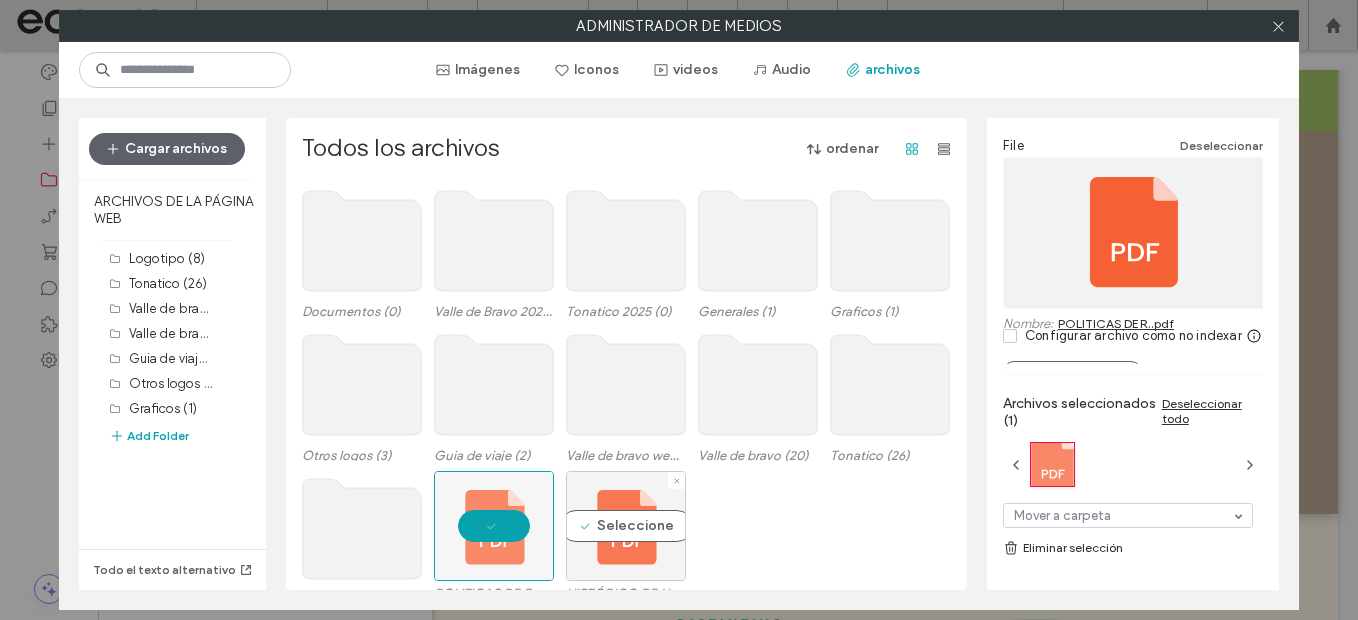 click on "Seleccione" at bounding box center [626, 526] 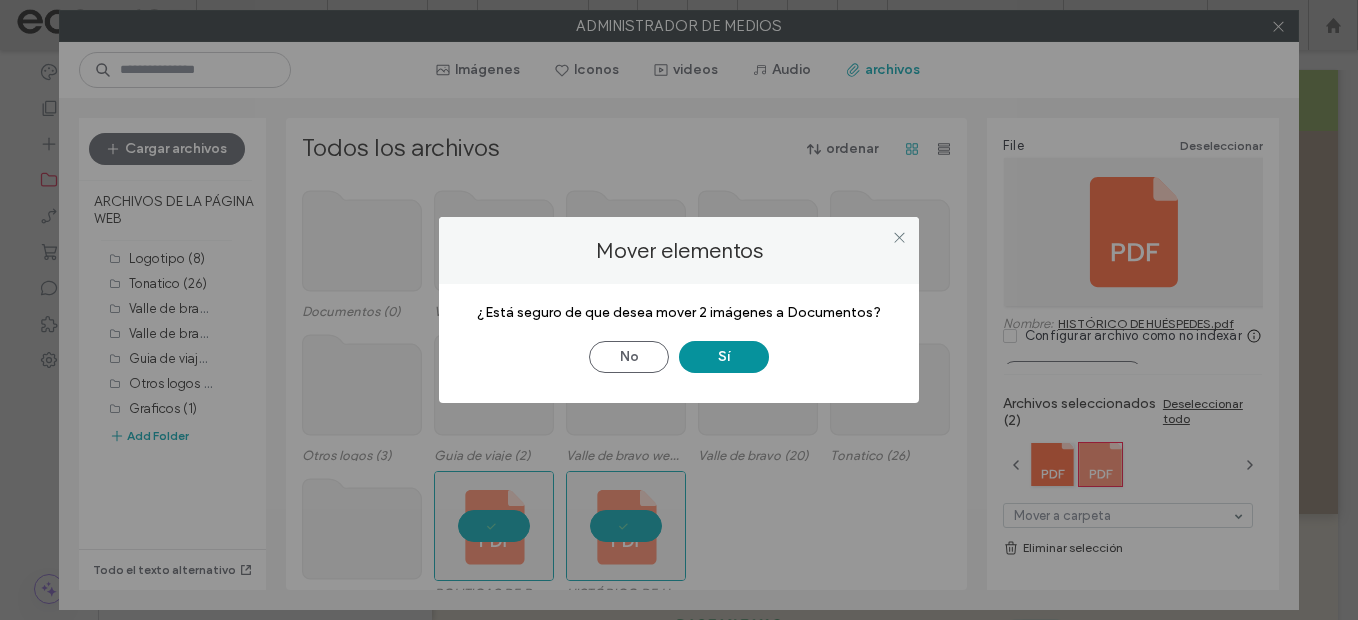 click on "Sí" at bounding box center [724, 357] 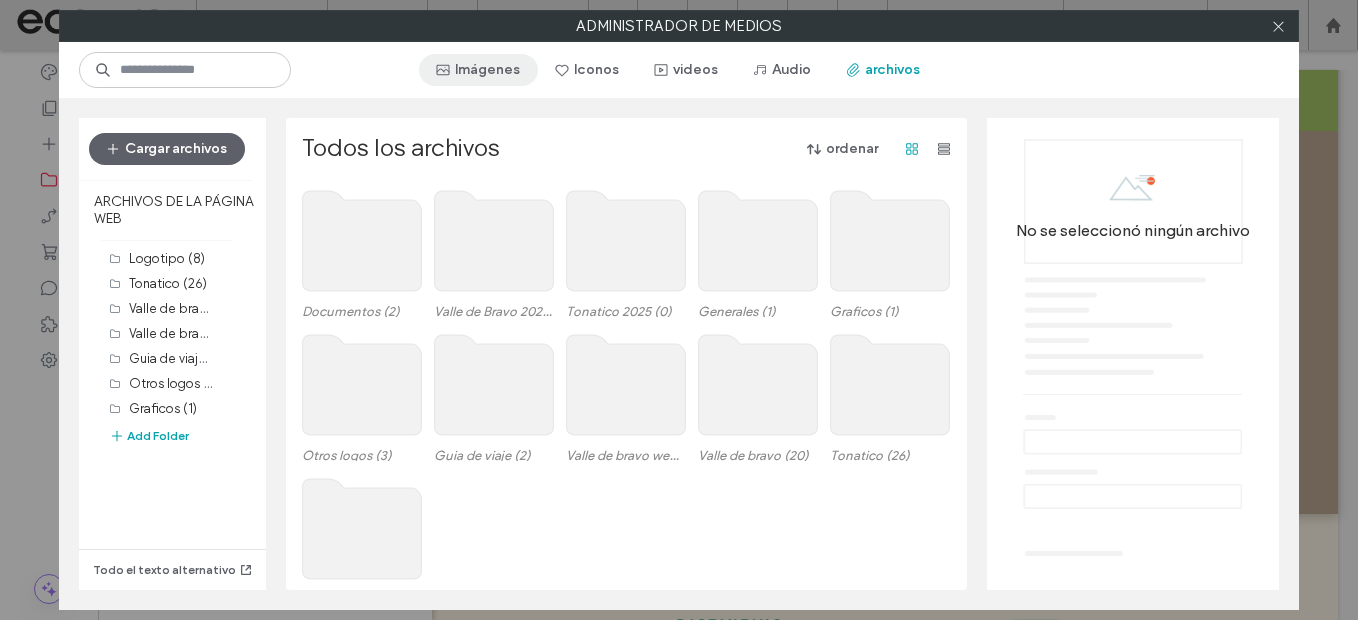 click on "Imágenes" at bounding box center [478, 70] 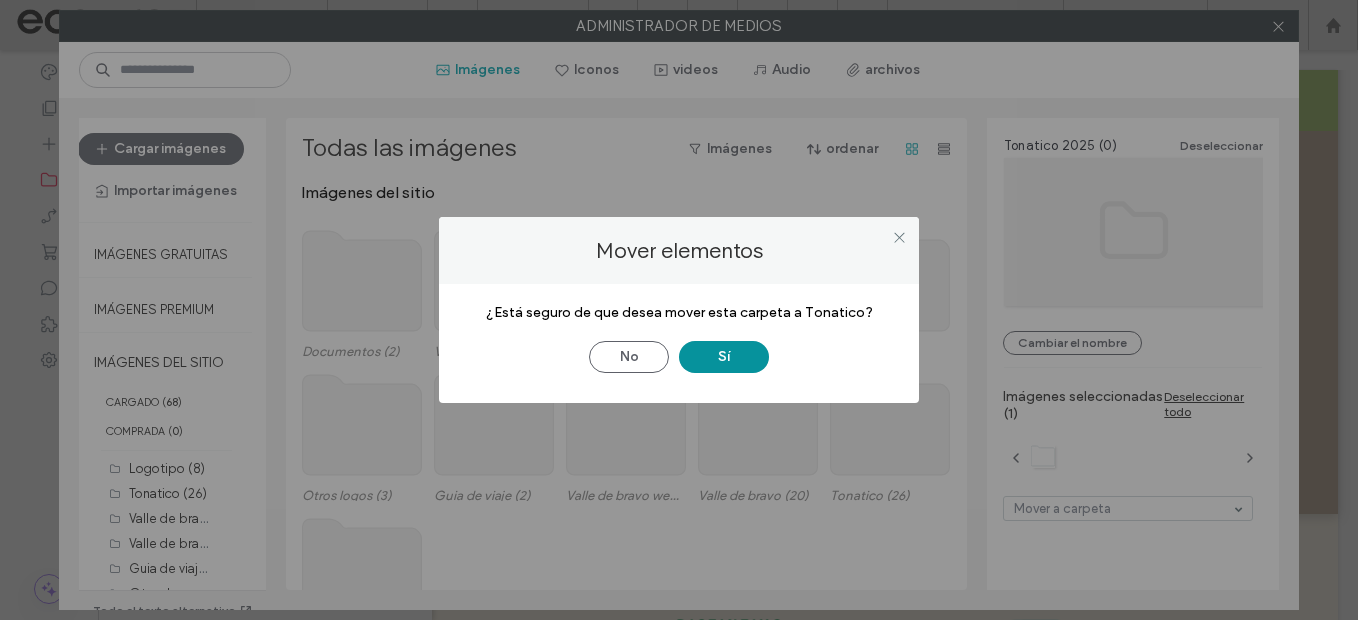 click on "Sí" at bounding box center [724, 357] 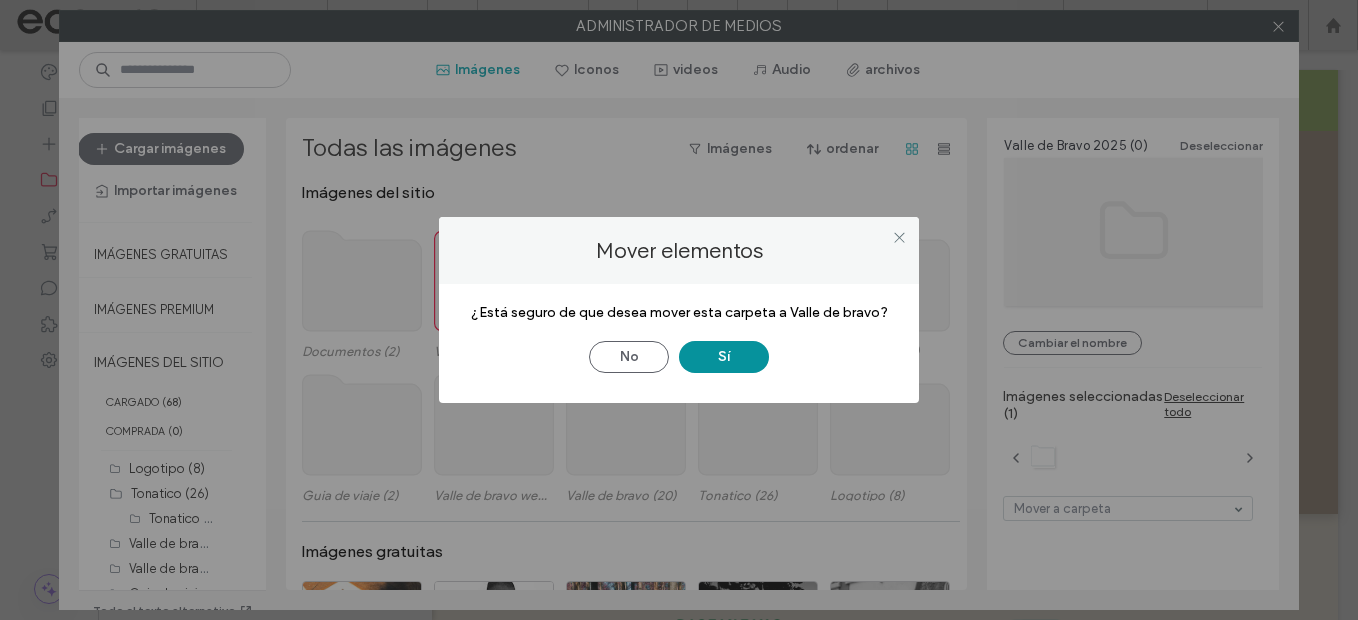 click on "Sí" at bounding box center (724, 357) 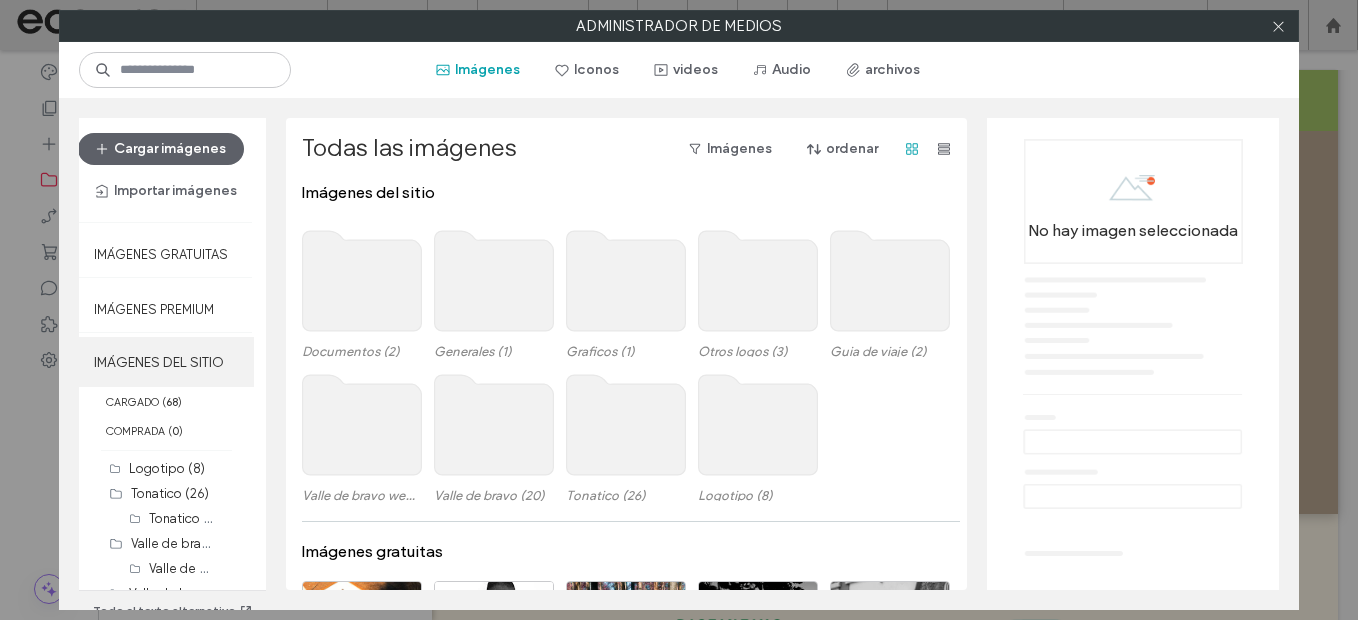 click on "IMÁGENES DEL SITIO" at bounding box center [166, 362] 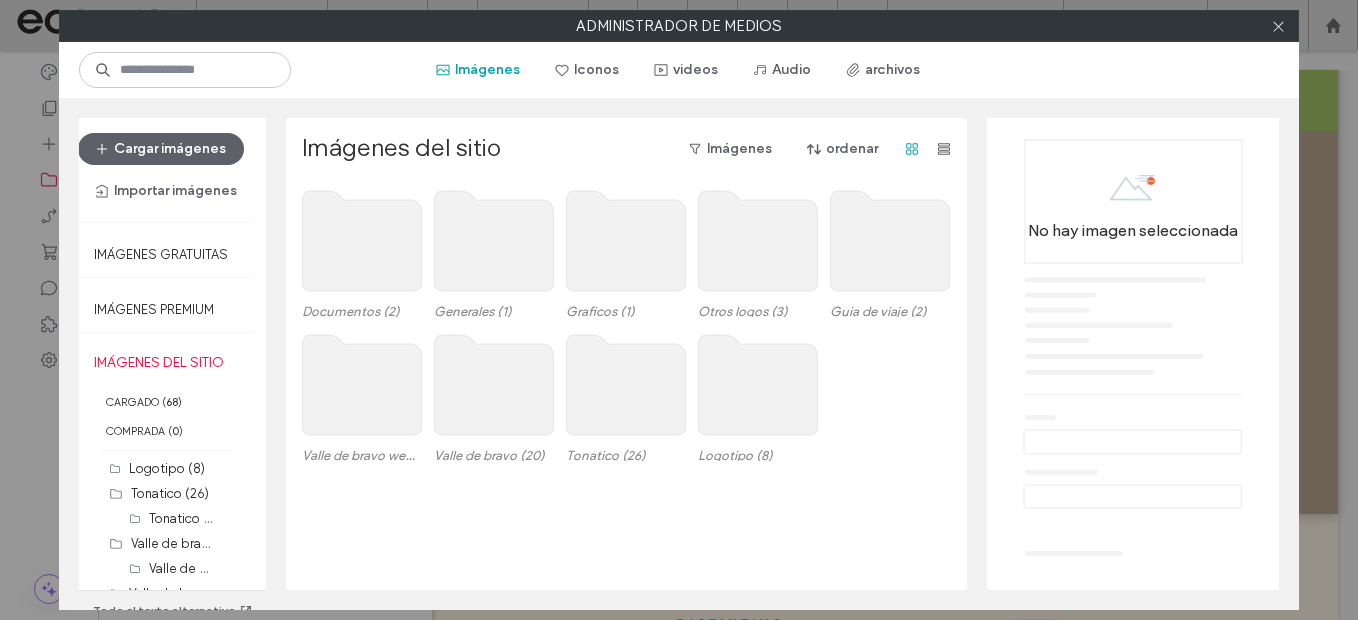click 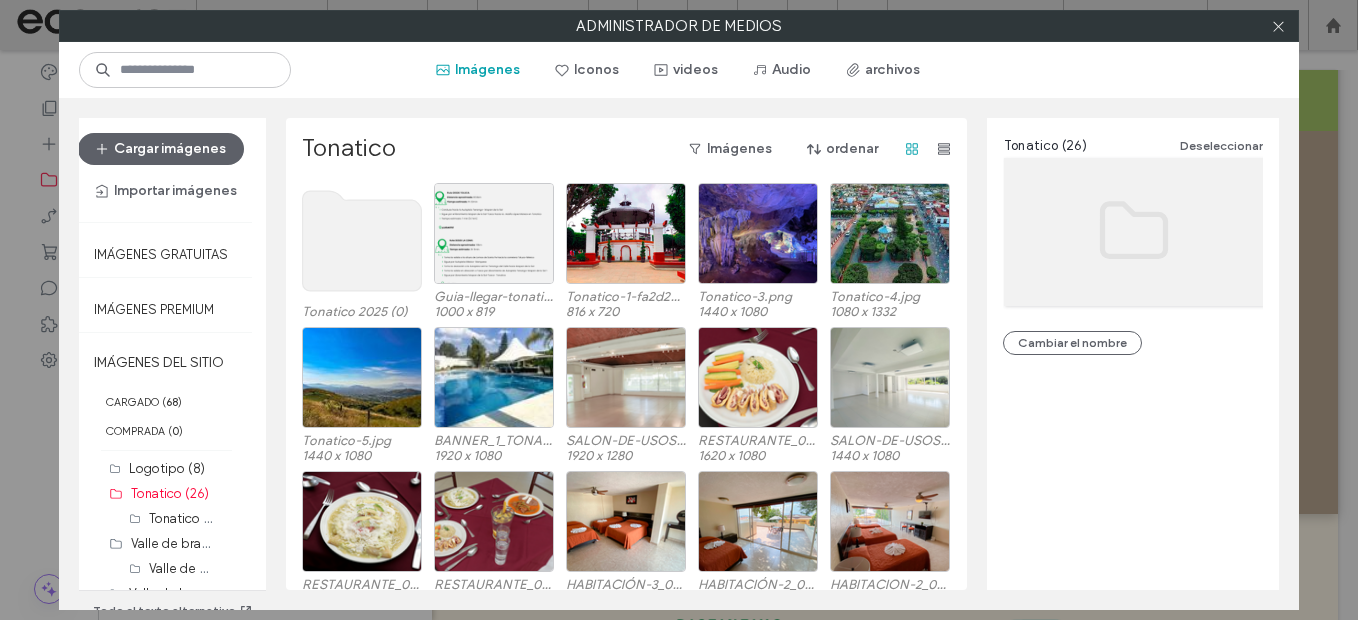 click 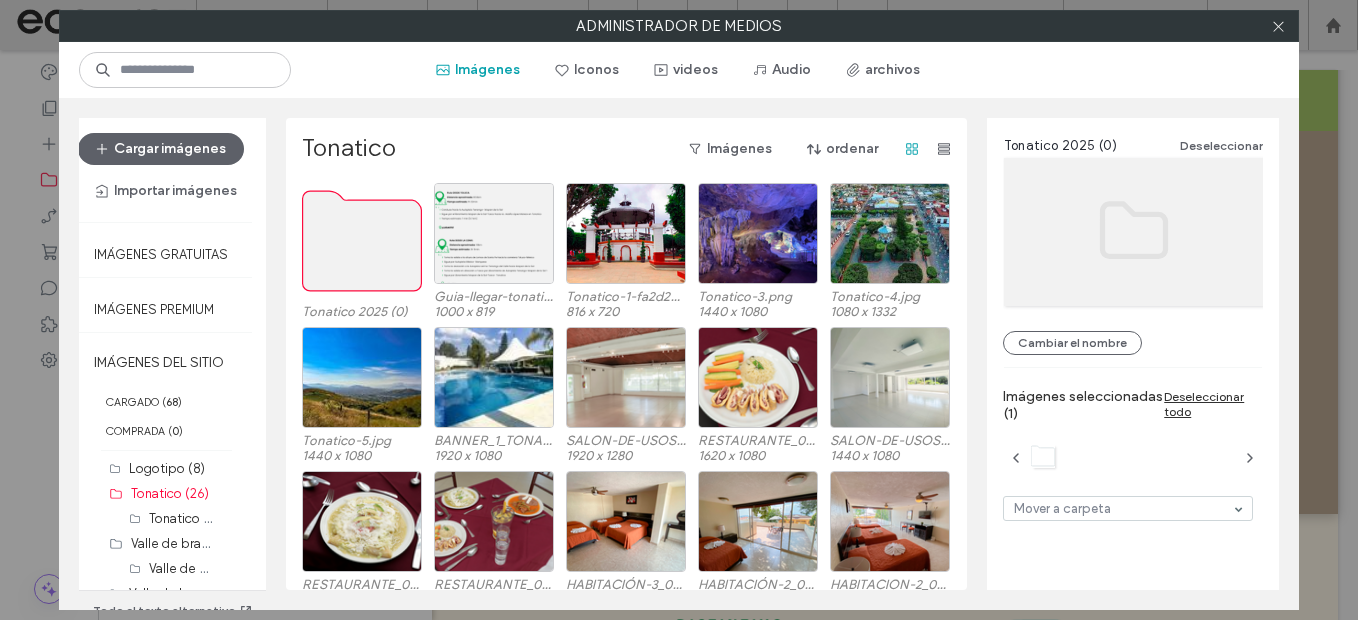 click 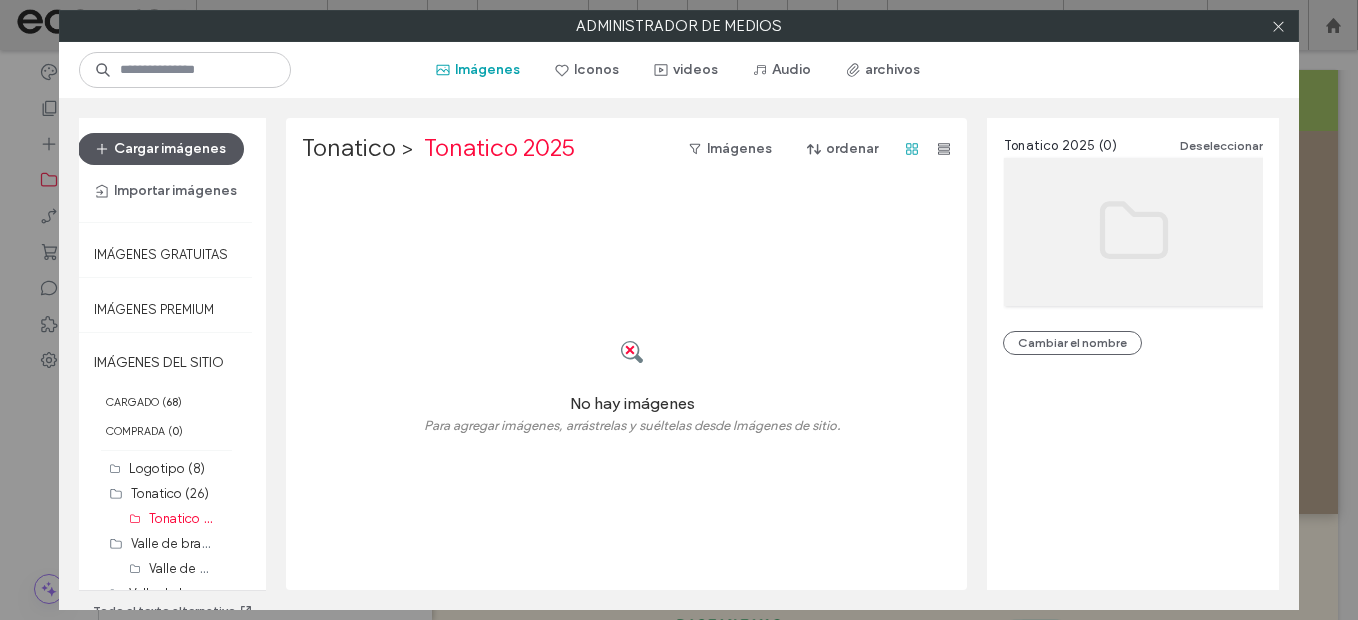 click on "Cargar imágenes" at bounding box center [161, 149] 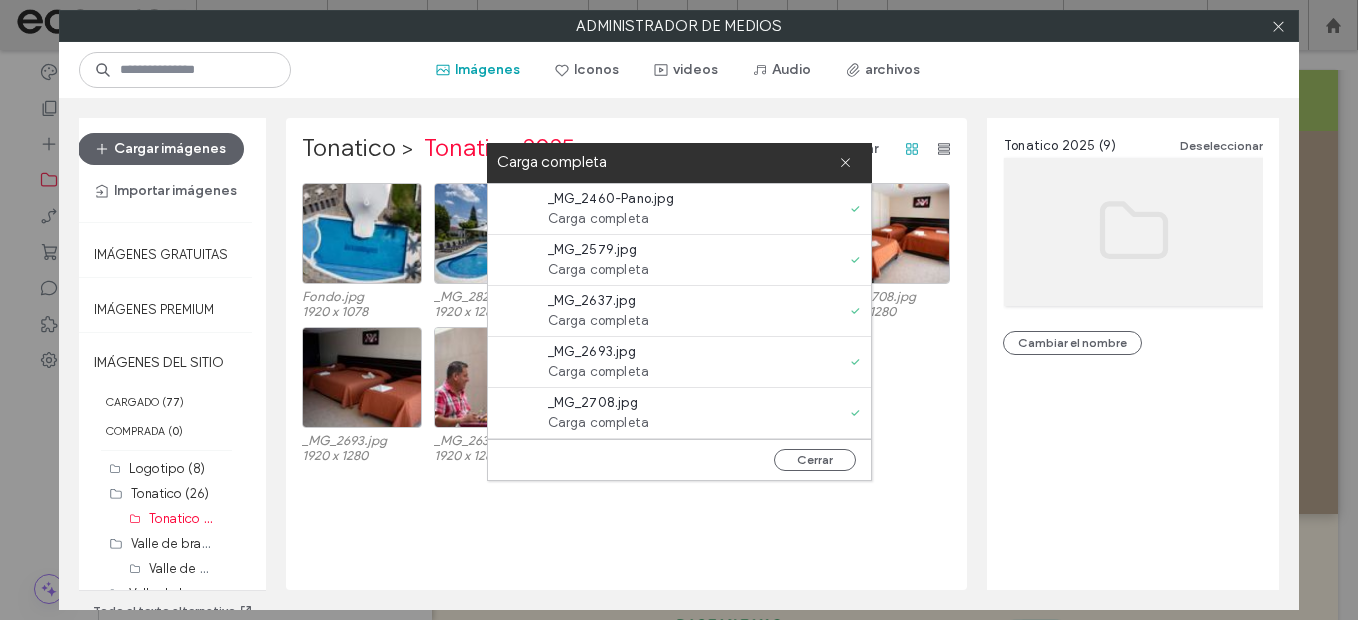 scroll, scrollTop: 204, scrollLeft: 0, axis: vertical 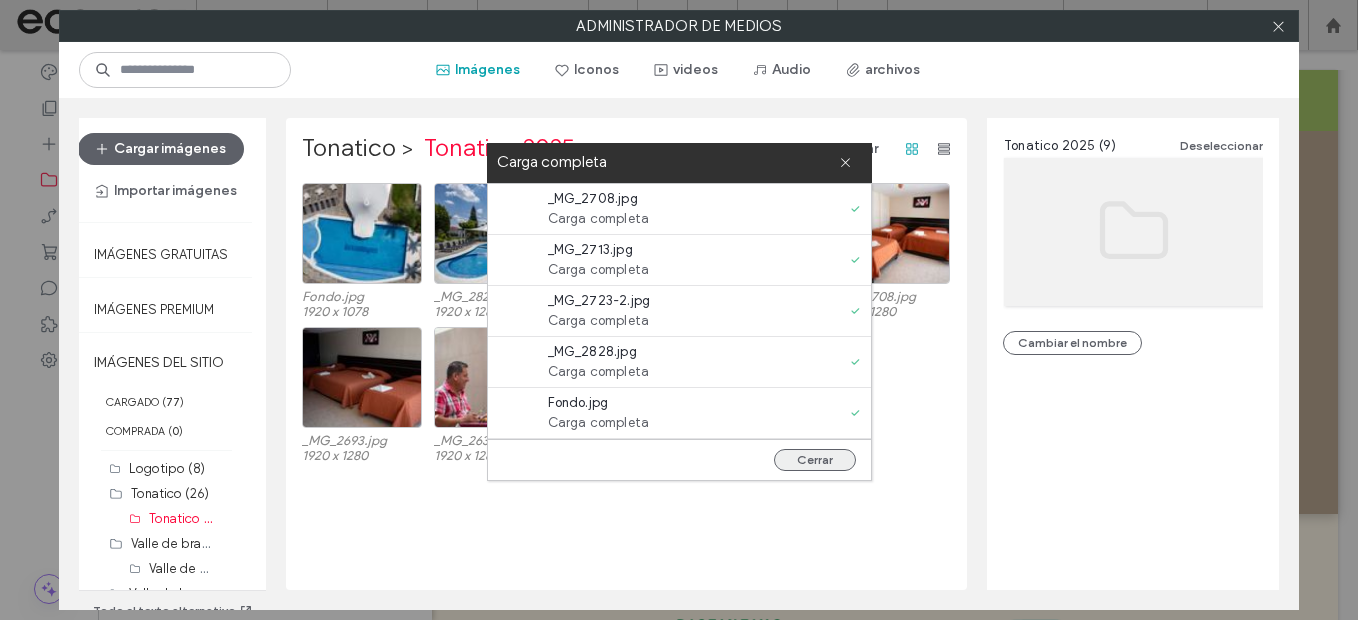 click on "Cerrar" at bounding box center (815, 460) 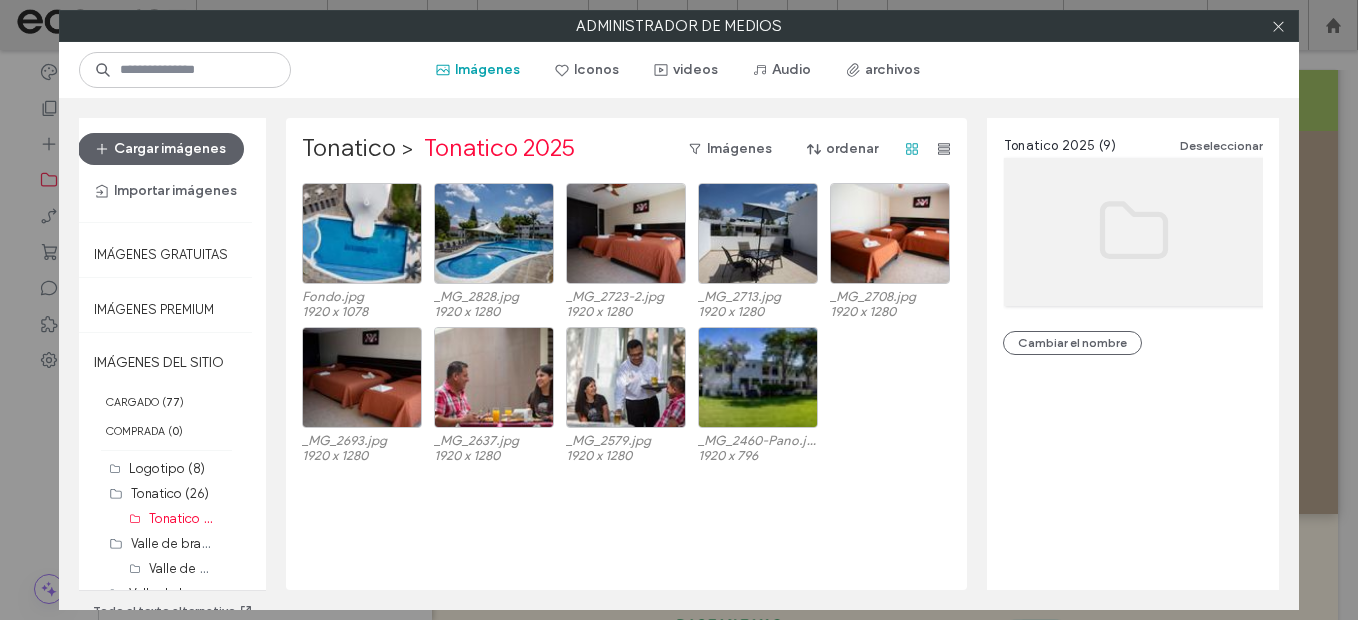 scroll, scrollTop: 0, scrollLeft: 0, axis: both 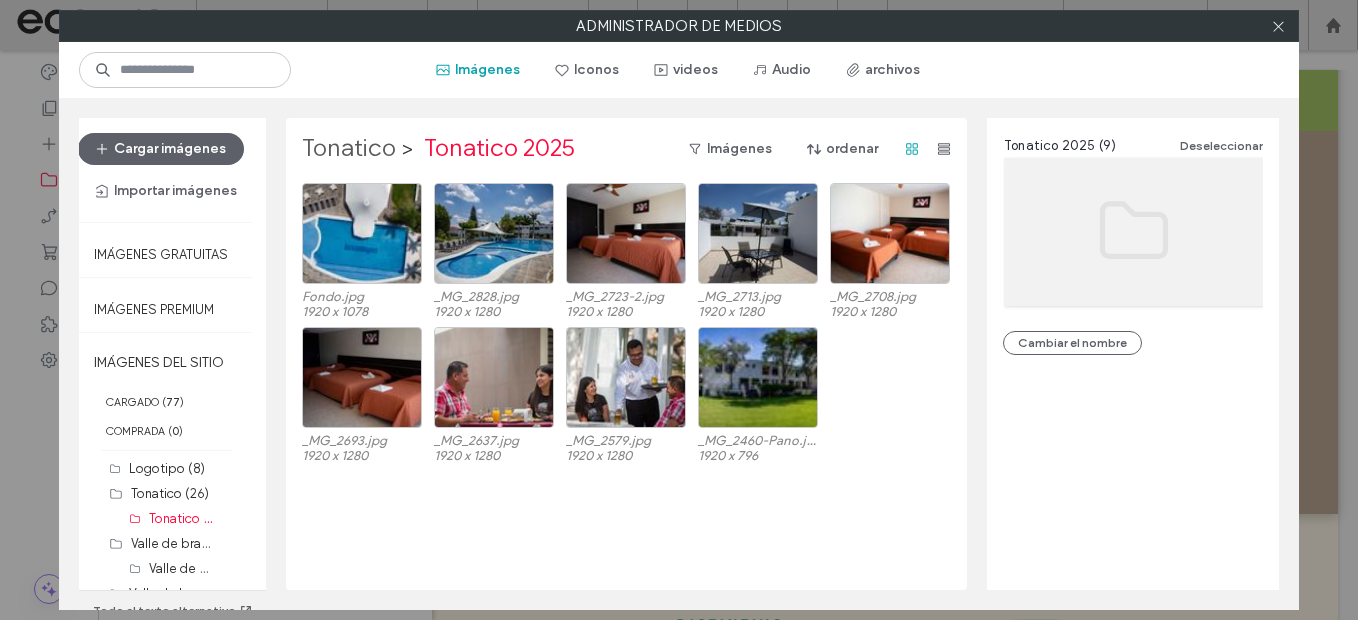 click on "Tonatico" at bounding box center [349, 149] 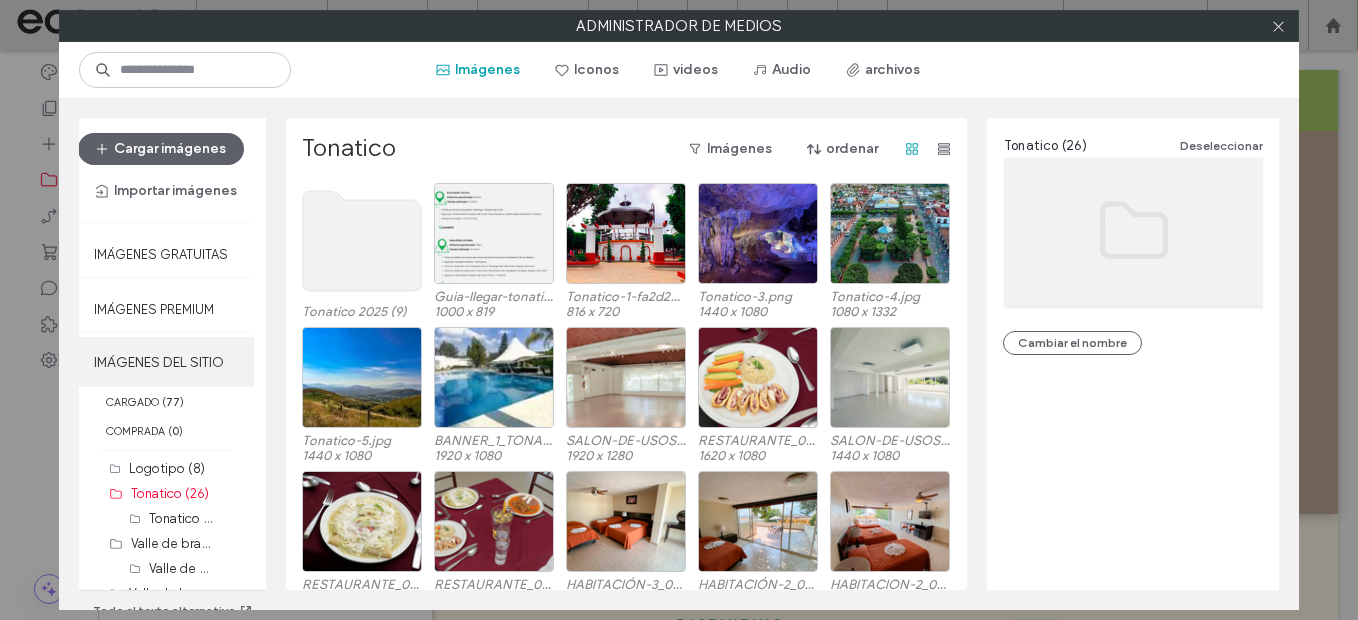 click on "IMÁGENES DEL SITIO" at bounding box center (166, 362) 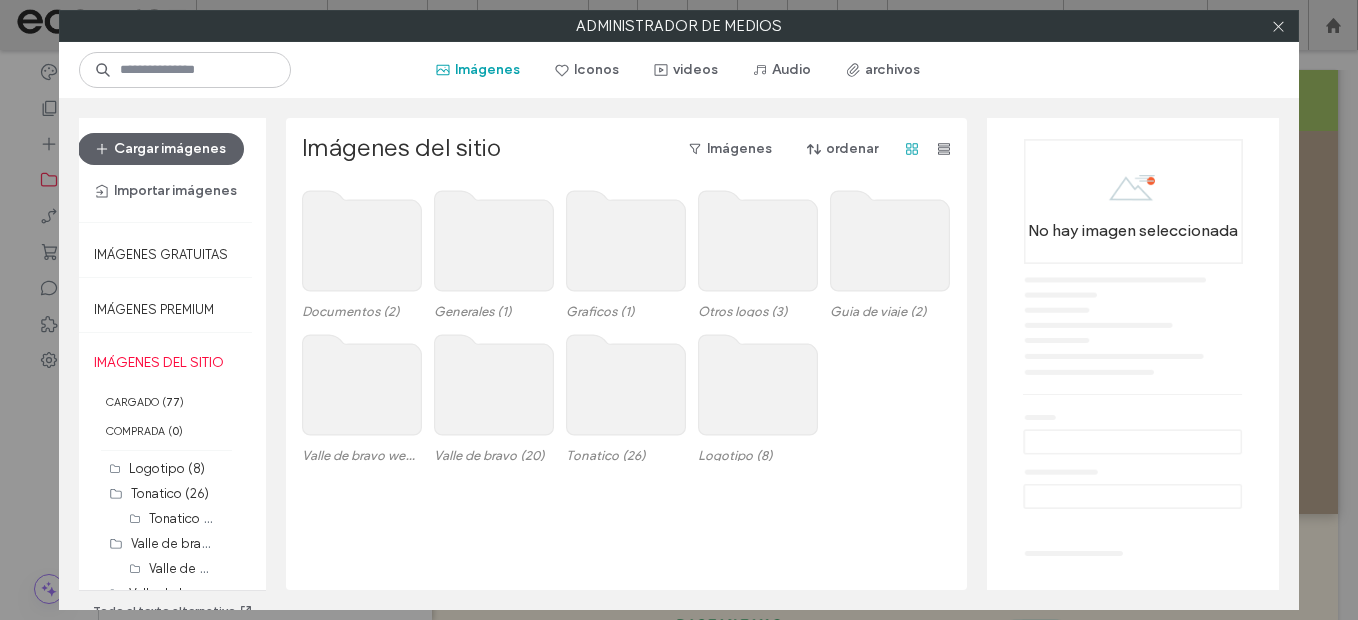 click 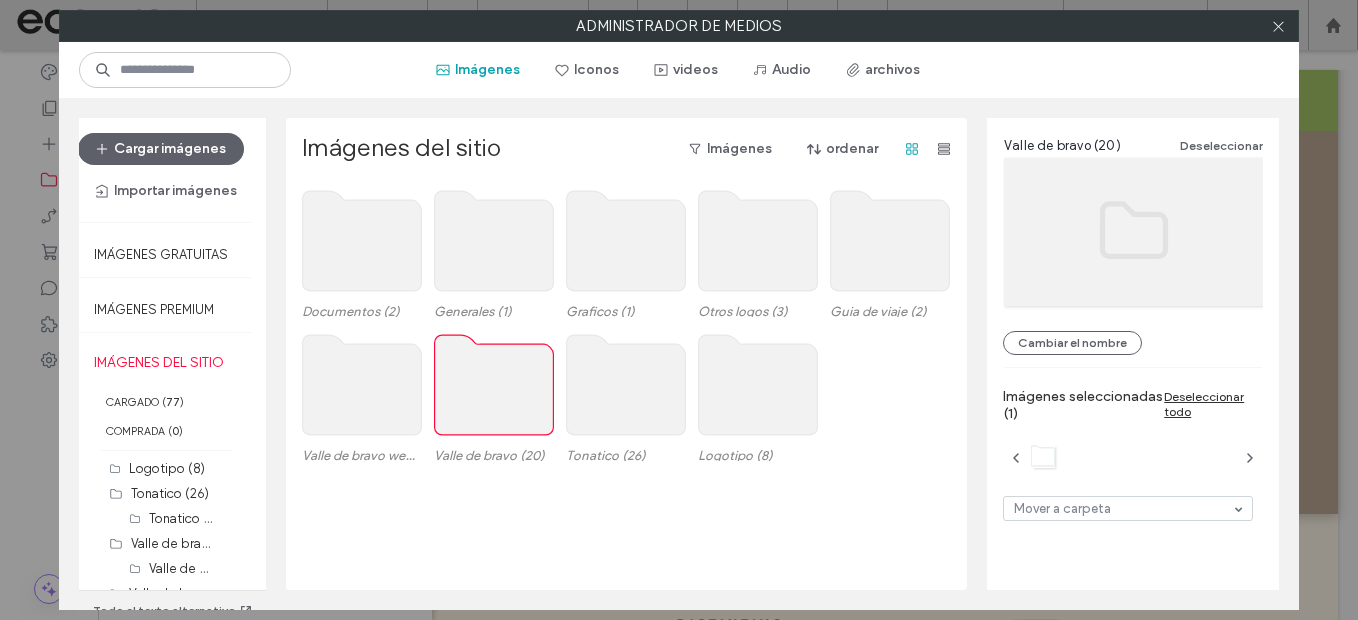 click 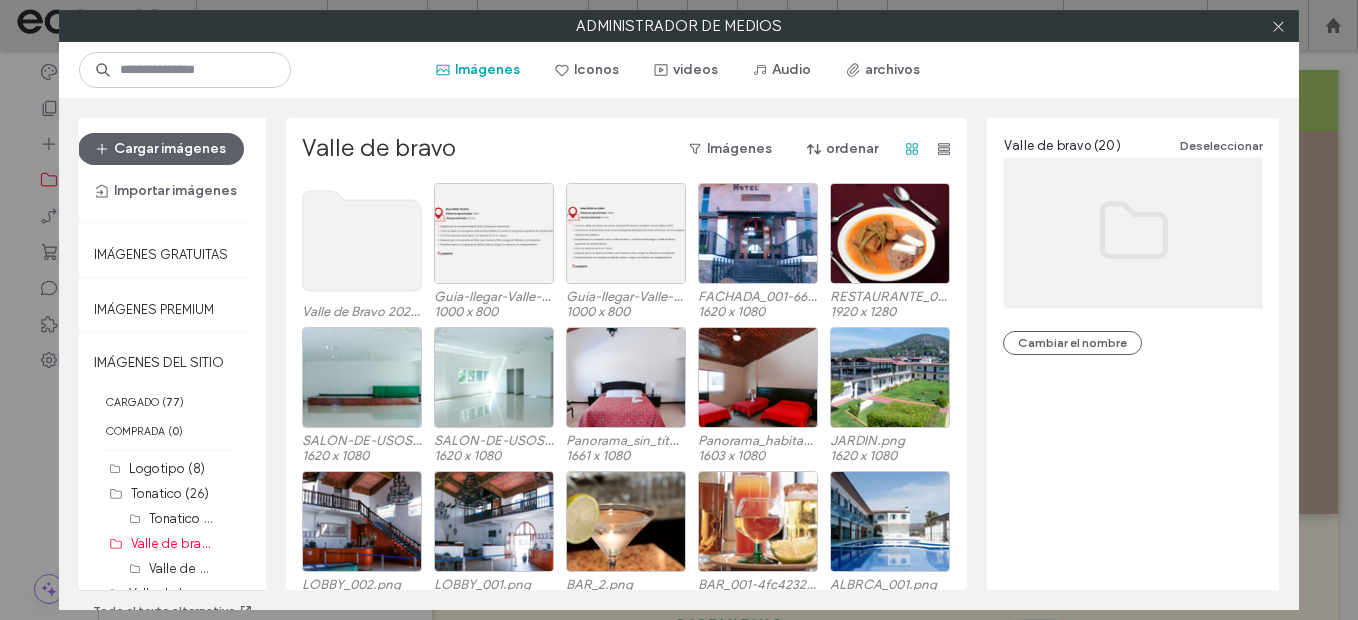 click 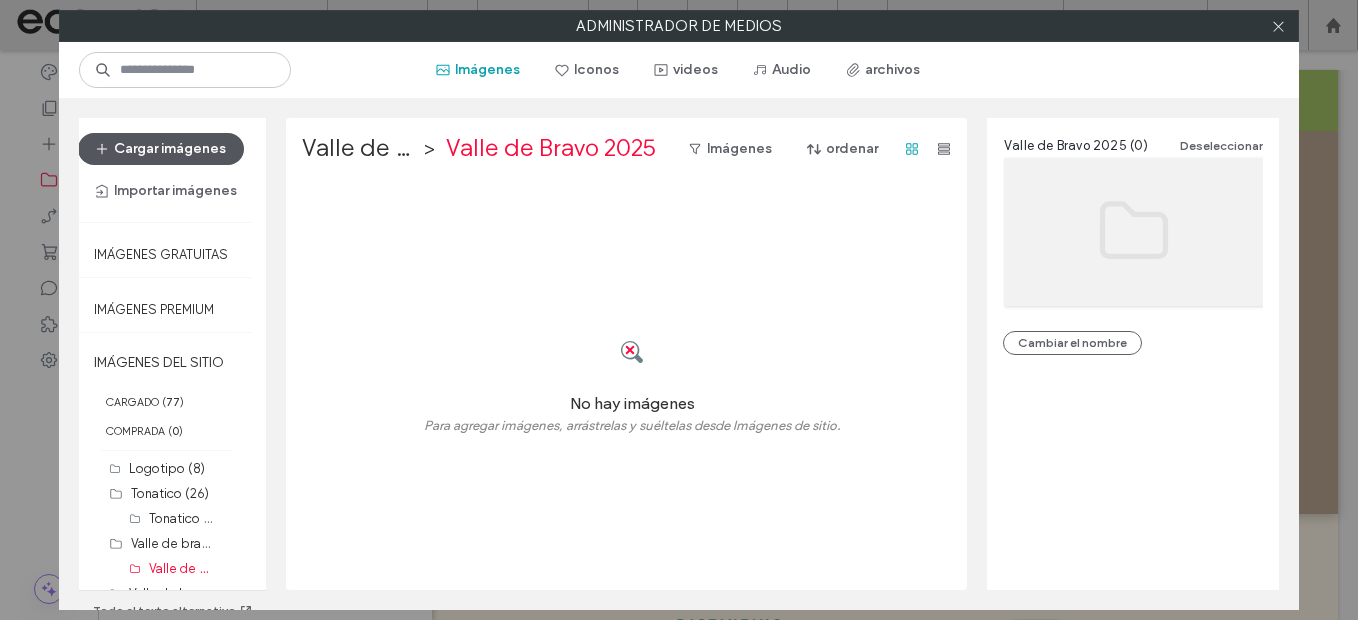 click on "Cargar imágenes" at bounding box center [161, 149] 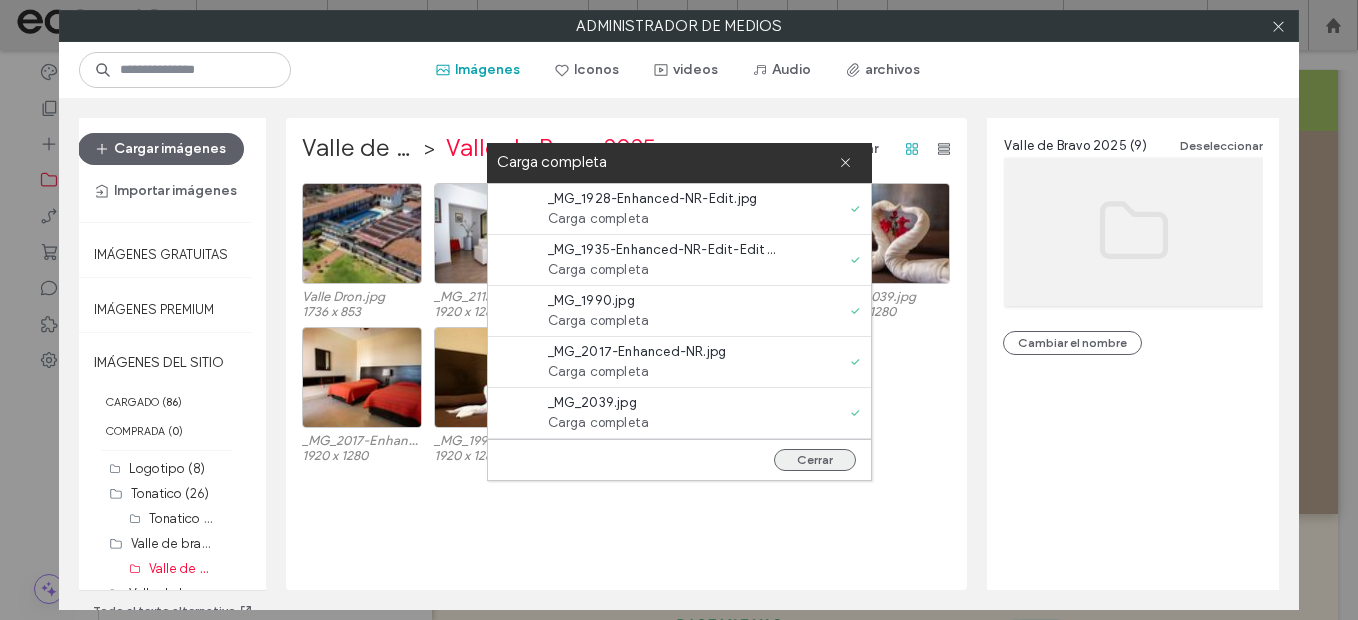 click on "Cerrar" at bounding box center (679, 459) 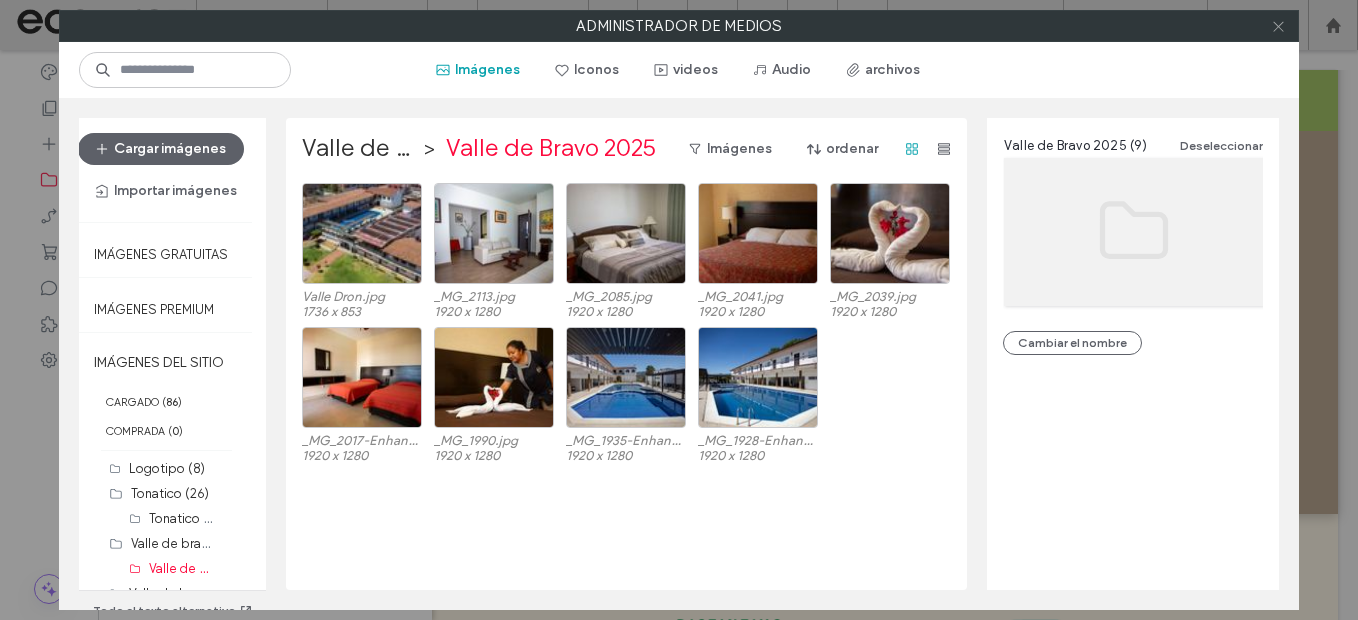click 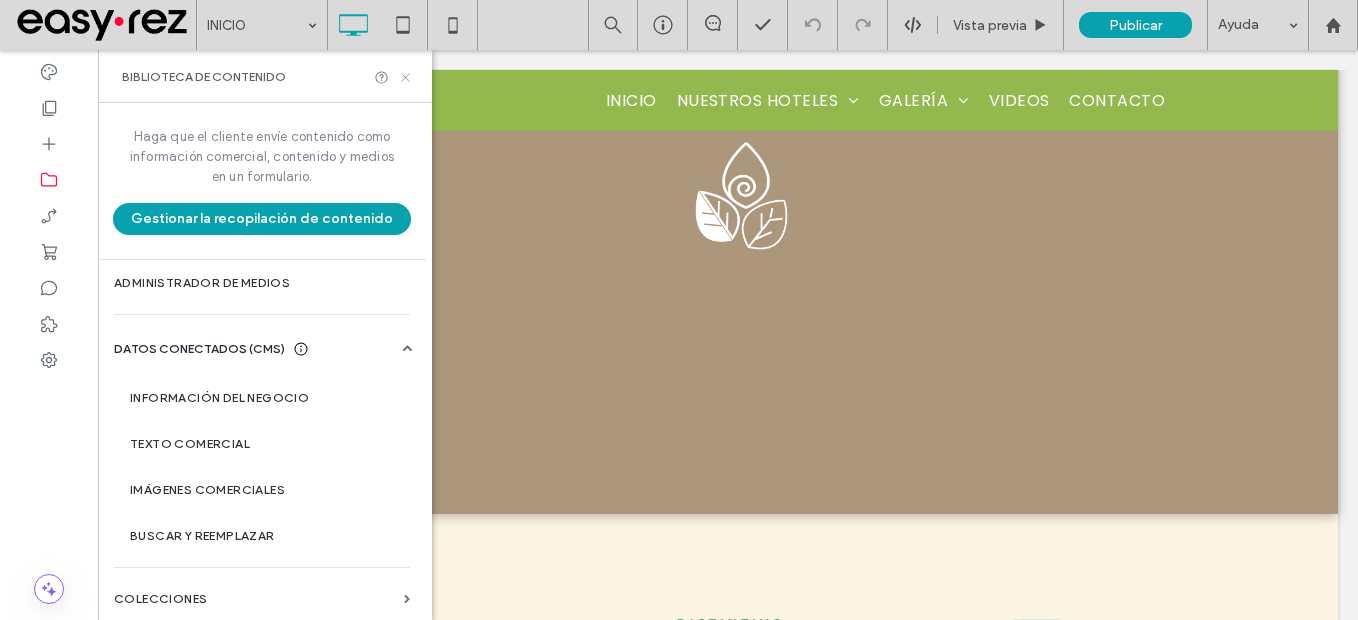 click 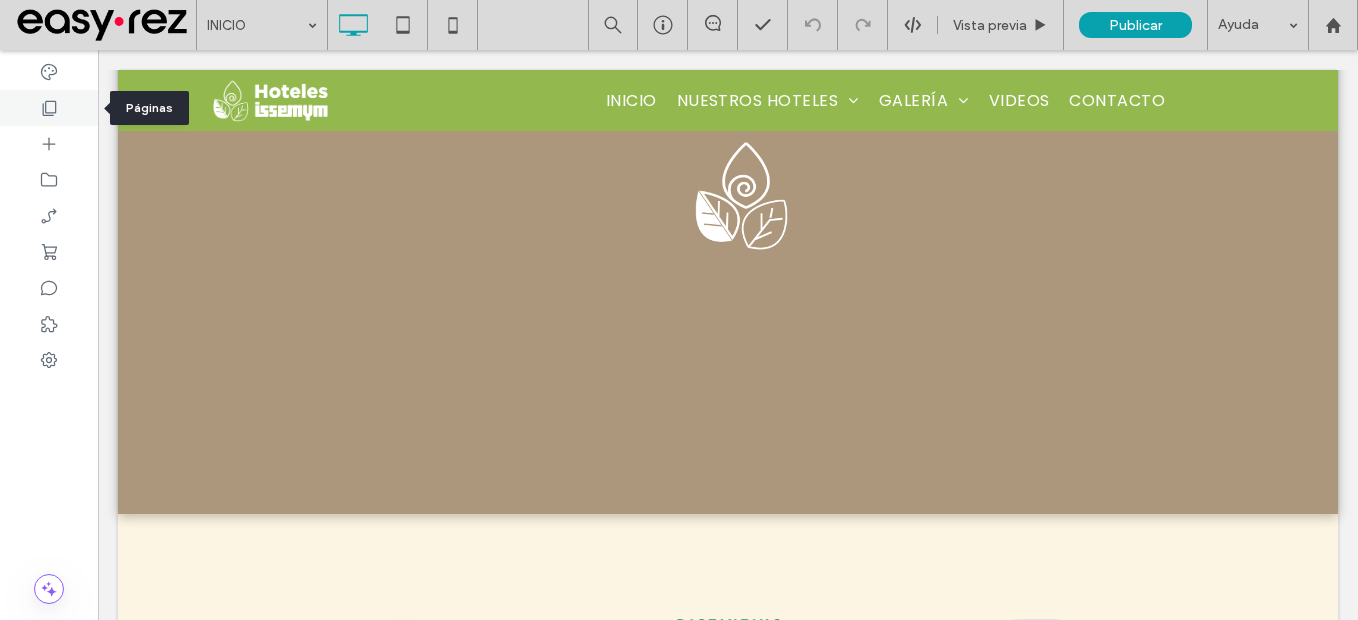 click 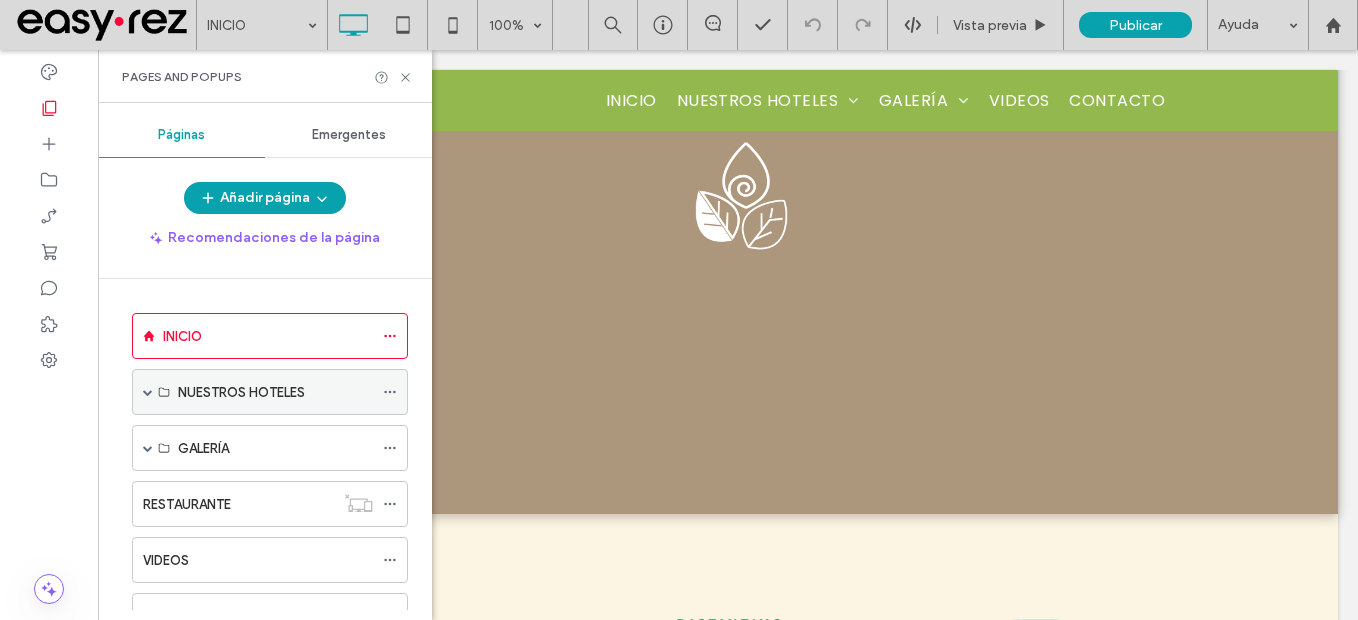 click at bounding box center [148, 392] 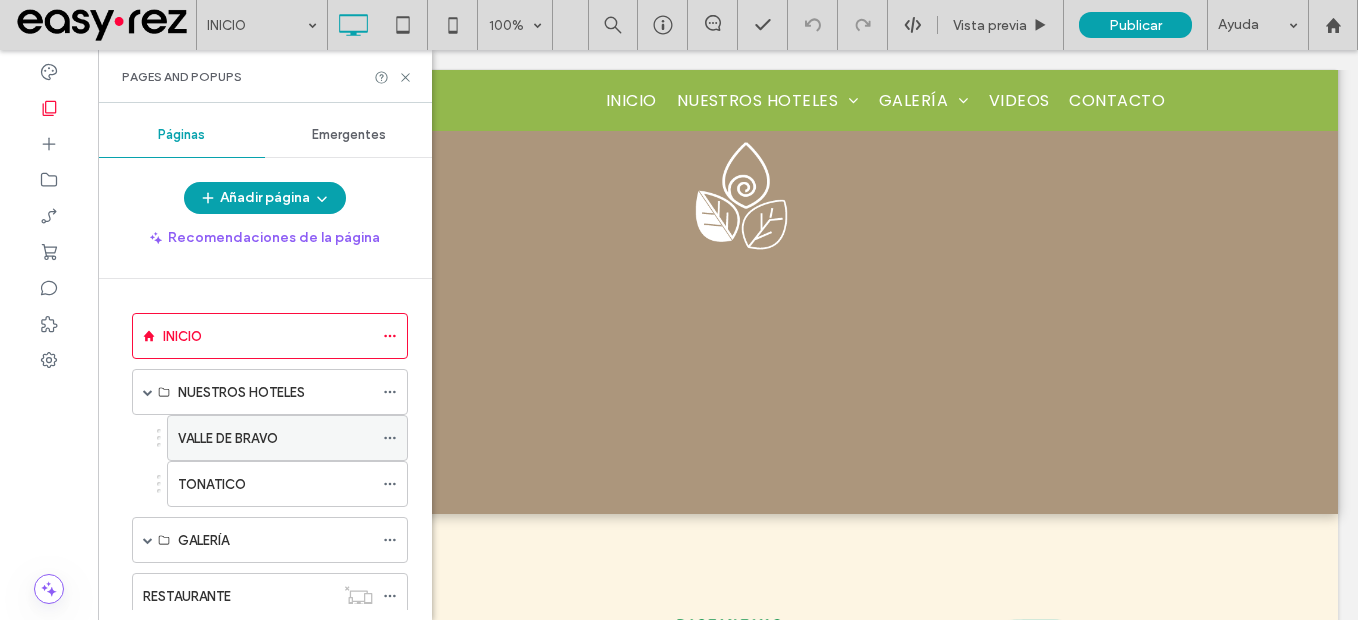 click on "VALLE DE BRAVO" at bounding box center (275, 438) 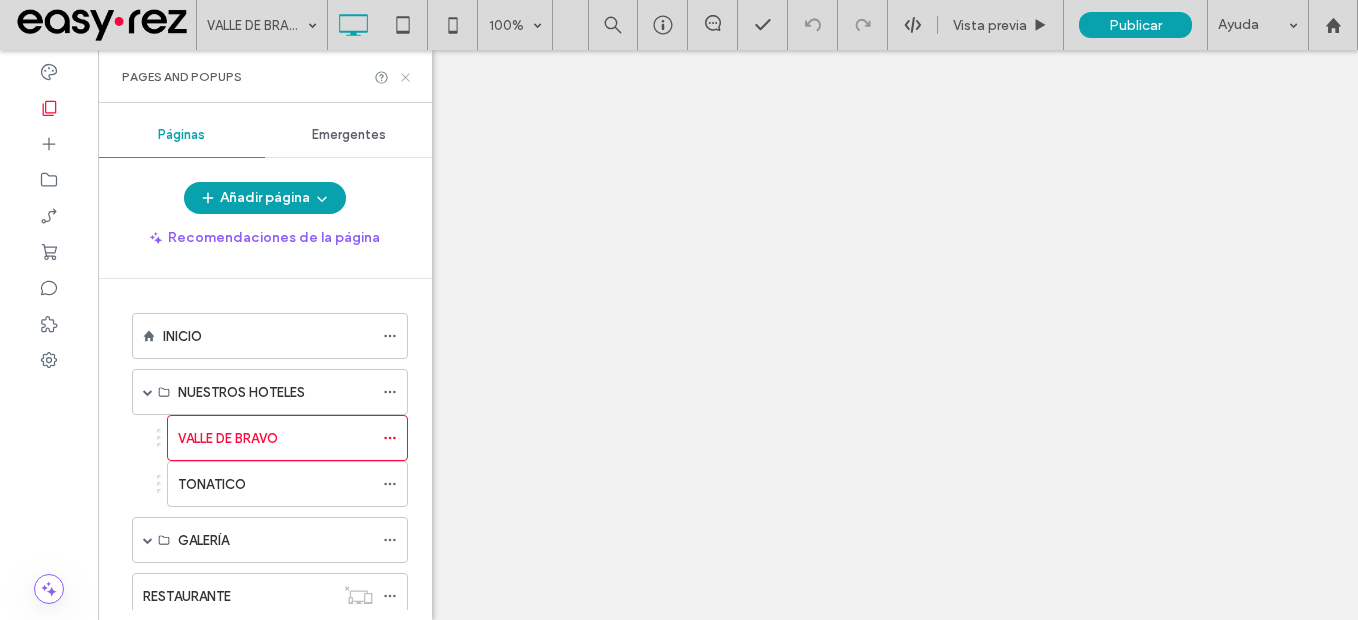click 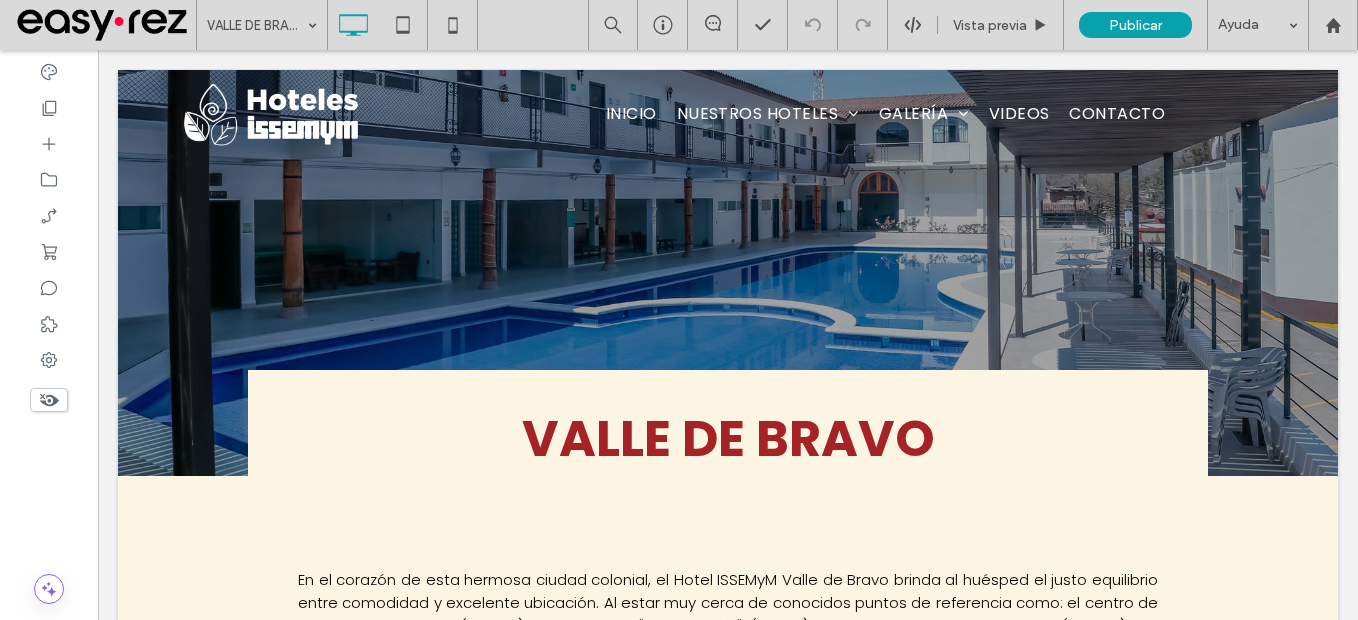scroll, scrollTop: 0, scrollLeft: 0, axis: both 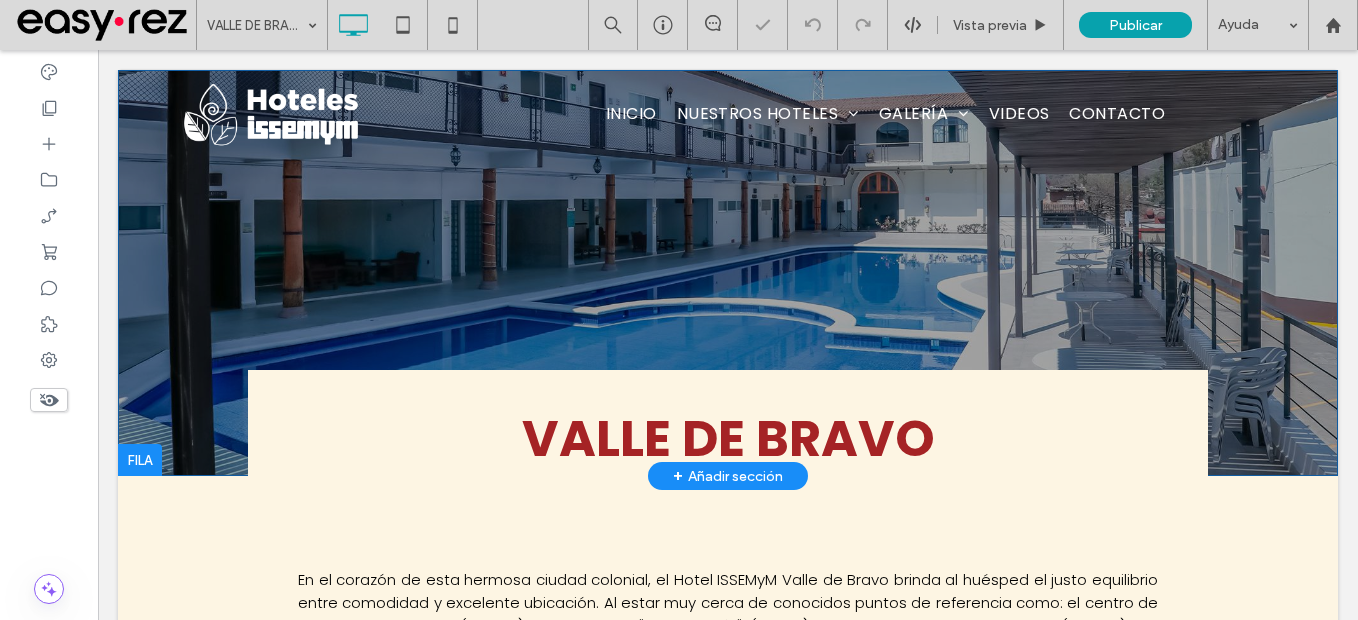 click on "valle de bravo
Click To Paste
Fila + Añadir sección" at bounding box center (728, 273) 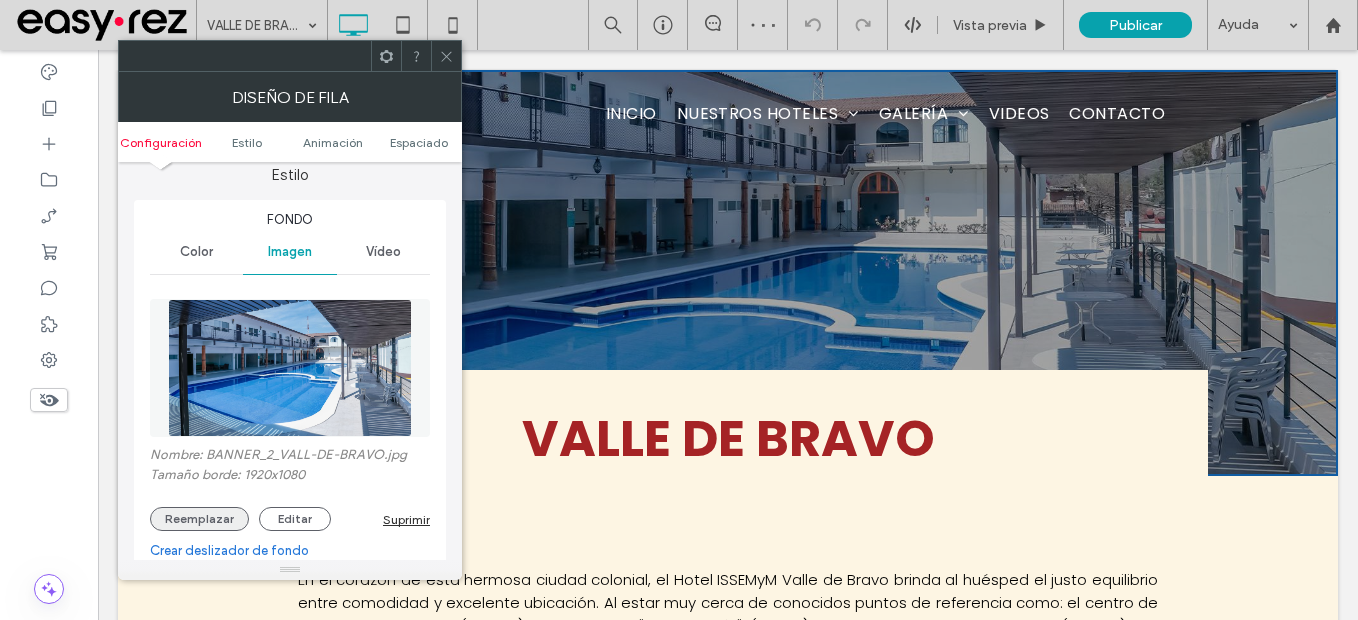 scroll, scrollTop: 200, scrollLeft: 0, axis: vertical 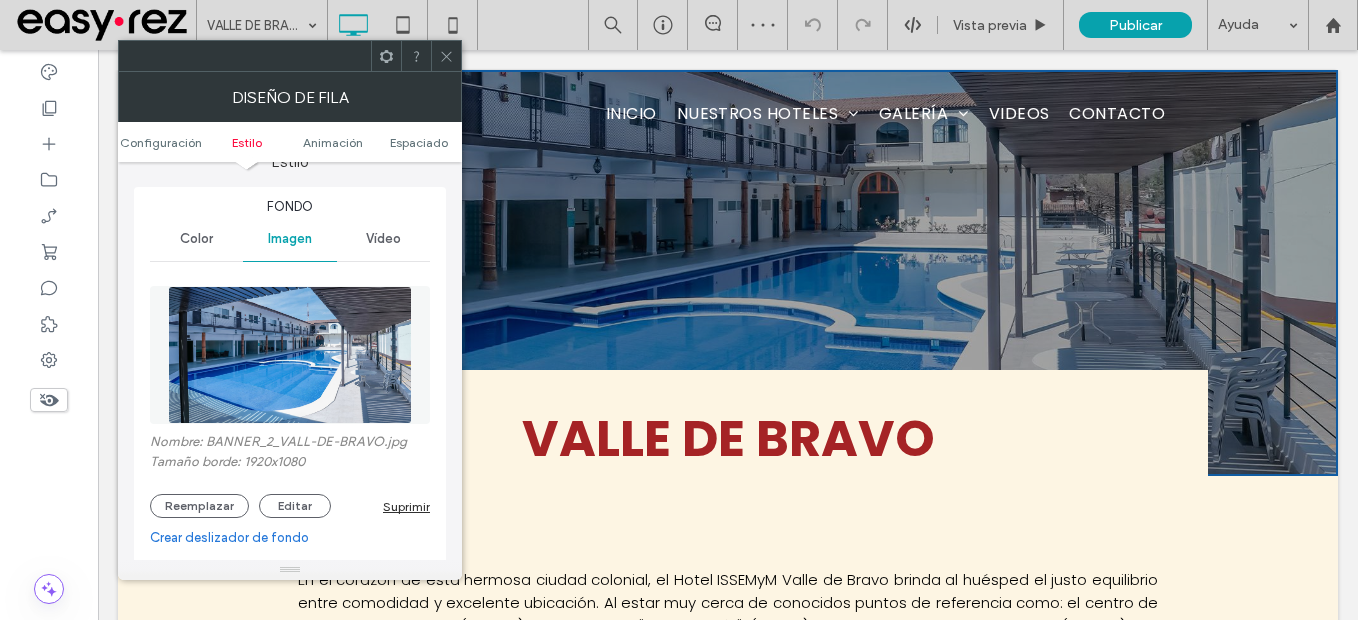 drag, startPoint x: 224, startPoint y: 506, endPoint x: 250, endPoint y: 514, distance: 27.202942 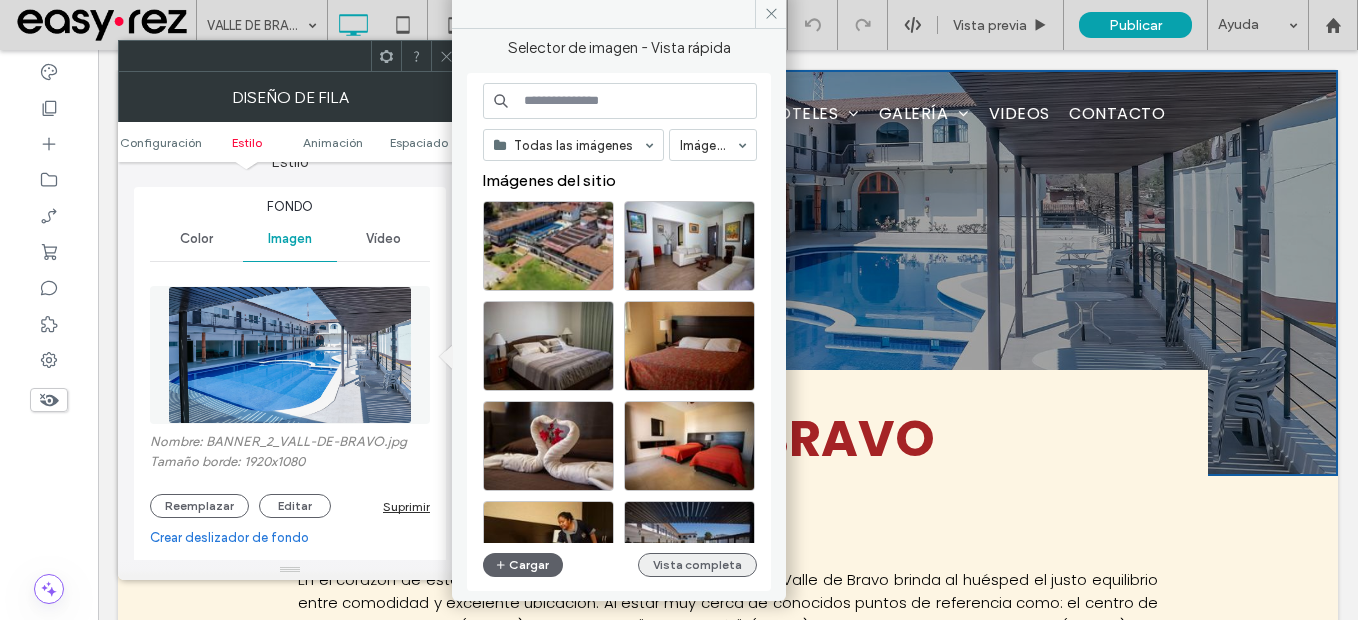 click on "Vista completa" at bounding box center (697, 565) 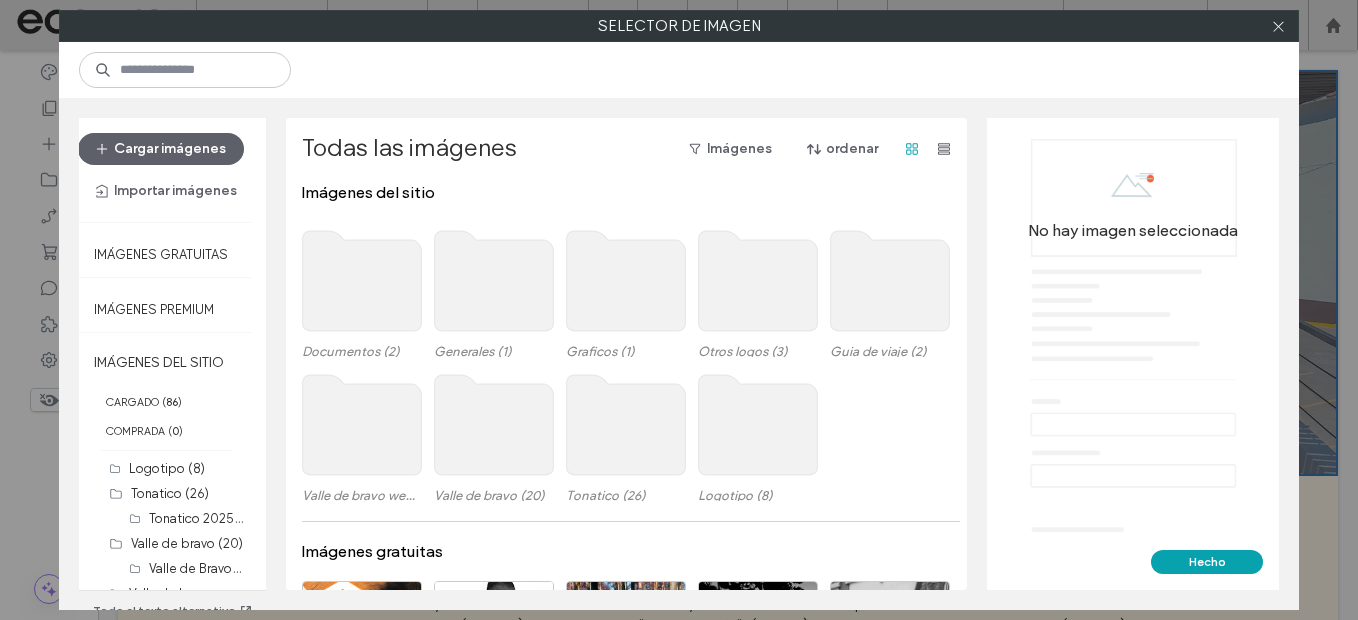 click 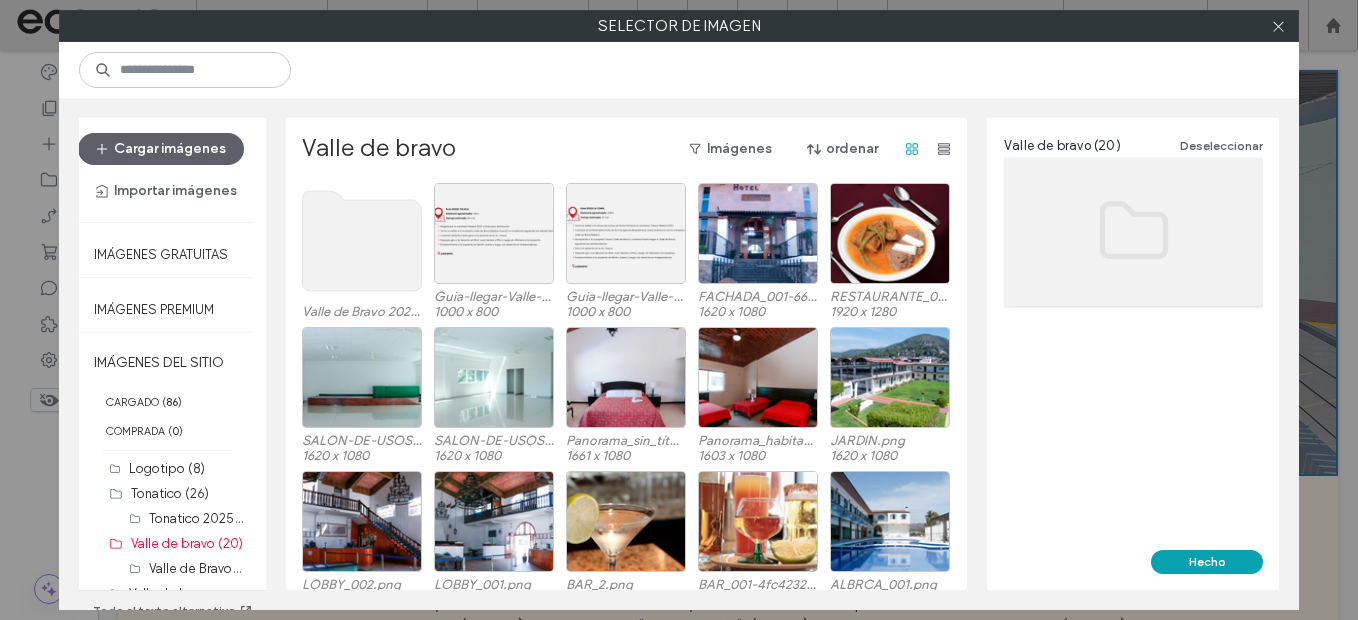click 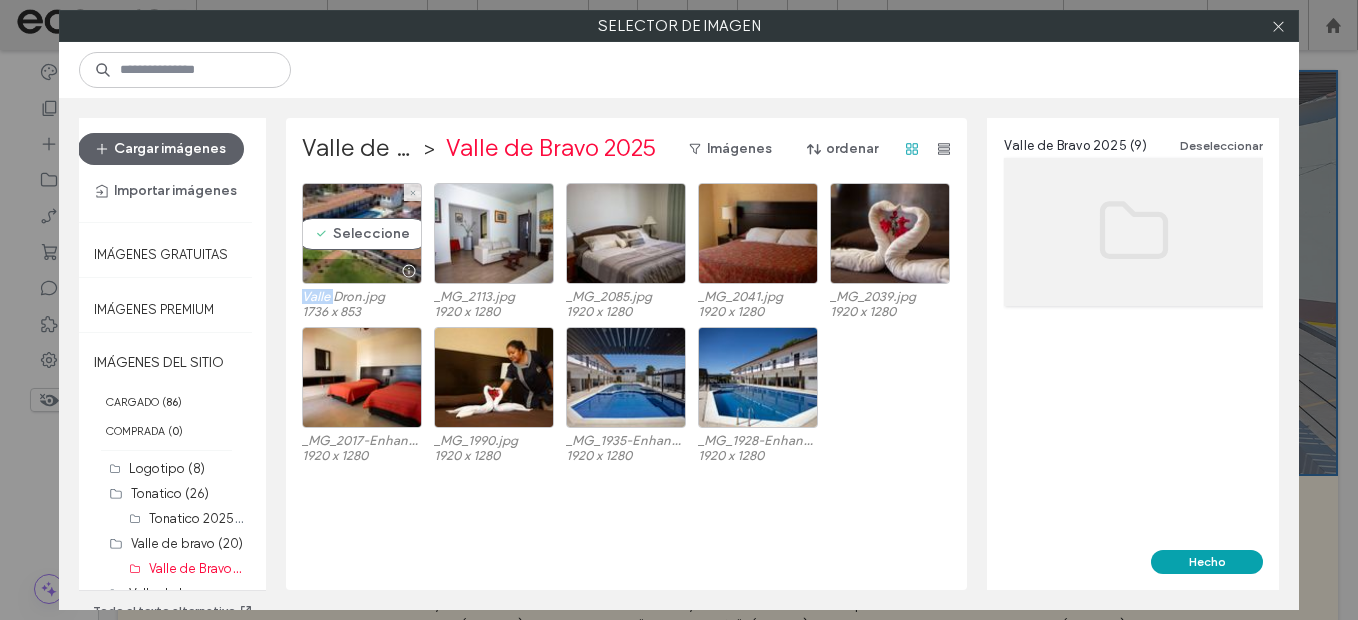 click on "Seleccione Valle Dron.jpg 1736 x 853" at bounding box center [362, 250] 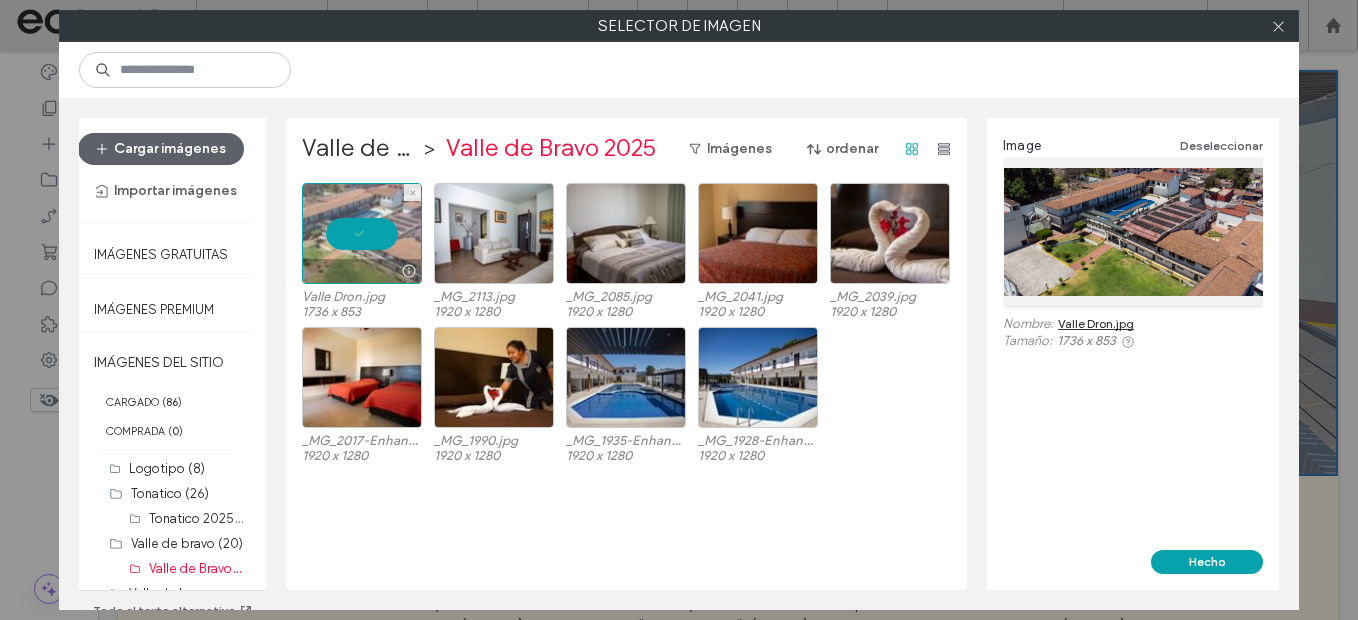 drag, startPoint x: 391, startPoint y: 285, endPoint x: 377, endPoint y: 236, distance: 50.96077 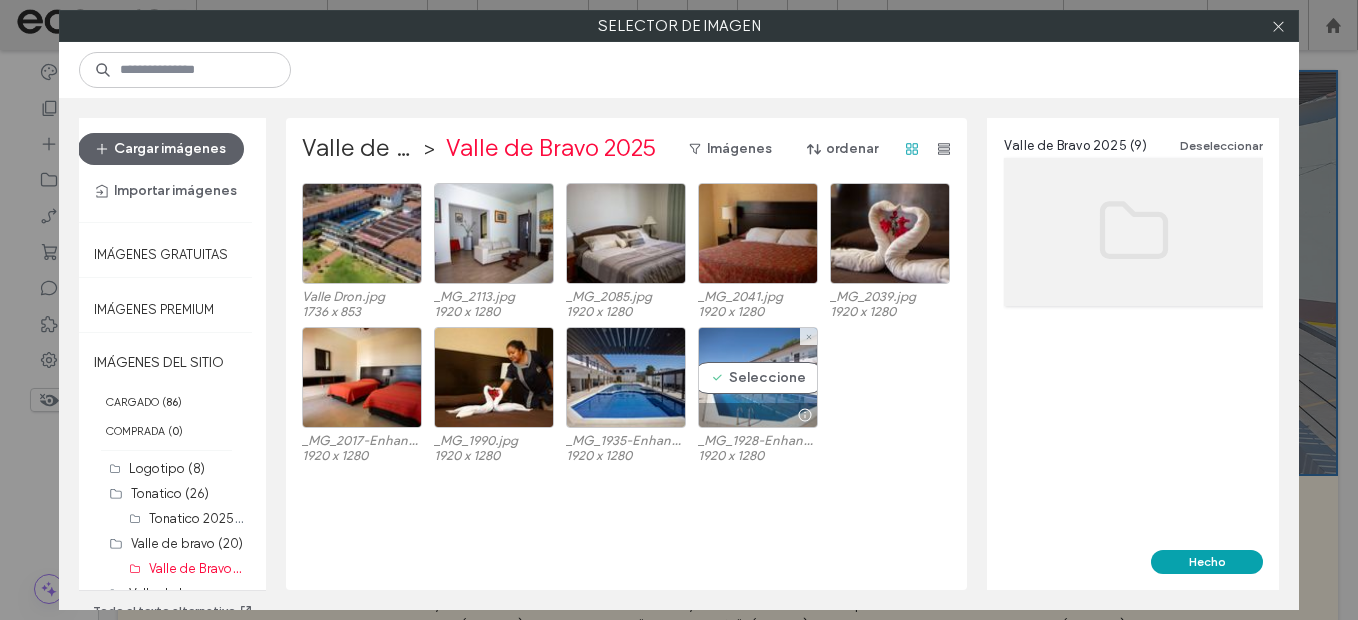 click on "Seleccione" at bounding box center (758, 377) 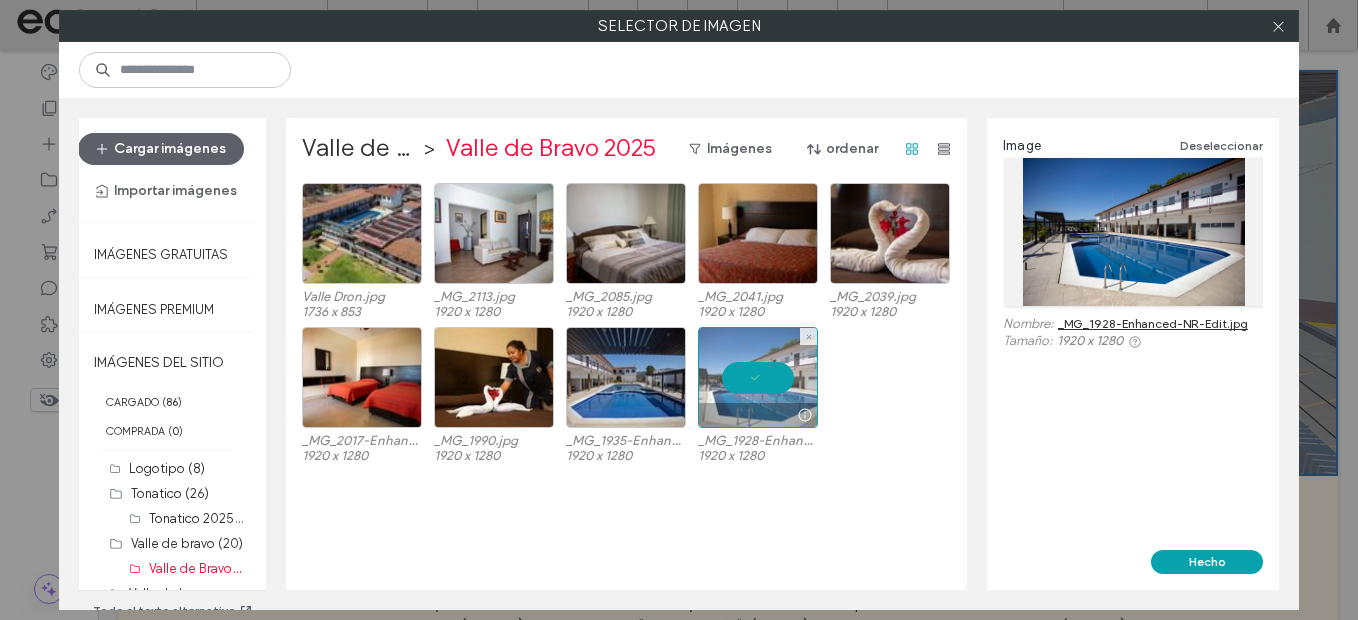 click at bounding box center (758, 377) 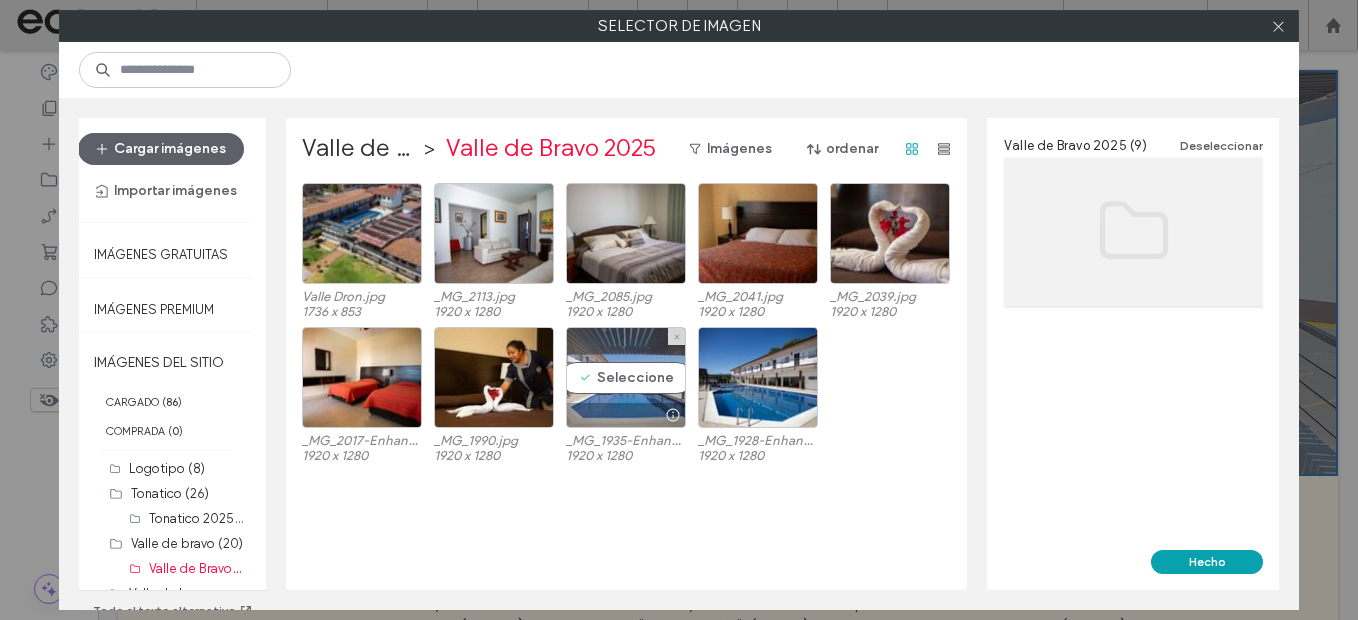 click on "Seleccione" at bounding box center (626, 377) 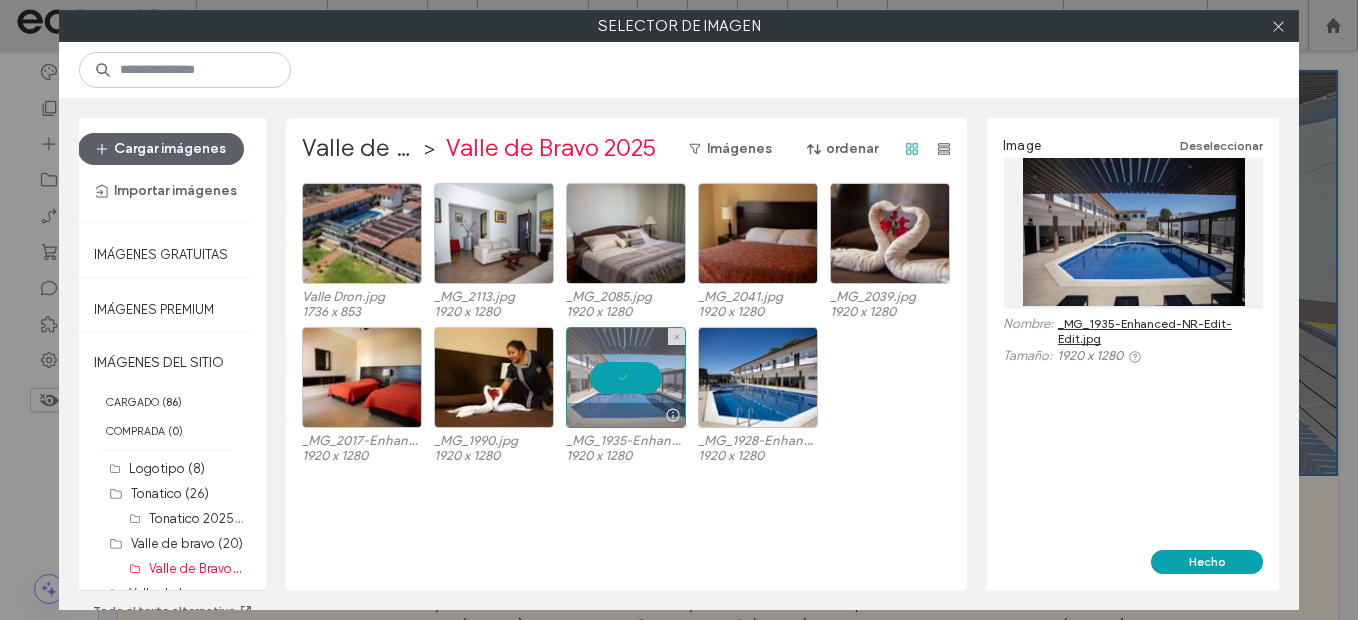 click at bounding box center [626, 377] 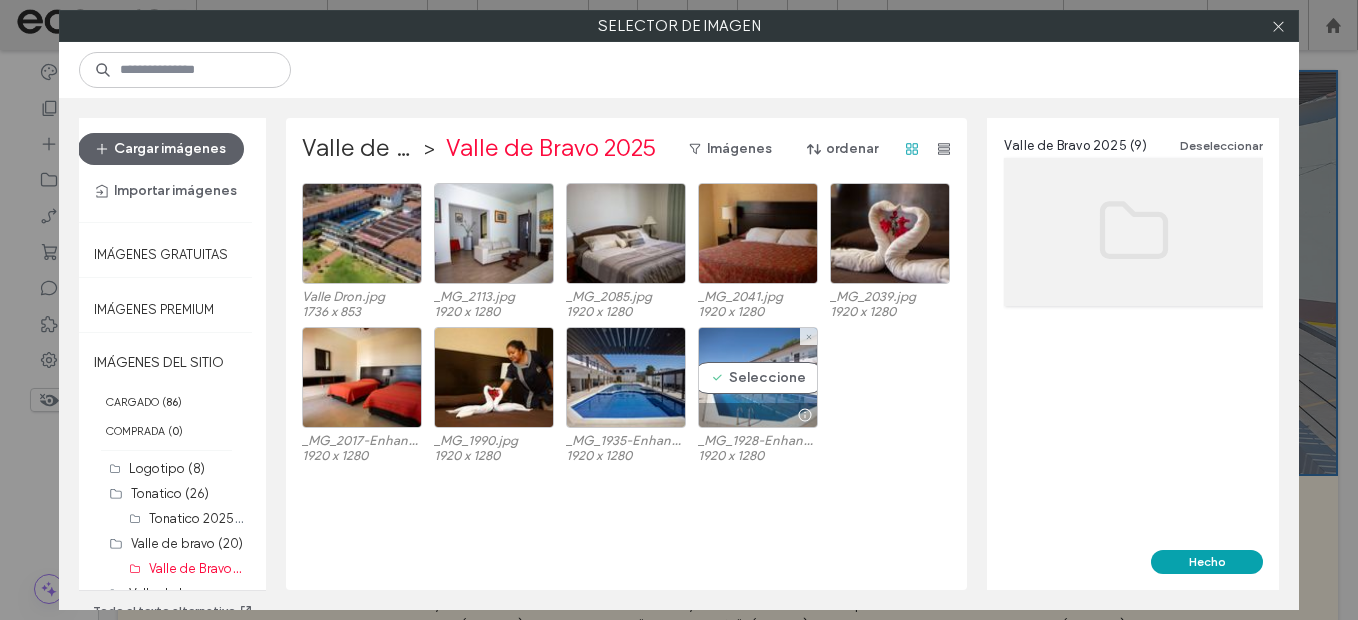 click on "Seleccione" at bounding box center [758, 377] 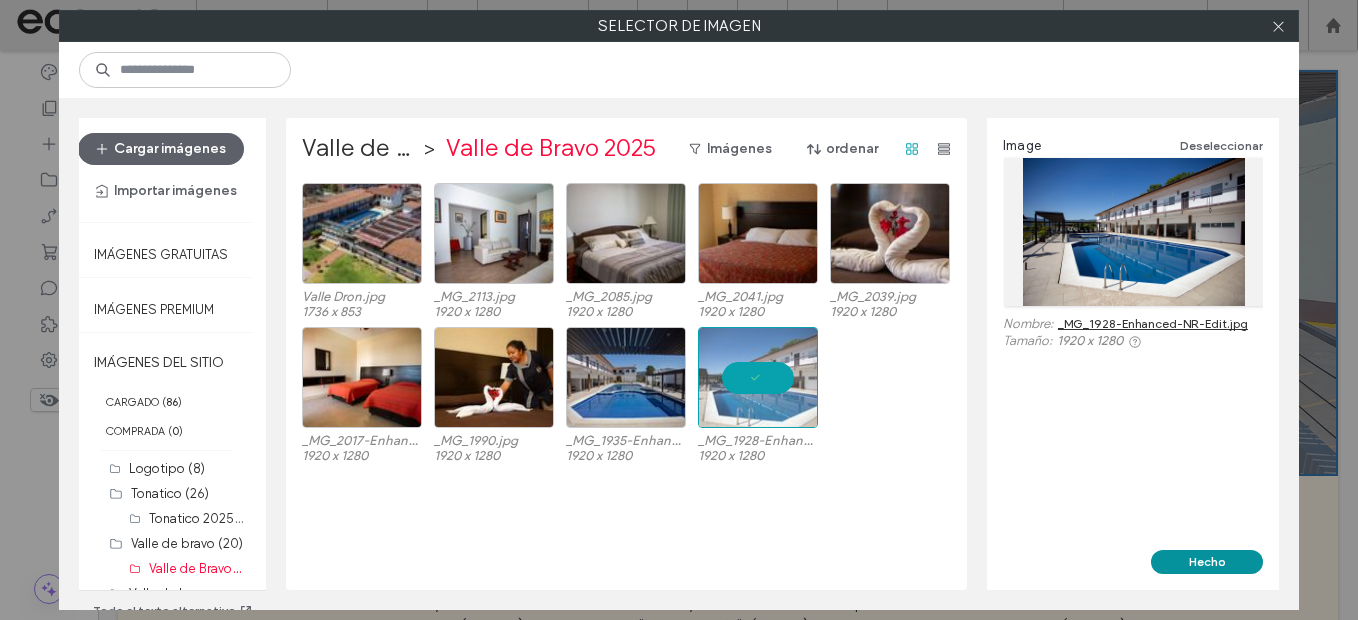 click on "Hecho" at bounding box center [1207, 562] 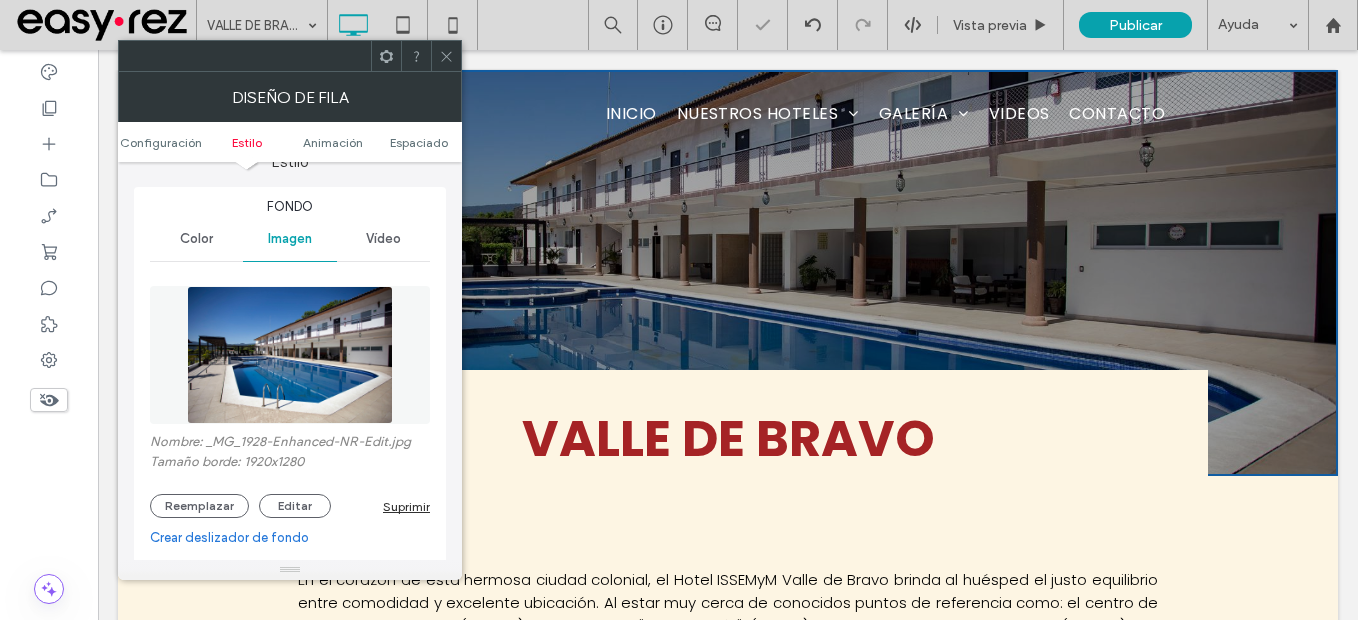 click at bounding box center (446, 56) 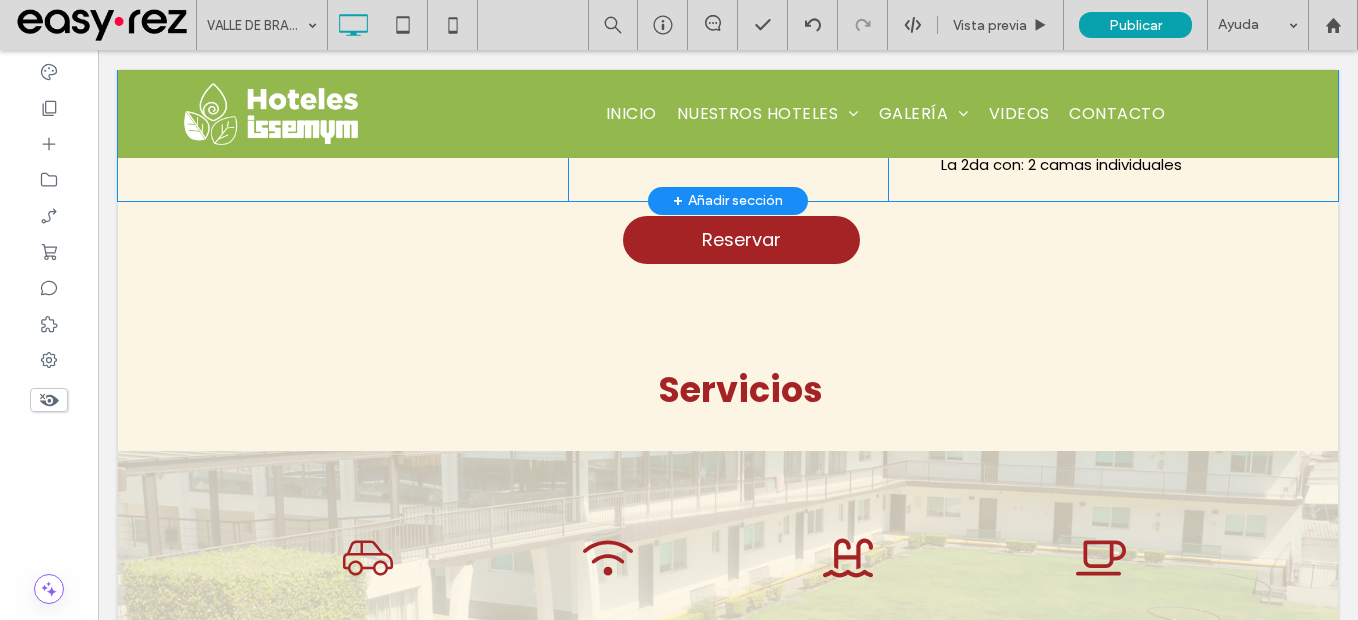 scroll, scrollTop: 1600, scrollLeft: 0, axis: vertical 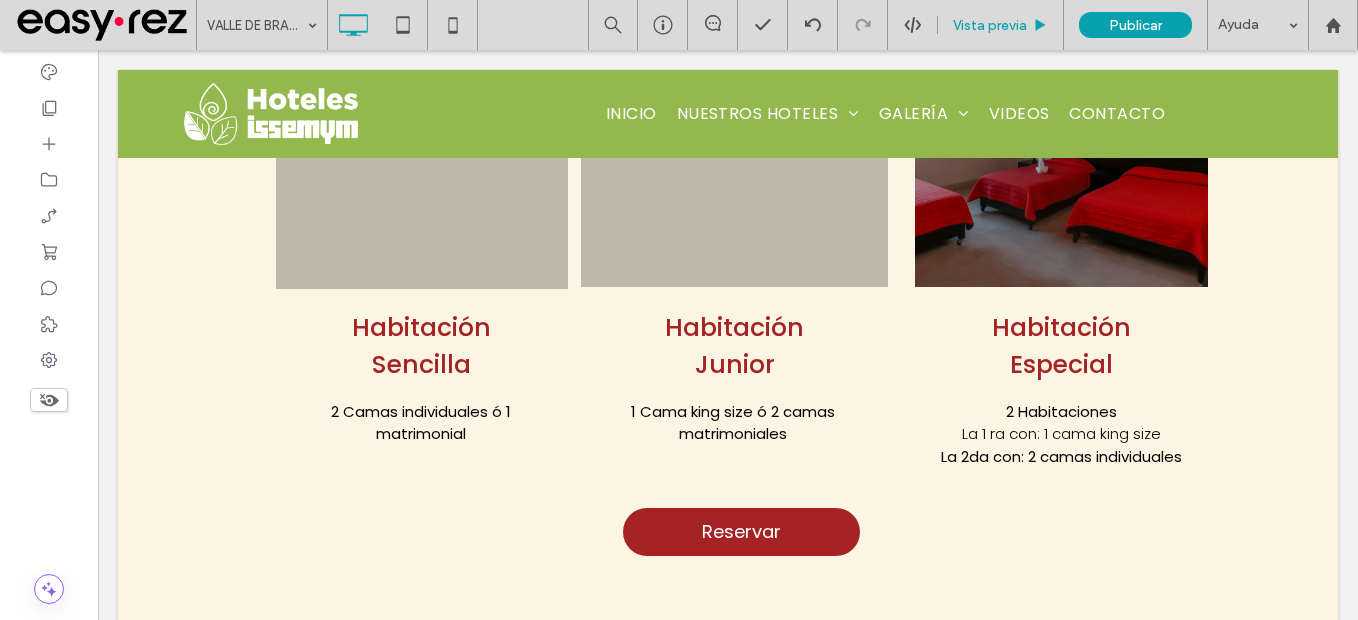 click on "Vista previa" at bounding box center [1001, 25] 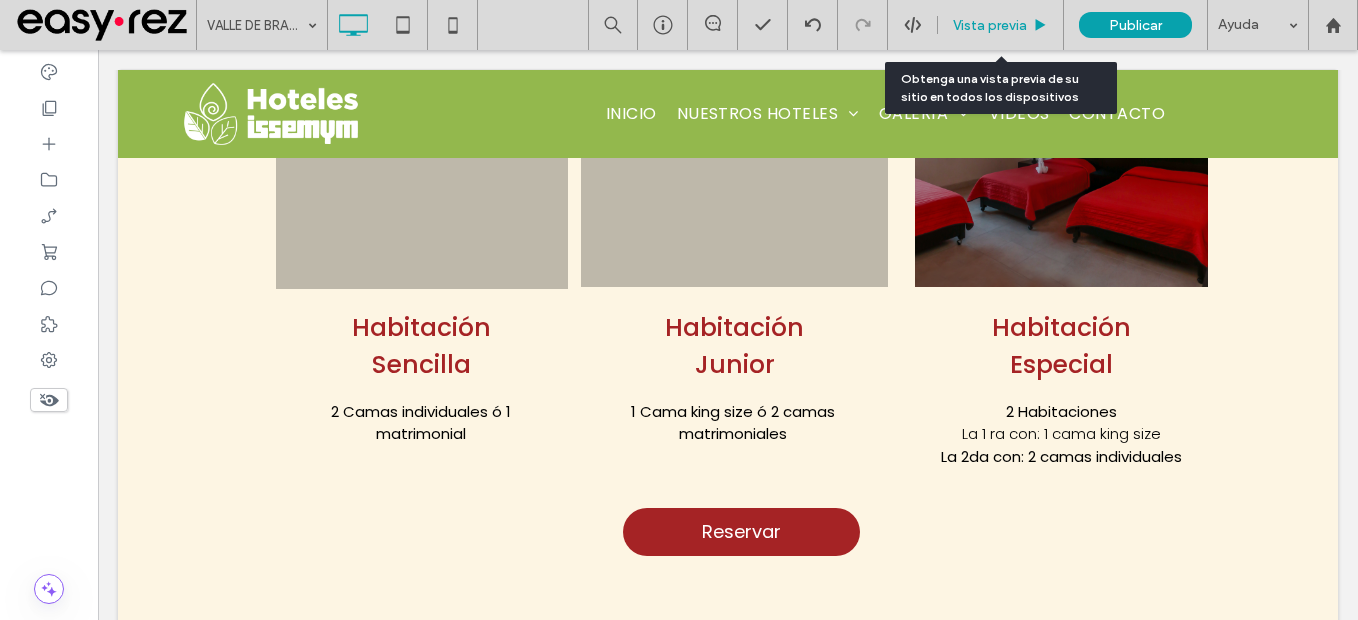 click on "Vista previa" at bounding box center [990, 25] 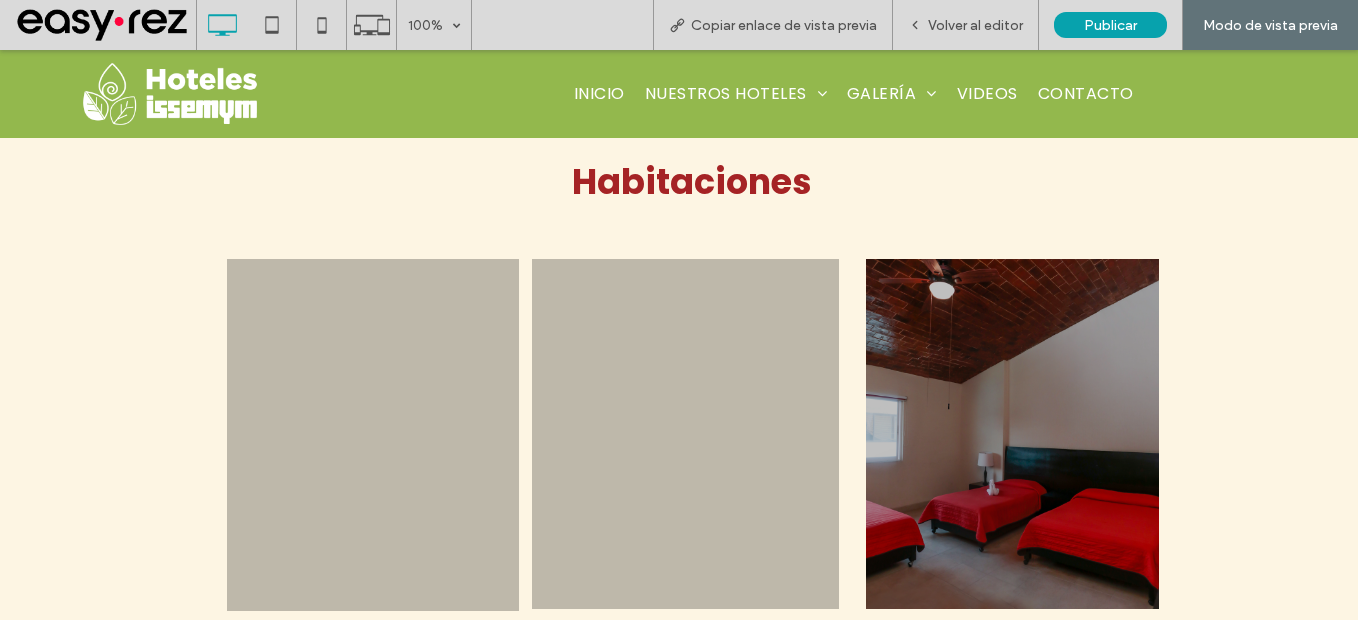 scroll, scrollTop: 1000, scrollLeft: 0, axis: vertical 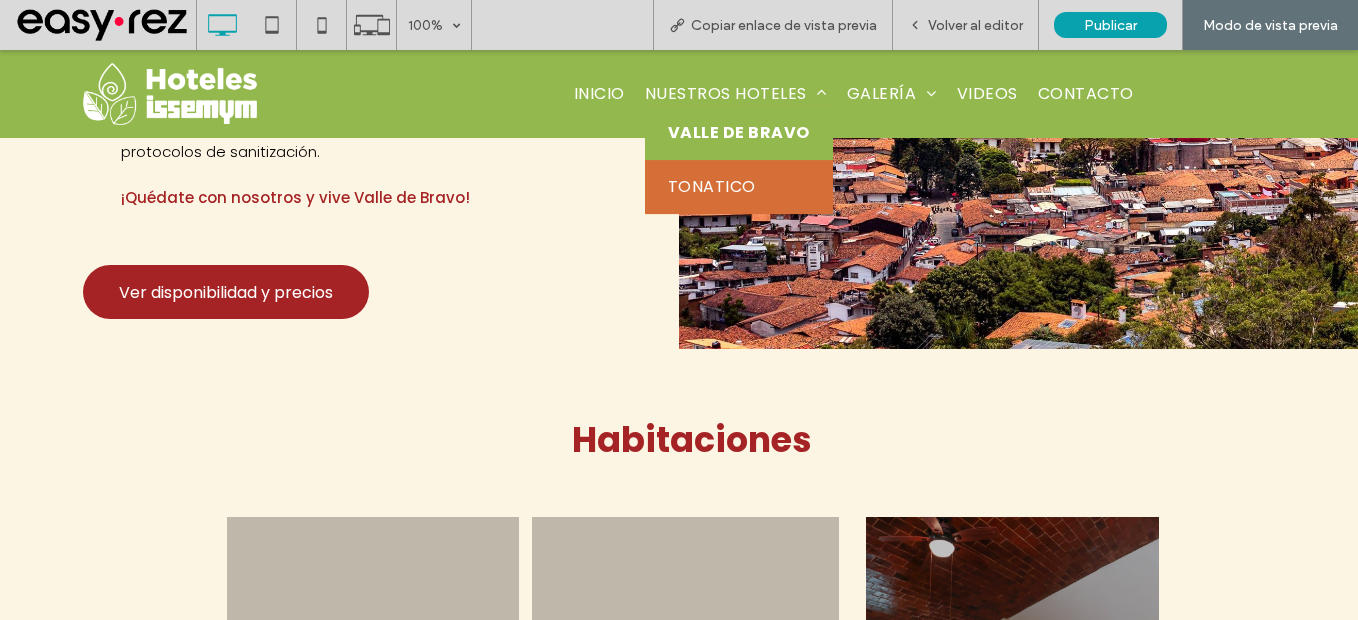 drag, startPoint x: 742, startPoint y: 198, endPoint x: 742, endPoint y: 146, distance: 52 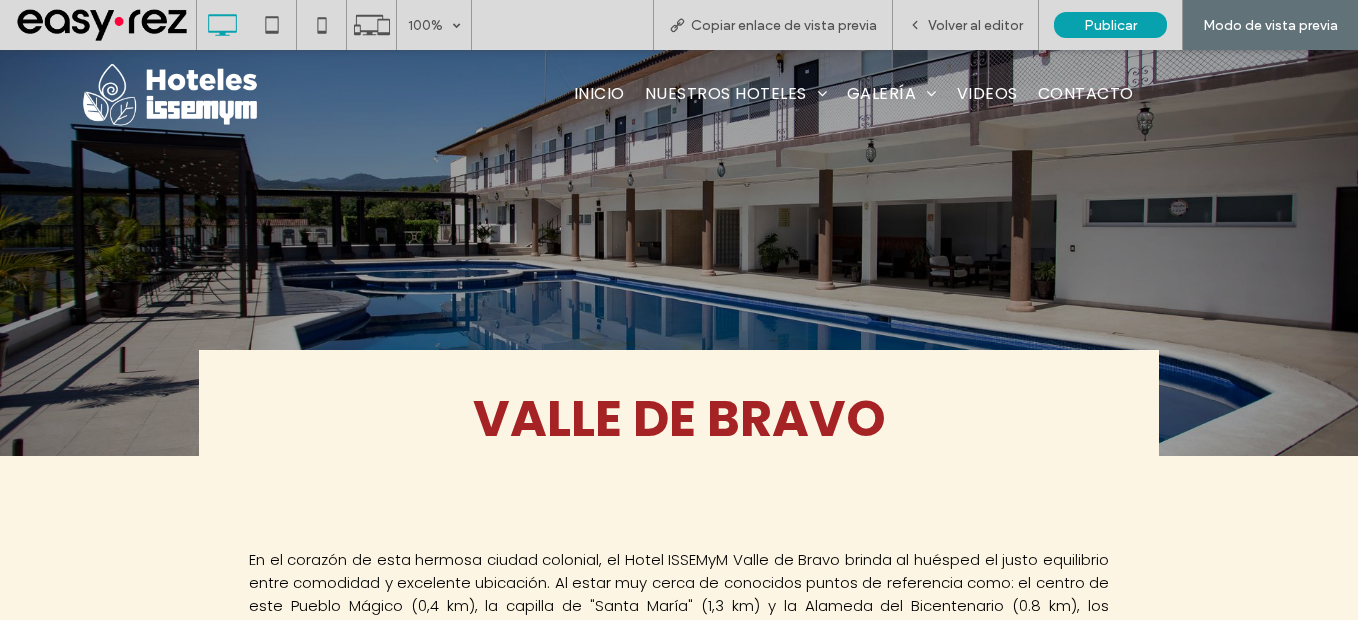 scroll, scrollTop: 0, scrollLeft: 0, axis: both 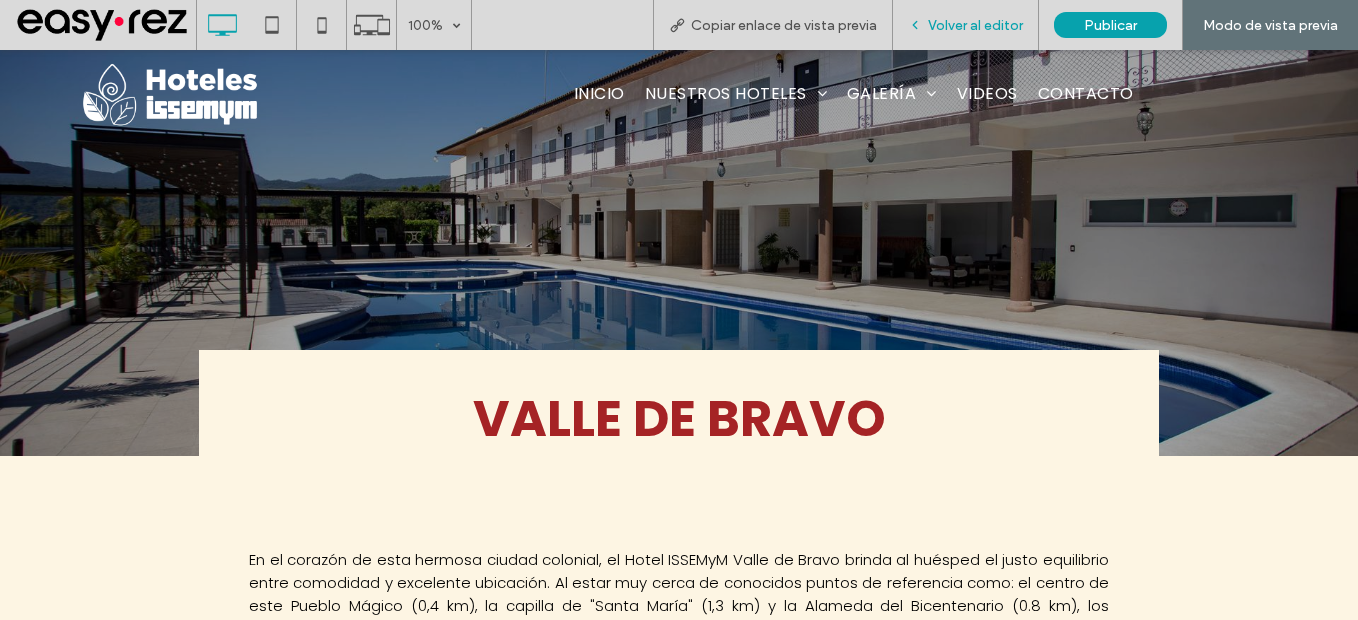 click on "Volver al editor" at bounding box center [975, 25] 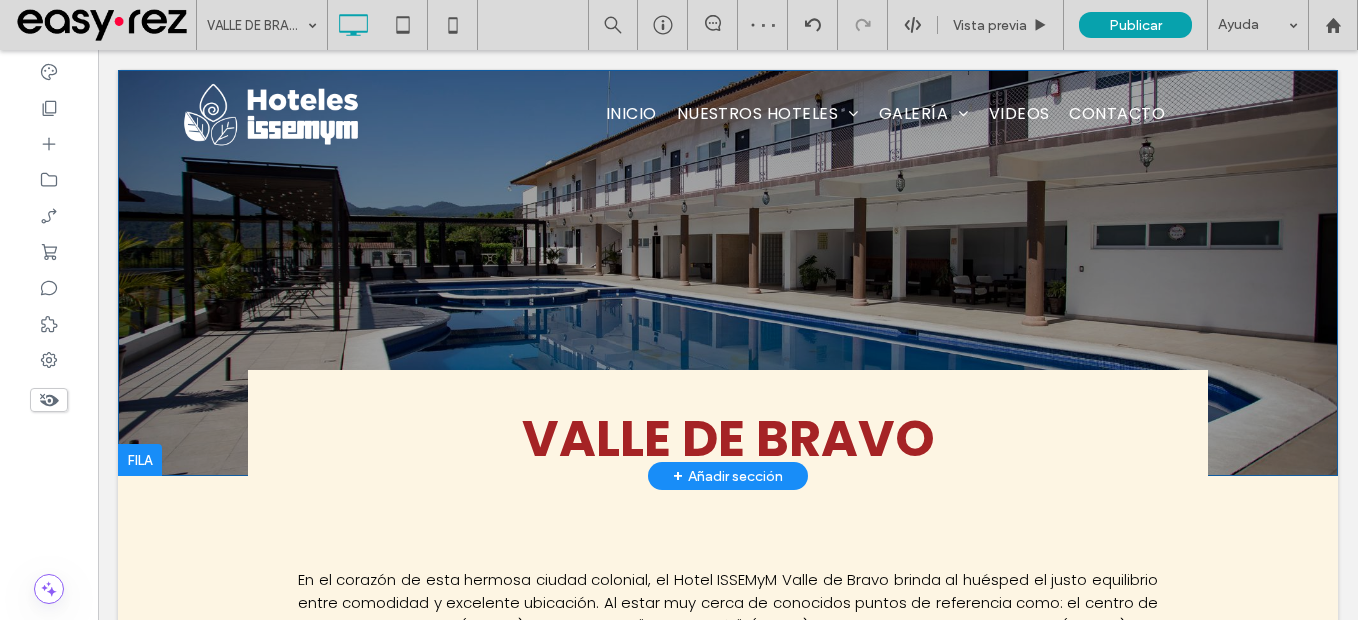 click on "valle de bravo
Click To Paste
Fila + Añadir sección" at bounding box center (728, 273) 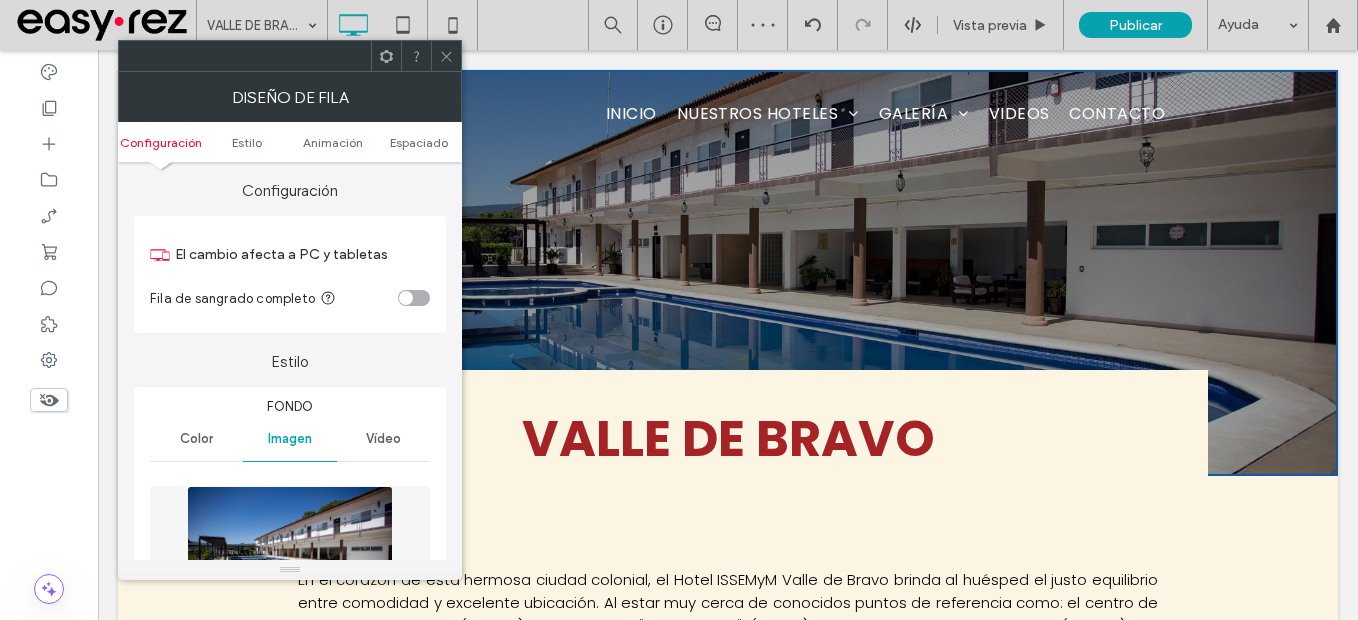 scroll, scrollTop: 200, scrollLeft: 0, axis: vertical 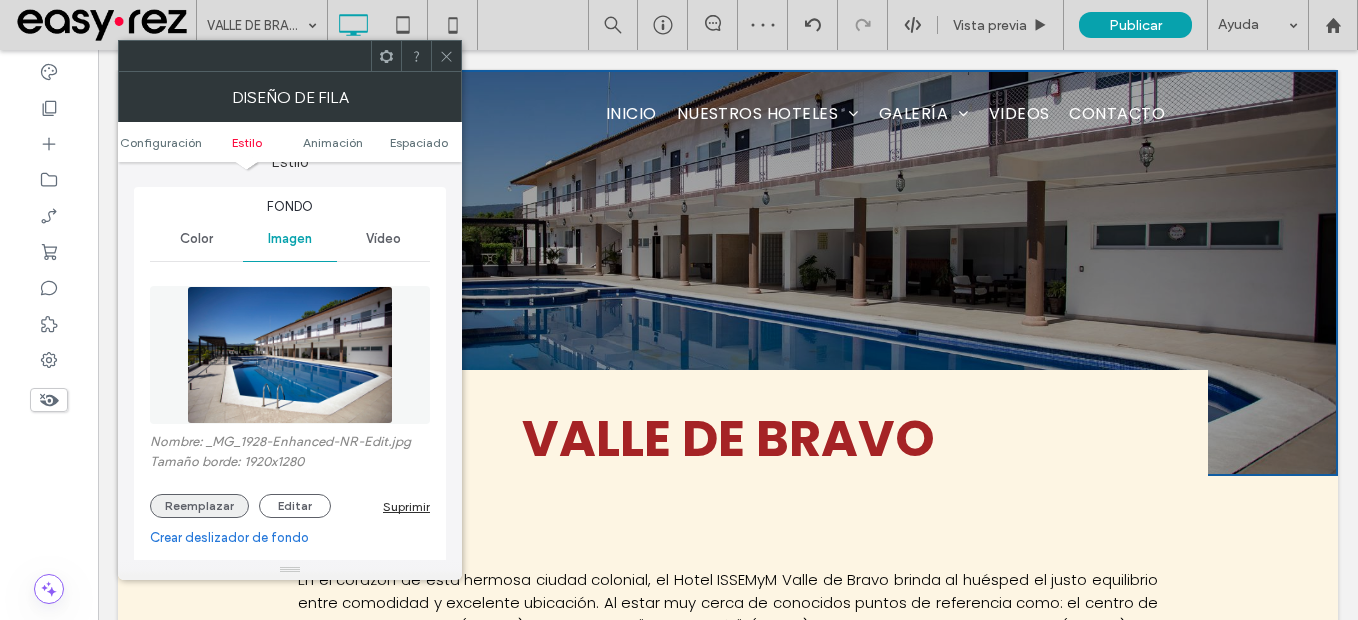 click on "Reemplazar" at bounding box center [199, 506] 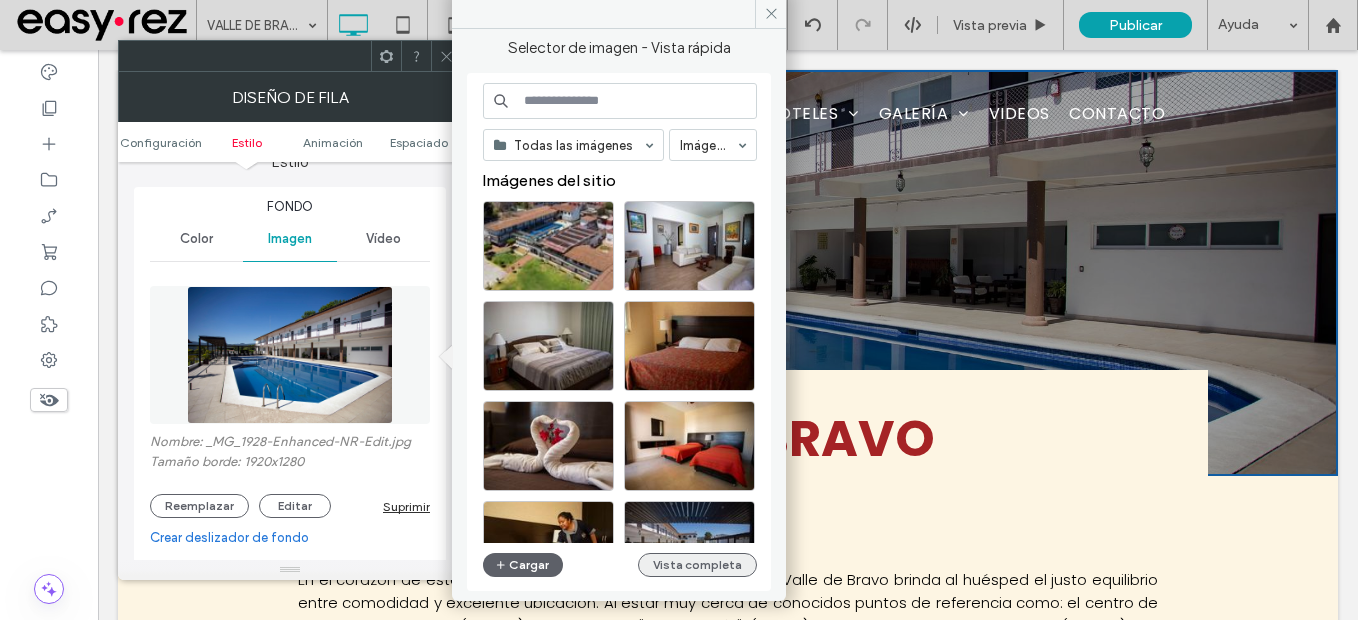 click on "Vista completa" at bounding box center [697, 565] 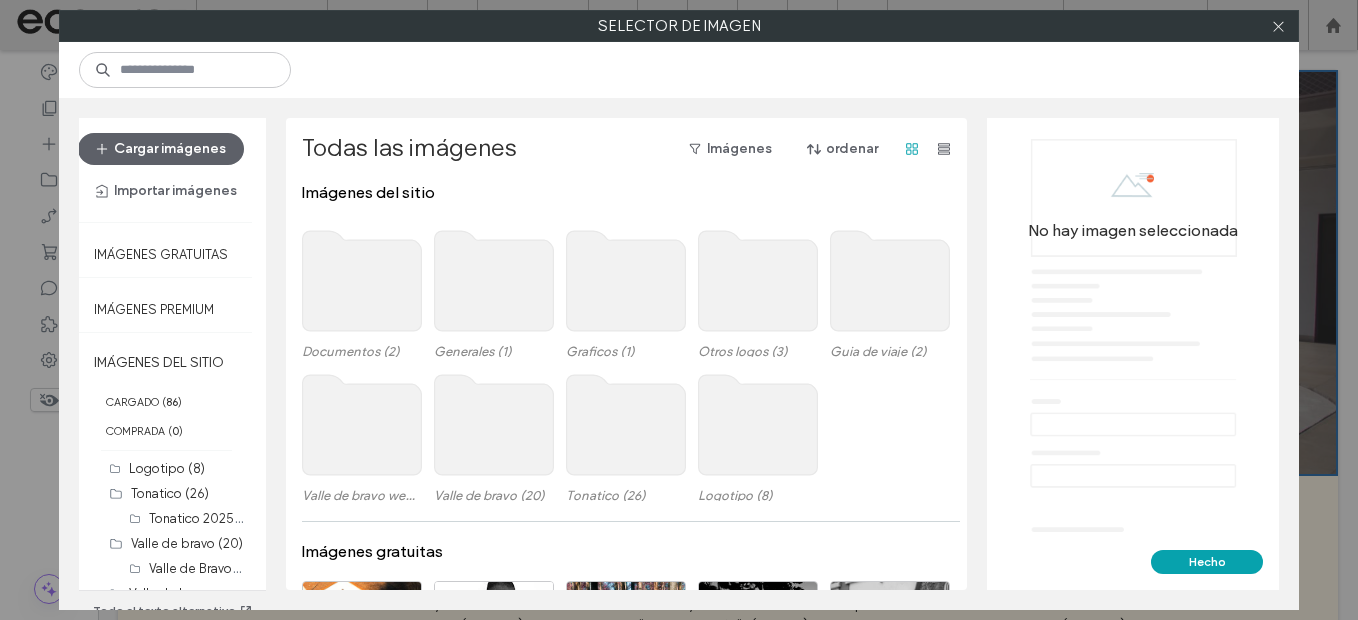 click 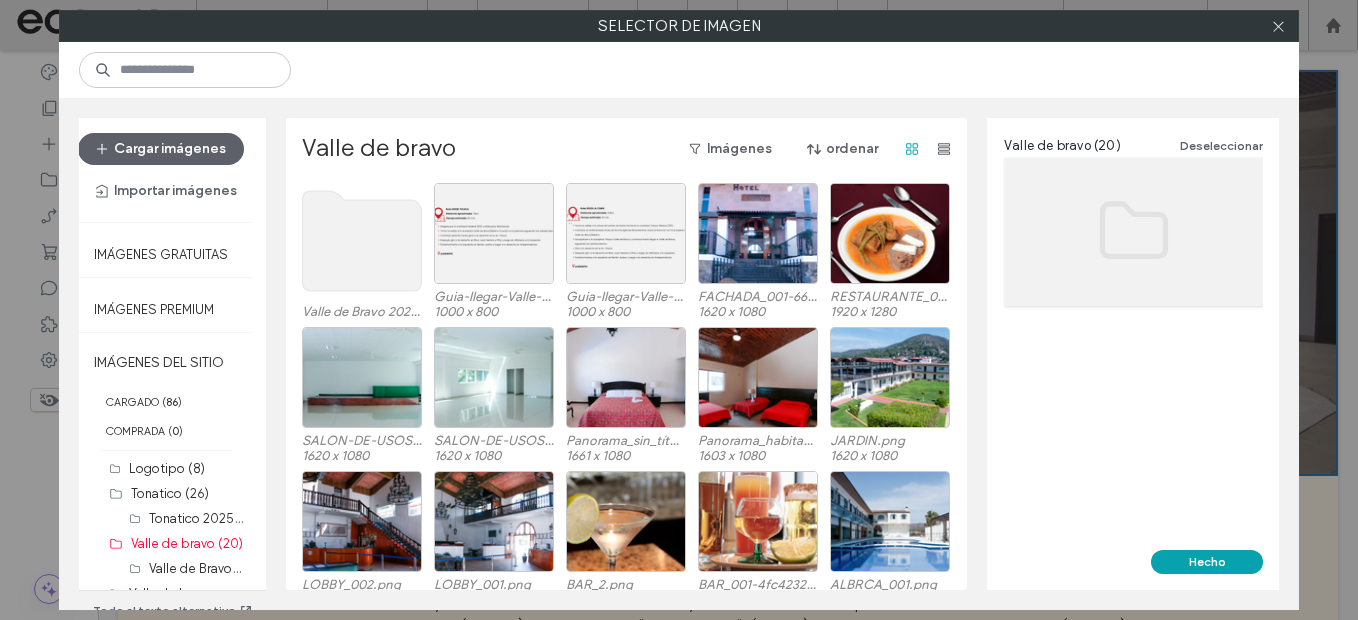 click 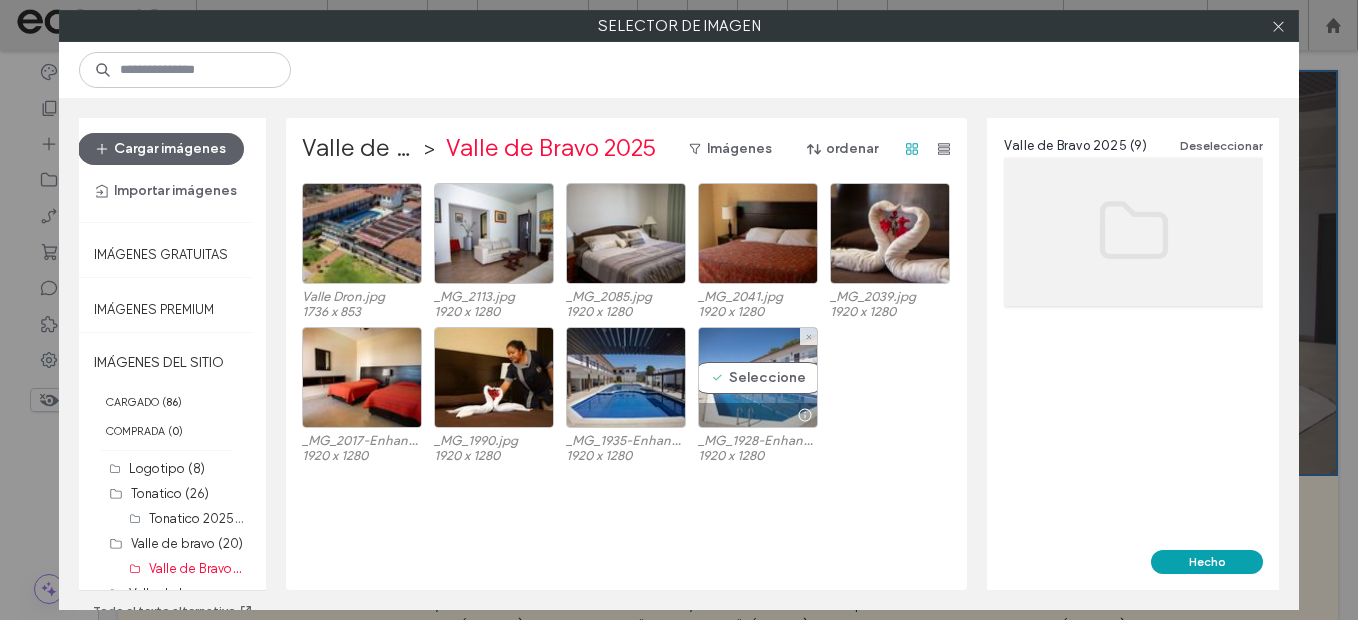 click on "Seleccione" at bounding box center [758, 377] 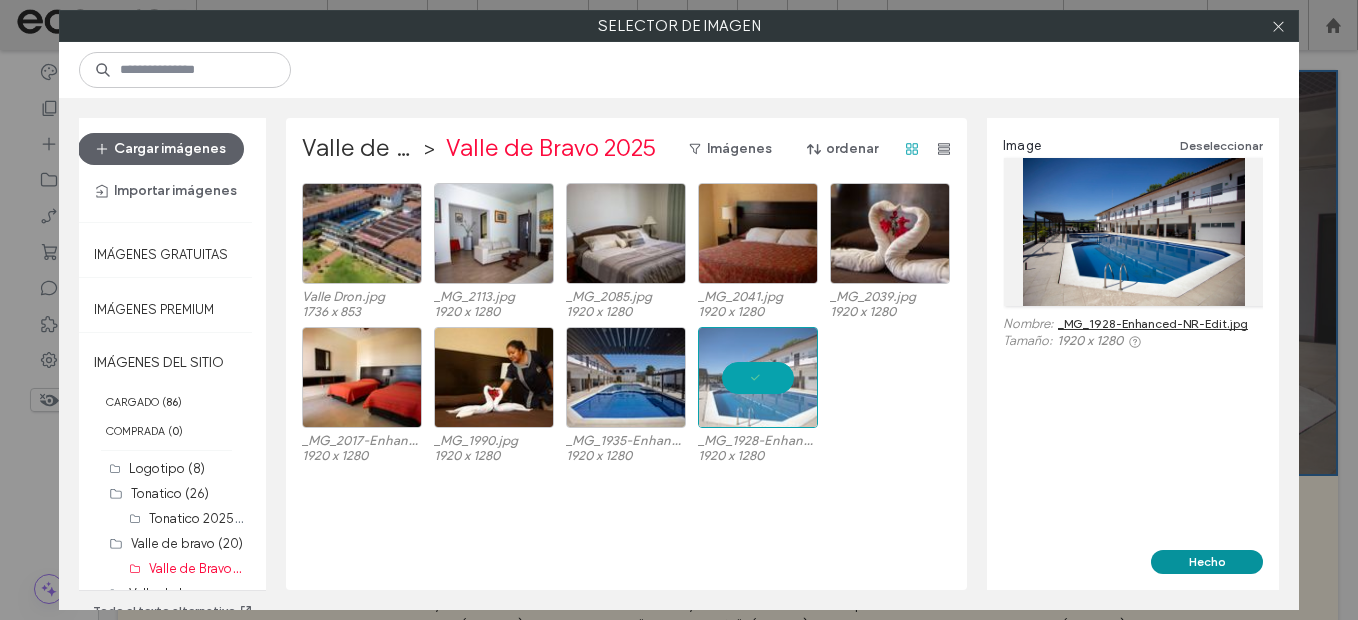 click on "Hecho" at bounding box center [1207, 562] 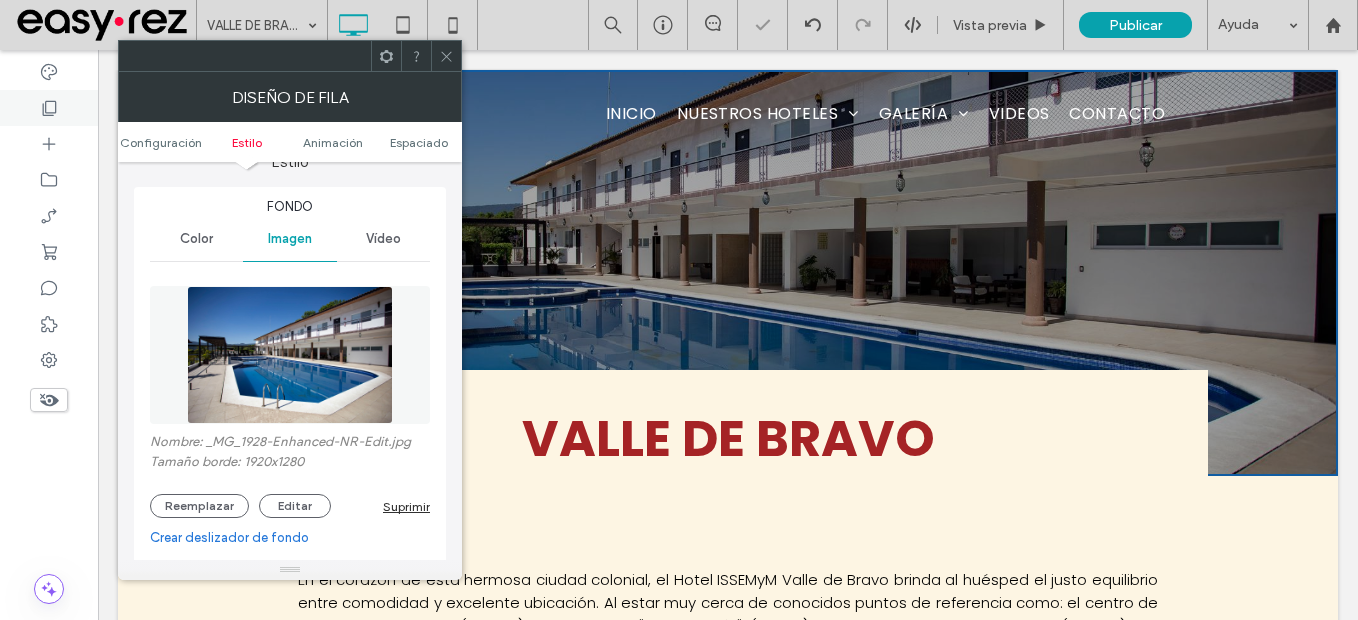 drag, startPoint x: 446, startPoint y: 55, endPoint x: 14, endPoint y: 119, distance: 436.715 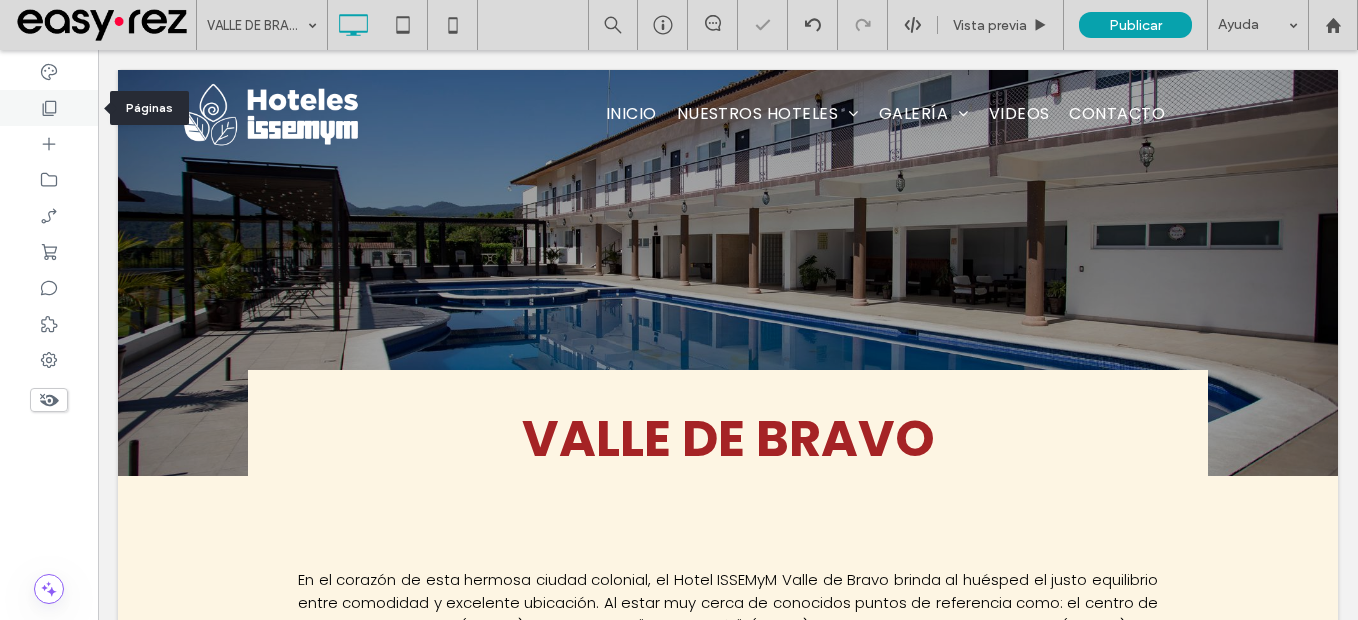 click at bounding box center (49, 108) 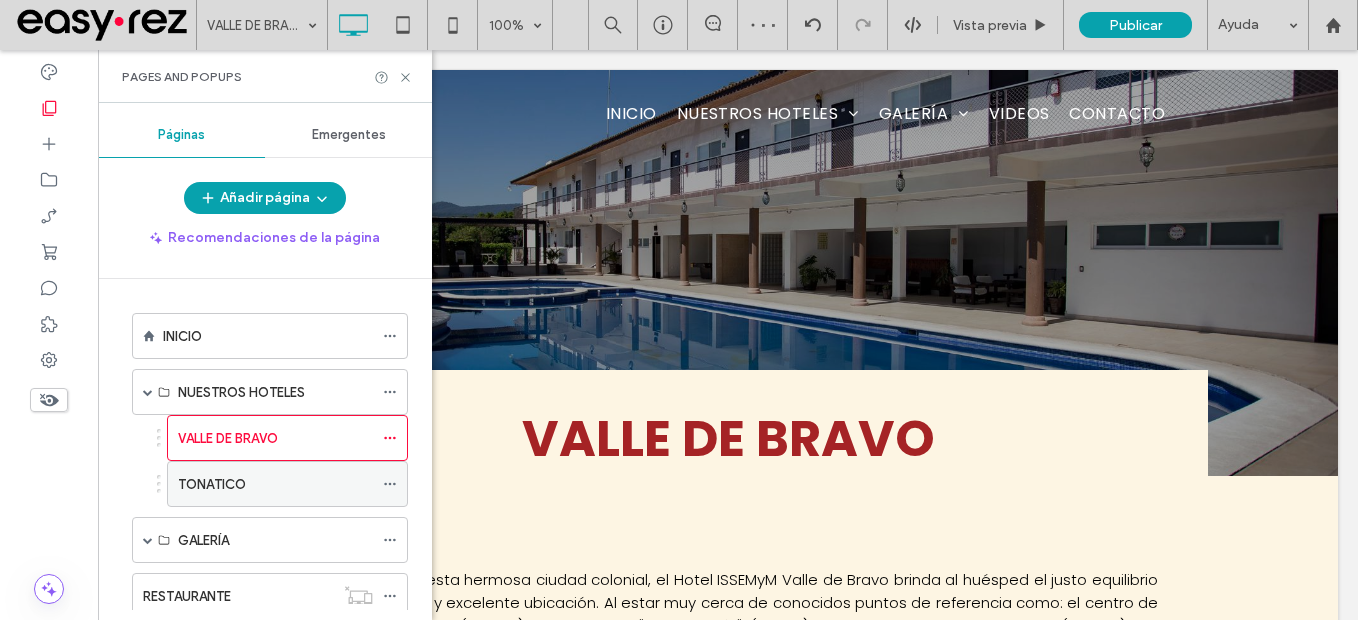 click on "TONATICO" at bounding box center (212, 484) 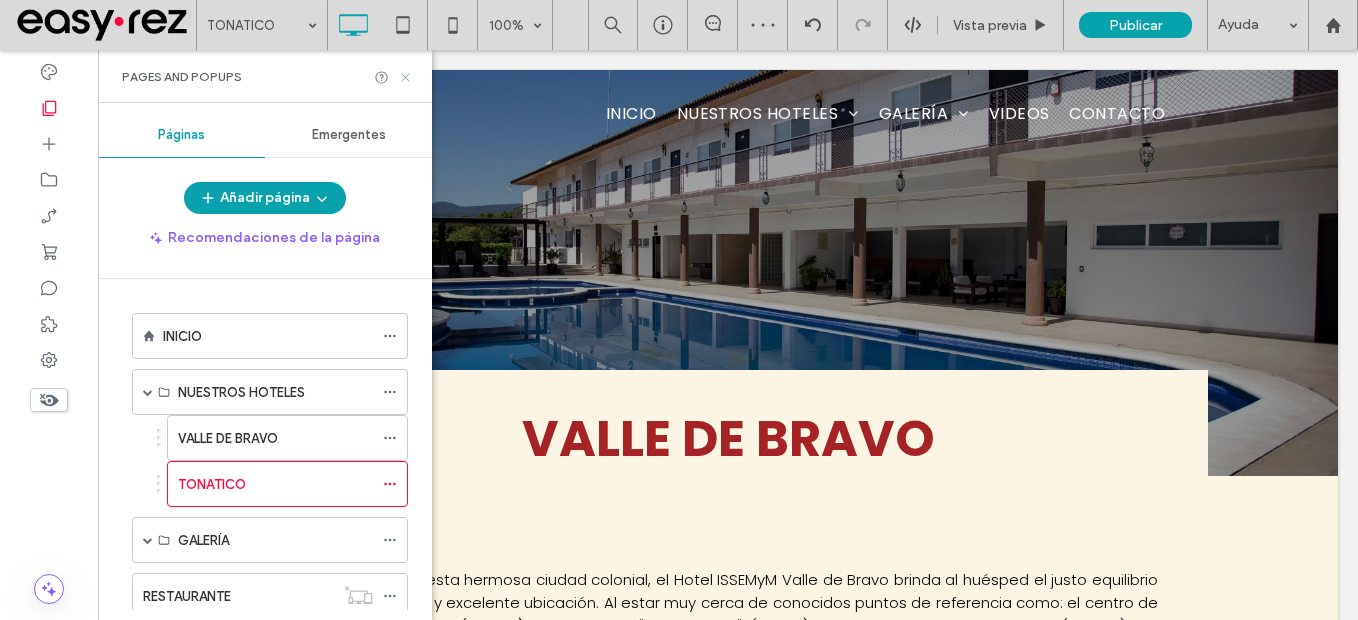 click 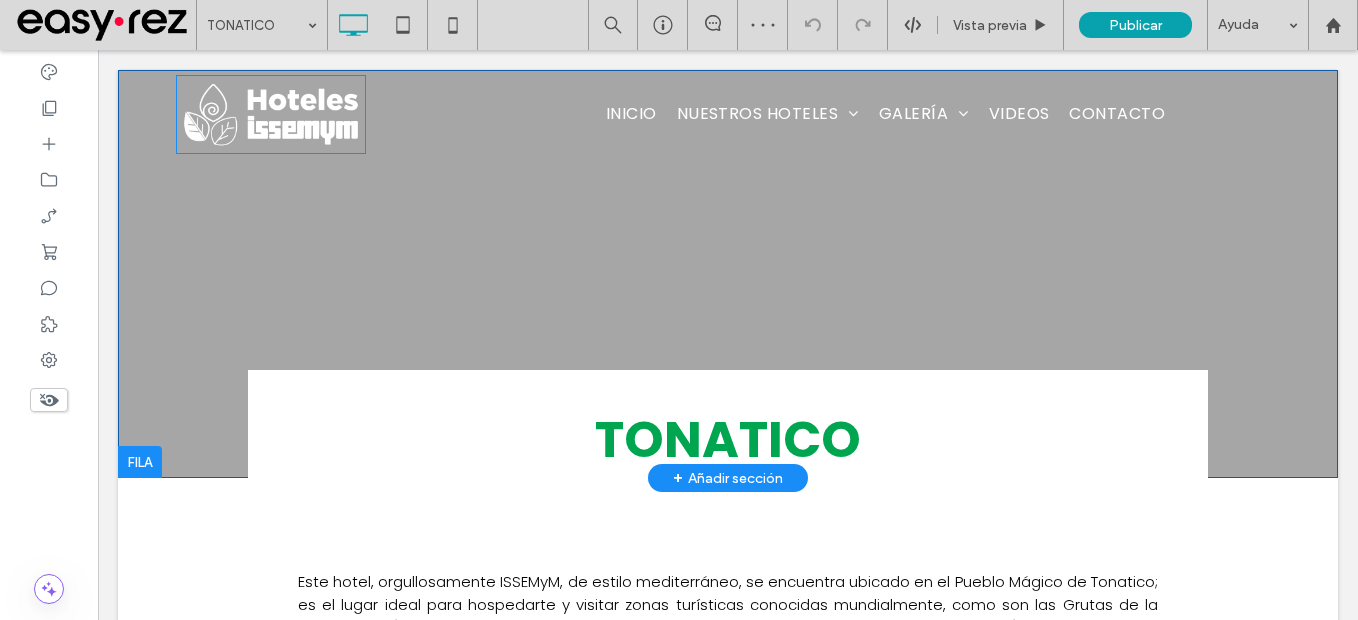 scroll, scrollTop: 0, scrollLeft: 0, axis: both 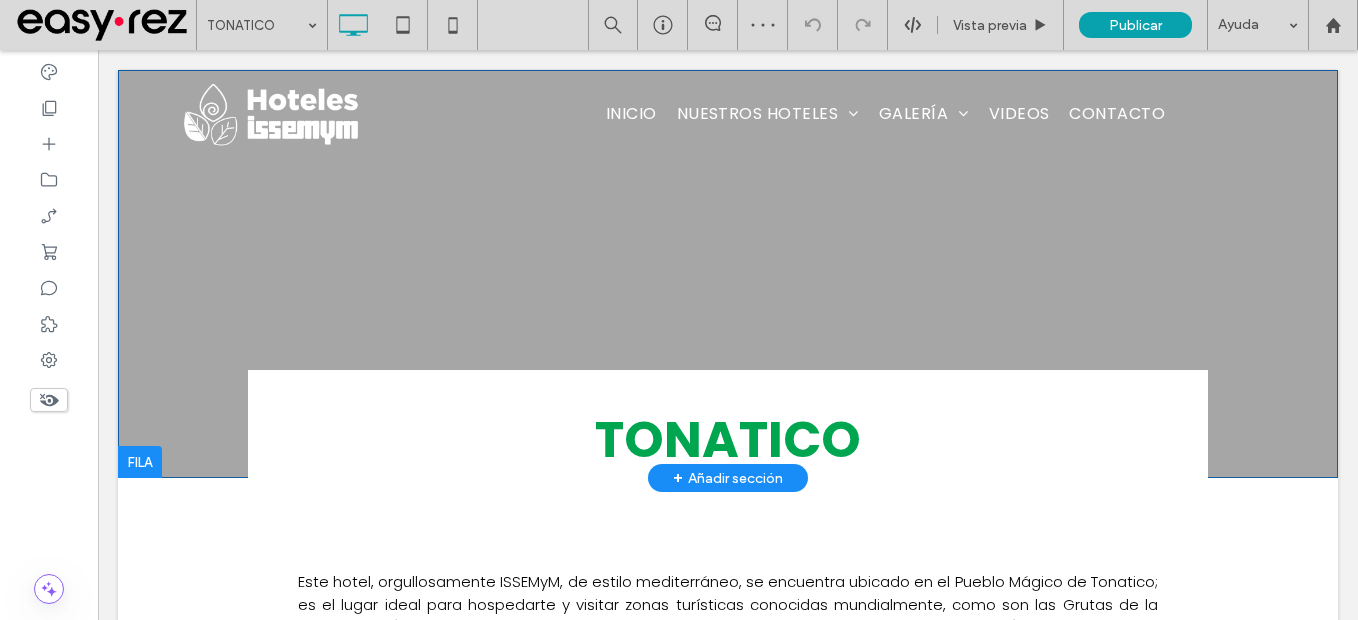 click on "TONATICO
Click To Paste
Fila + Añadir sección" at bounding box center [728, 274] 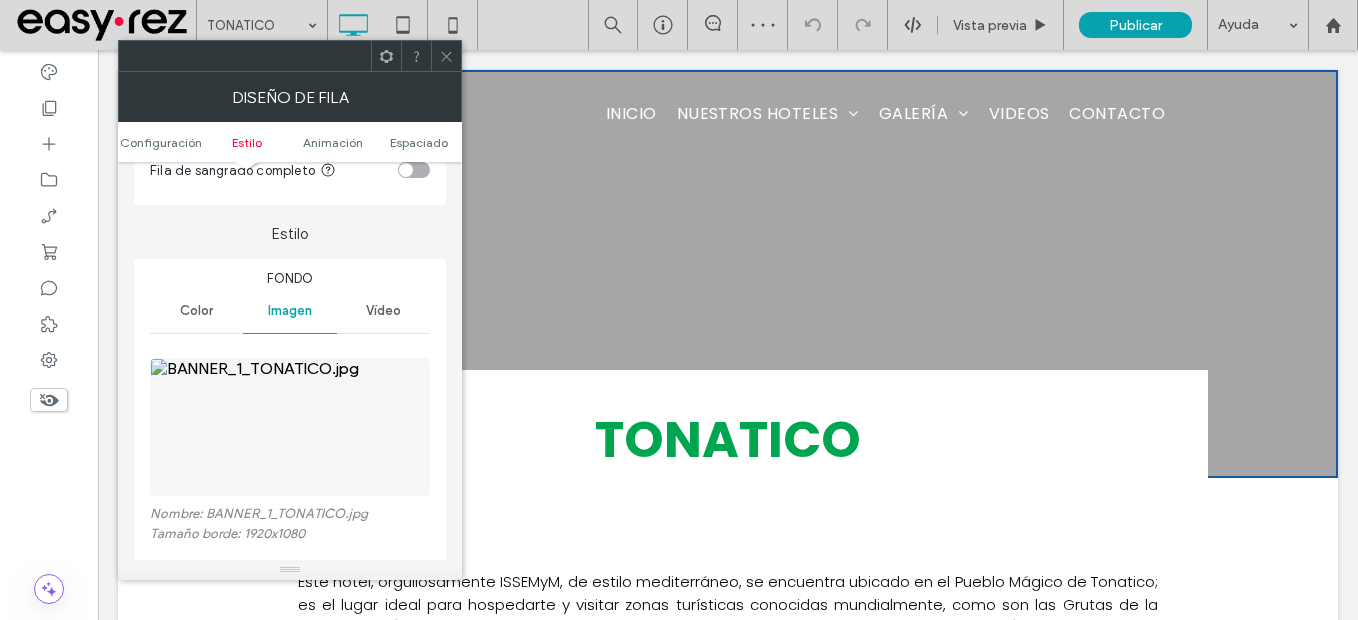 scroll, scrollTop: 300, scrollLeft: 0, axis: vertical 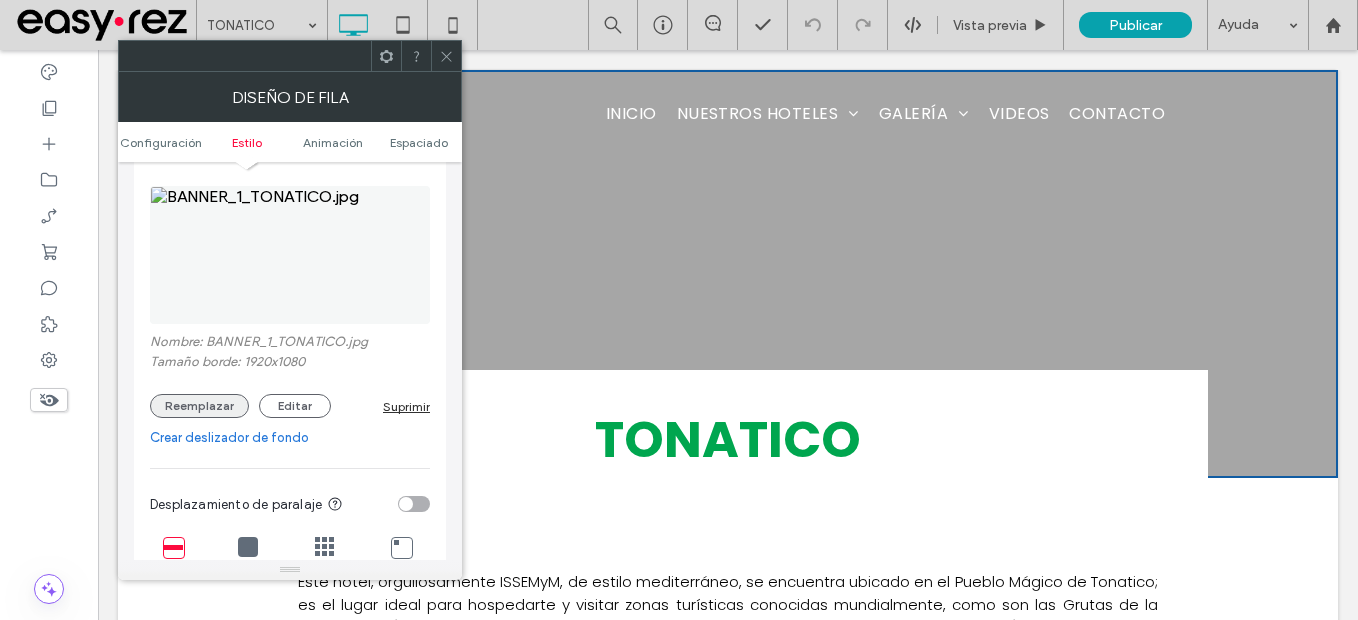 click on "Reemplazar" at bounding box center (199, 406) 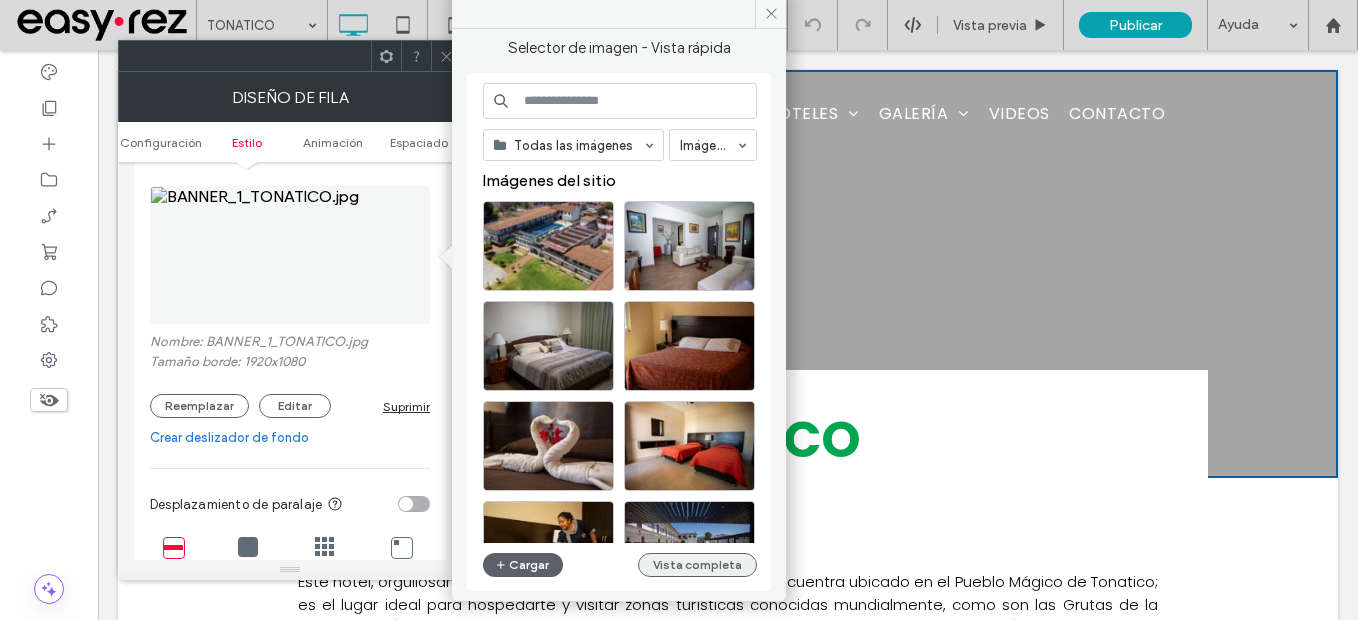 click on "Vista completa" at bounding box center [697, 565] 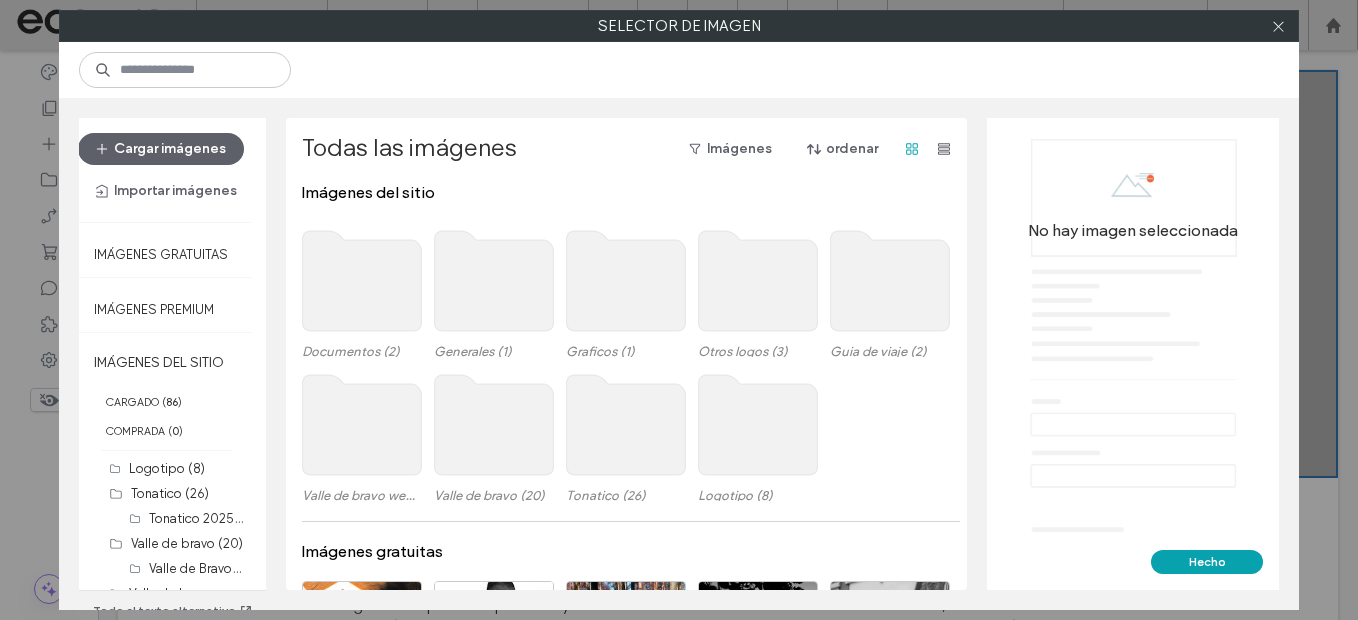 click 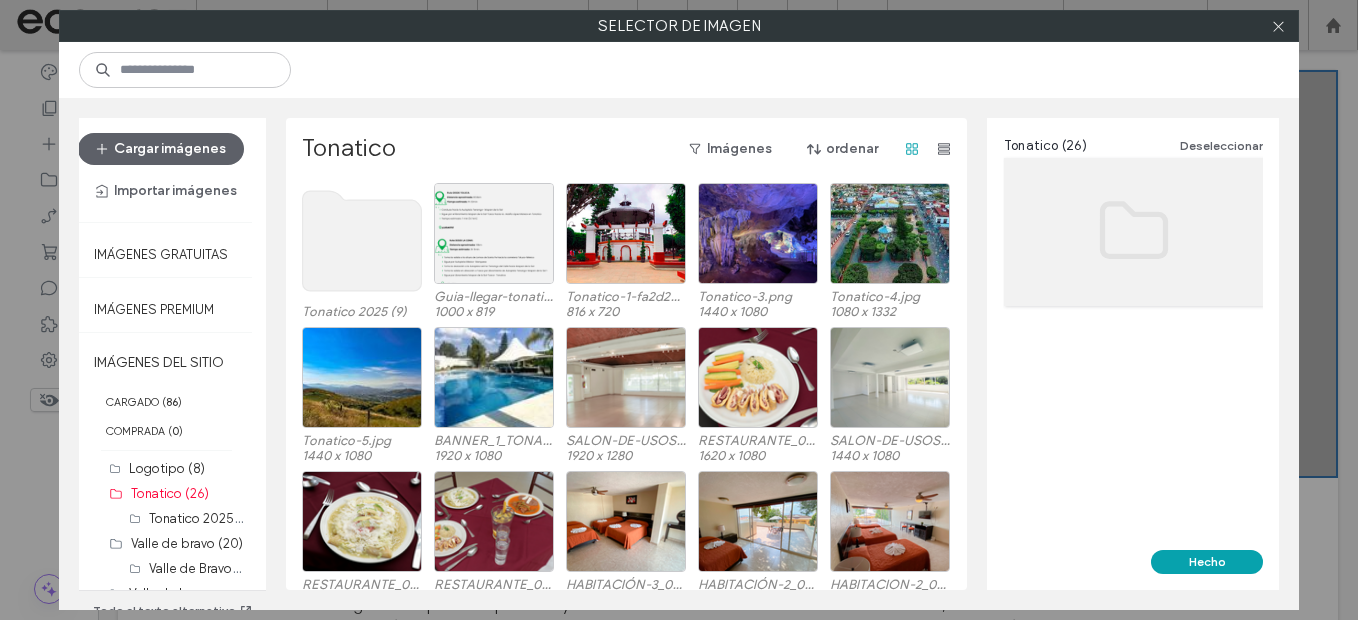 click 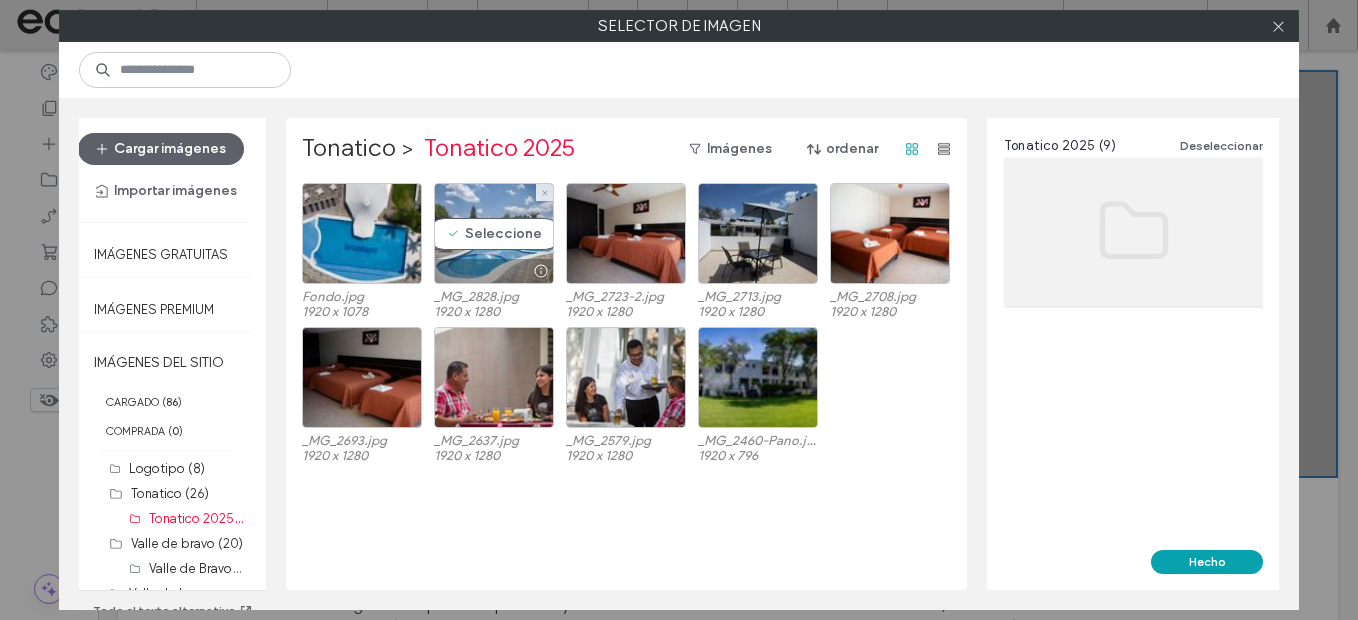 click on "Seleccione" at bounding box center (494, 233) 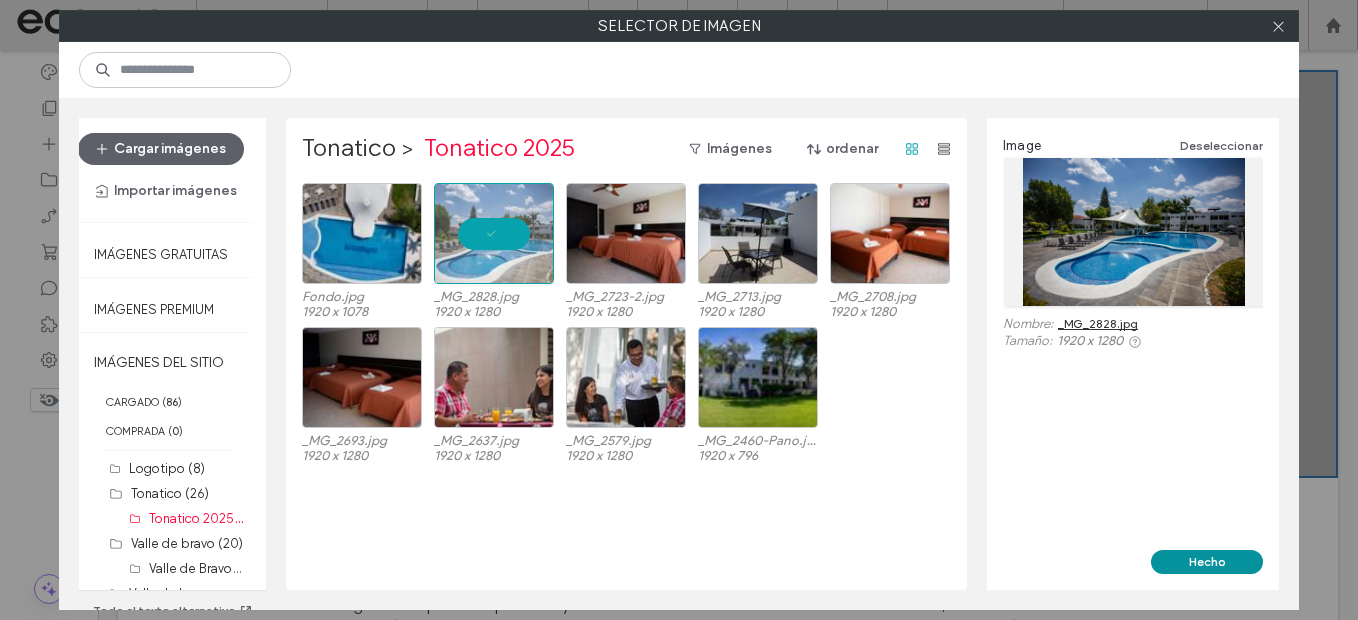 click on "Hecho" at bounding box center [1207, 562] 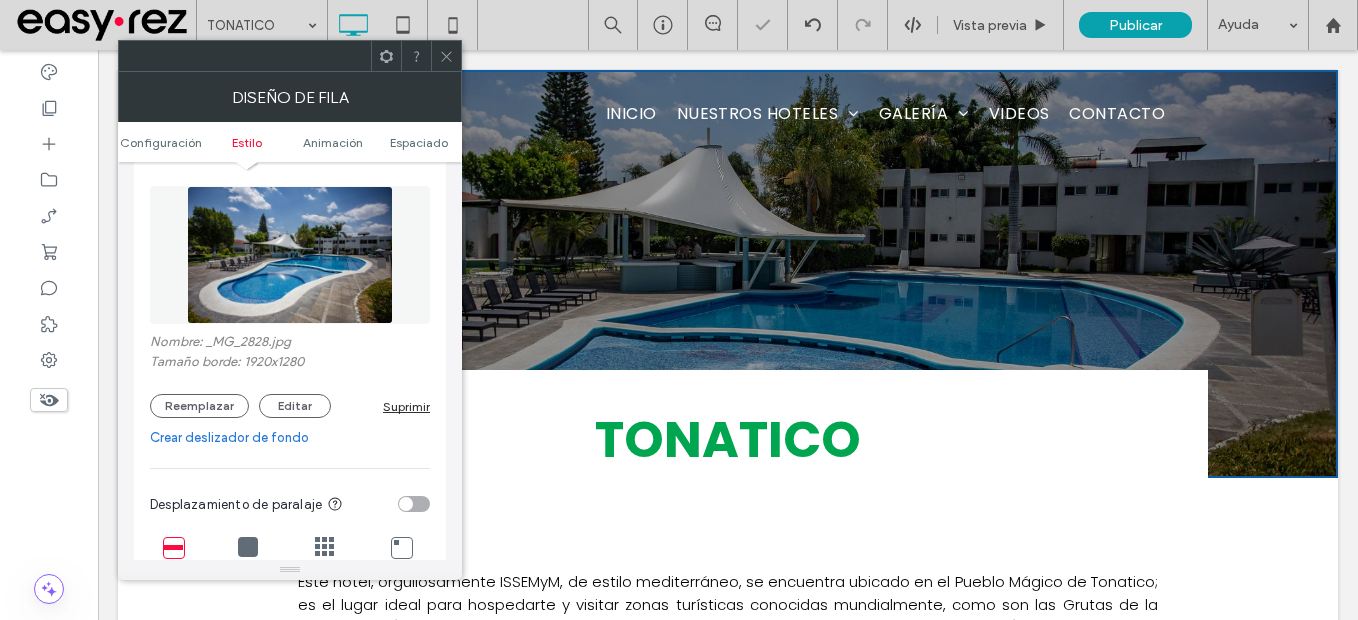 click 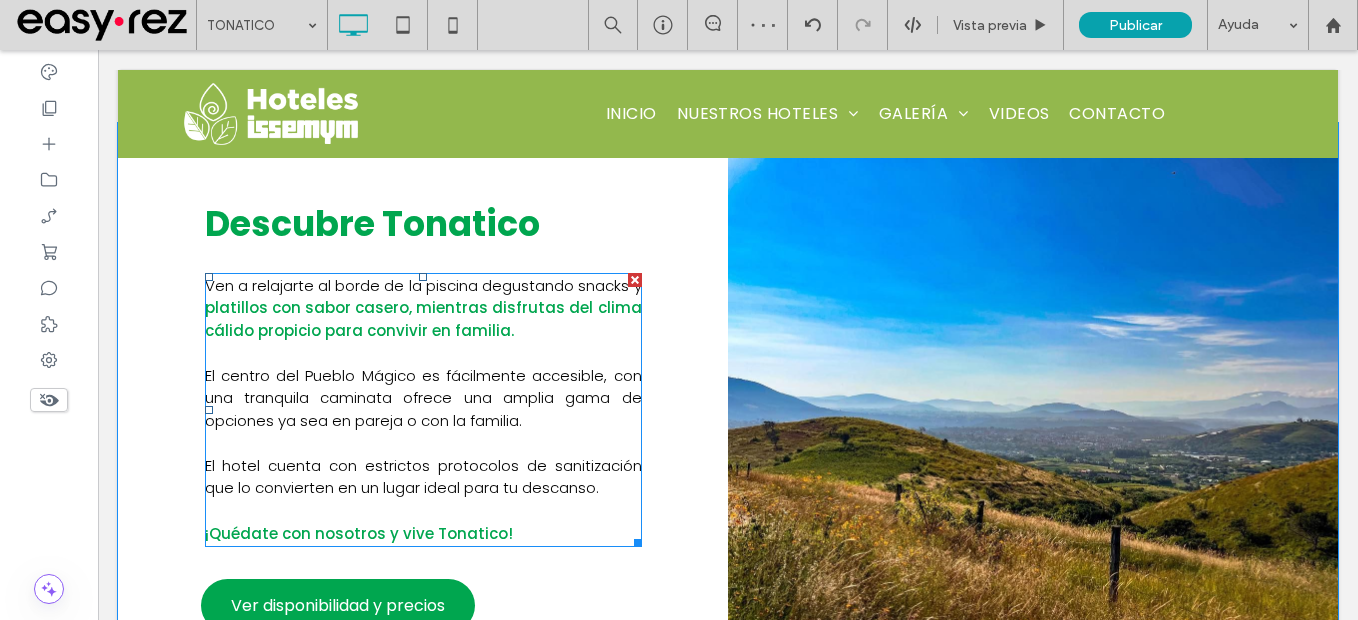 scroll, scrollTop: 600, scrollLeft: 0, axis: vertical 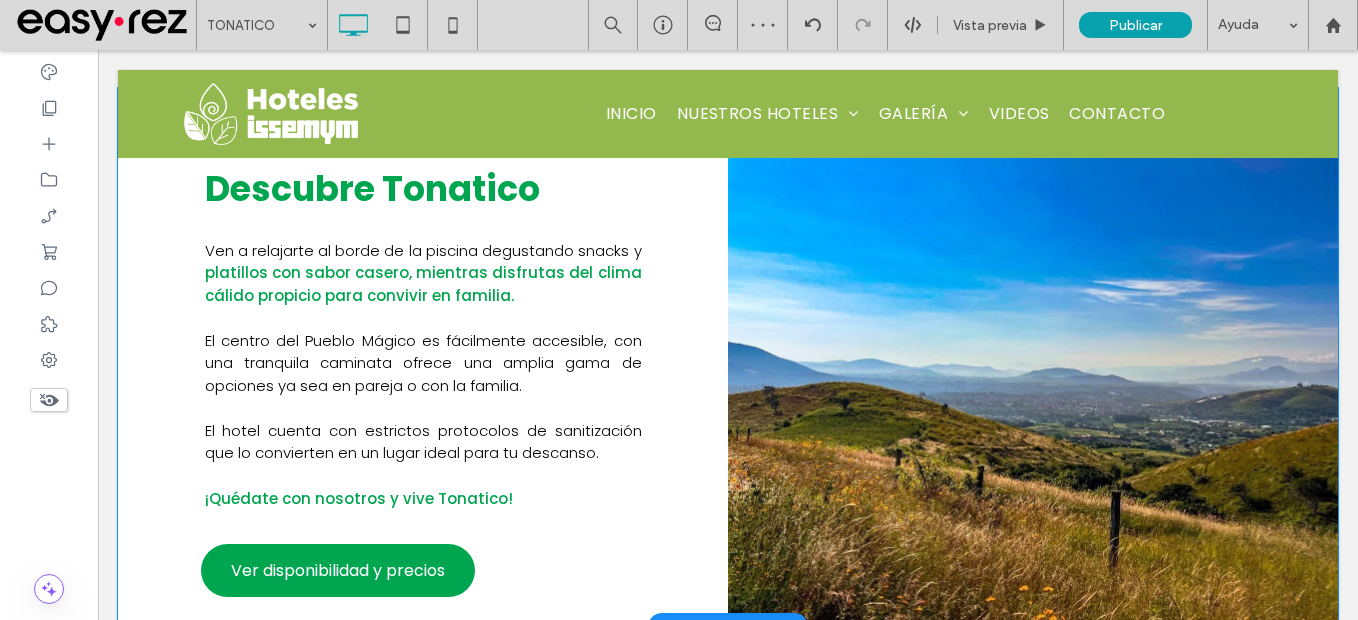 click at bounding box center [1033, 357] 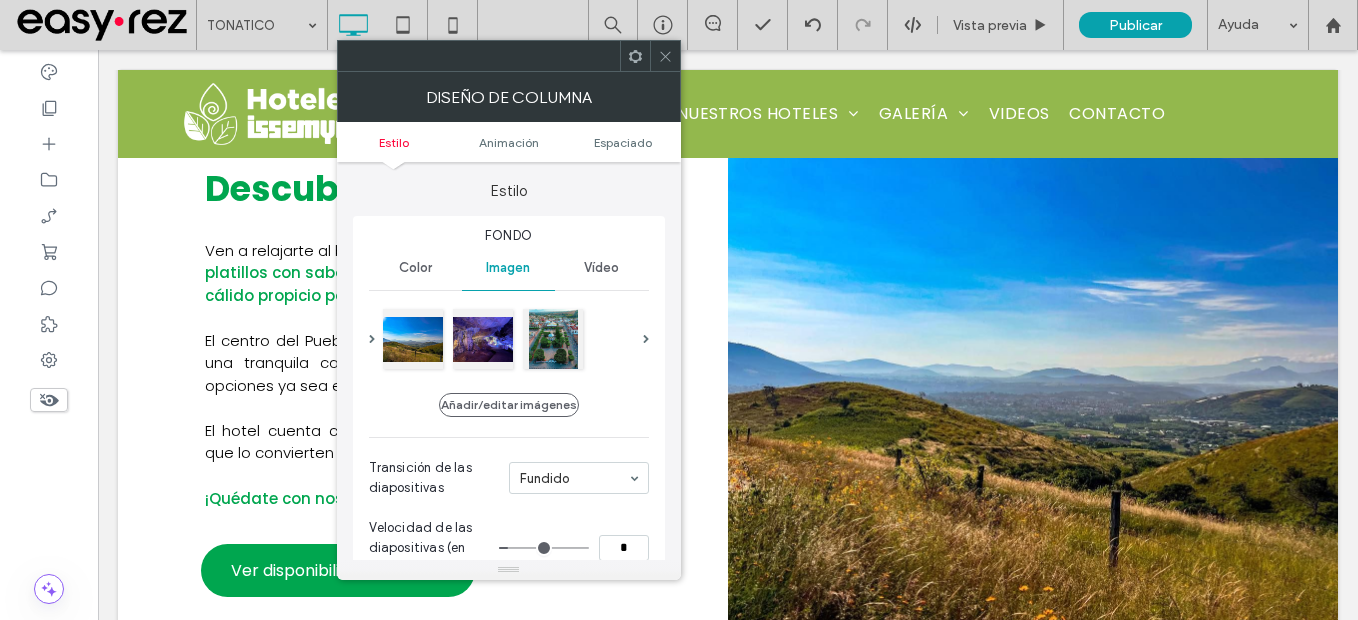click 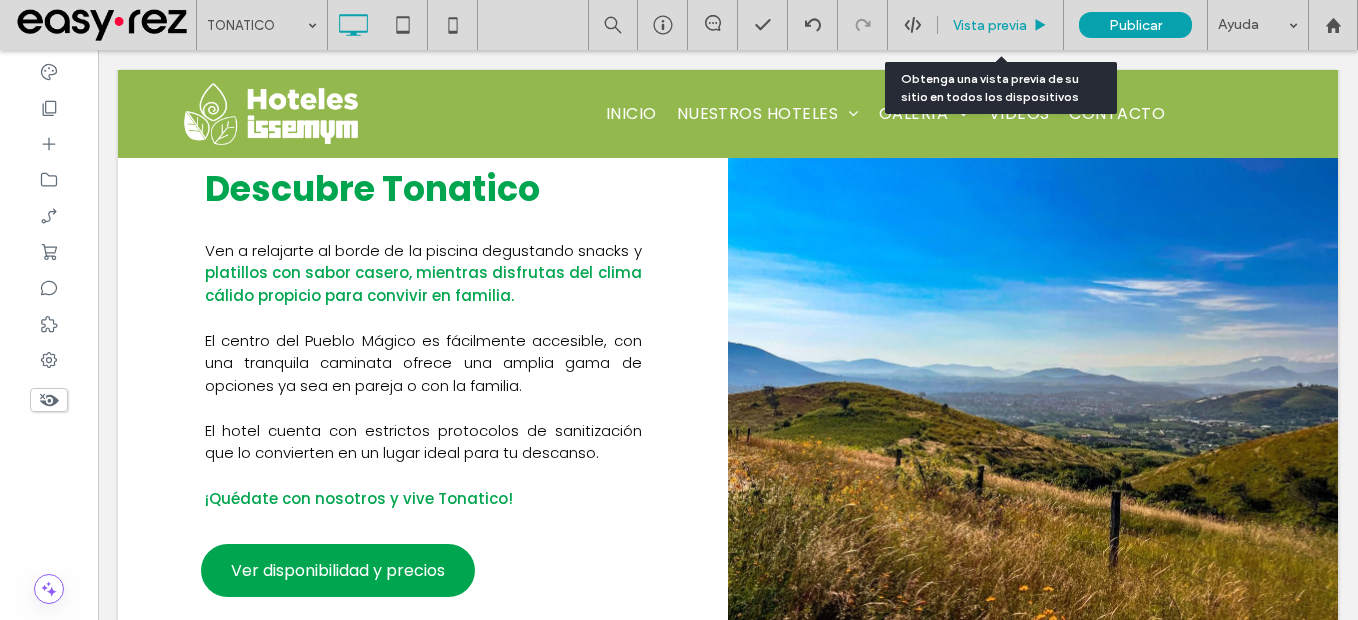 click on "Vista previa" at bounding box center [990, 25] 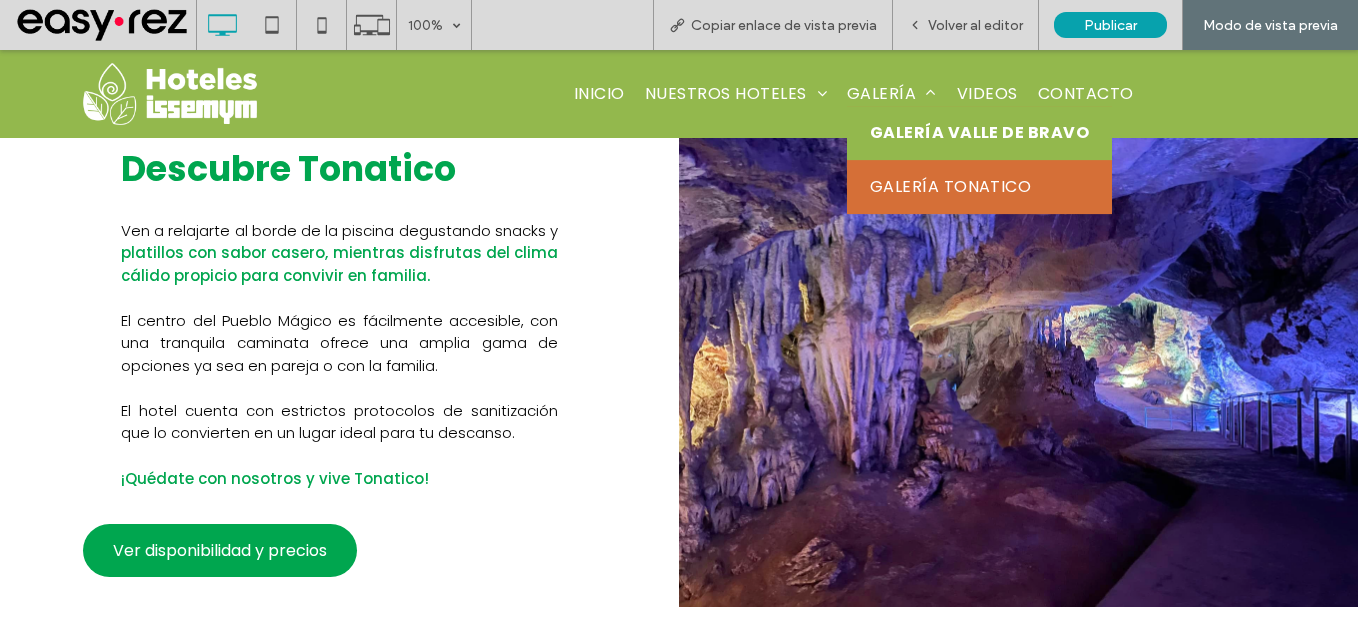drag, startPoint x: 892, startPoint y: 182, endPoint x: 890, endPoint y: 126, distance: 56.0357 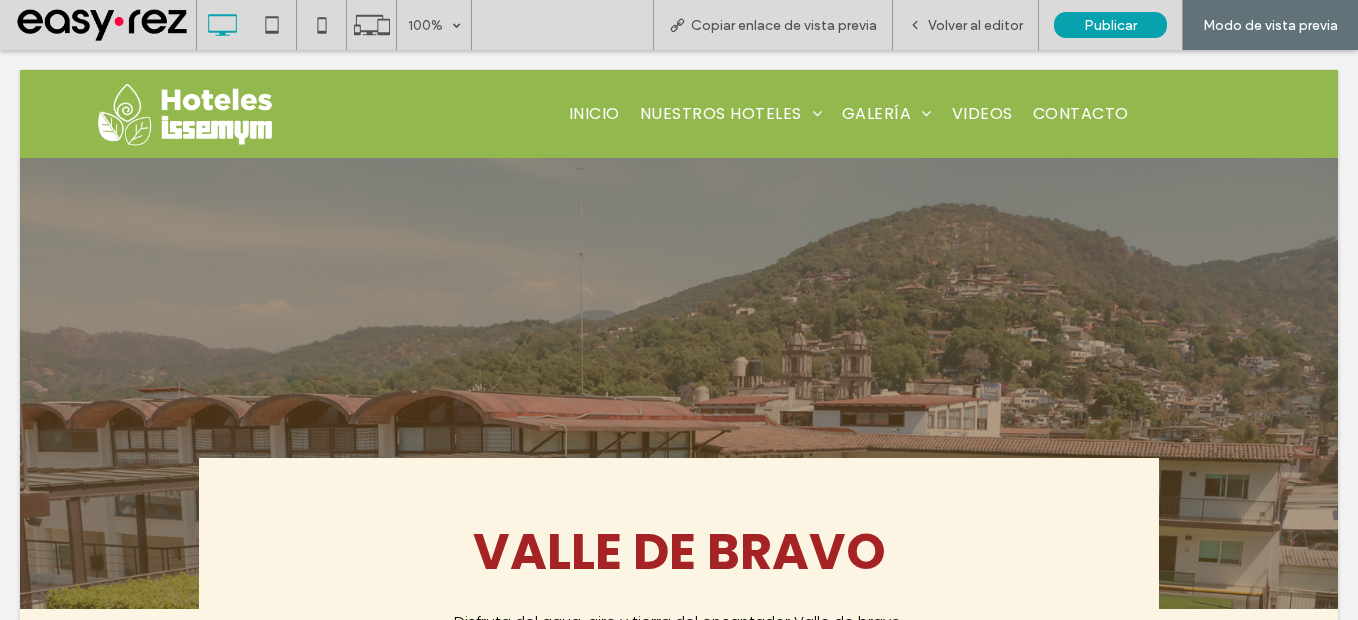 scroll, scrollTop: 0, scrollLeft: 0, axis: both 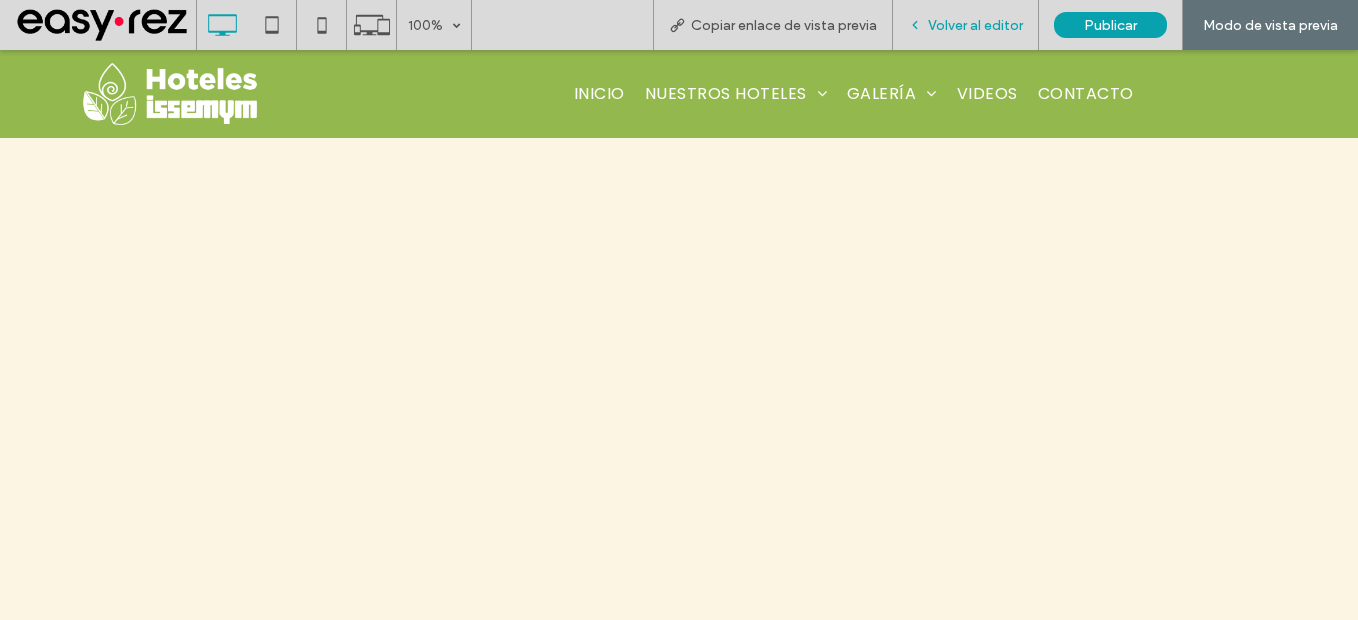 click on "Volver al editor" at bounding box center [975, 25] 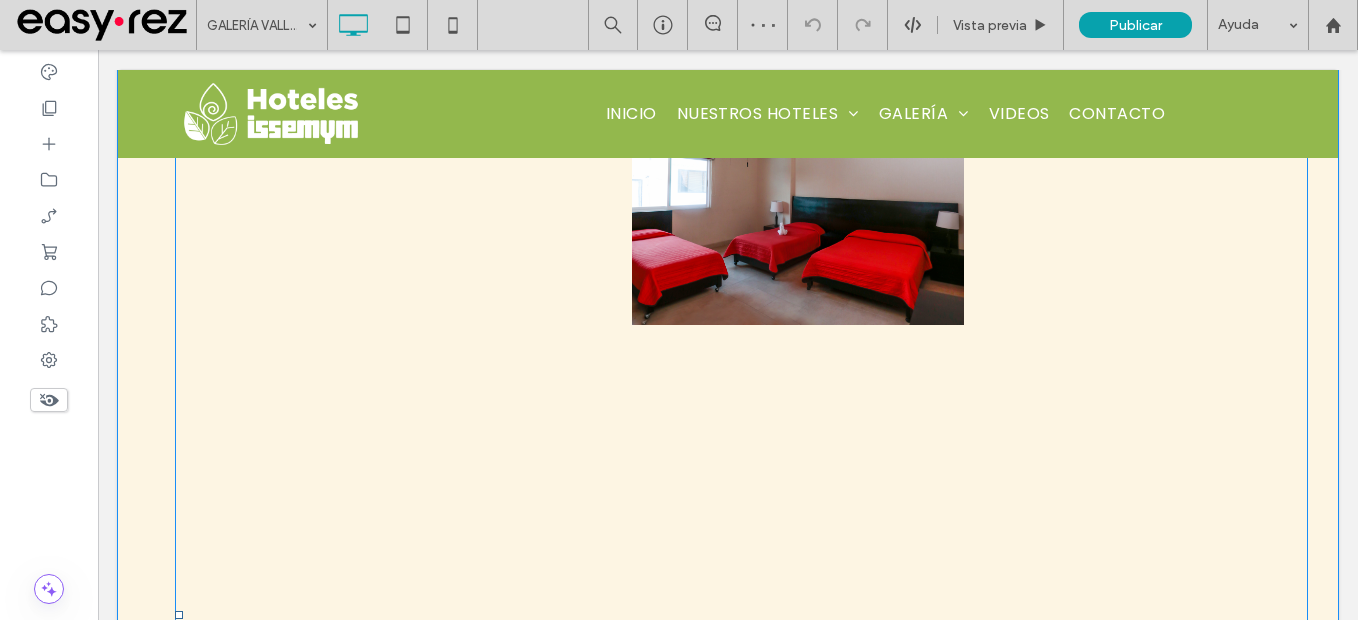 scroll, scrollTop: 1500, scrollLeft: 0, axis: vertical 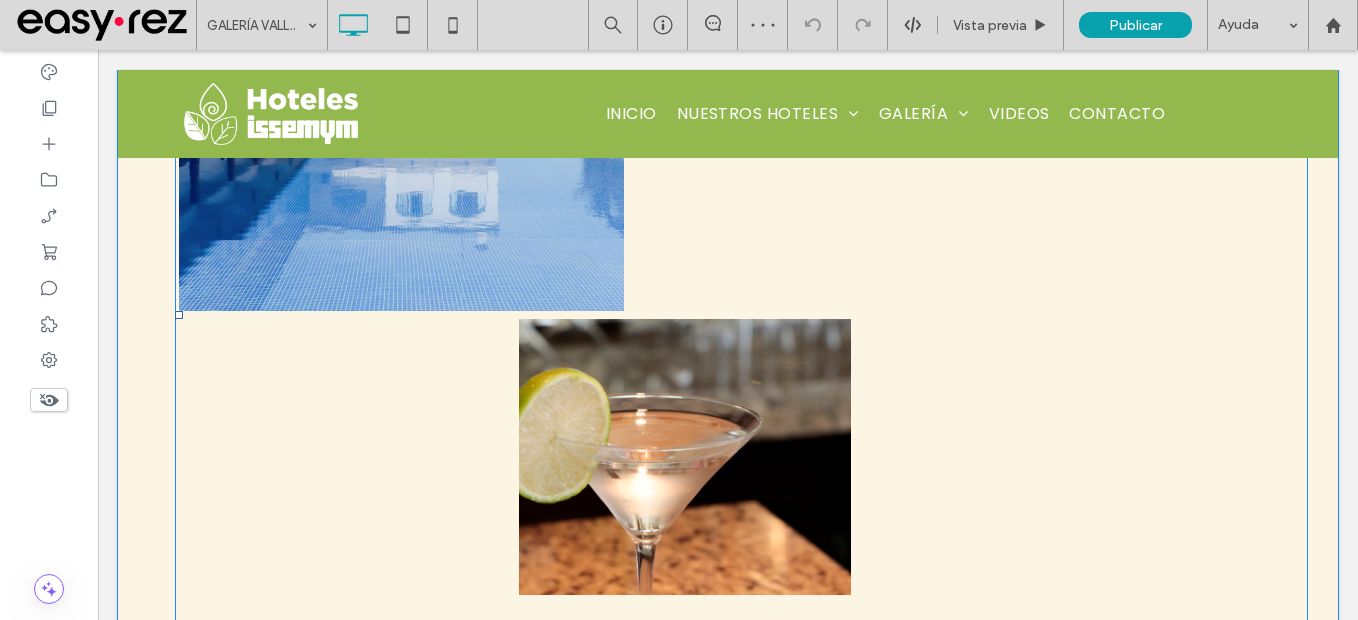 click at bounding box center [685, 456] 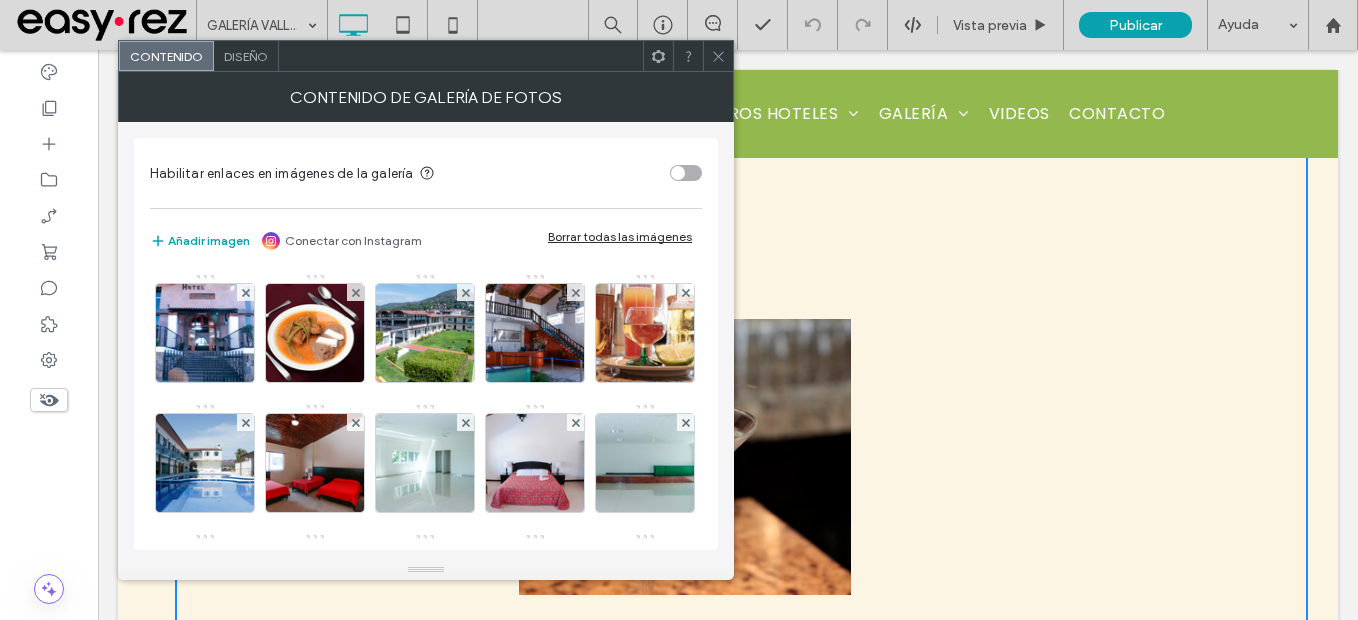 click on "Borrar todas las imágenes" at bounding box center [620, 236] 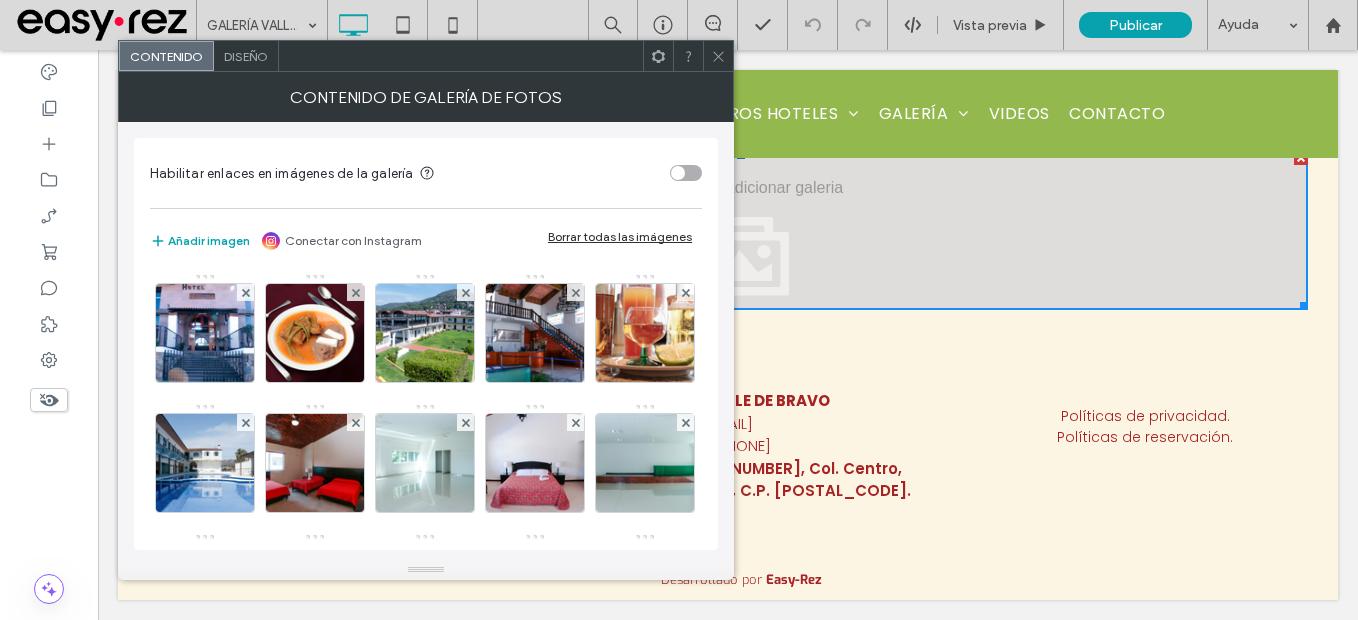 scroll, scrollTop: 453, scrollLeft: 0, axis: vertical 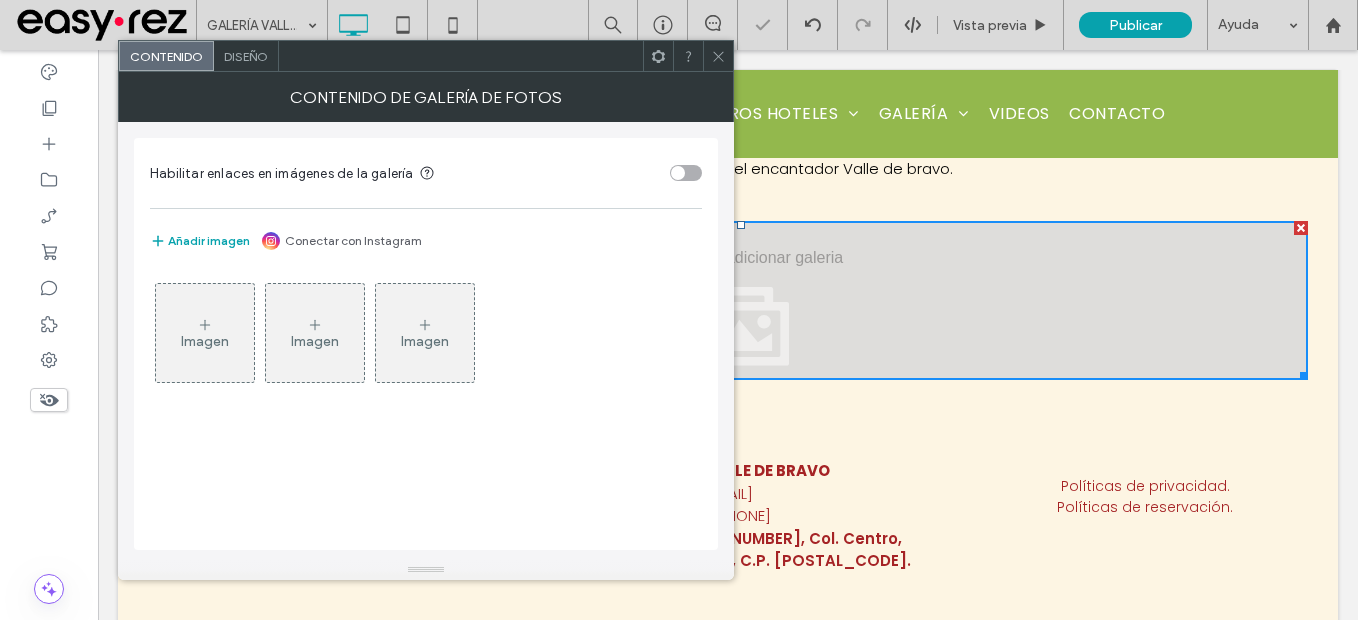 click on "Imagen" at bounding box center (205, 333) 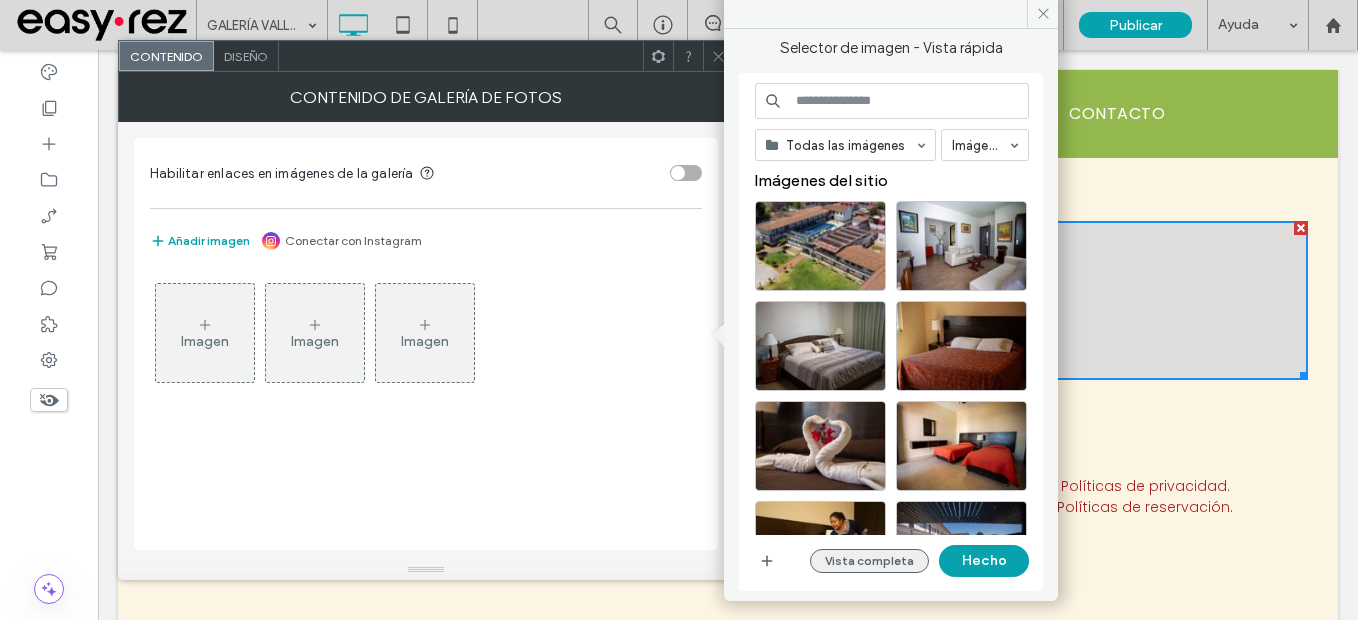 click on "Vista completa" at bounding box center [869, 561] 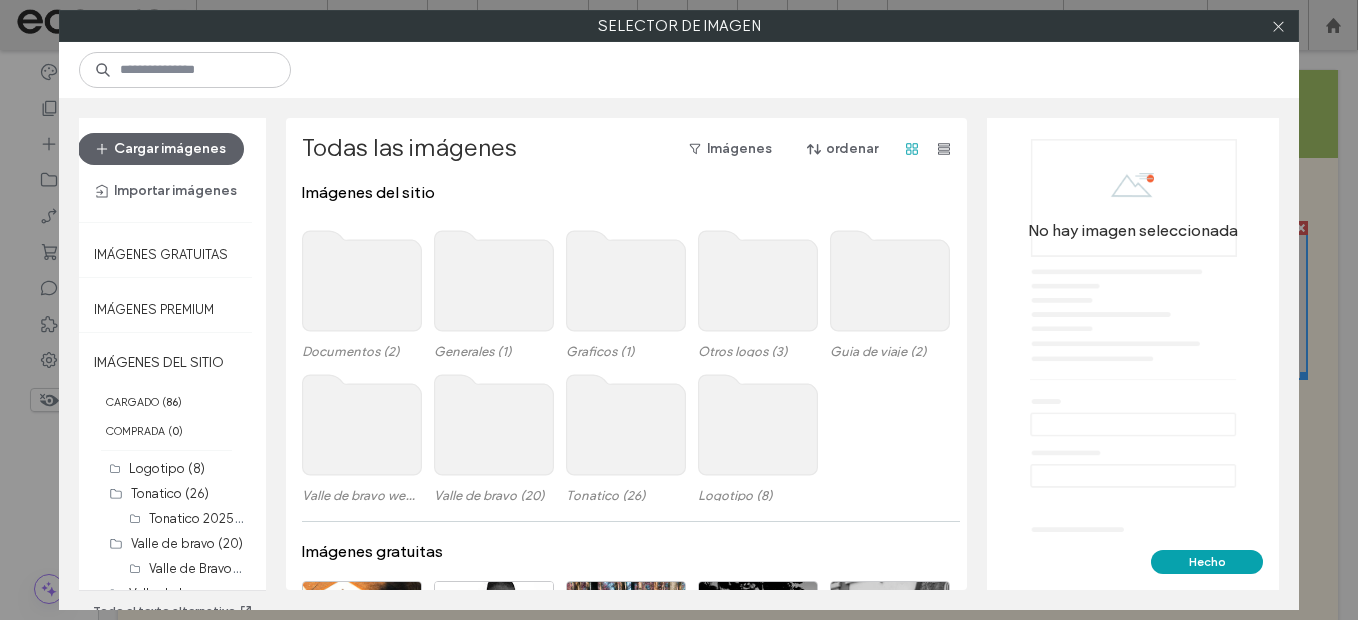 click 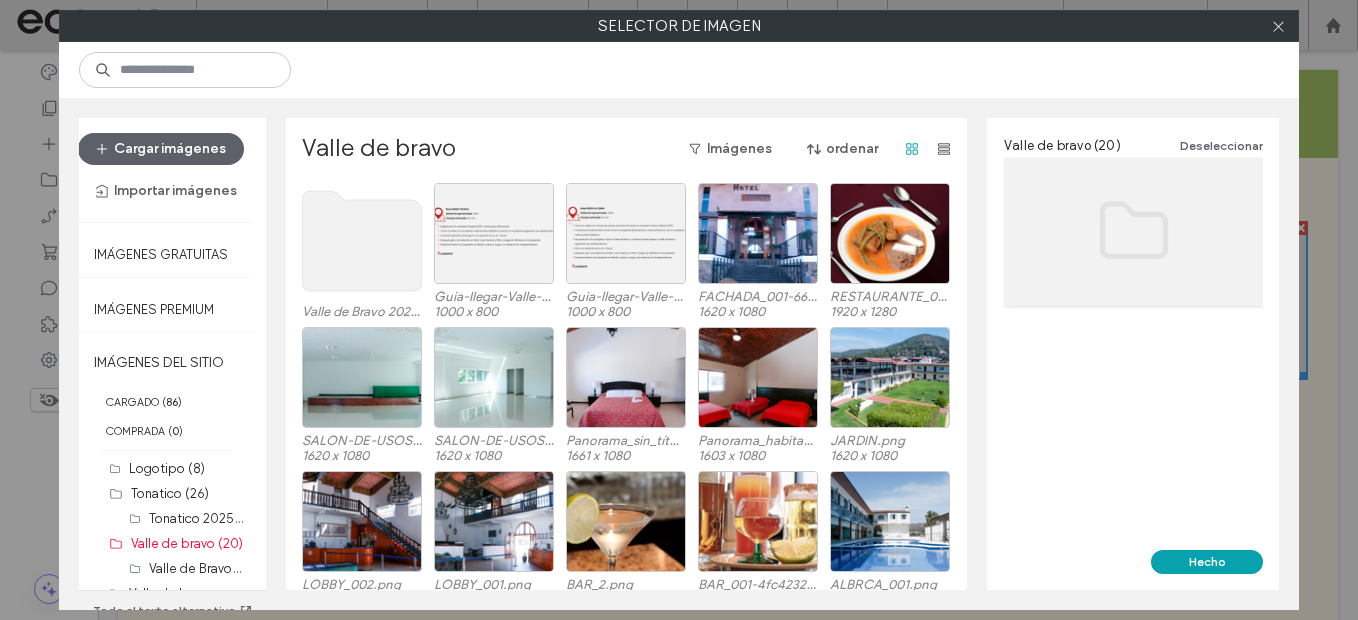 click 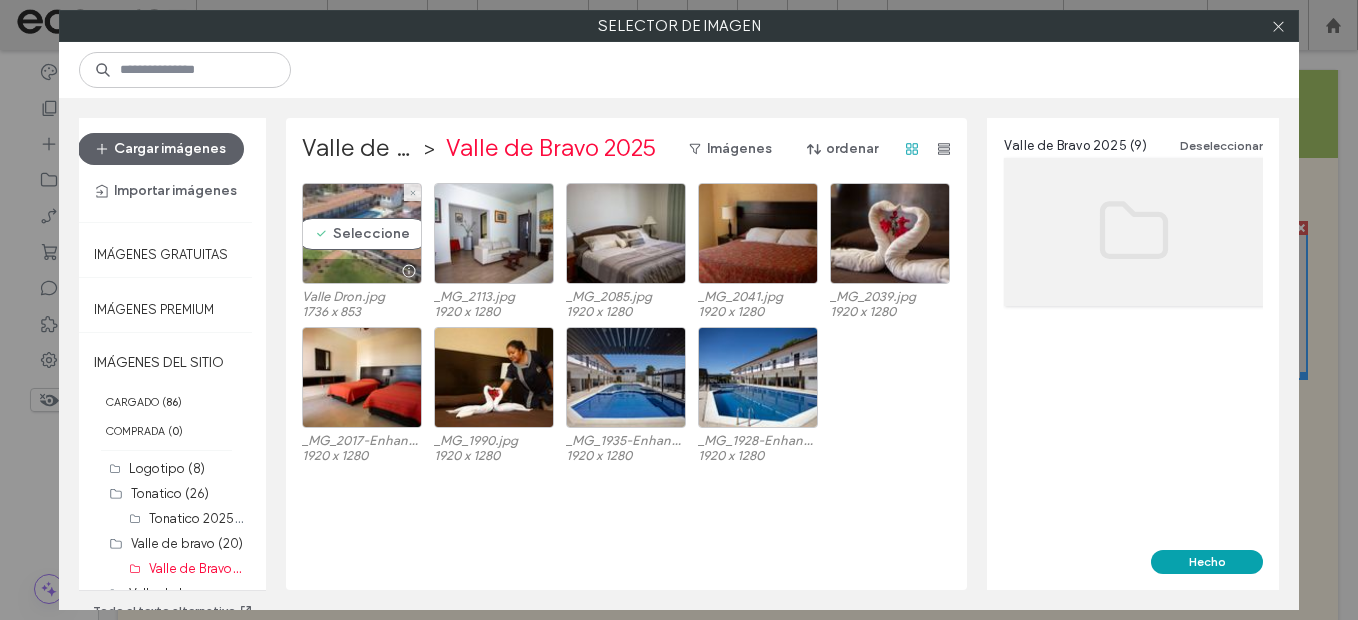 click on "Seleccione" at bounding box center (362, 233) 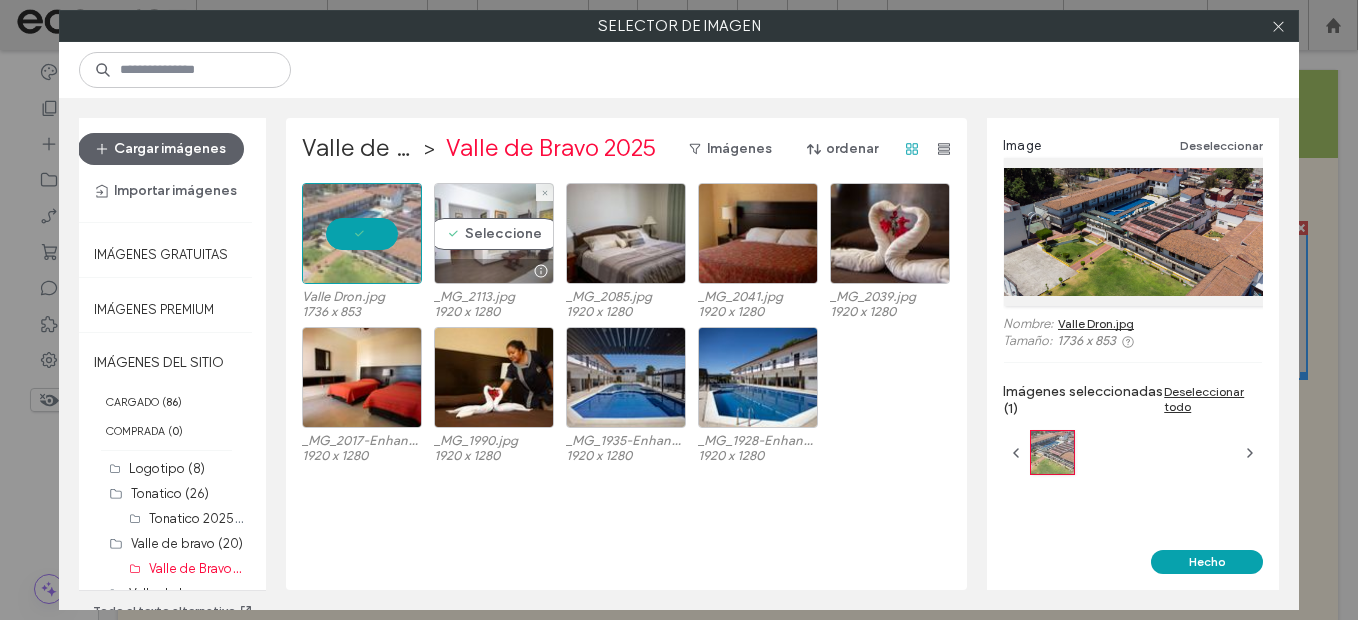 click on "Seleccione" at bounding box center (494, 233) 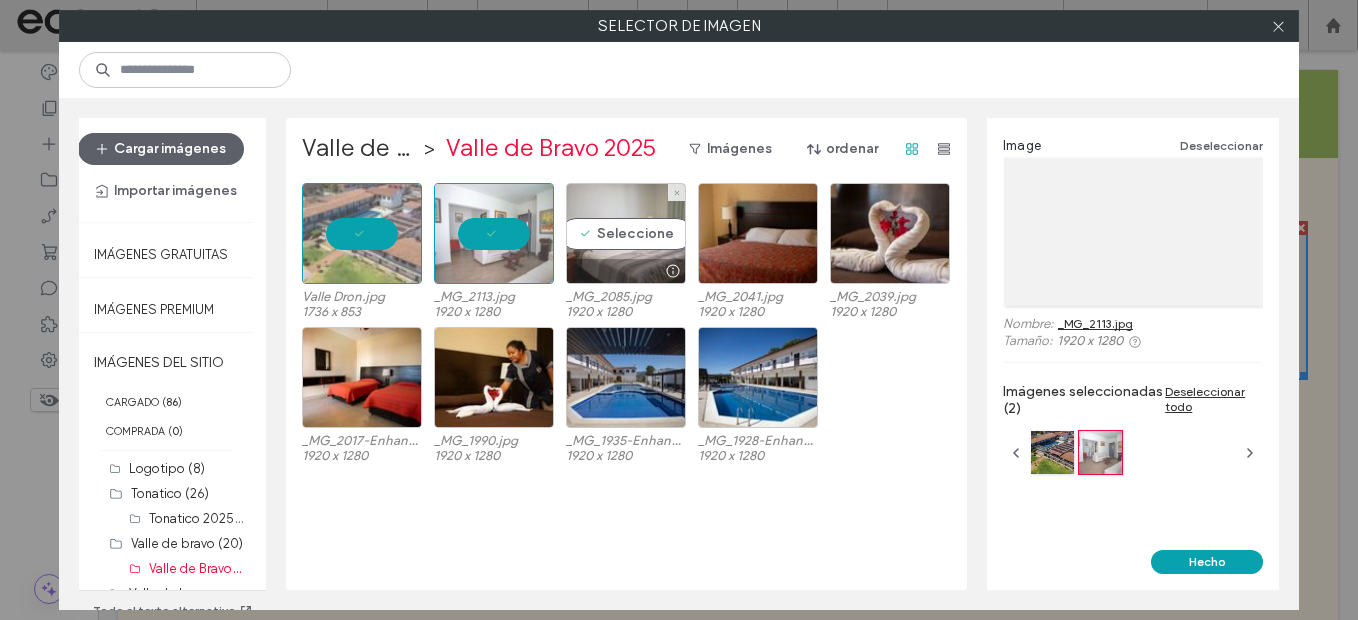 click on "Seleccione" at bounding box center [626, 233] 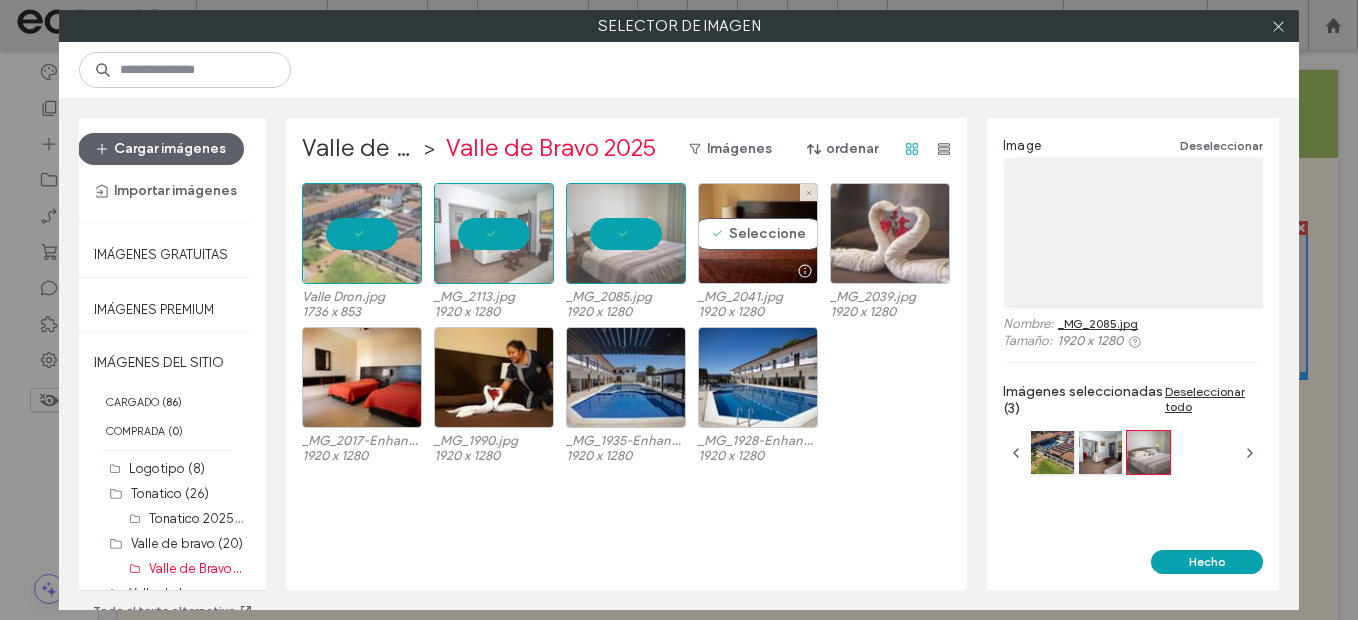 click on "Seleccione" at bounding box center [758, 233] 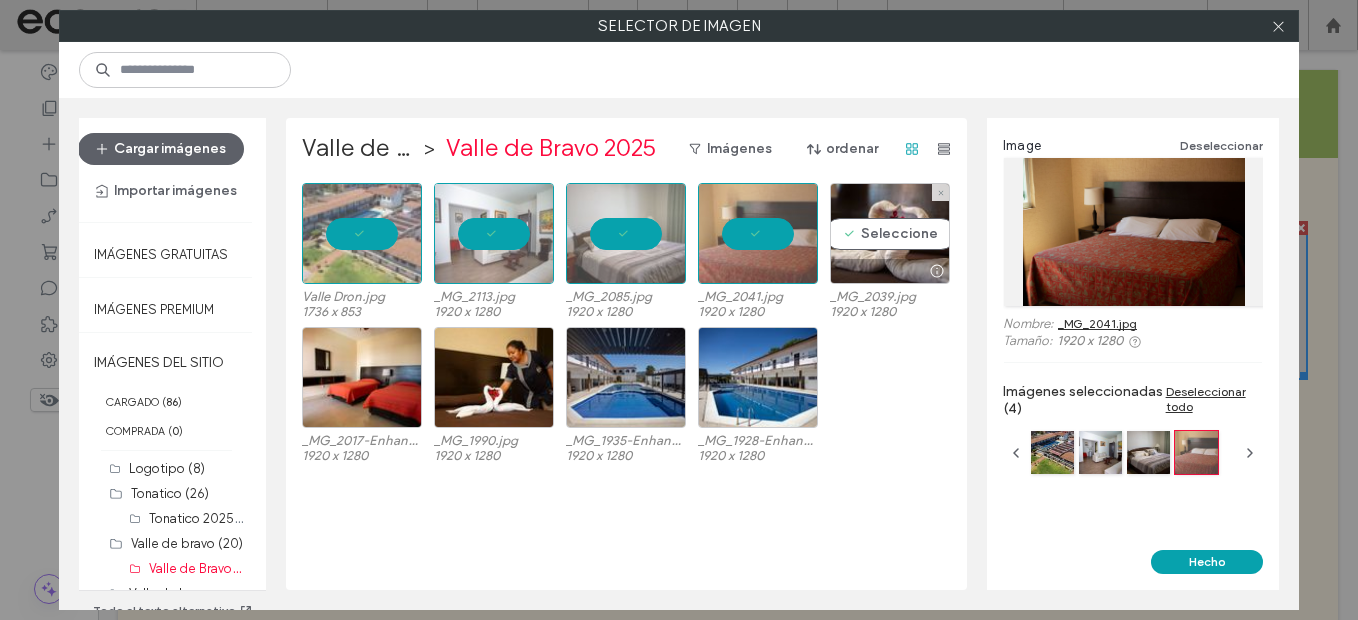 drag, startPoint x: 920, startPoint y: 258, endPoint x: 841, endPoint y: 300, distance: 89.470665 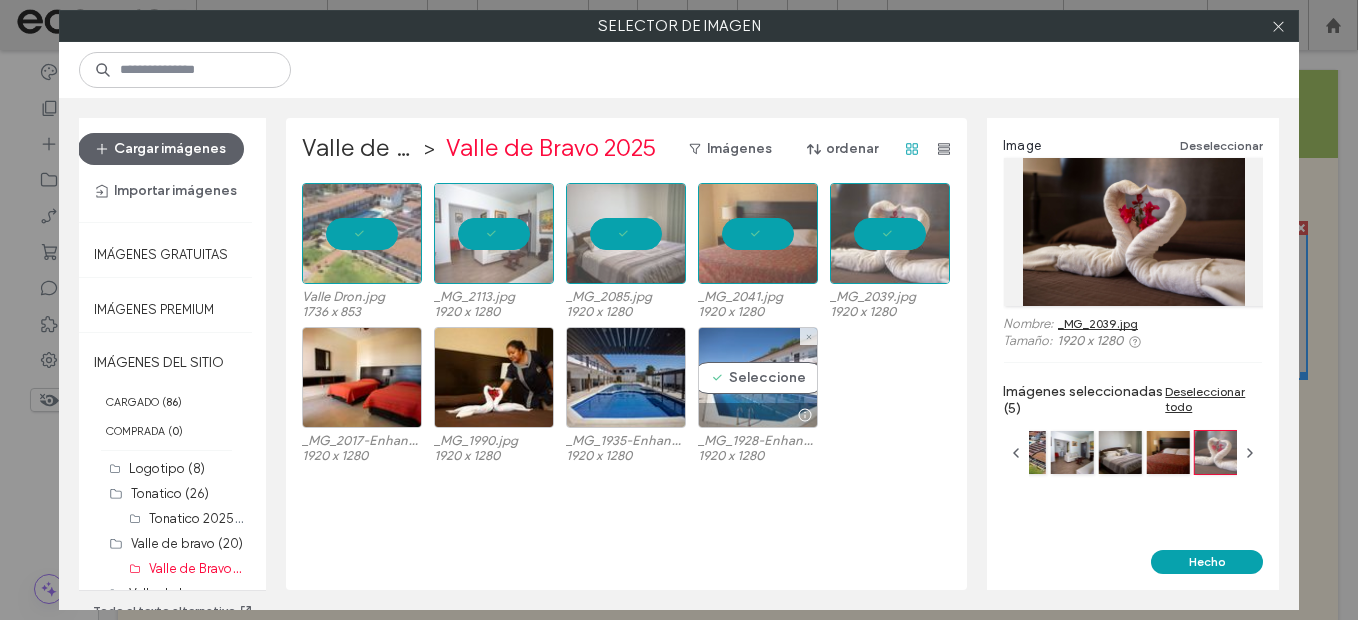 drag, startPoint x: 841, startPoint y: 300, endPoint x: 724, endPoint y: 387, distance: 145.80124 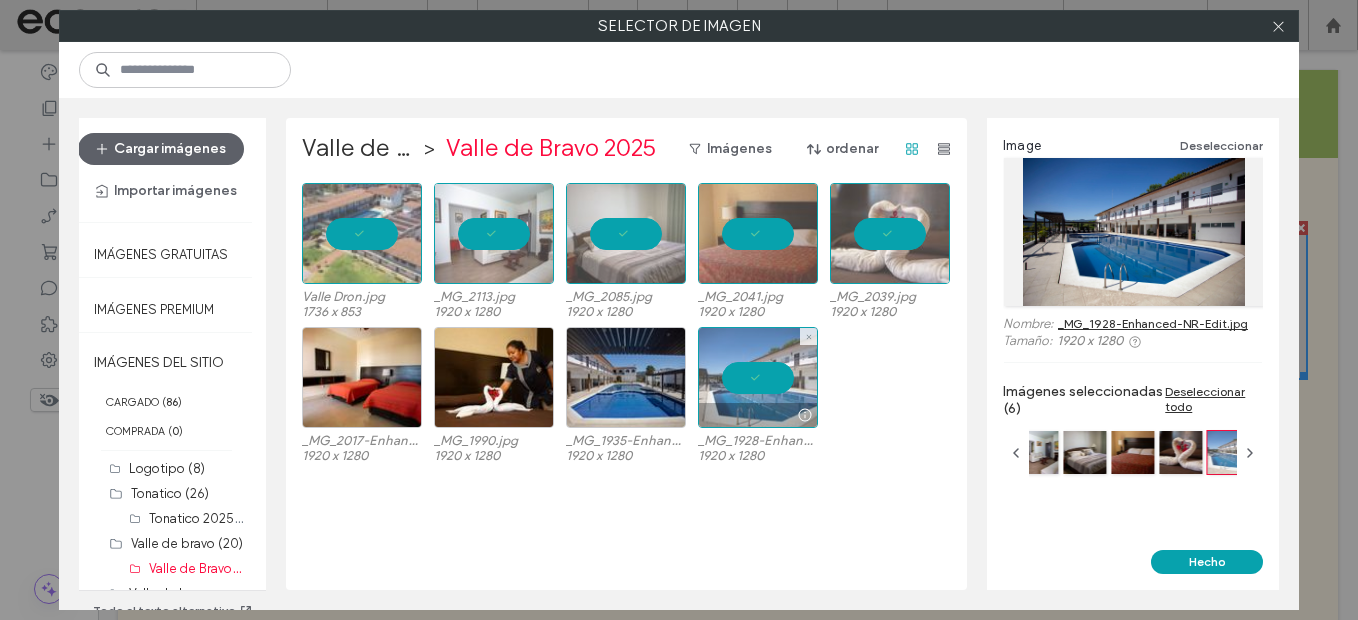 click at bounding box center (758, 377) 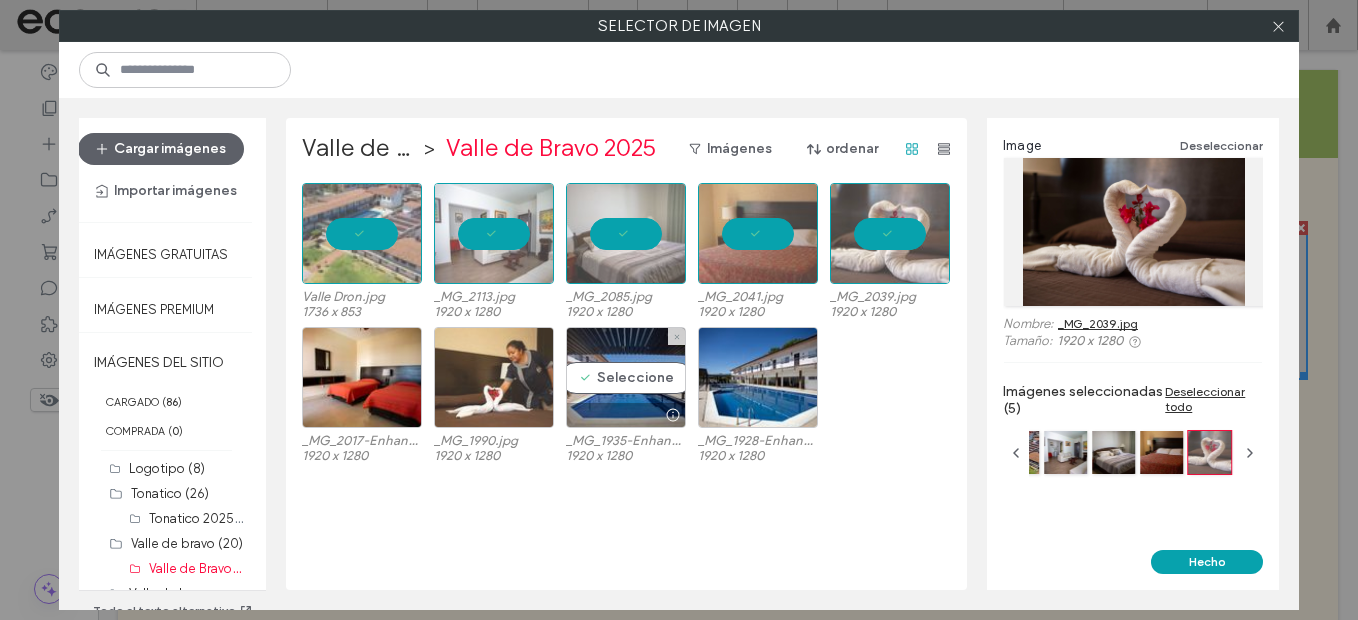 drag, startPoint x: 656, startPoint y: 405, endPoint x: 533, endPoint y: 419, distance: 123.79418 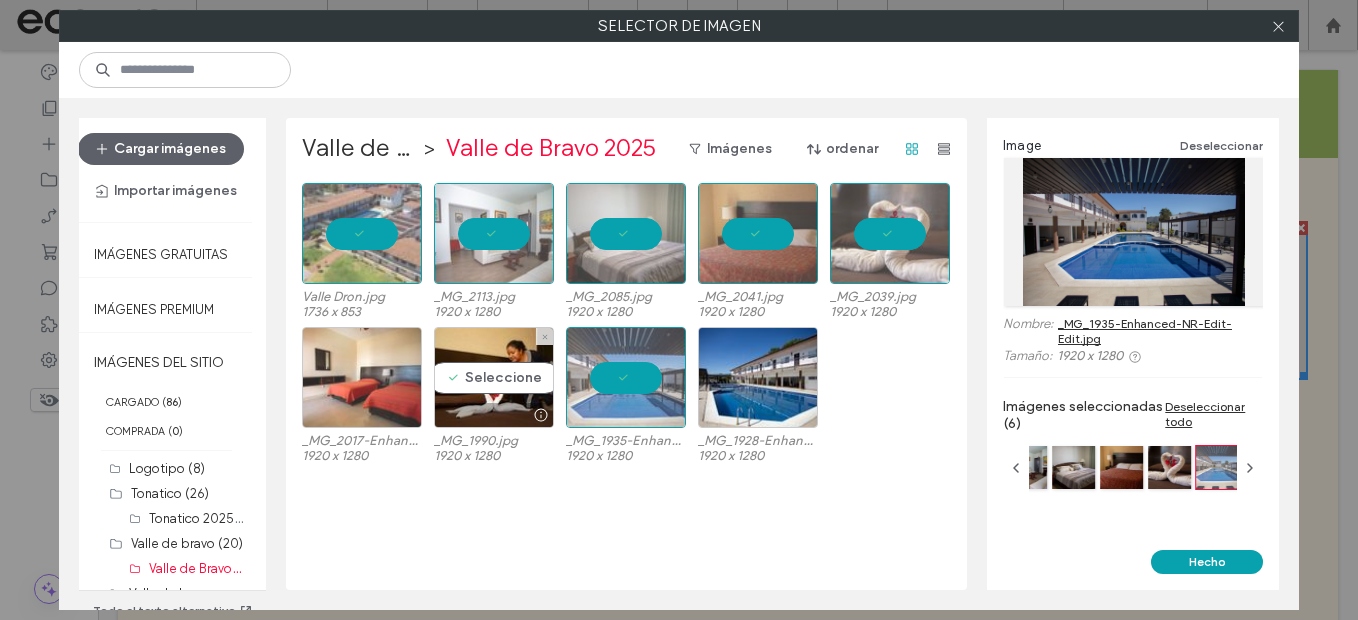 drag, startPoint x: 493, startPoint y: 412, endPoint x: 336, endPoint y: 386, distance: 159.1383 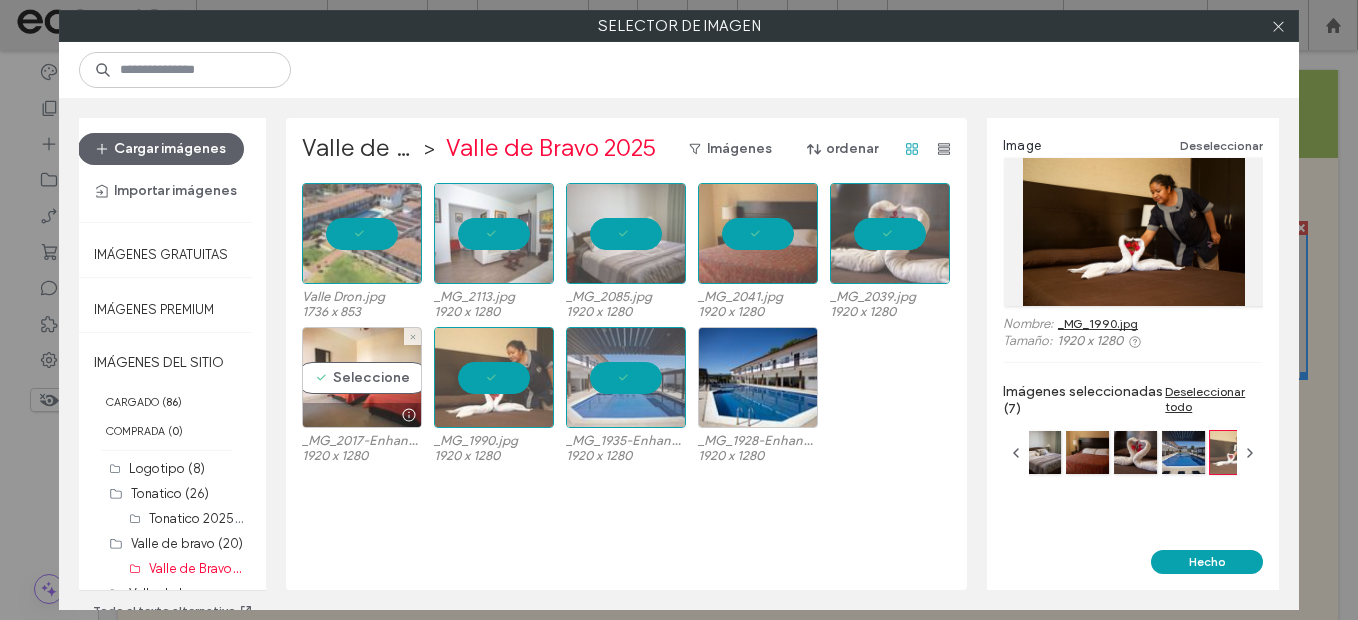 click on "Seleccione" at bounding box center (362, 377) 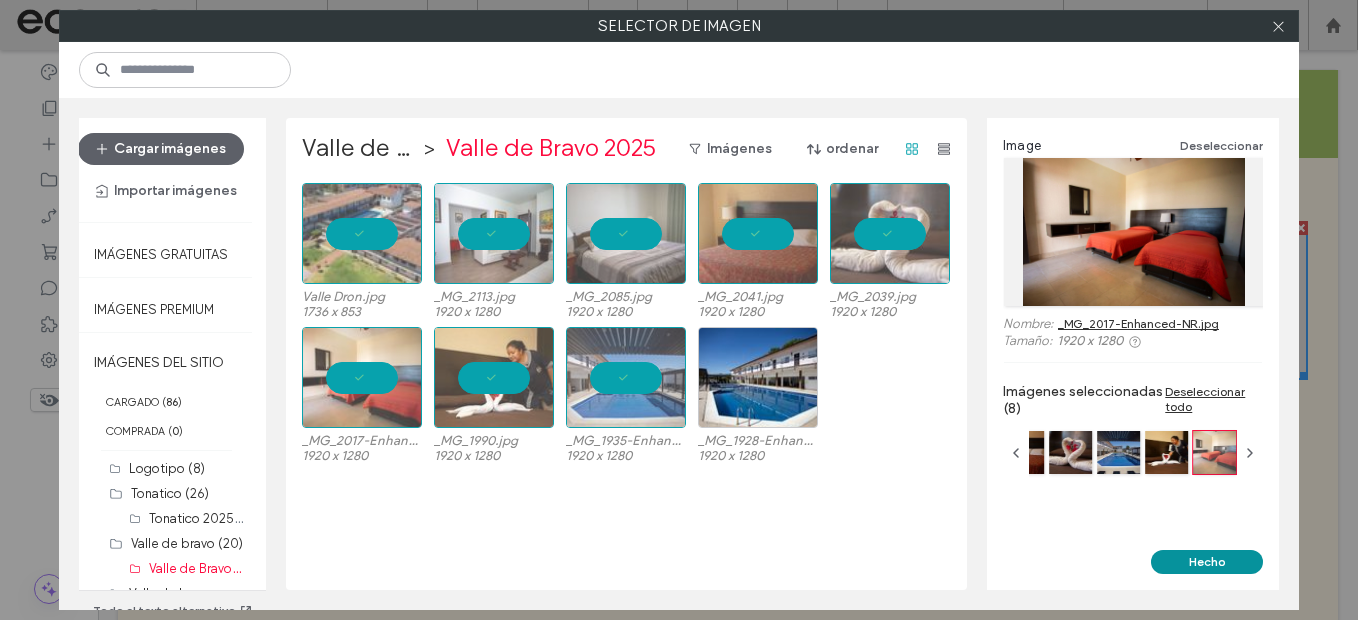 click on "Hecho" at bounding box center [1207, 562] 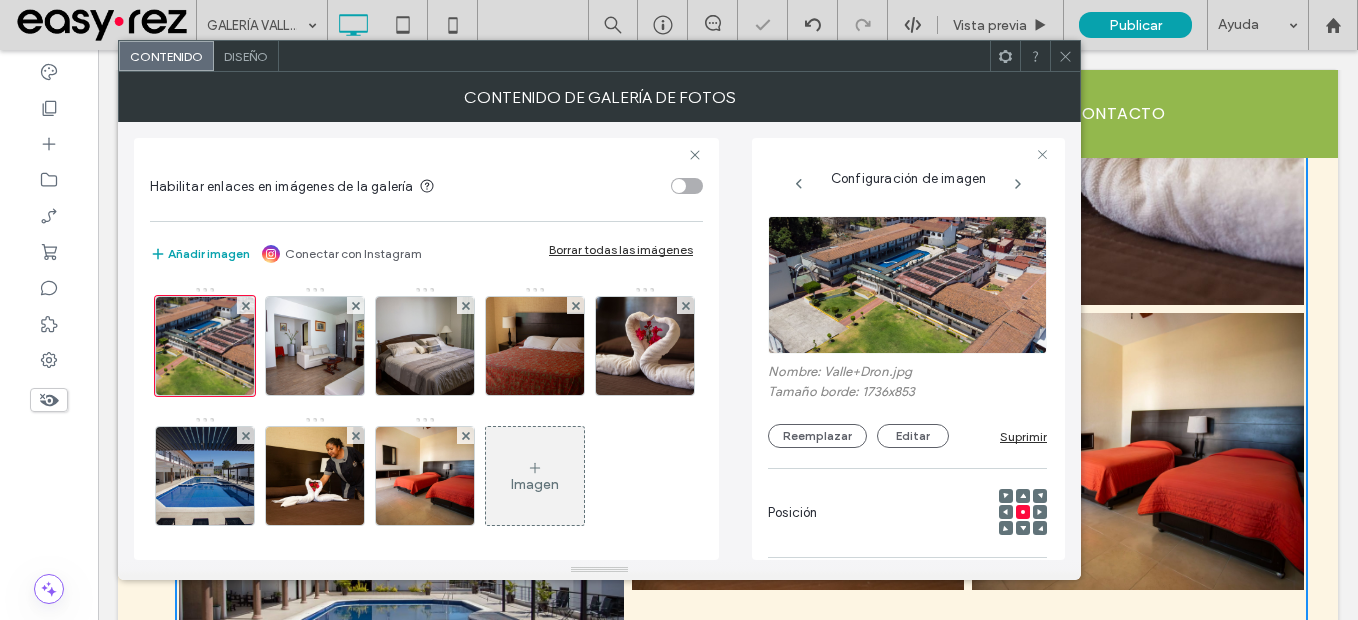 scroll, scrollTop: 937, scrollLeft: 0, axis: vertical 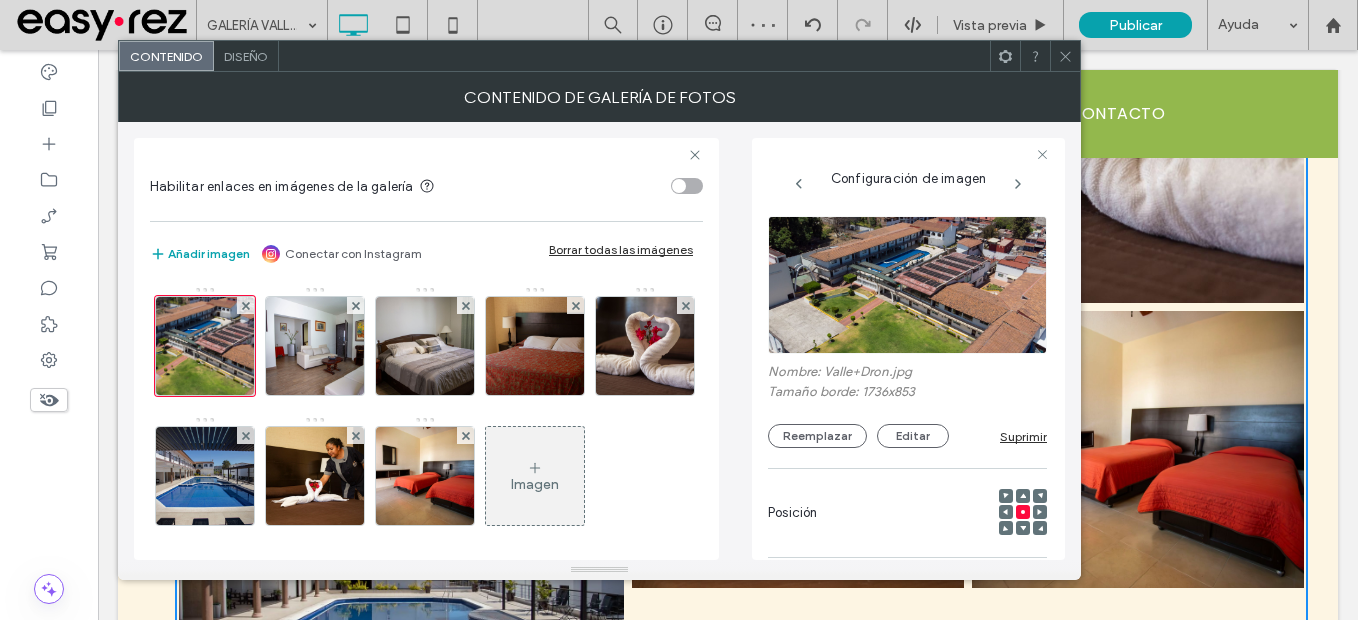 click 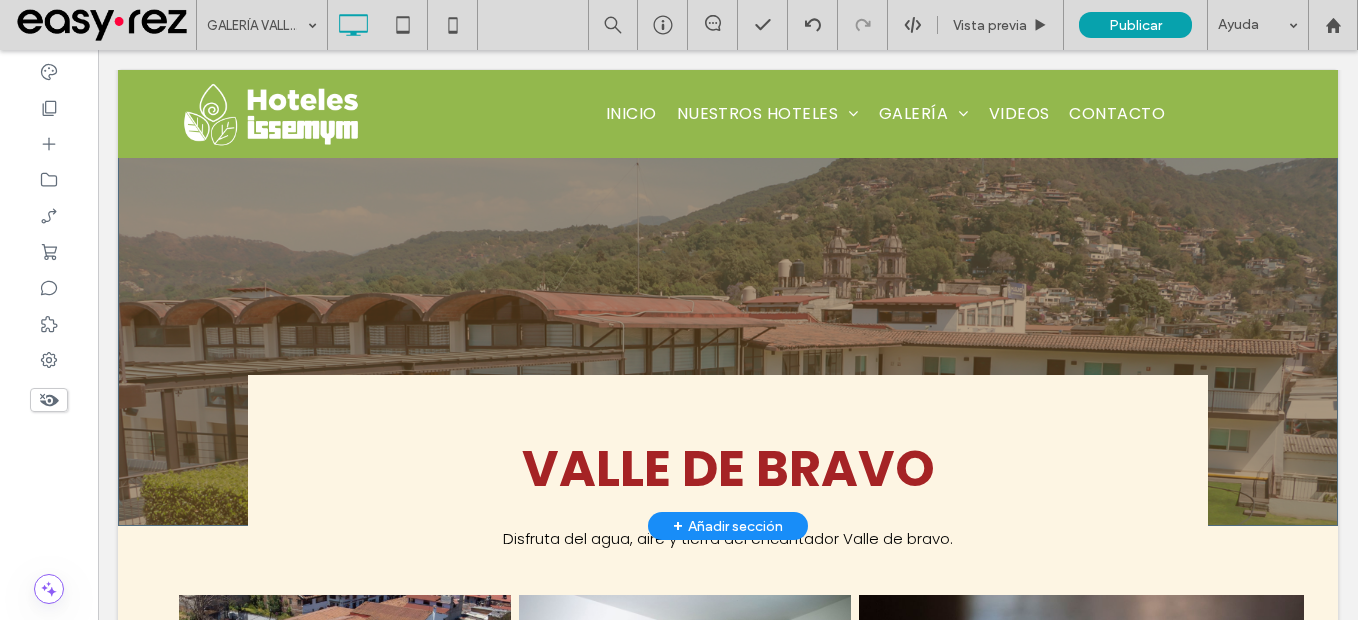 scroll, scrollTop: 0, scrollLeft: 0, axis: both 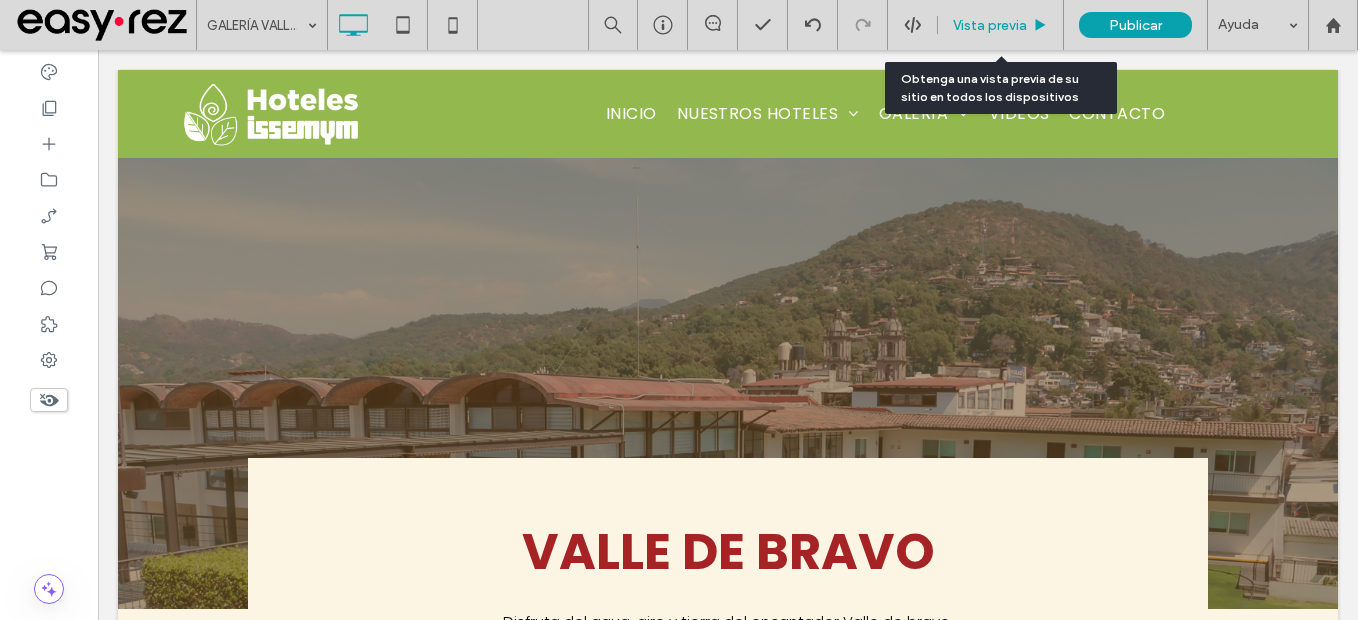 click on "Vista previa" at bounding box center (990, 25) 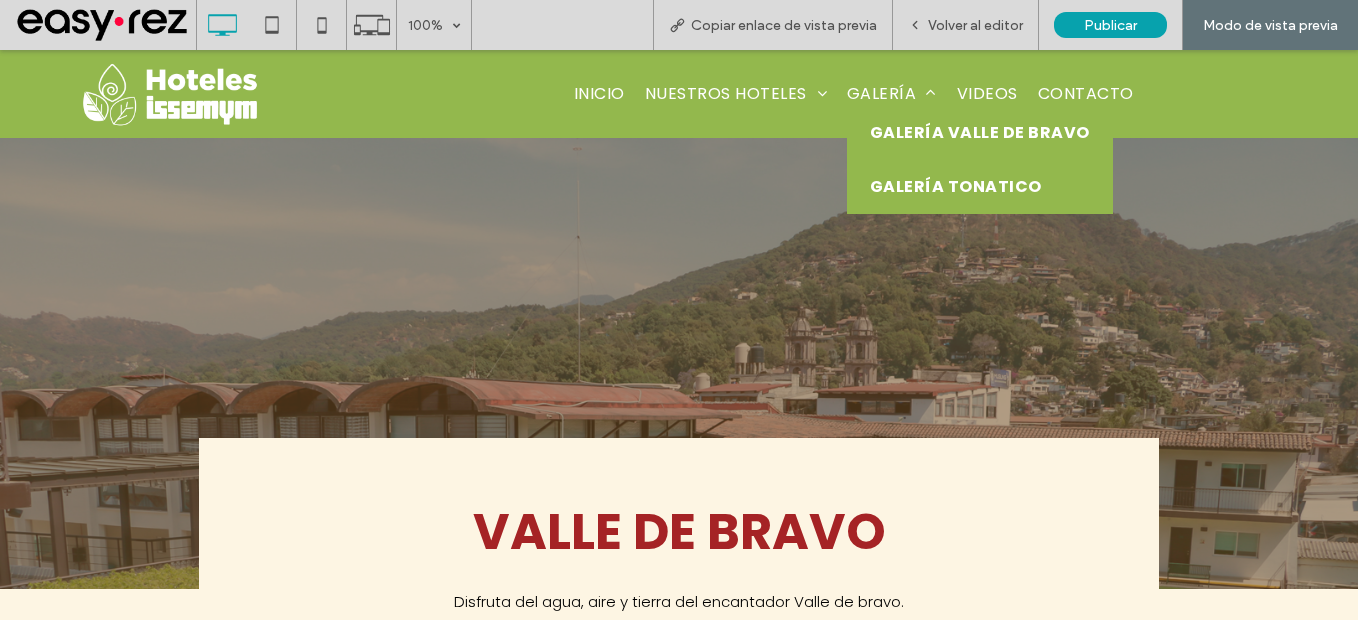 click on "GALERÍA TONATICO" at bounding box center [956, 187] 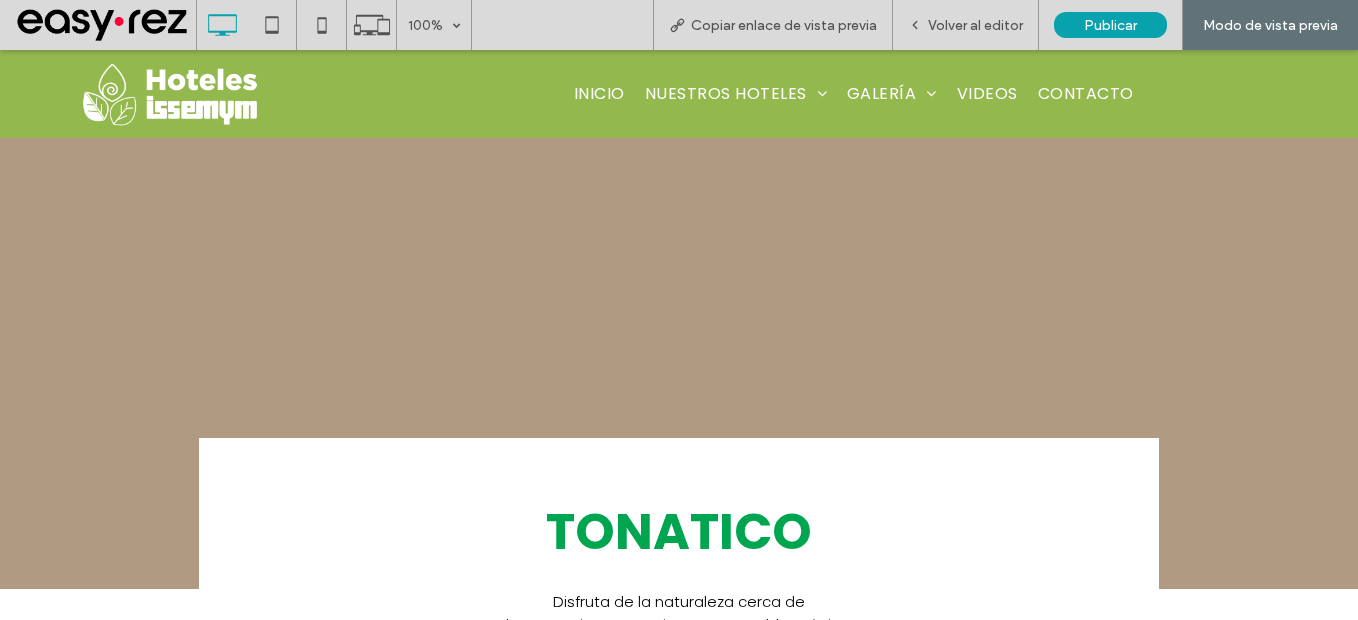 scroll, scrollTop: 0, scrollLeft: 0, axis: both 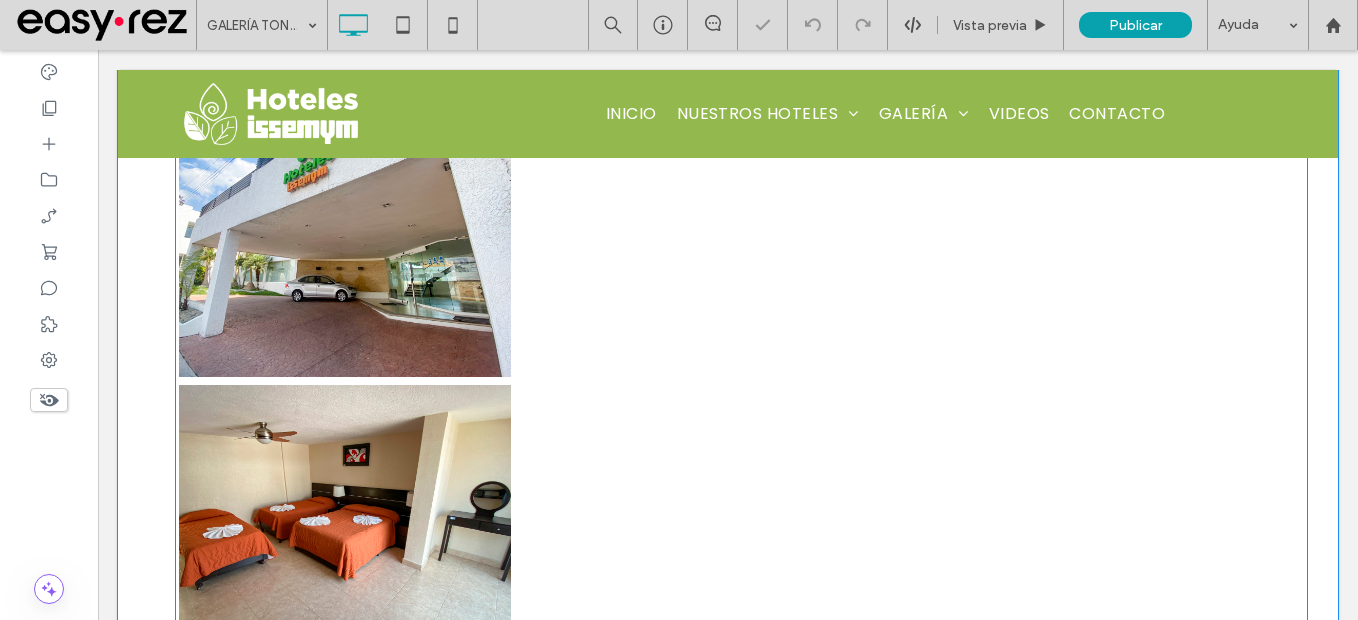 click at bounding box center [1081, 381] 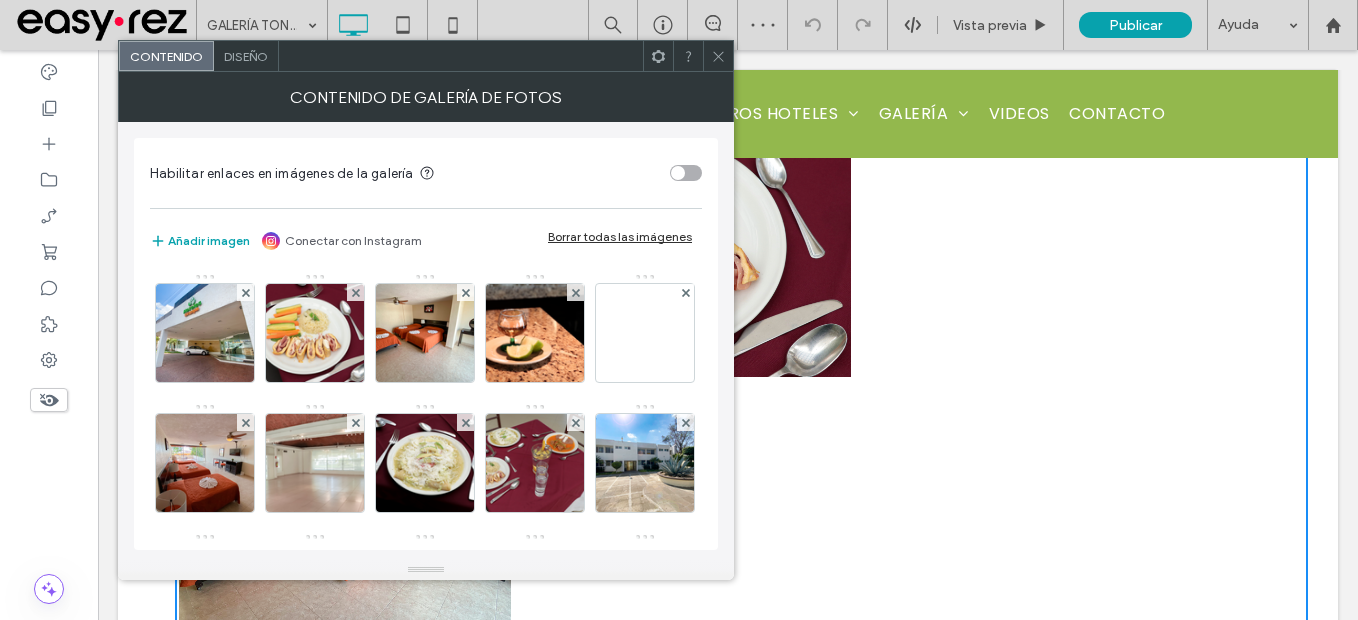 click on "Borrar todas las imágenes" at bounding box center (620, 236) 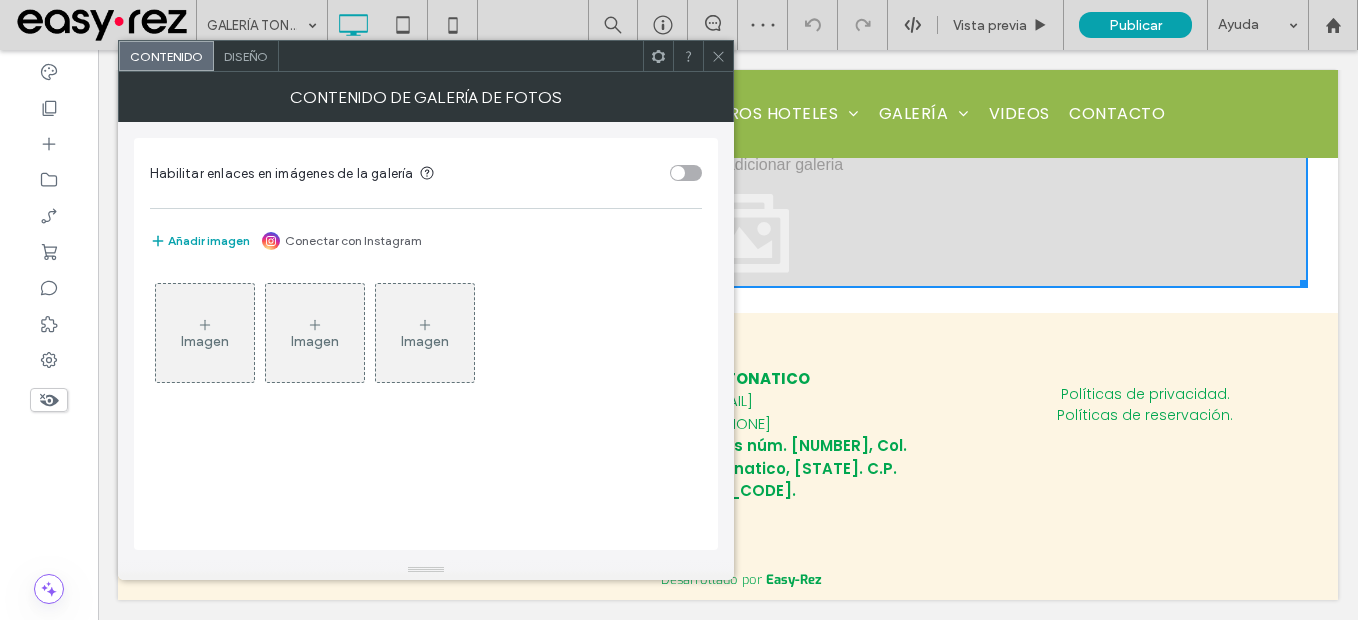 scroll, scrollTop: 568, scrollLeft: 0, axis: vertical 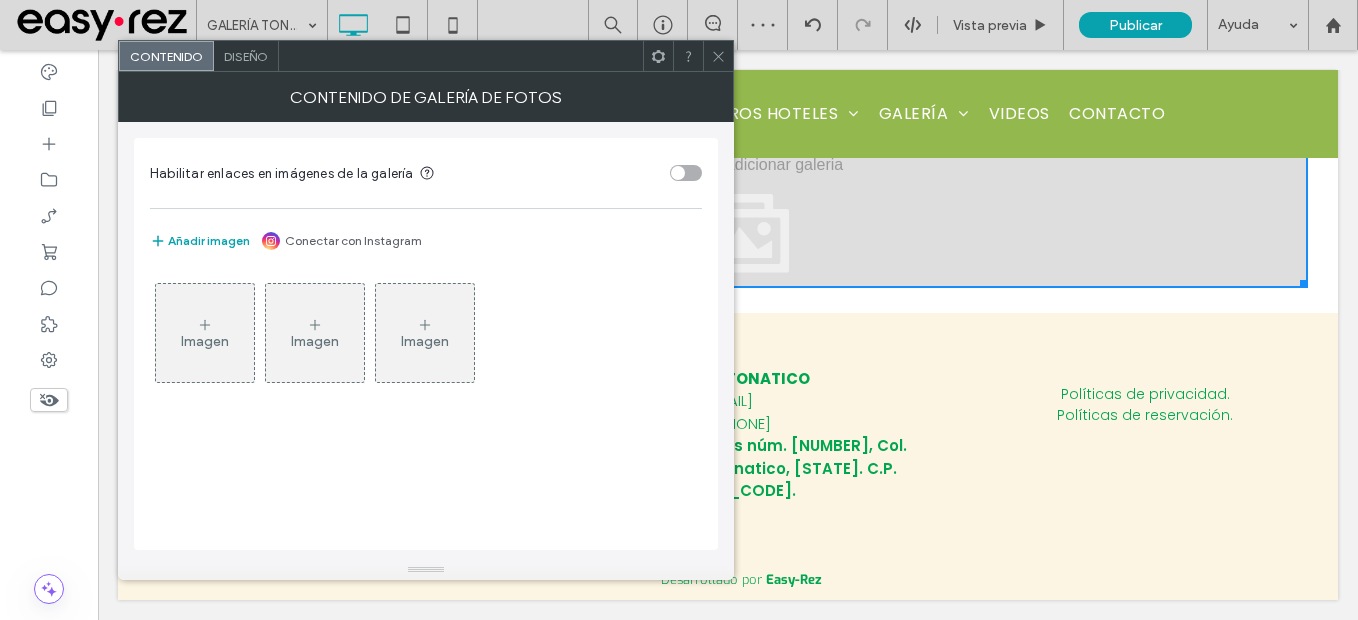 click on "Imagen" at bounding box center [315, 333] 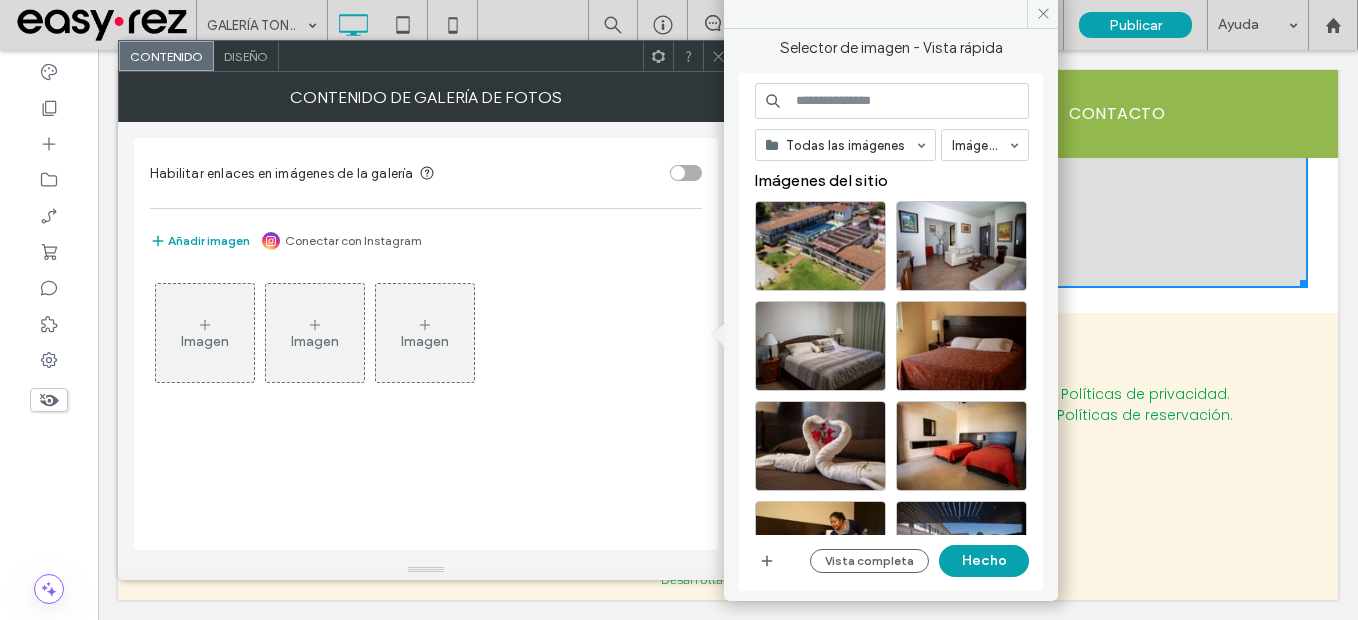 click on "Imagen" at bounding box center (205, 333) 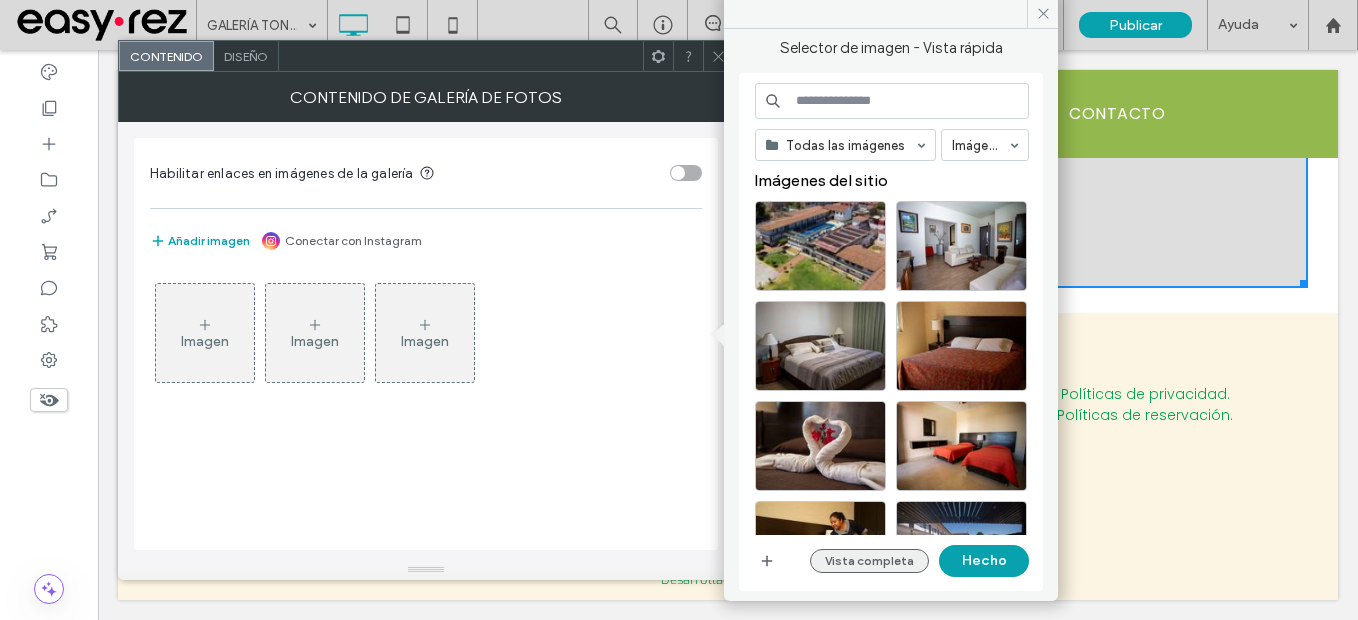 click on "Vista completa" at bounding box center (869, 561) 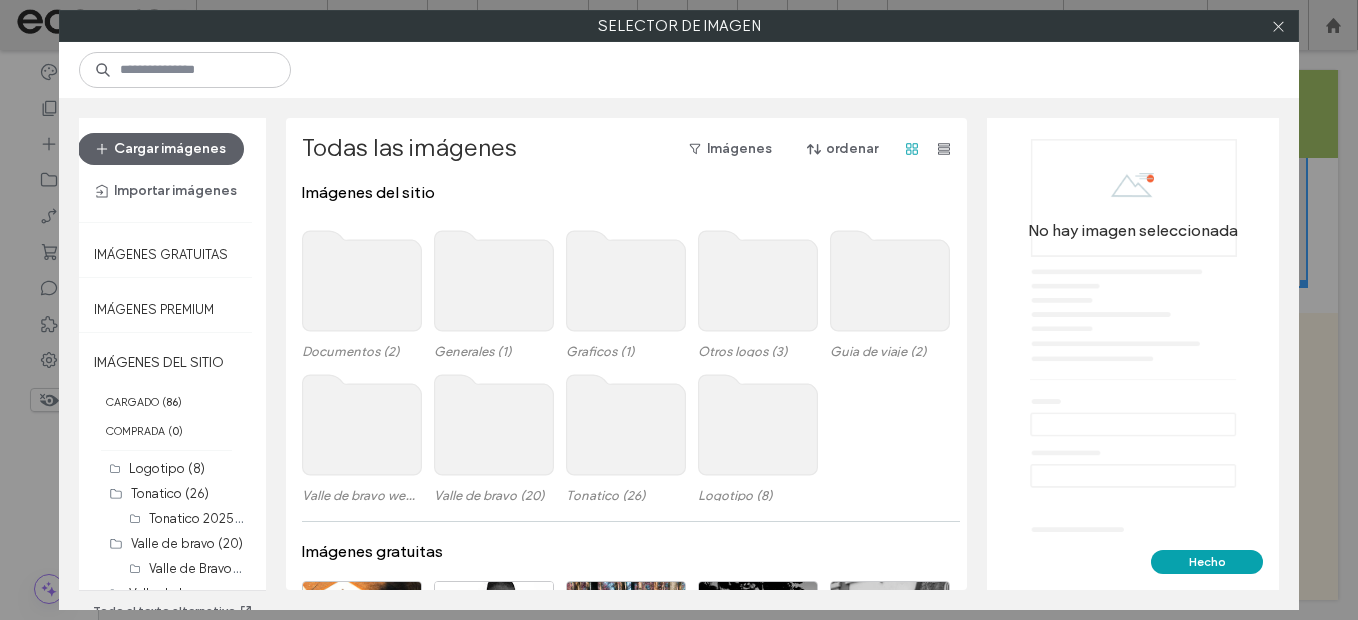 click 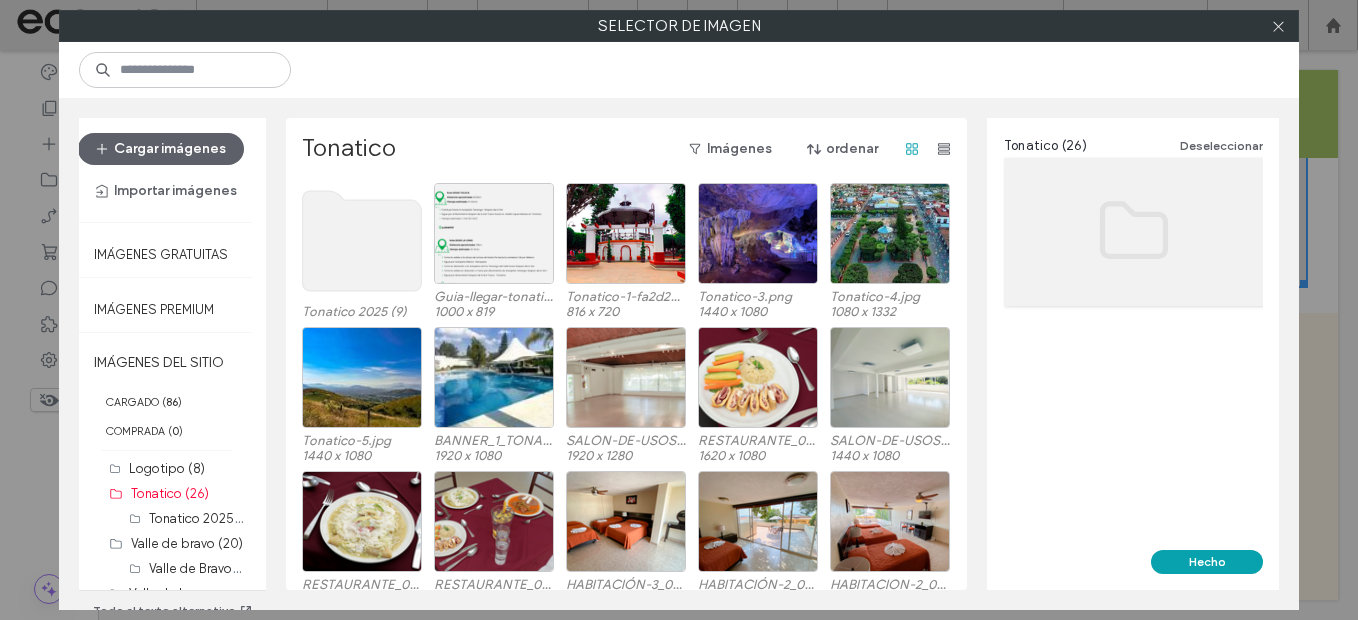click 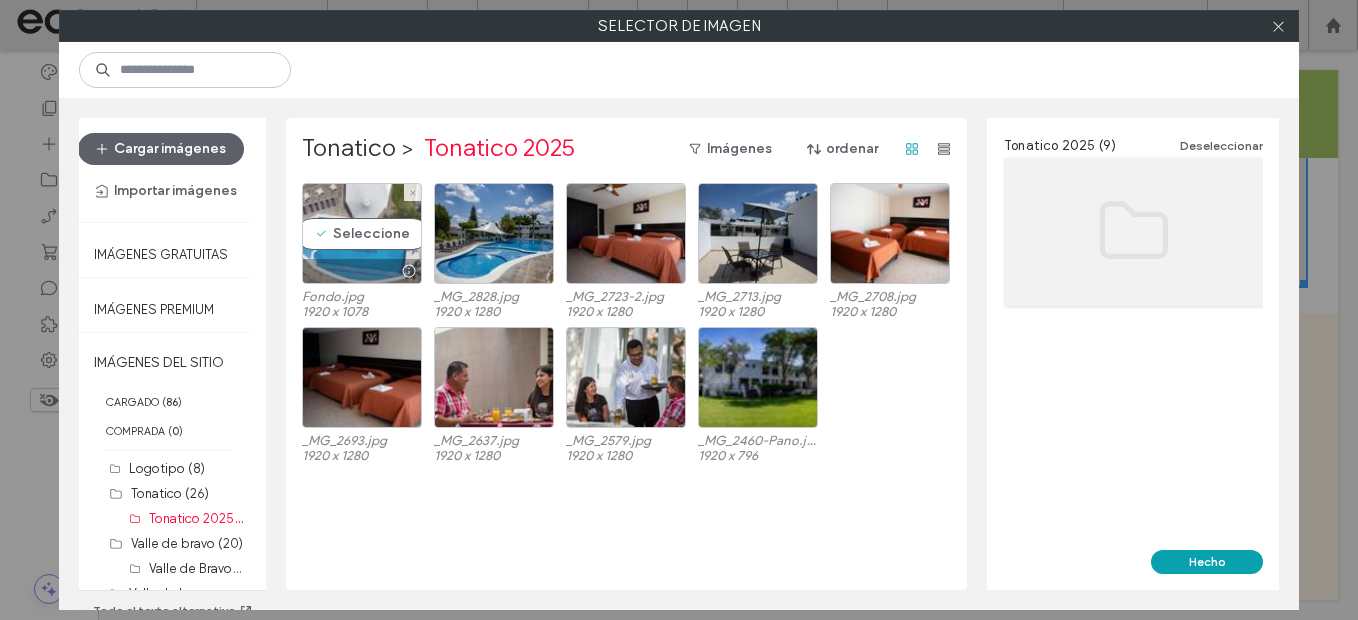 click on "Seleccione" at bounding box center (362, 233) 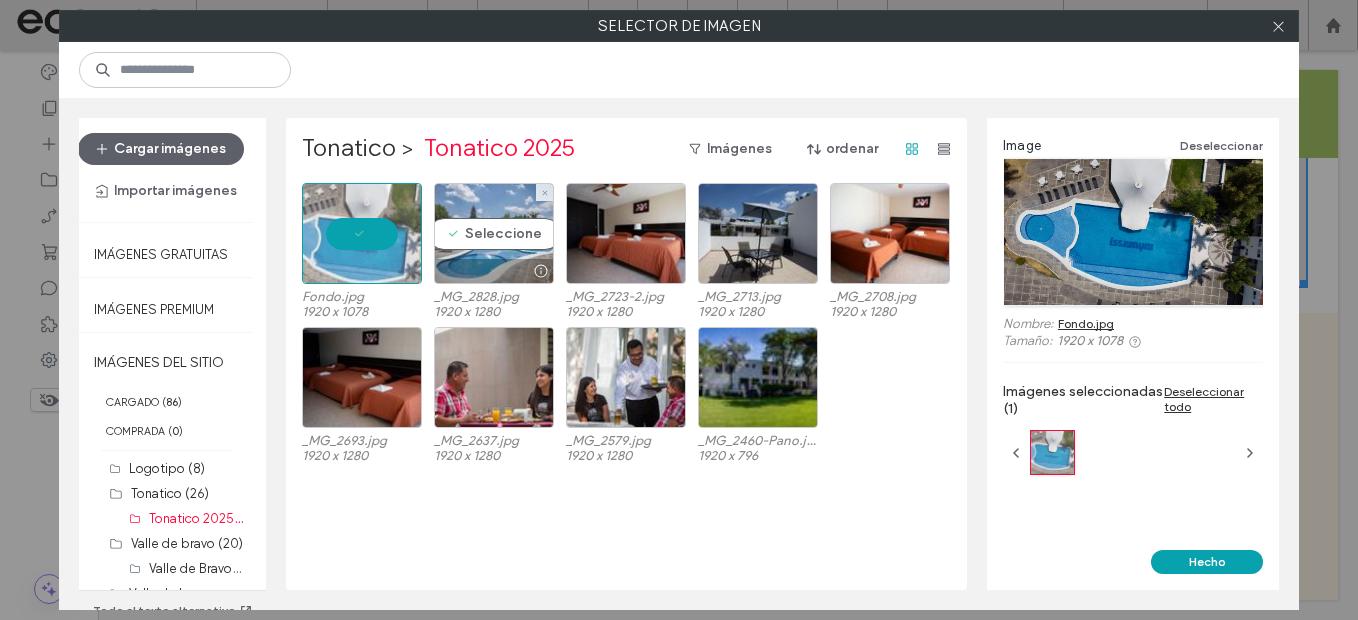 click on "Seleccione" at bounding box center (494, 233) 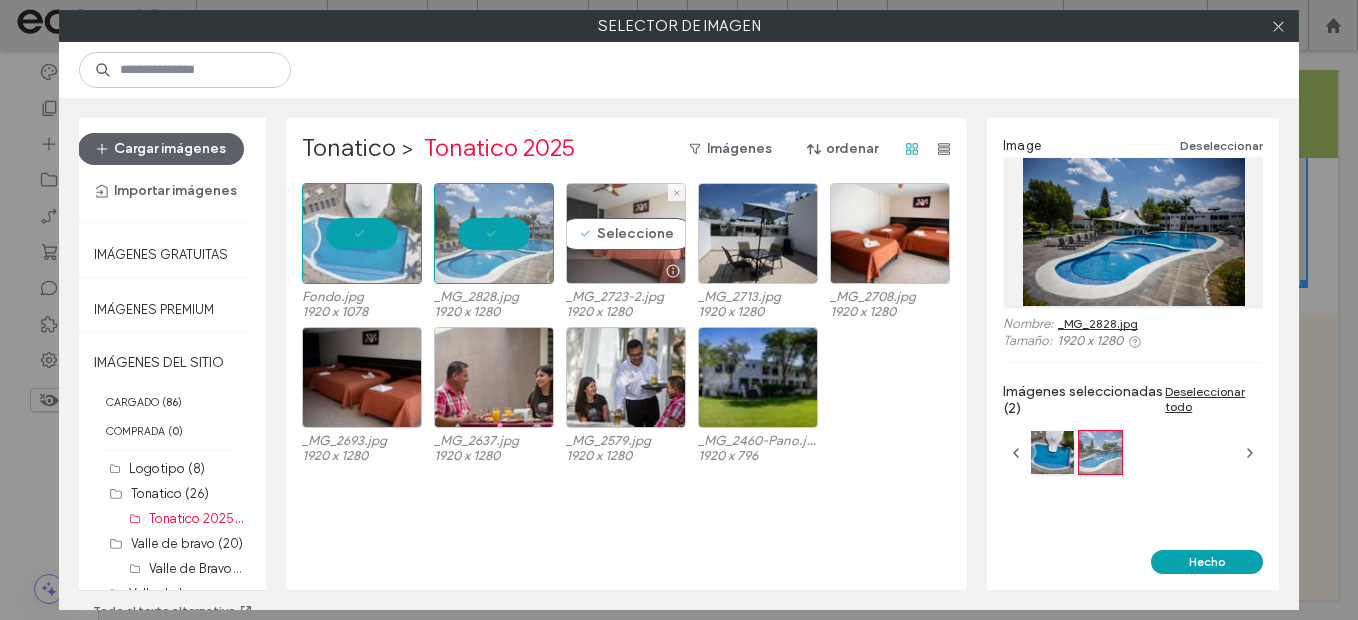 click on "Seleccione" at bounding box center (626, 233) 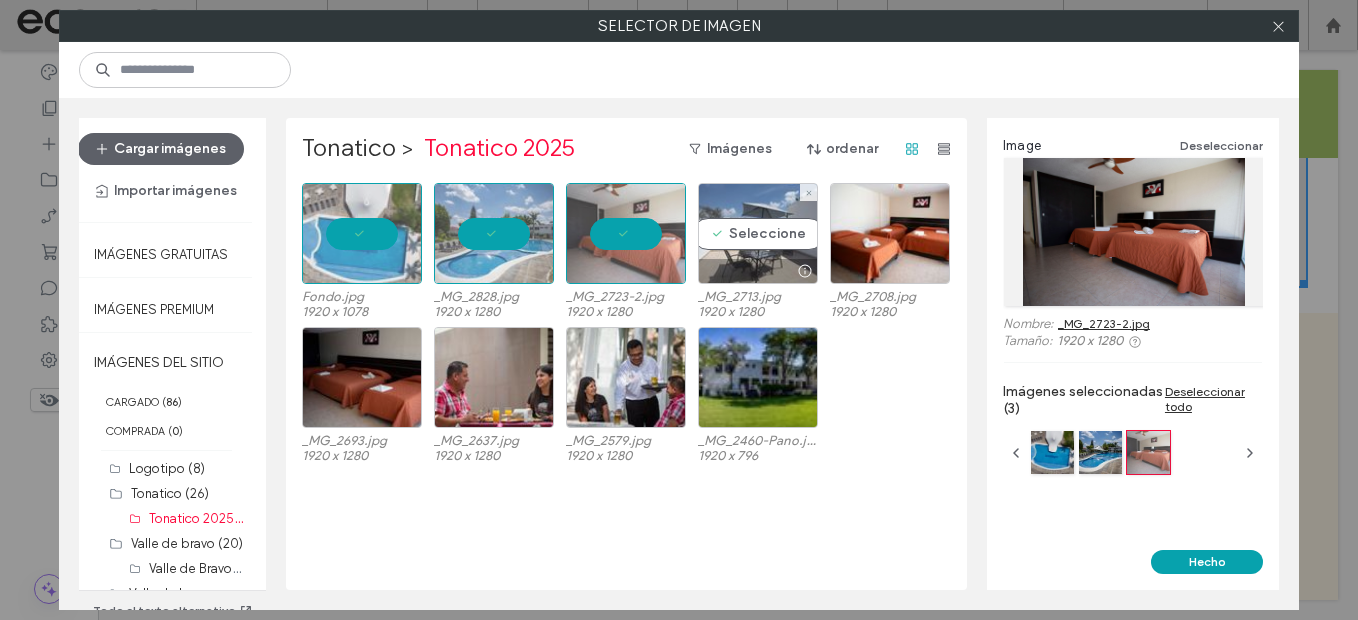 click on "Seleccione" at bounding box center [758, 233] 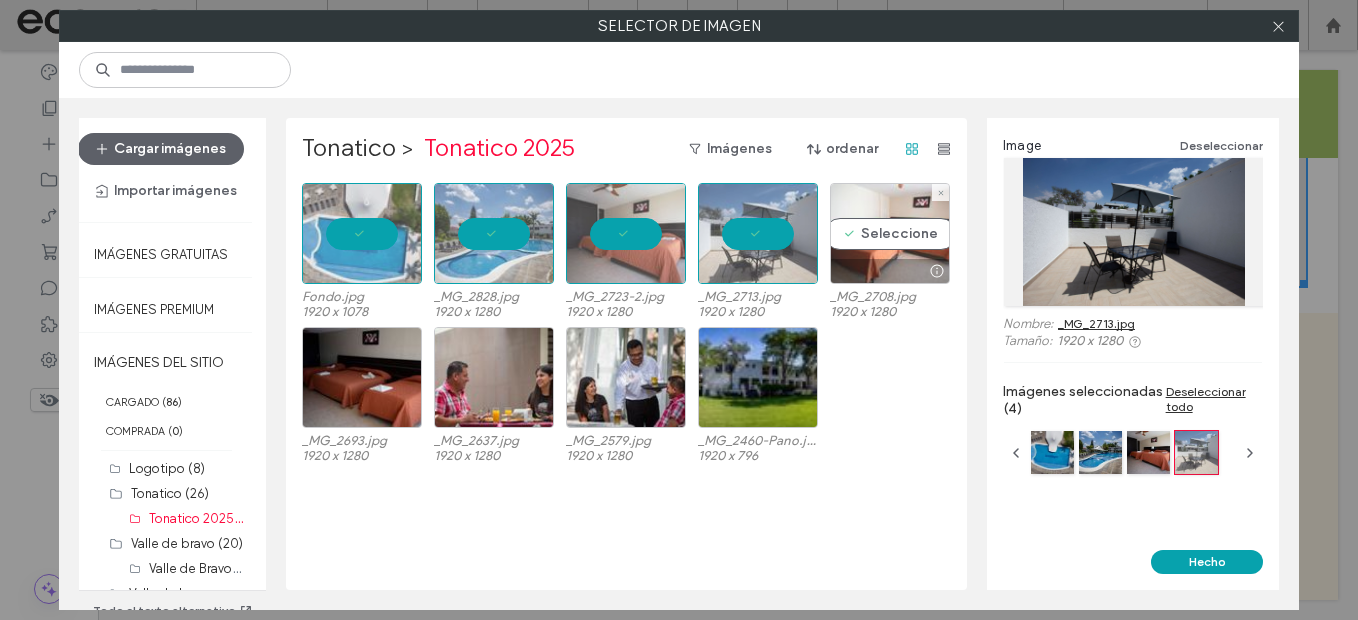click on "Seleccione" at bounding box center (890, 233) 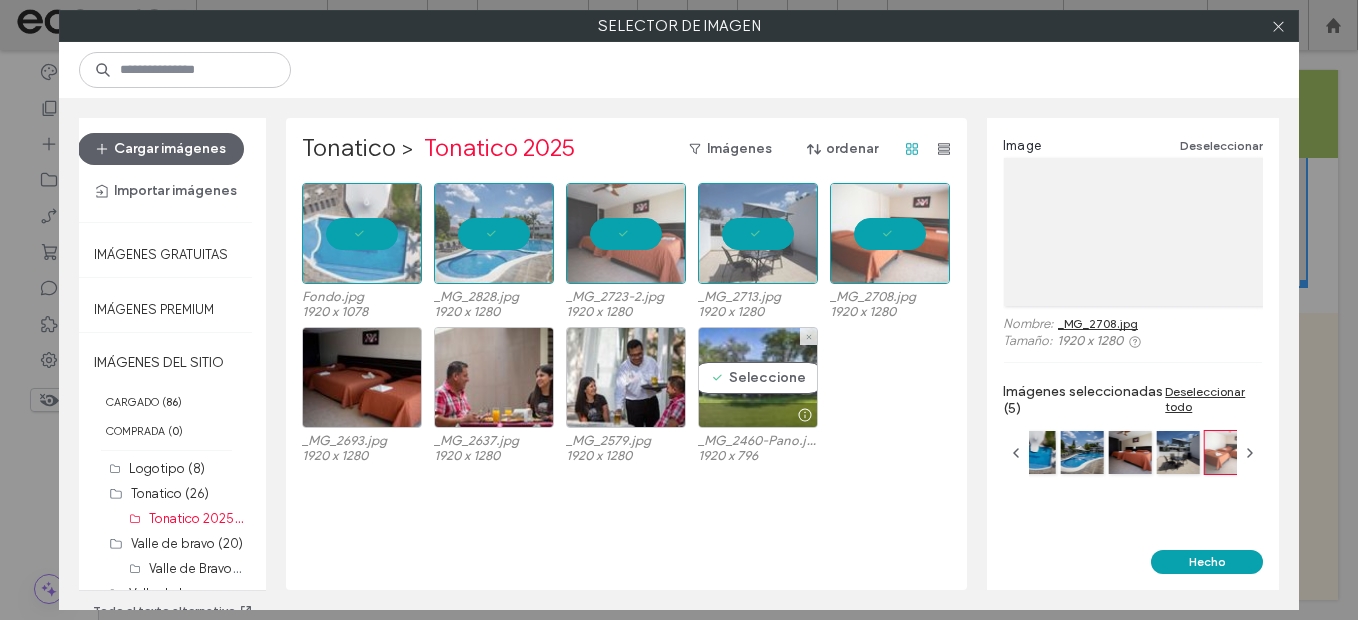 click on "Seleccione" at bounding box center [758, 377] 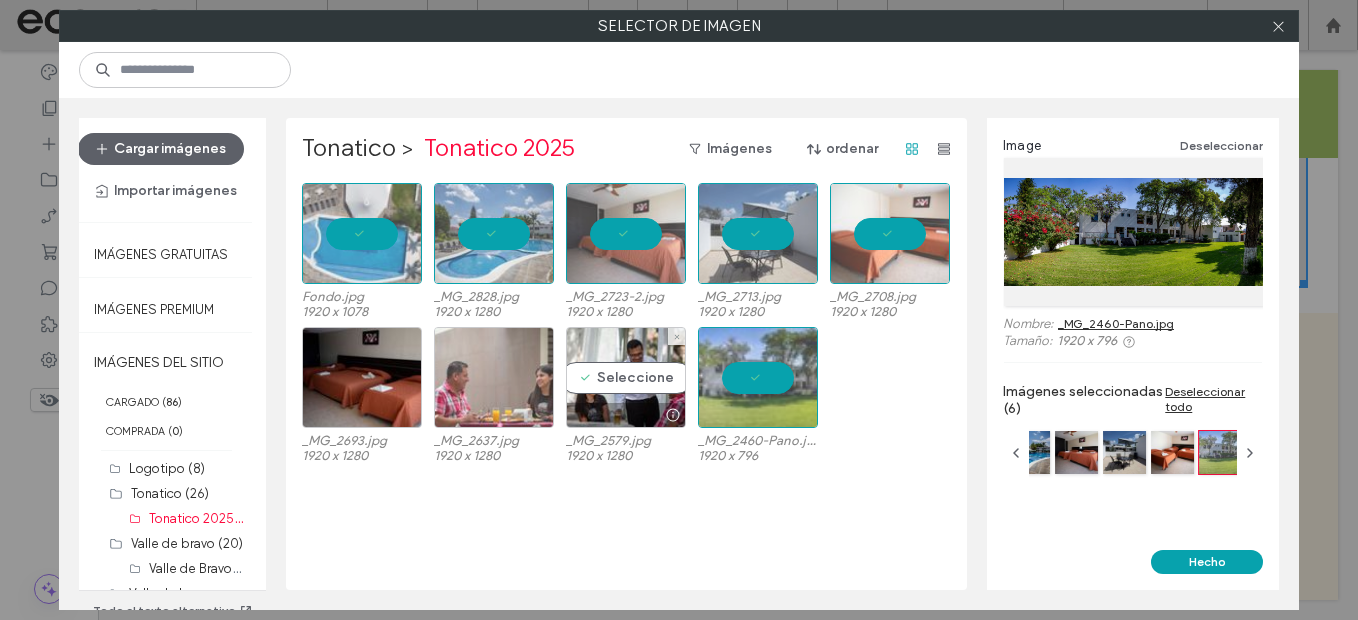 drag, startPoint x: 611, startPoint y: 395, endPoint x: 521, endPoint y: 403, distance: 90.35486 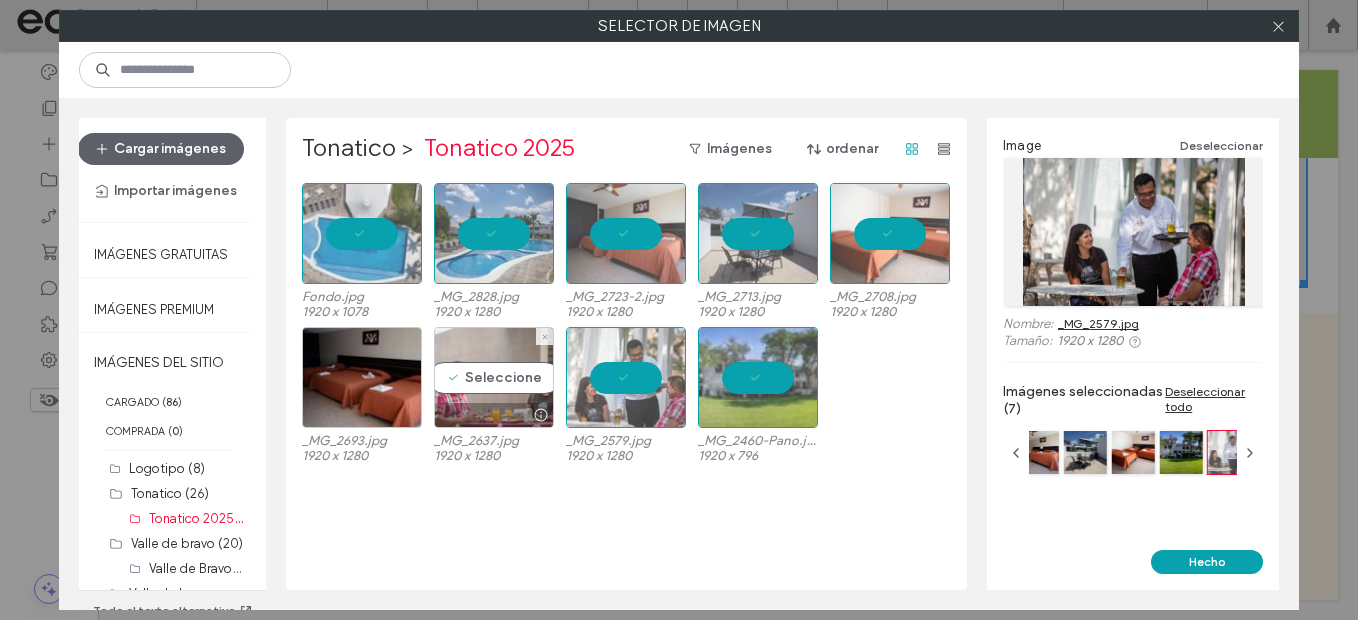 click at bounding box center [494, 415] 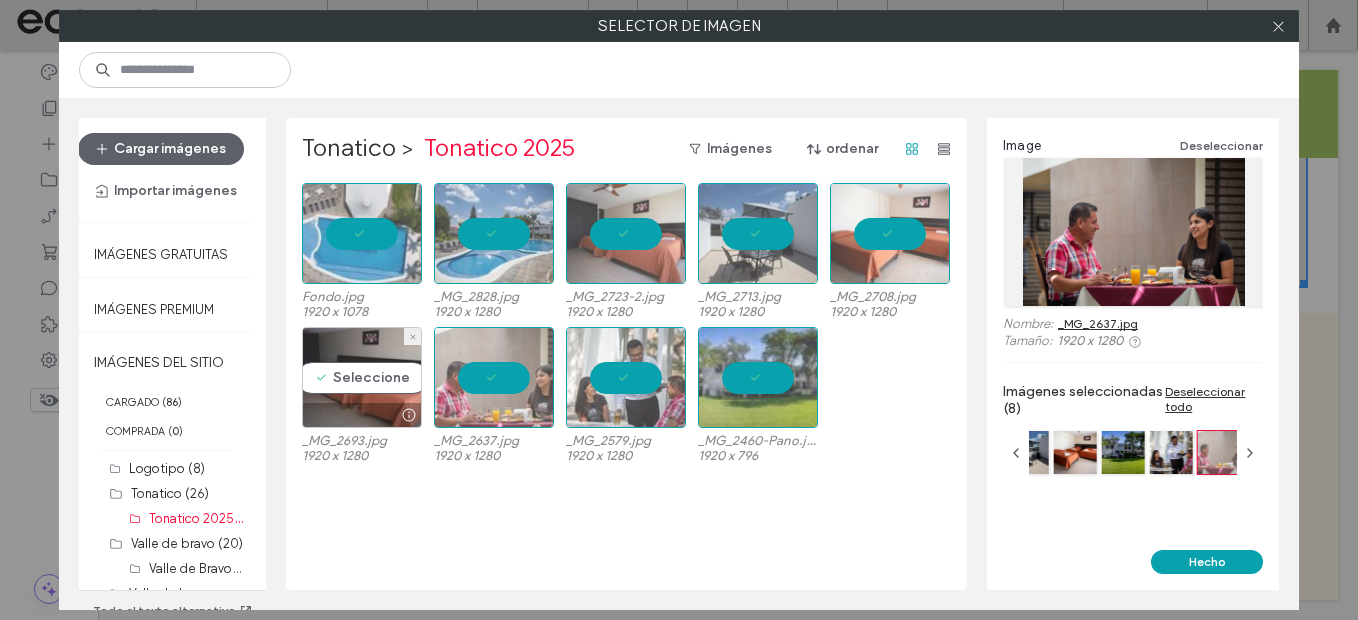 click on "Seleccione" at bounding box center (362, 377) 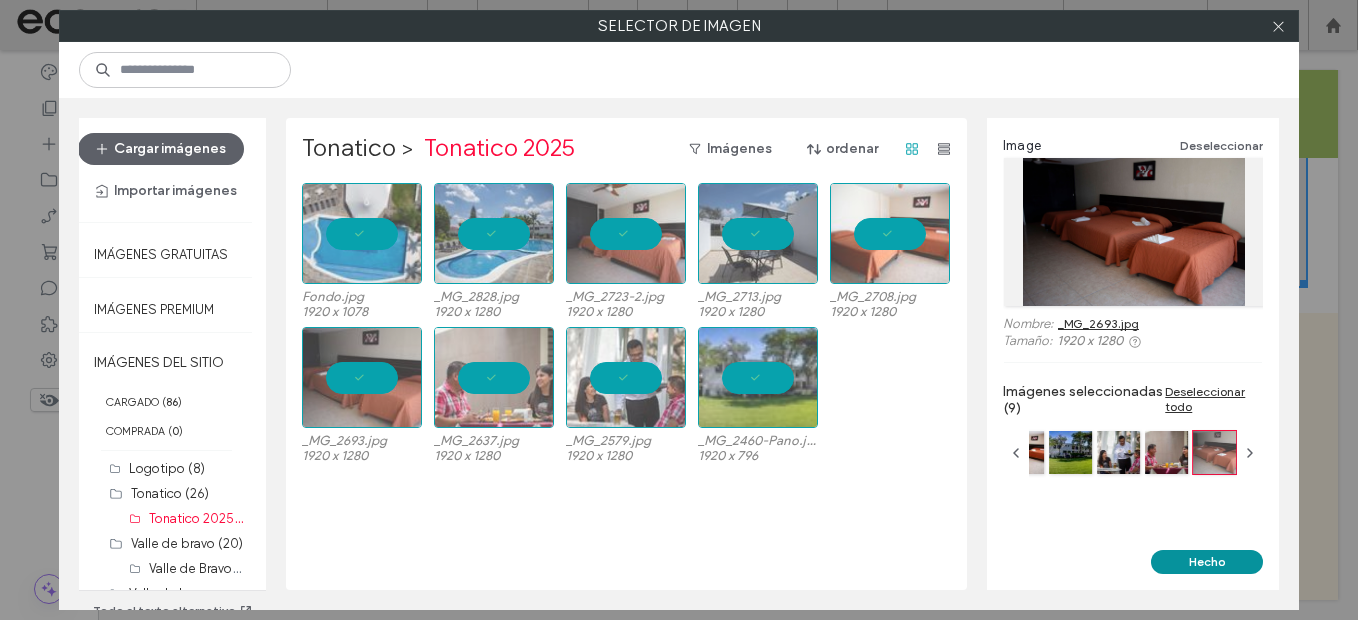 click on "Hecho" at bounding box center (1207, 562) 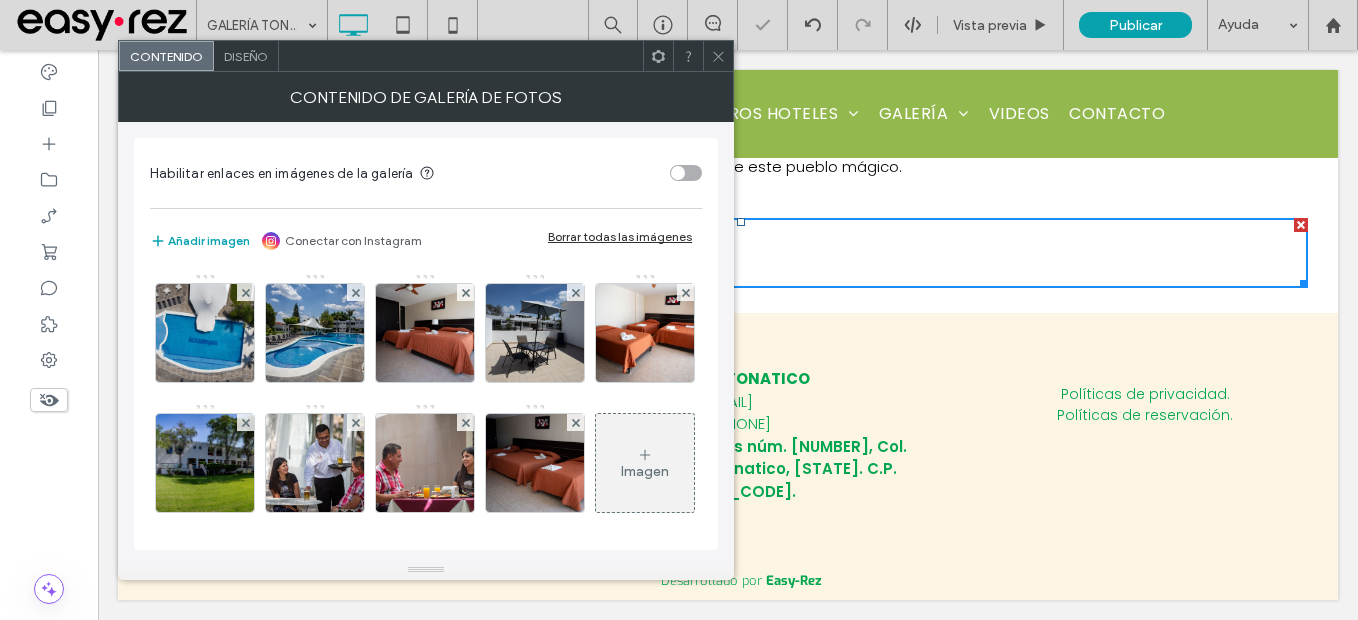 scroll, scrollTop: 478, scrollLeft: 0, axis: vertical 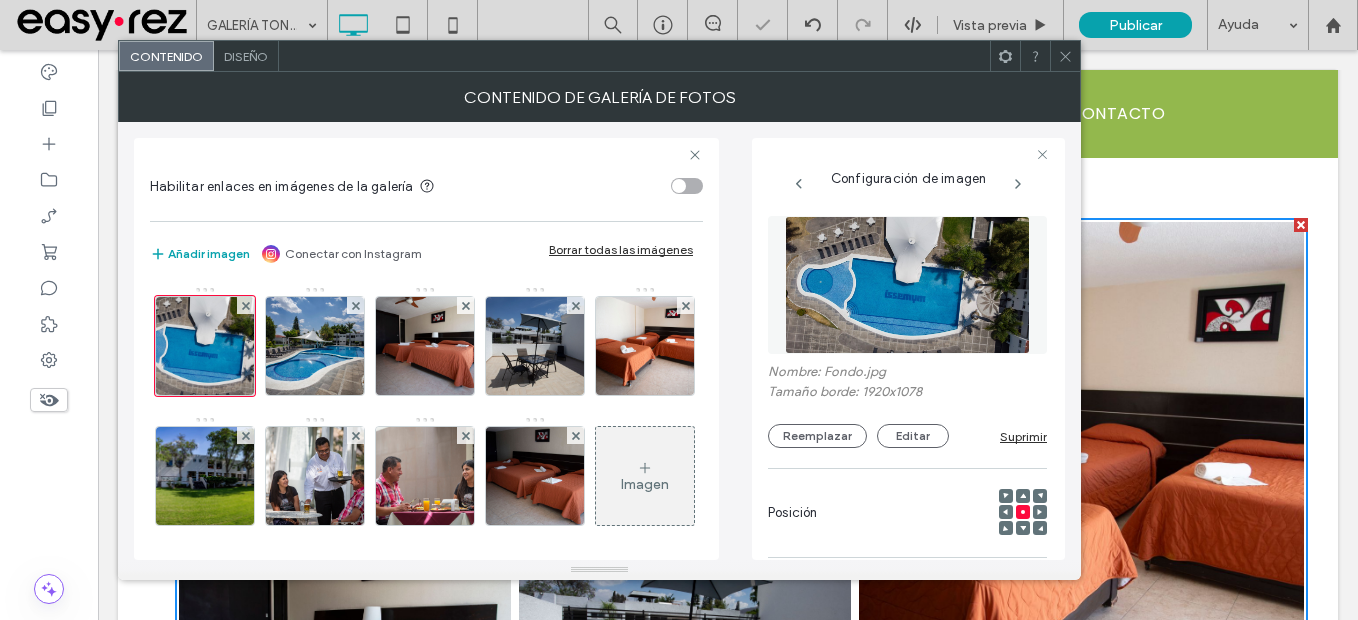 drag, startPoint x: 1069, startPoint y: 57, endPoint x: 1041, endPoint y: 57, distance: 28 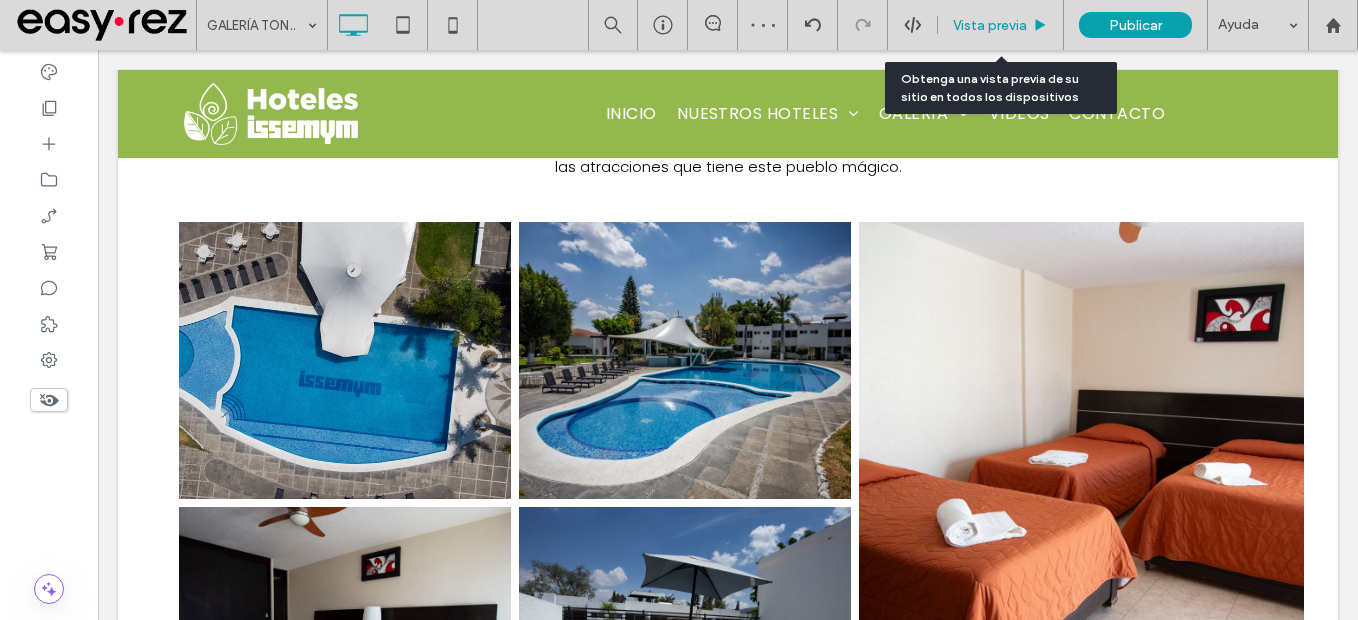 click on "Vista previa" at bounding box center (990, 25) 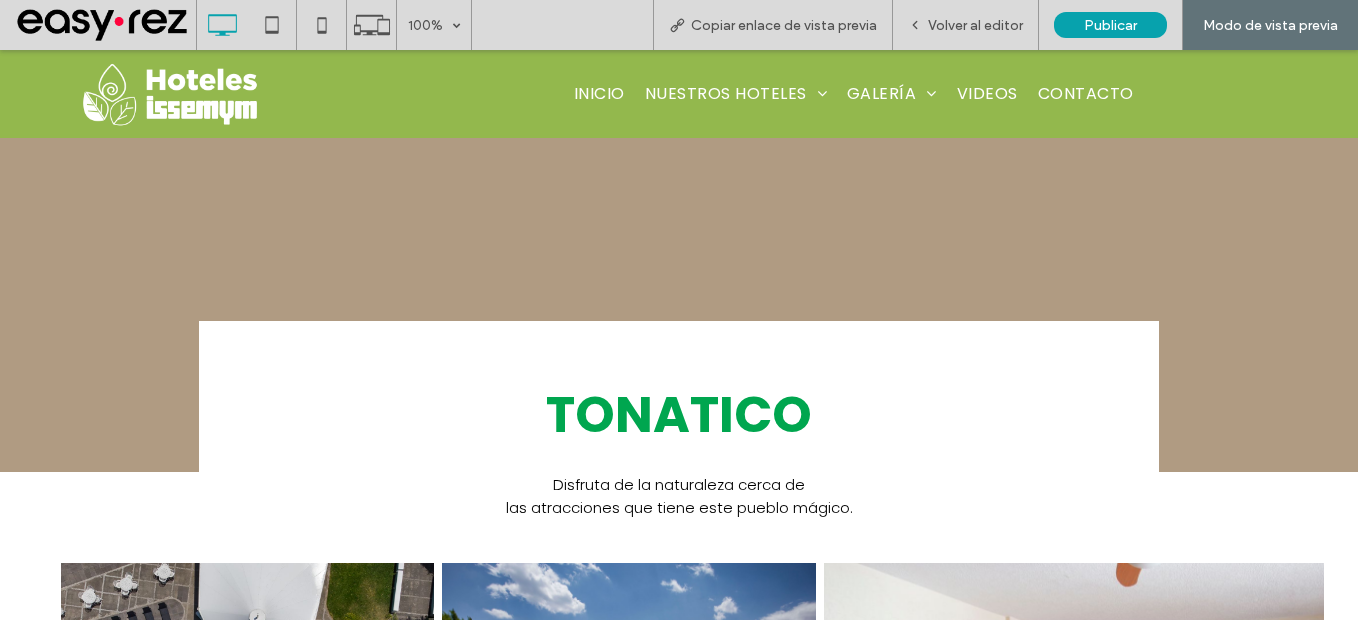 scroll, scrollTop: 0, scrollLeft: 0, axis: both 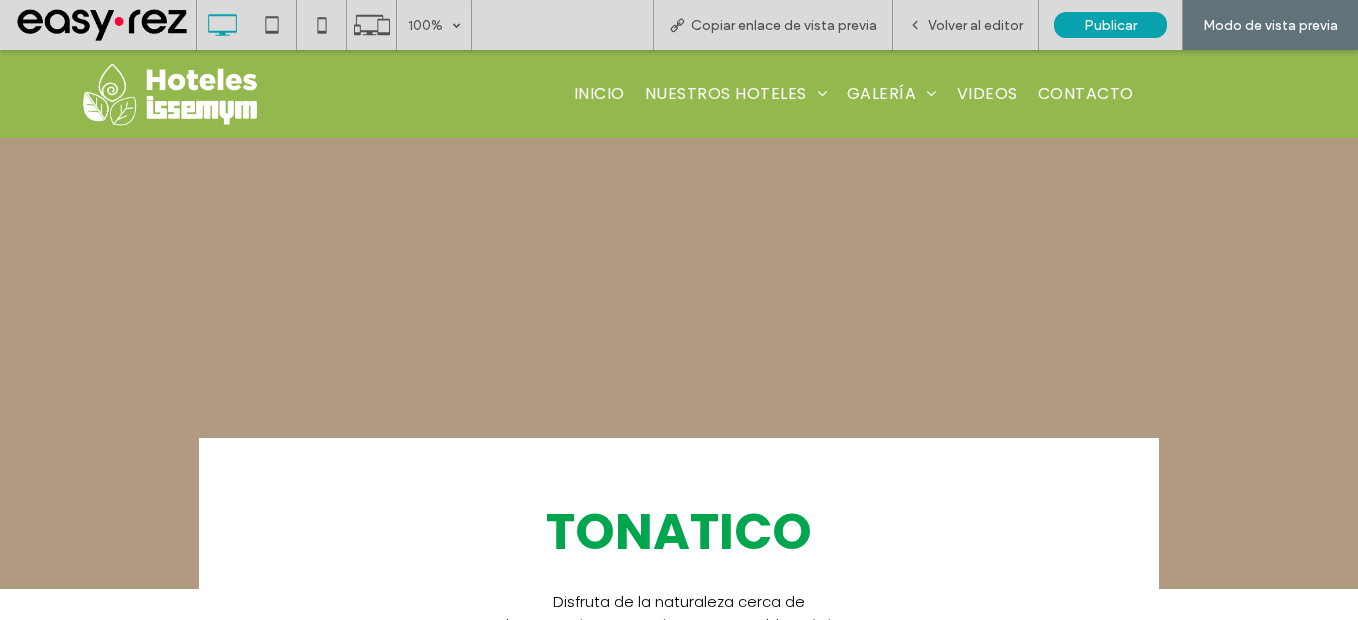 click on "VIDEOS" at bounding box center (987, 94) 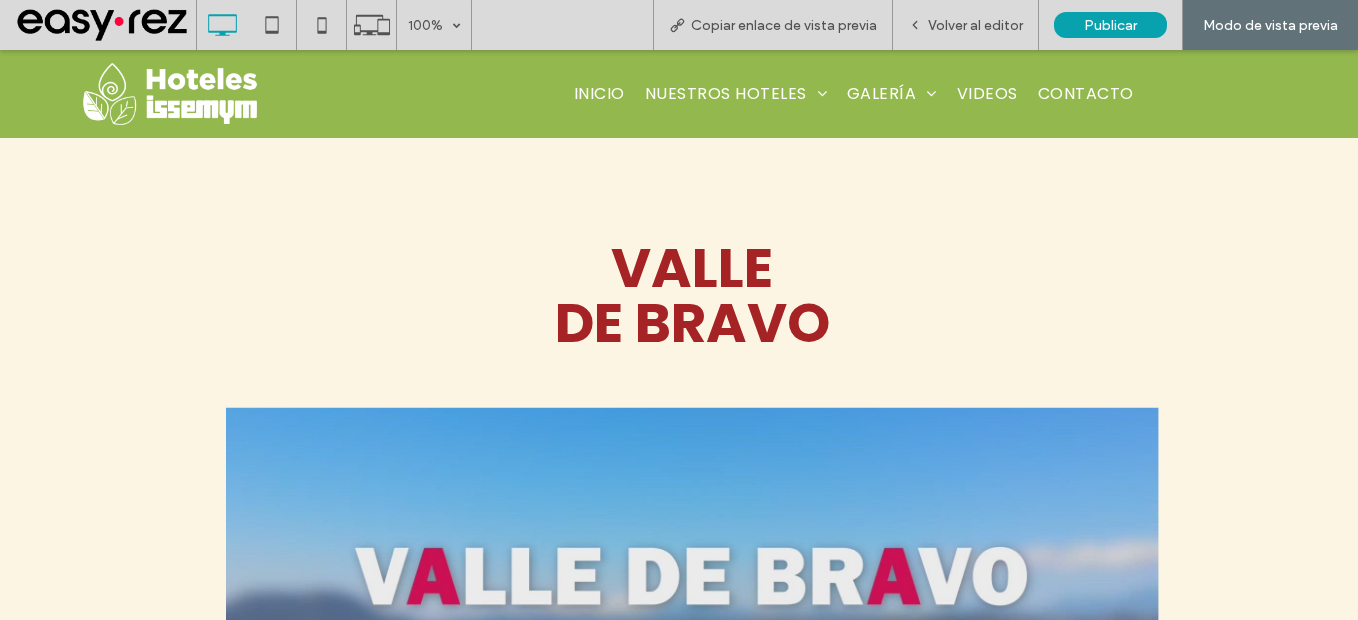 scroll, scrollTop: 600, scrollLeft: 0, axis: vertical 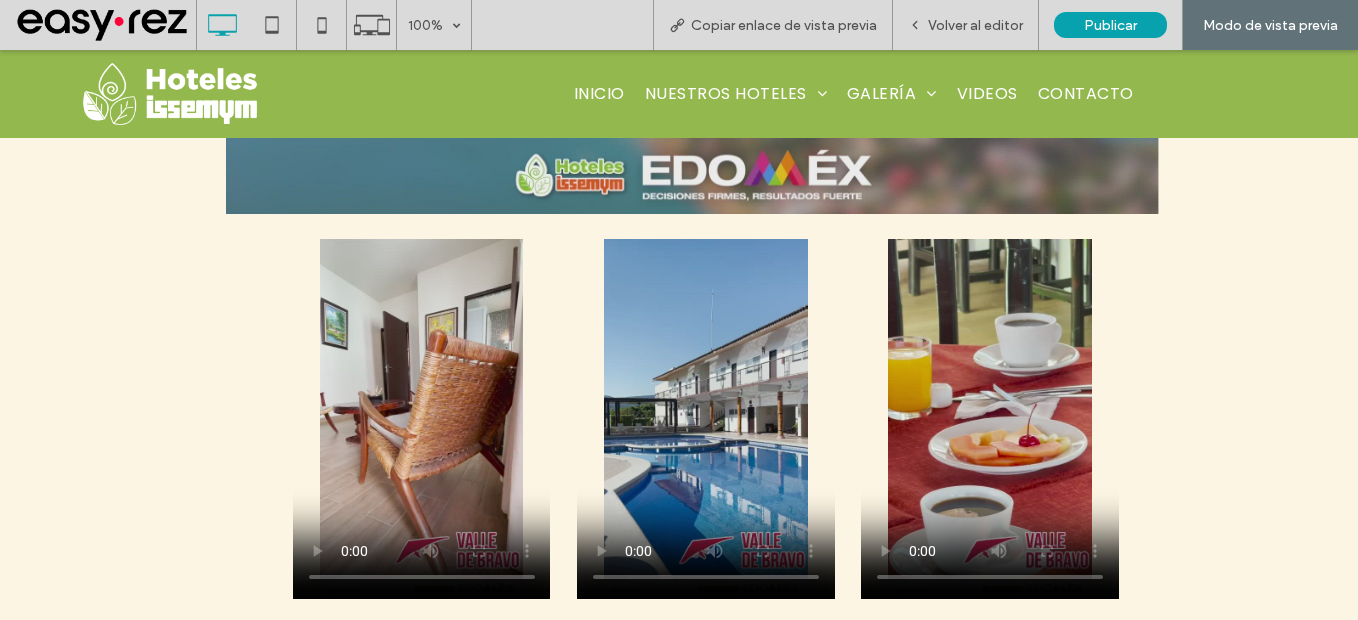 click on "CONTACTO" at bounding box center [1086, 94] 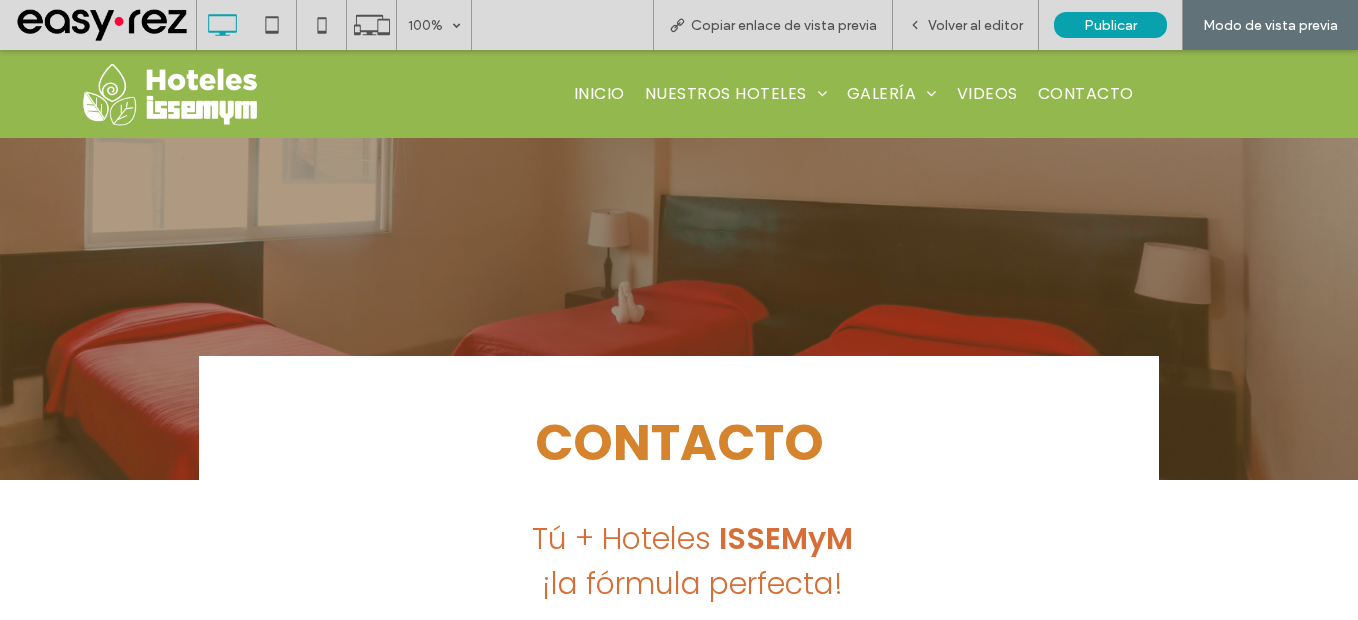 scroll, scrollTop: 0, scrollLeft: 0, axis: both 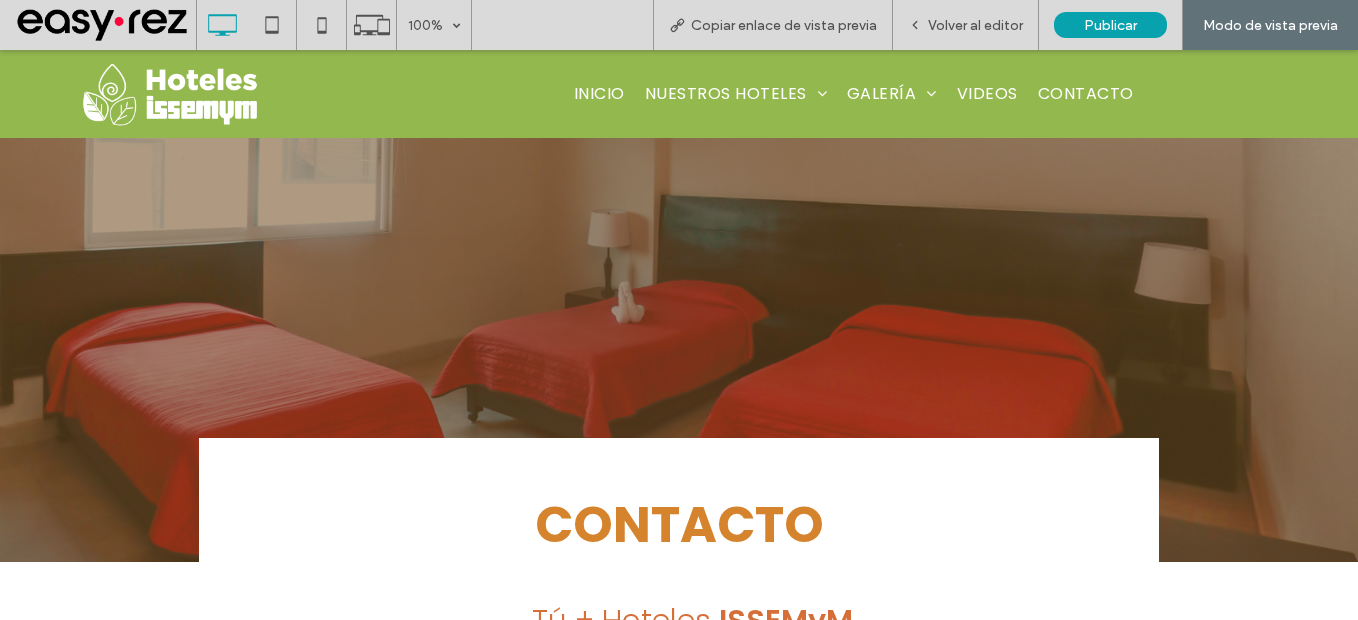 click on "INICIO
NUESTROS HOTELES
VALLE DE BRAVO
TONATICO
GALERÍA
GALERÍA VALLE DE BRAVO
GALERÍA TONATICO
VIDEOS
CONTACTO" at bounding box center (854, 94) 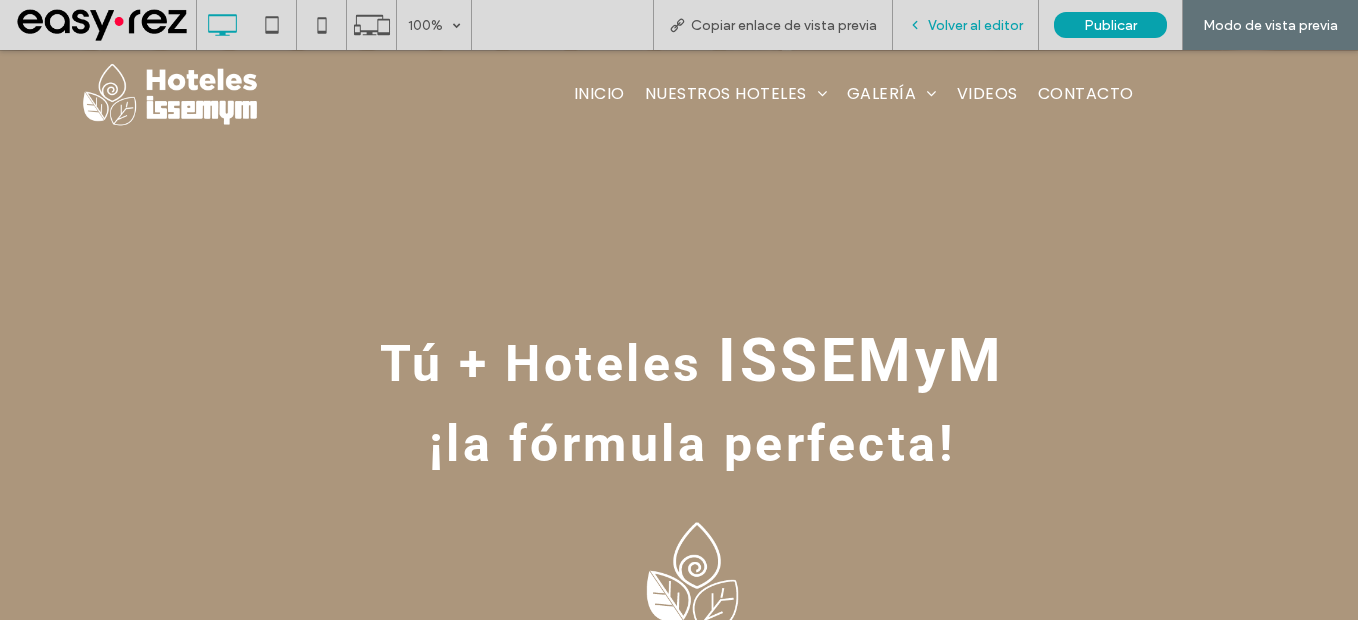 scroll, scrollTop: 0, scrollLeft: 0, axis: both 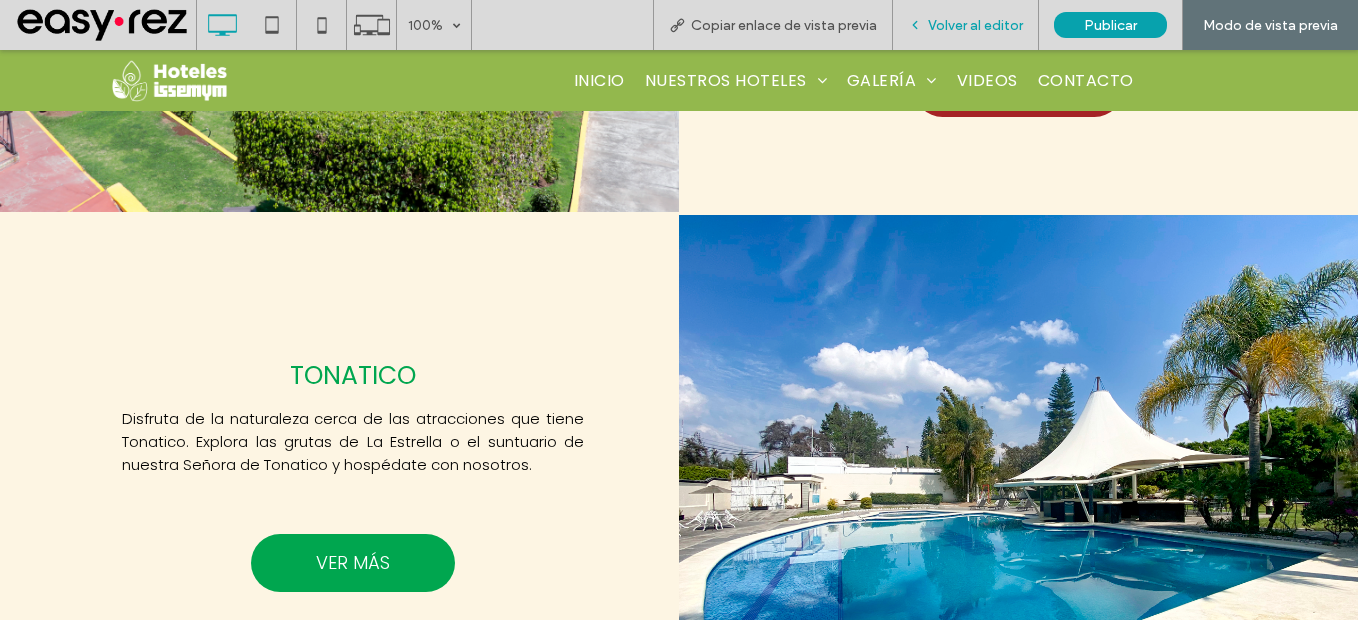 click on "Volver al editor" at bounding box center [975, 25] 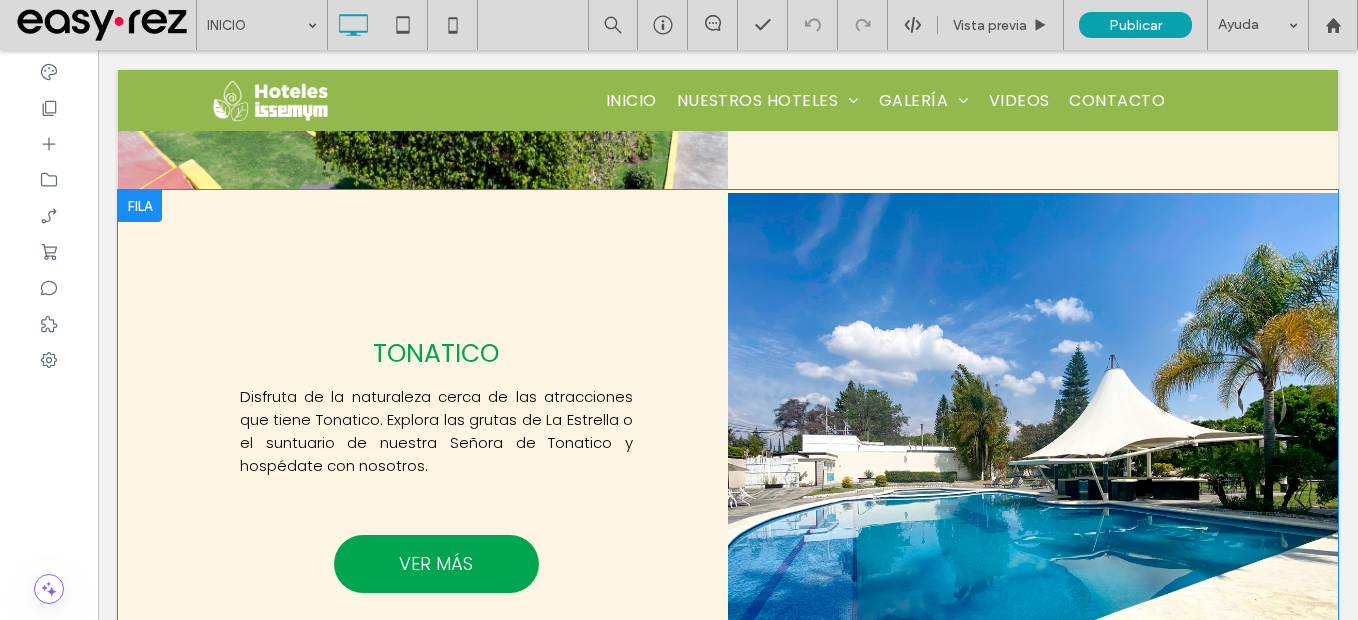 scroll, scrollTop: 1900, scrollLeft: 0, axis: vertical 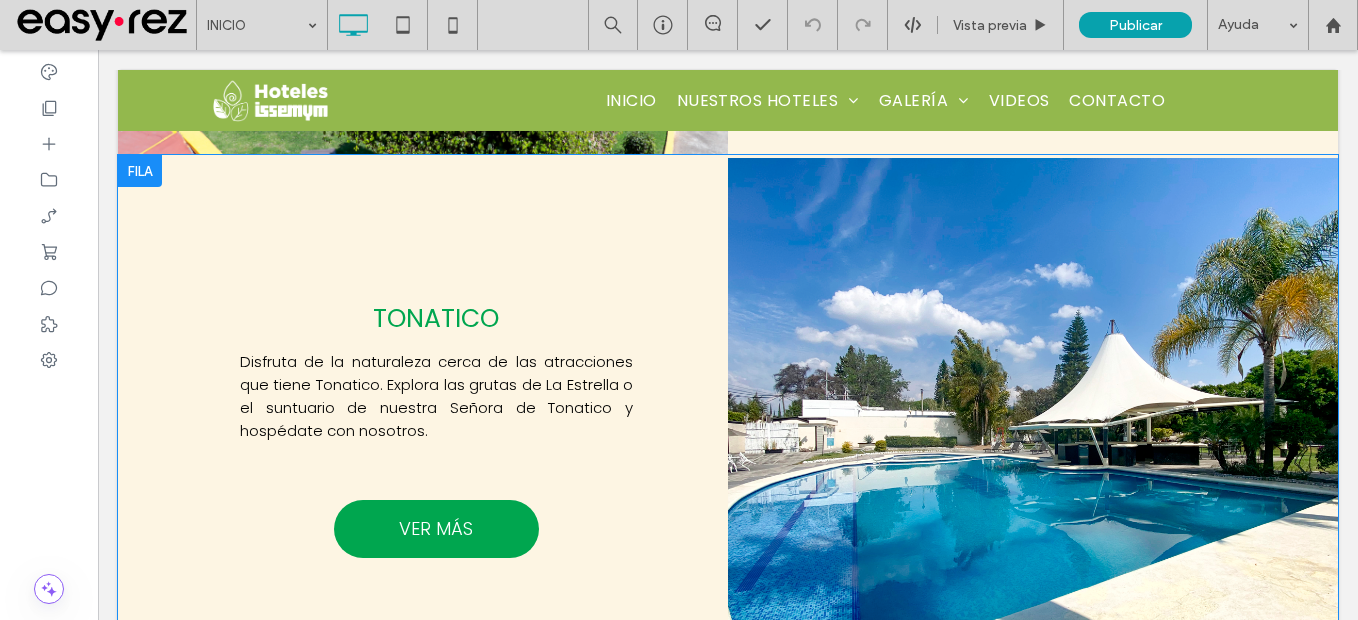 click on "Click To Paste" at bounding box center [1033, 436] 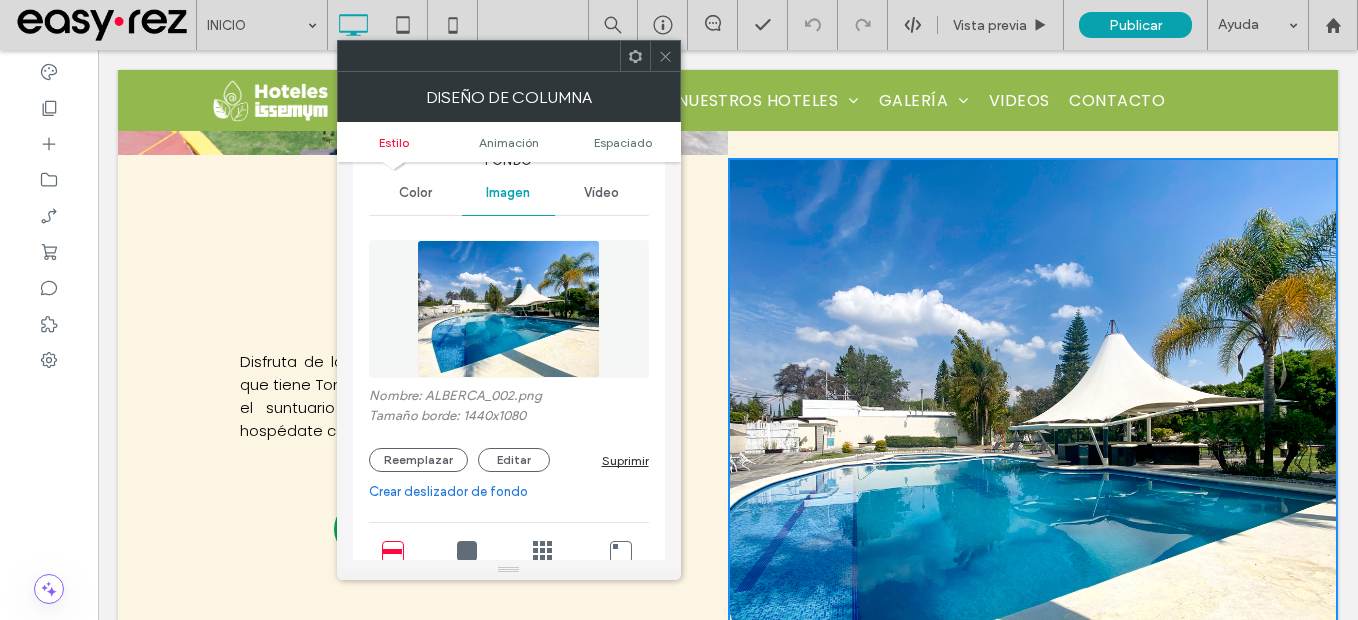 scroll, scrollTop: 200, scrollLeft: 0, axis: vertical 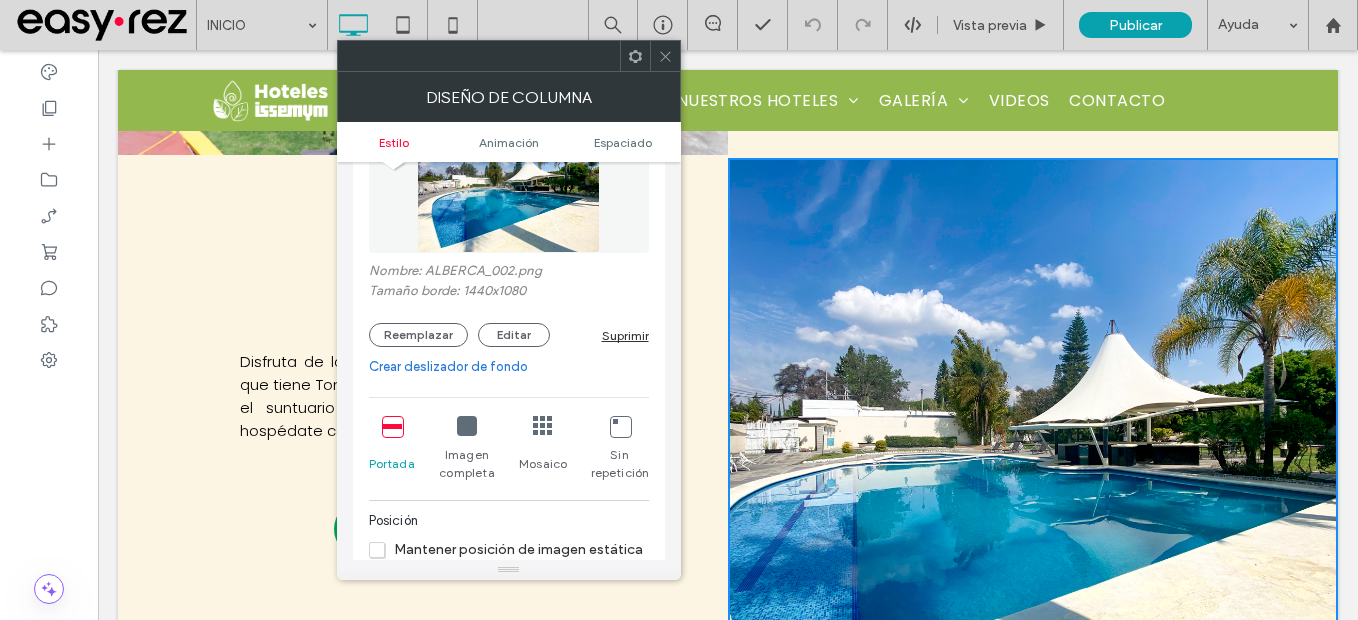 click on "Nombre: ALBERCA_002.png Tamaño borde: 1440x1080 Reemplazar Editar Suprimir" at bounding box center [509, 305] 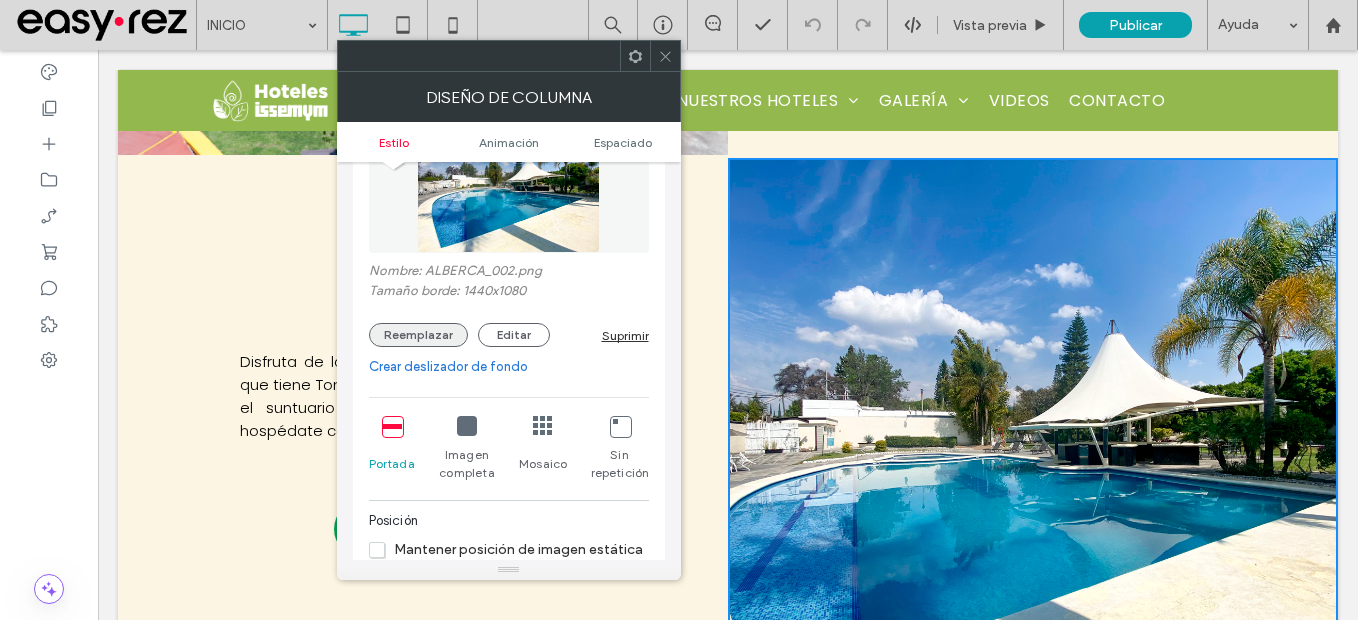 click on "Reemplazar" at bounding box center (418, 335) 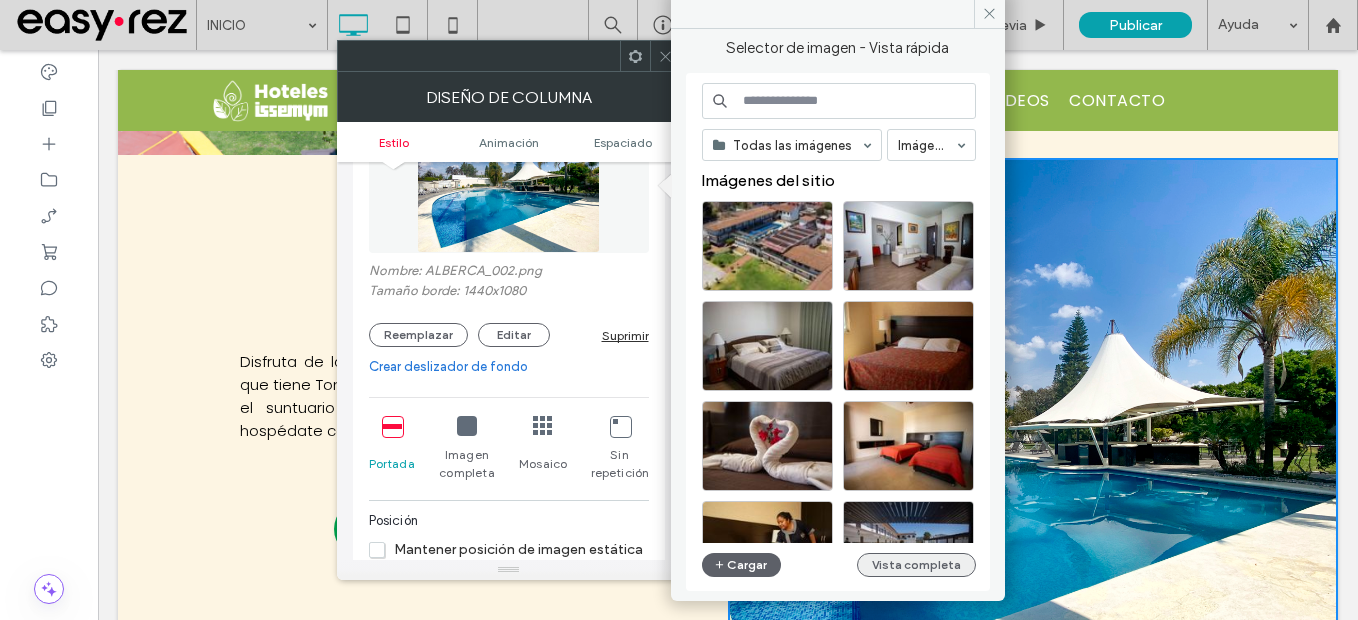 click on "Vista completa" at bounding box center (916, 565) 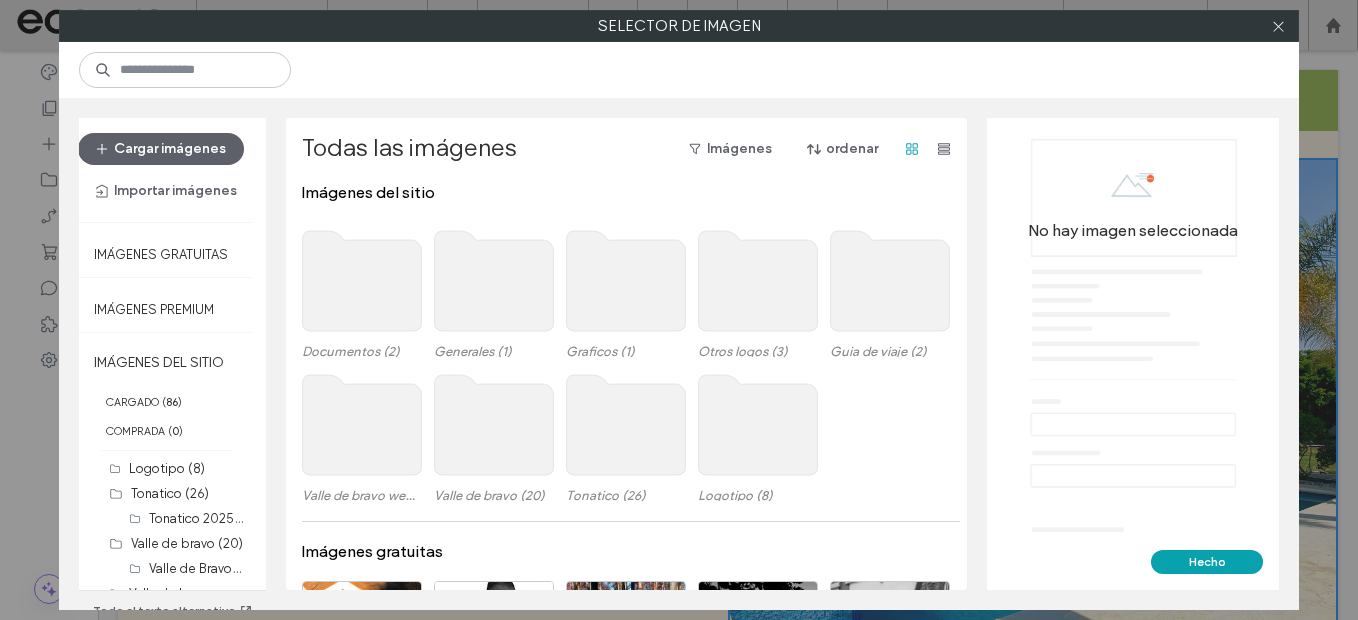 click 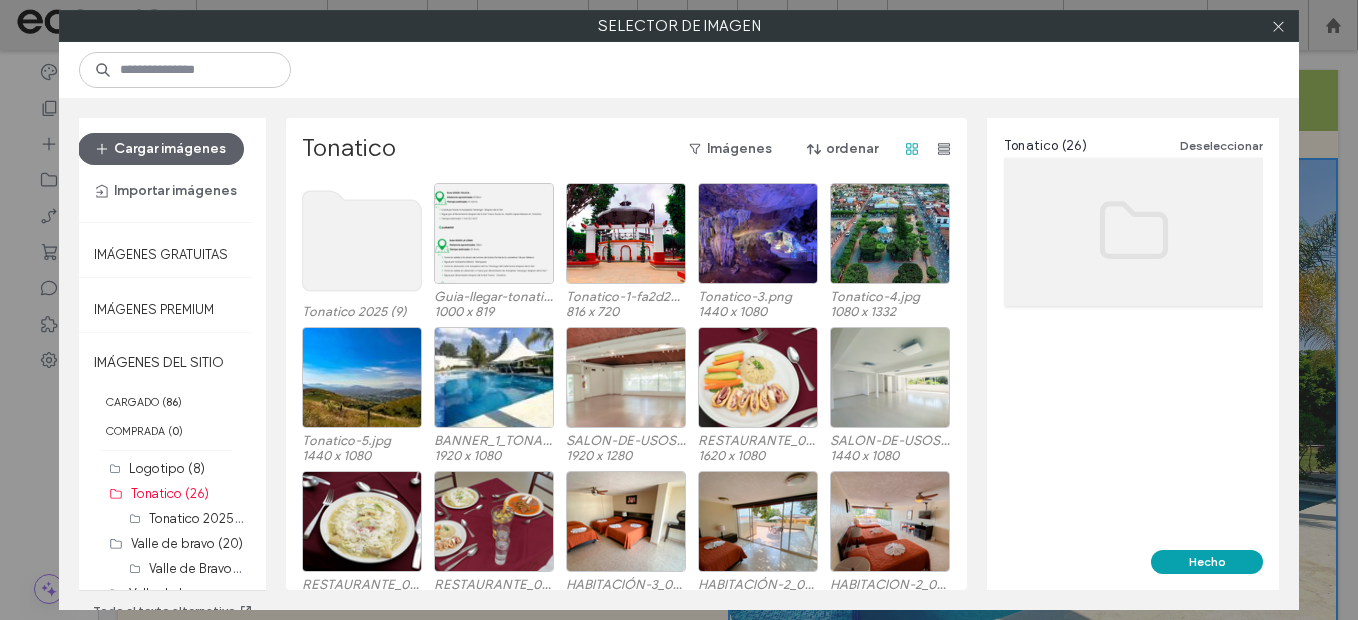 click 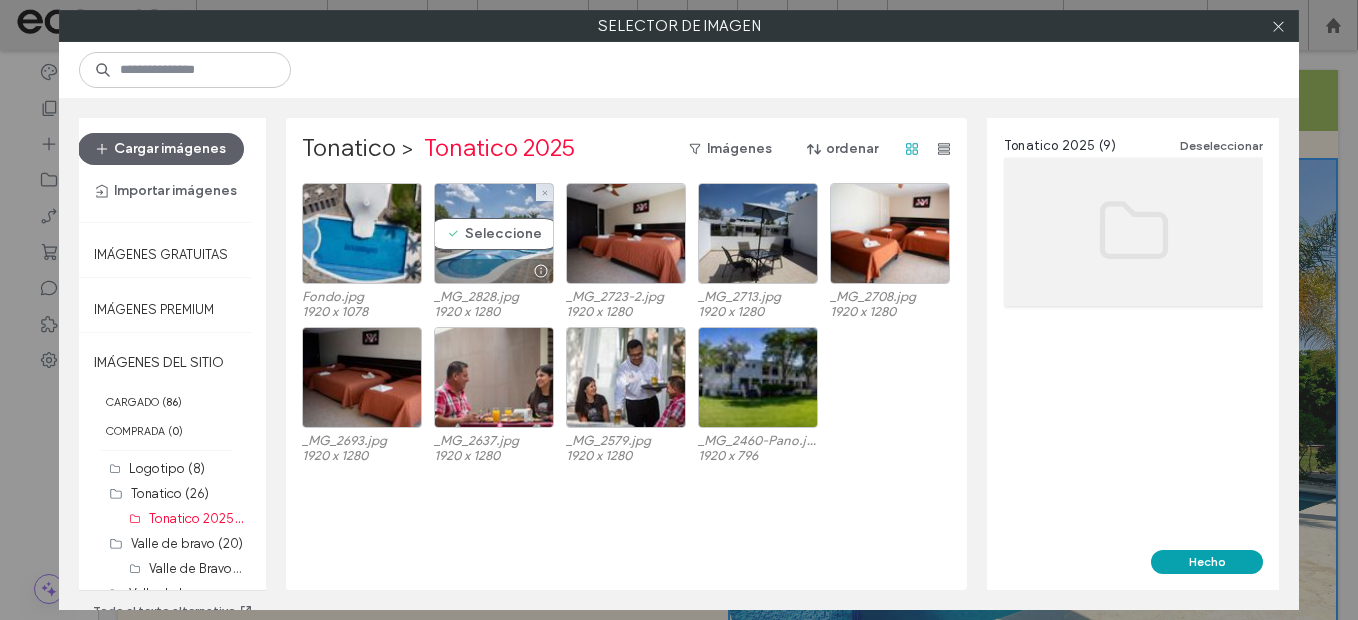 click on "Seleccione" at bounding box center (494, 233) 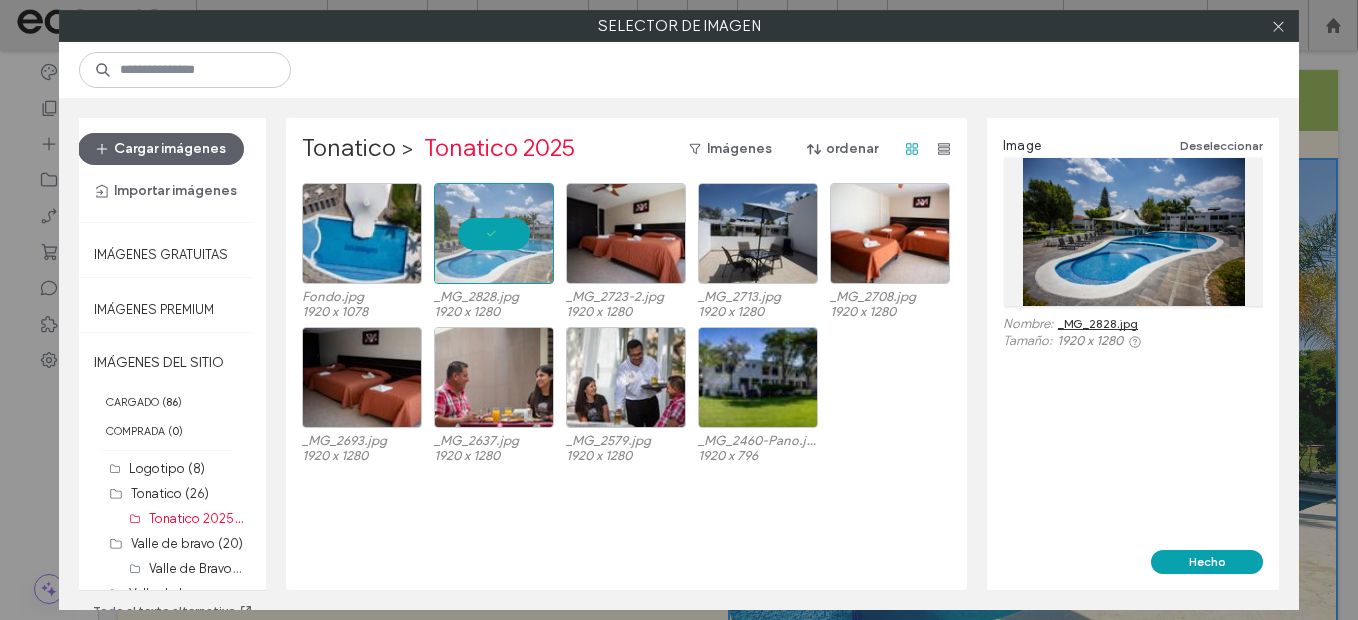 click on "Image Deseleccionar Nombre: _MG_2828.jpg Tamaño: 1920 x 1280" at bounding box center [1133, 334] 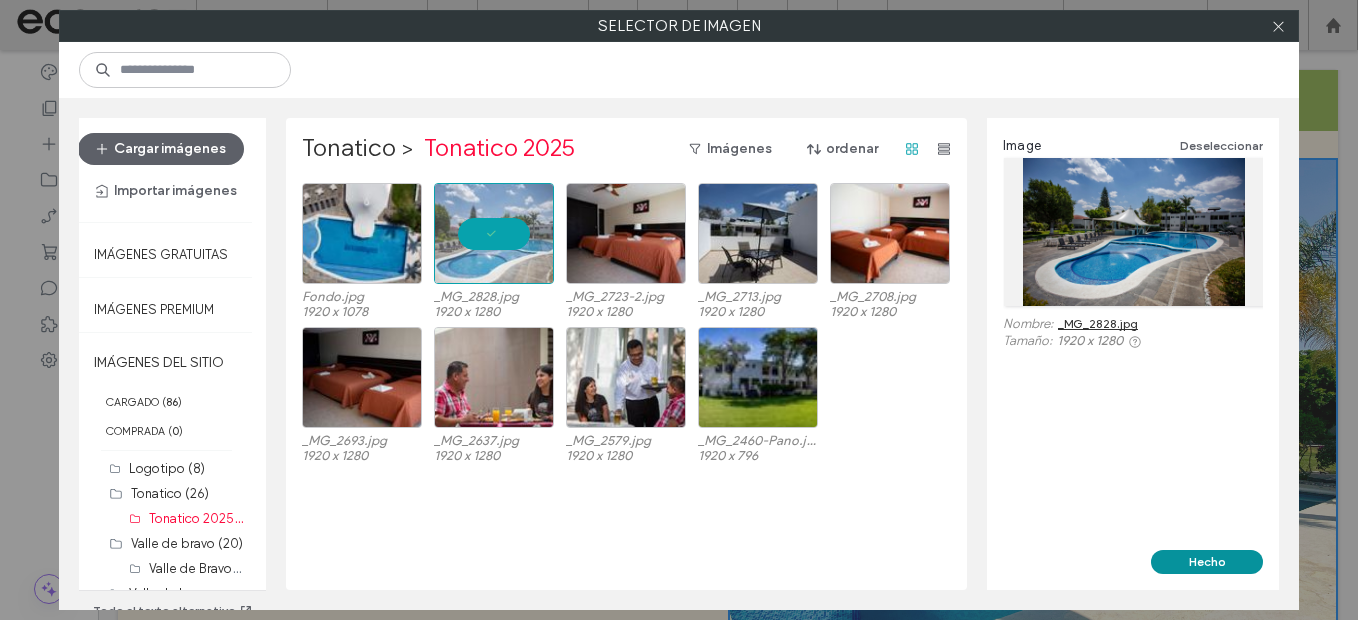 click on "Hecho" at bounding box center [1207, 562] 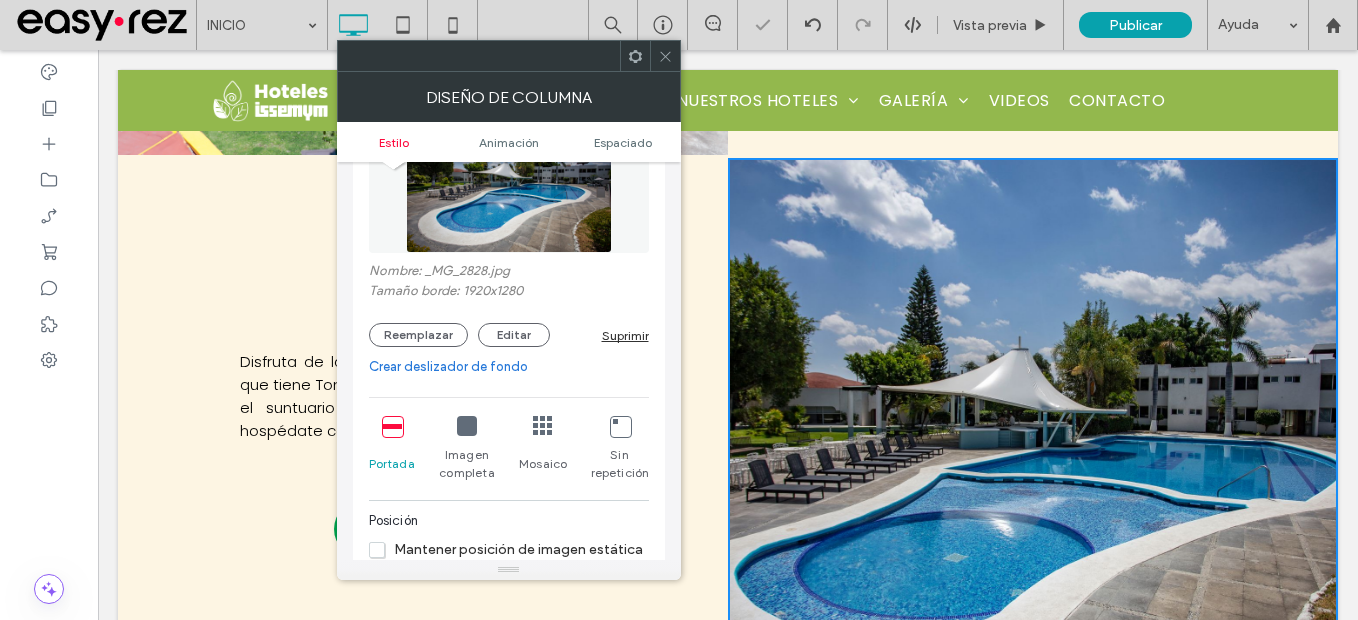 drag, startPoint x: 663, startPoint y: 46, endPoint x: 677, endPoint y: 123, distance: 78.26238 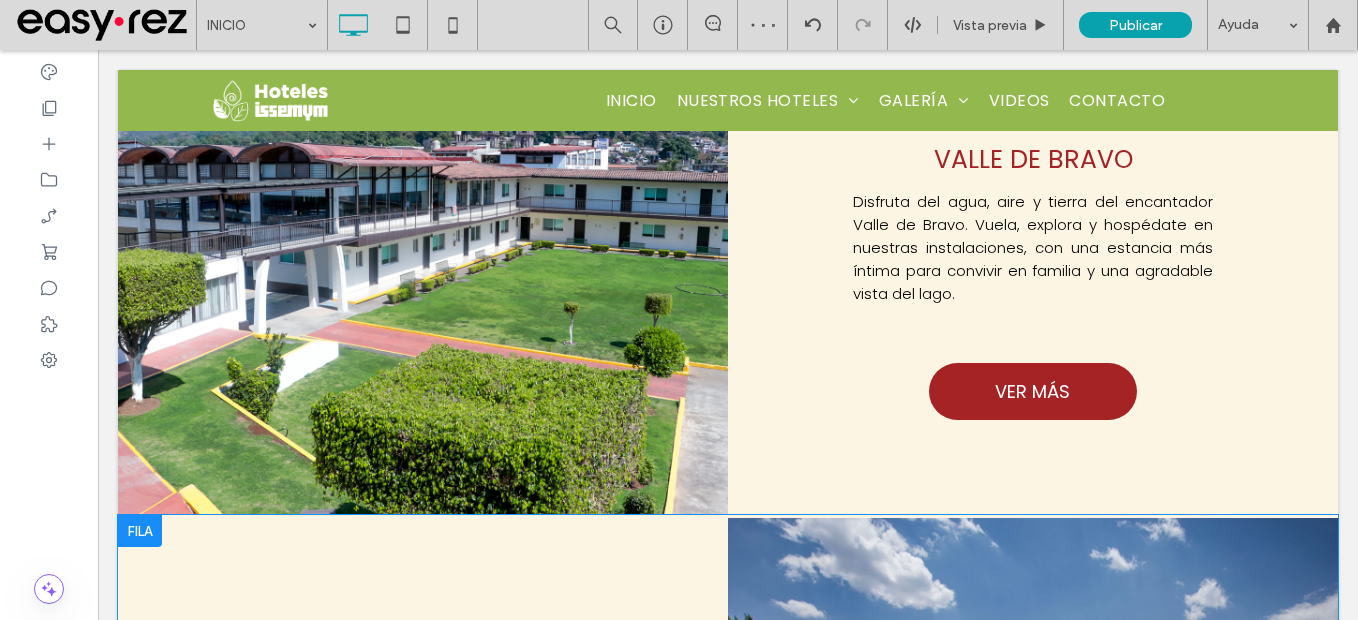 scroll, scrollTop: 1356, scrollLeft: 0, axis: vertical 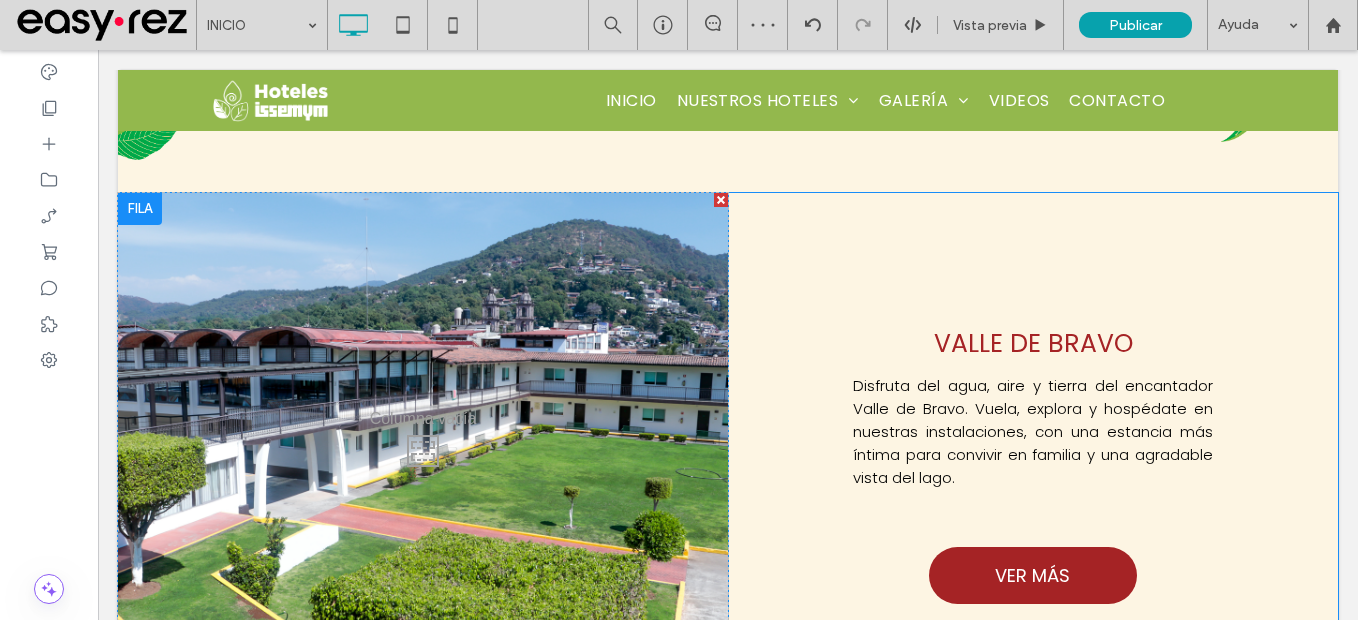 click on "Click To Paste" at bounding box center (423, 446) 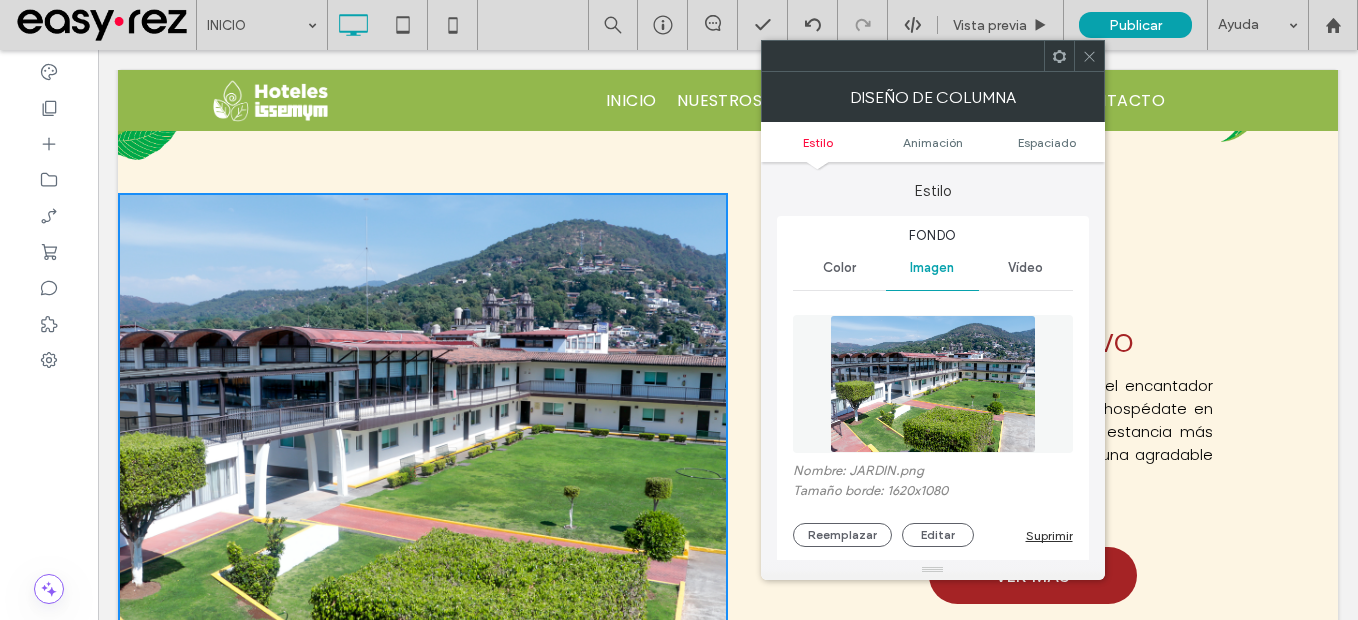 click on "Reemplazar" at bounding box center [842, 535] 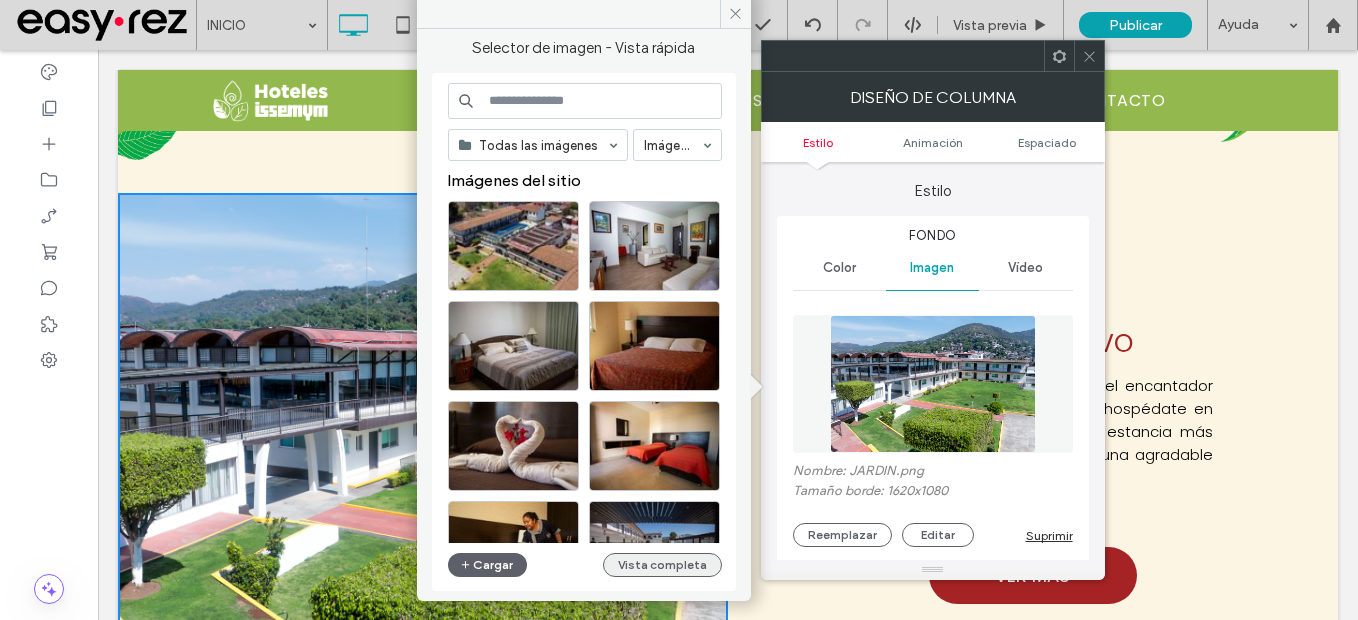click on "Vista completa" at bounding box center (662, 565) 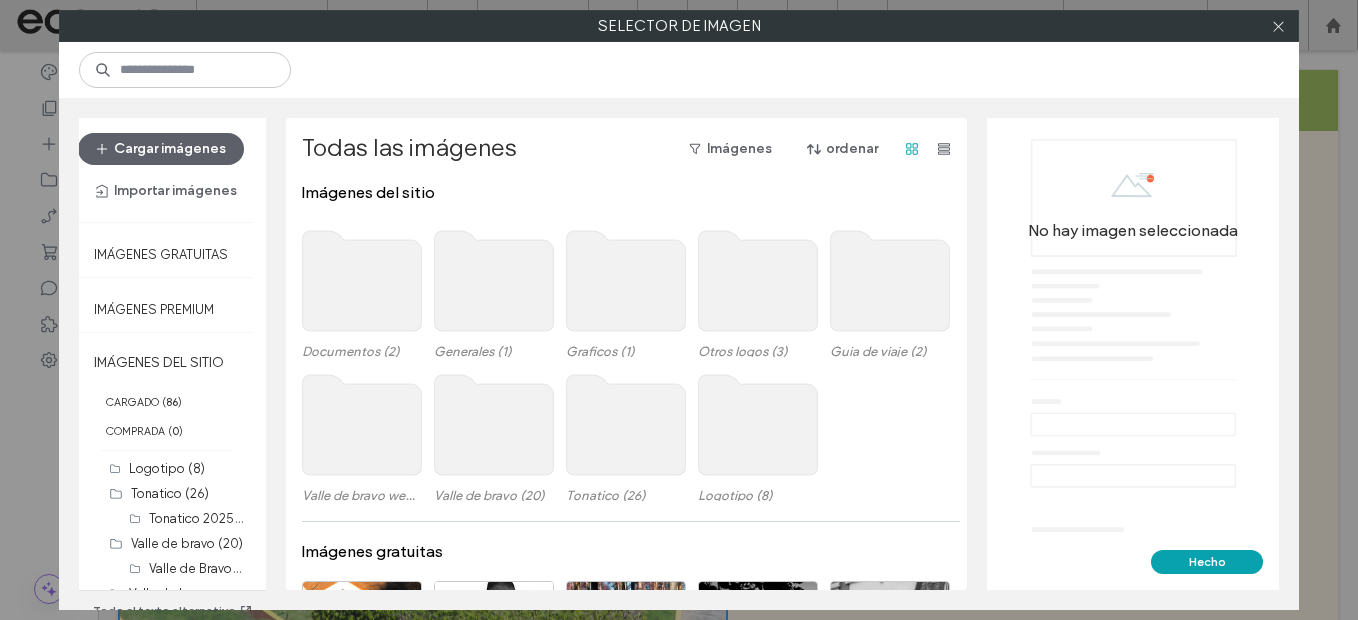 click 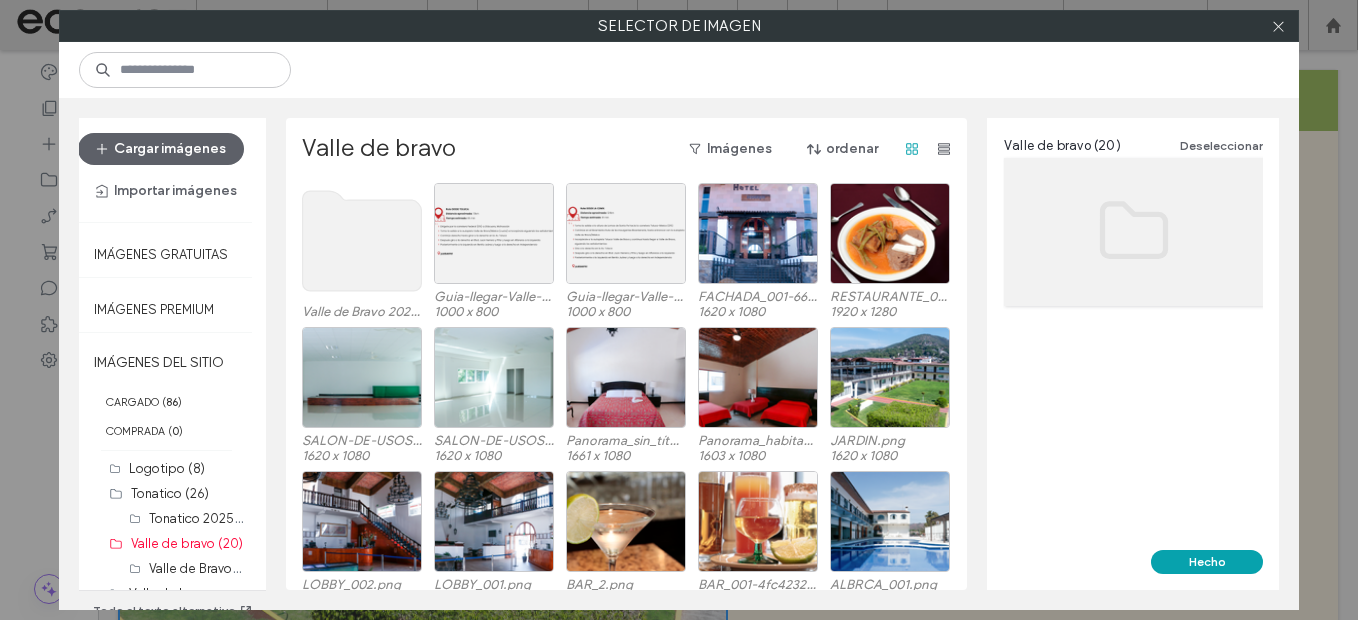 click 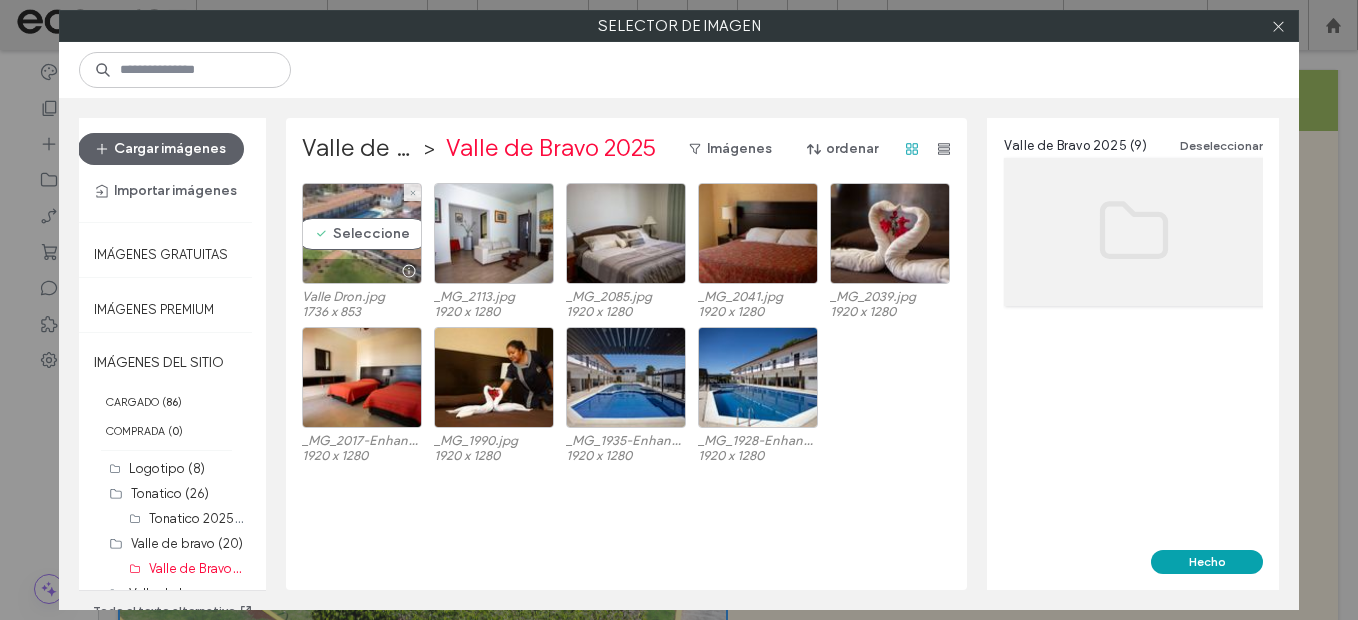 click on "Seleccione" at bounding box center [362, 233] 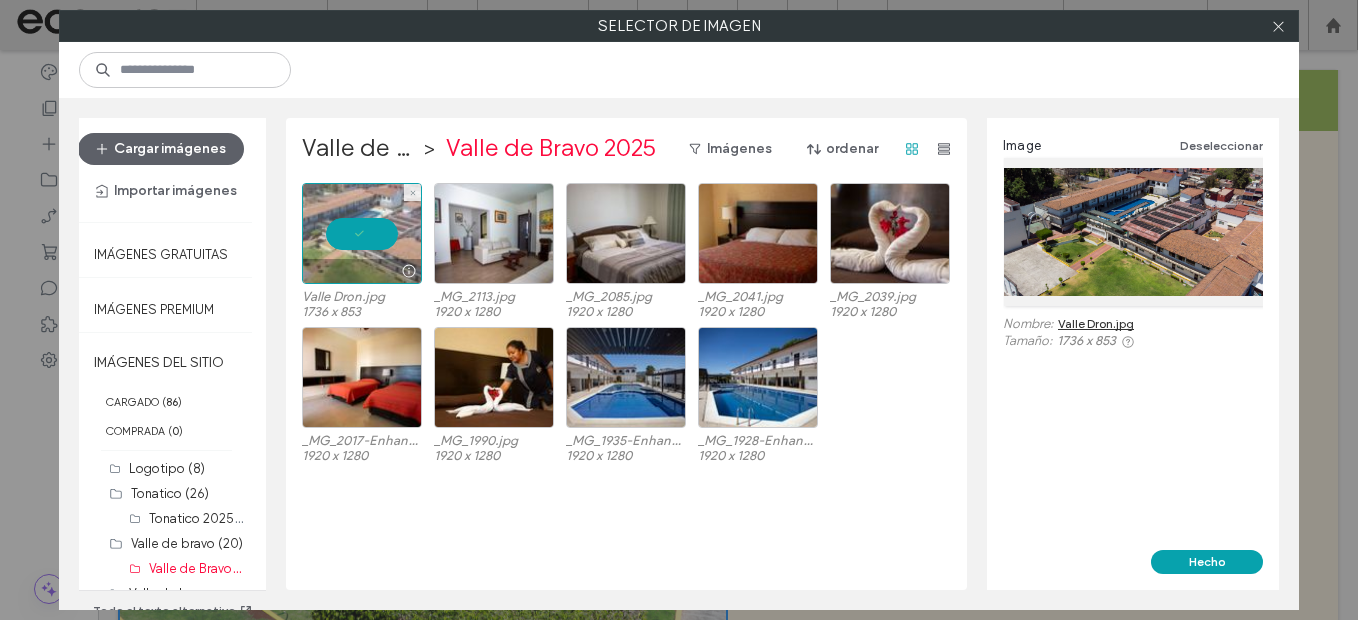click at bounding box center [362, 233] 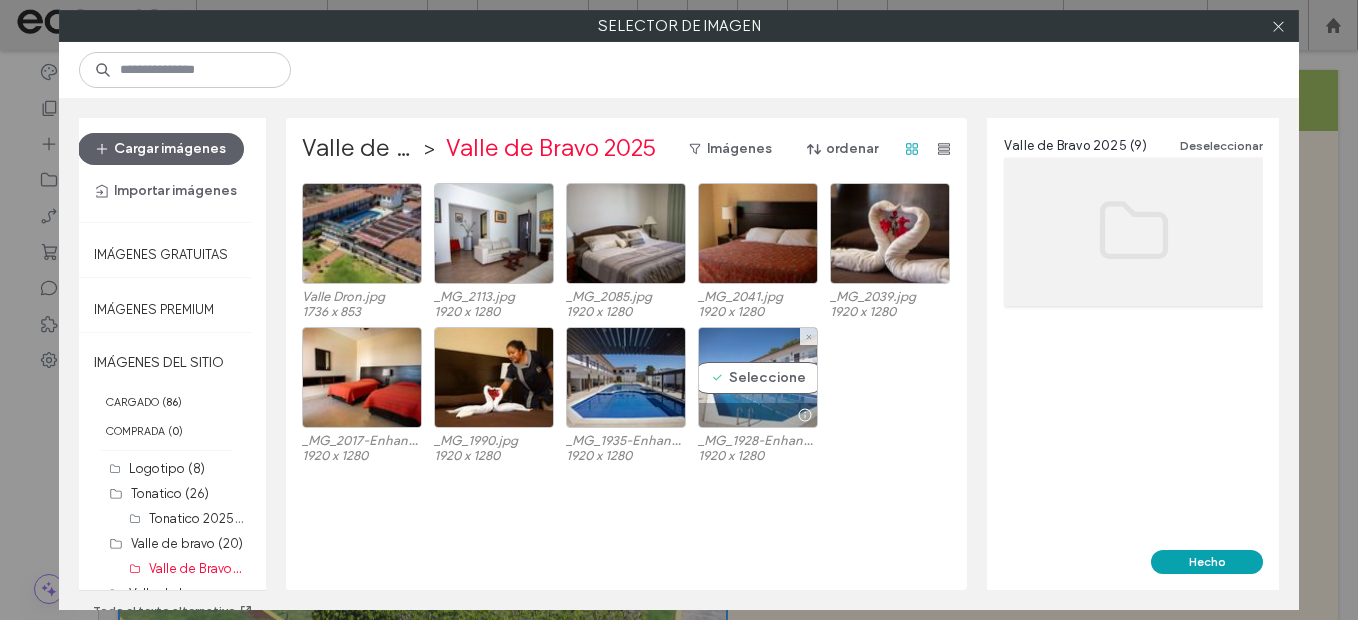 click on "Seleccione" at bounding box center [758, 377] 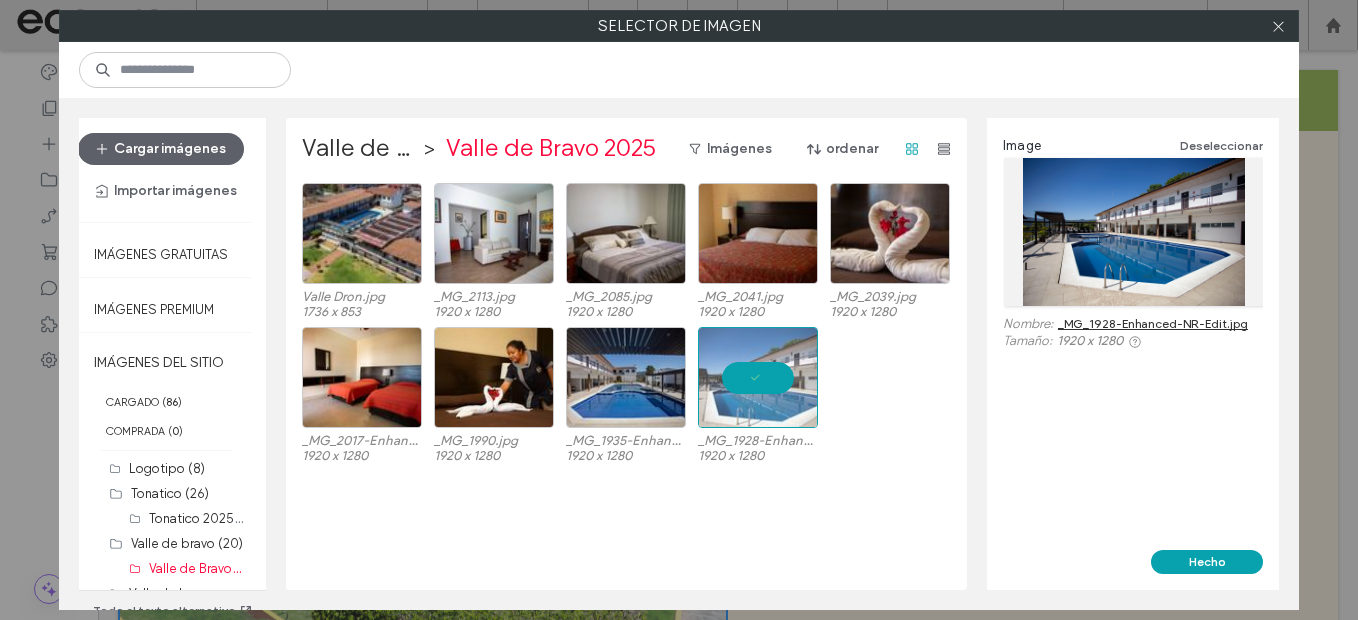 drag, startPoint x: 1199, startPoint y: 568, endPoint x: 1079, endPoint y: 469, distance: 155.56671 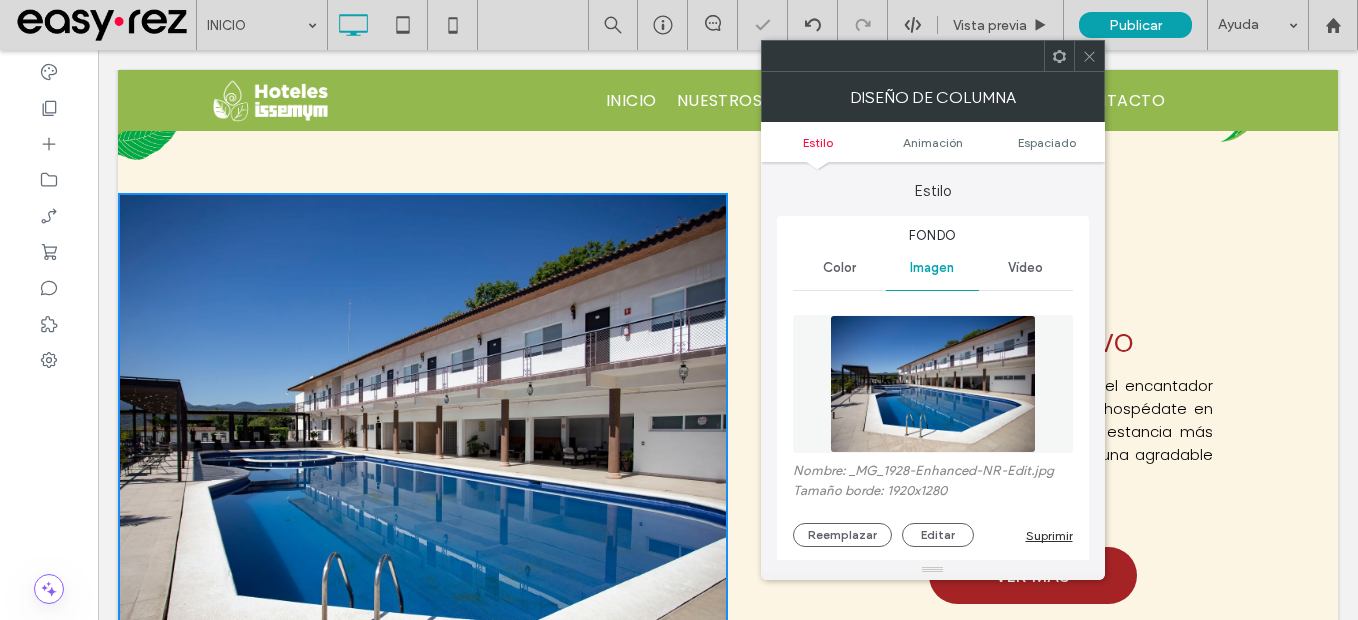 drag, startPoint x: 1092, startPoint y: 60, endPoint x: 1006, endPoint y: 119, distance: 104.292854 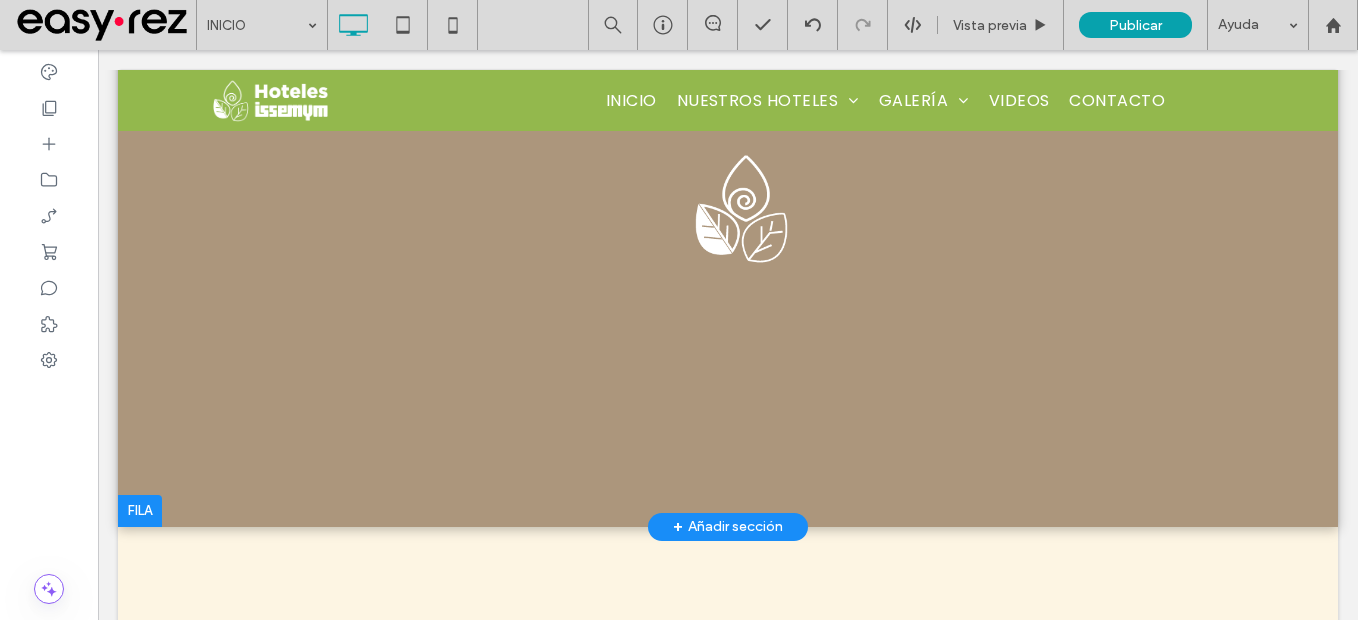 scroll, scrollTop: 156, scrollLeft: 0, axis: vertical 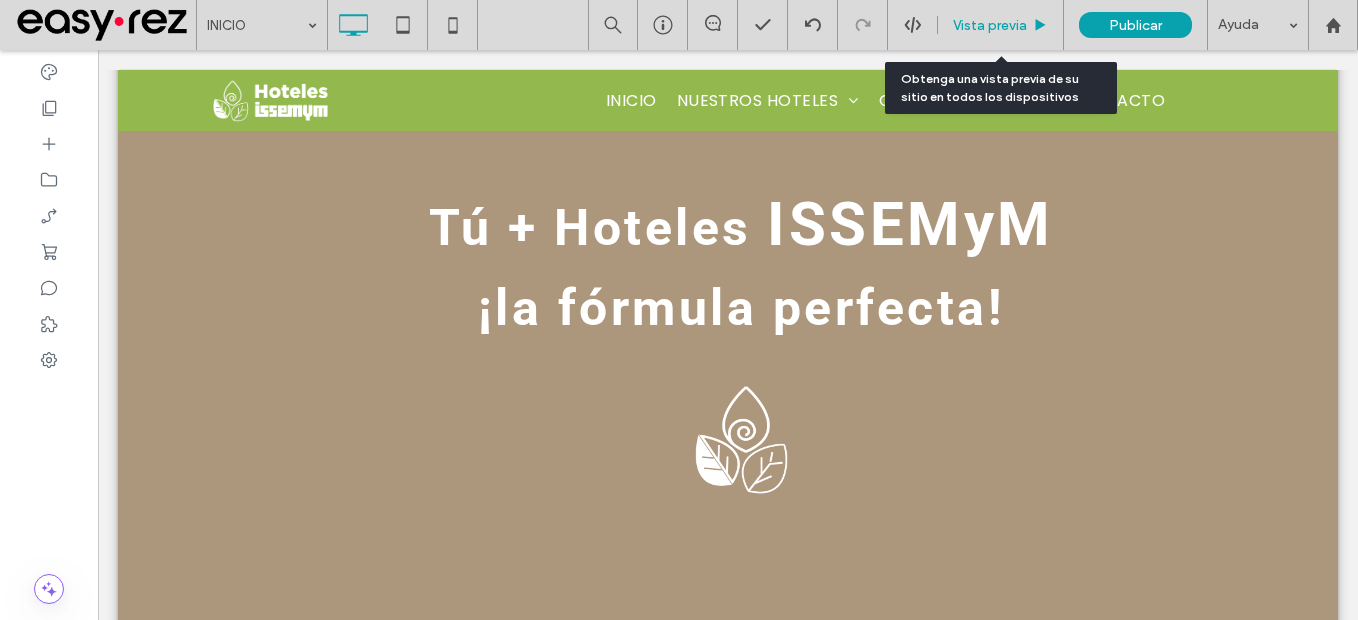 click on "Vista previa" at bounding box center [1001, 25] 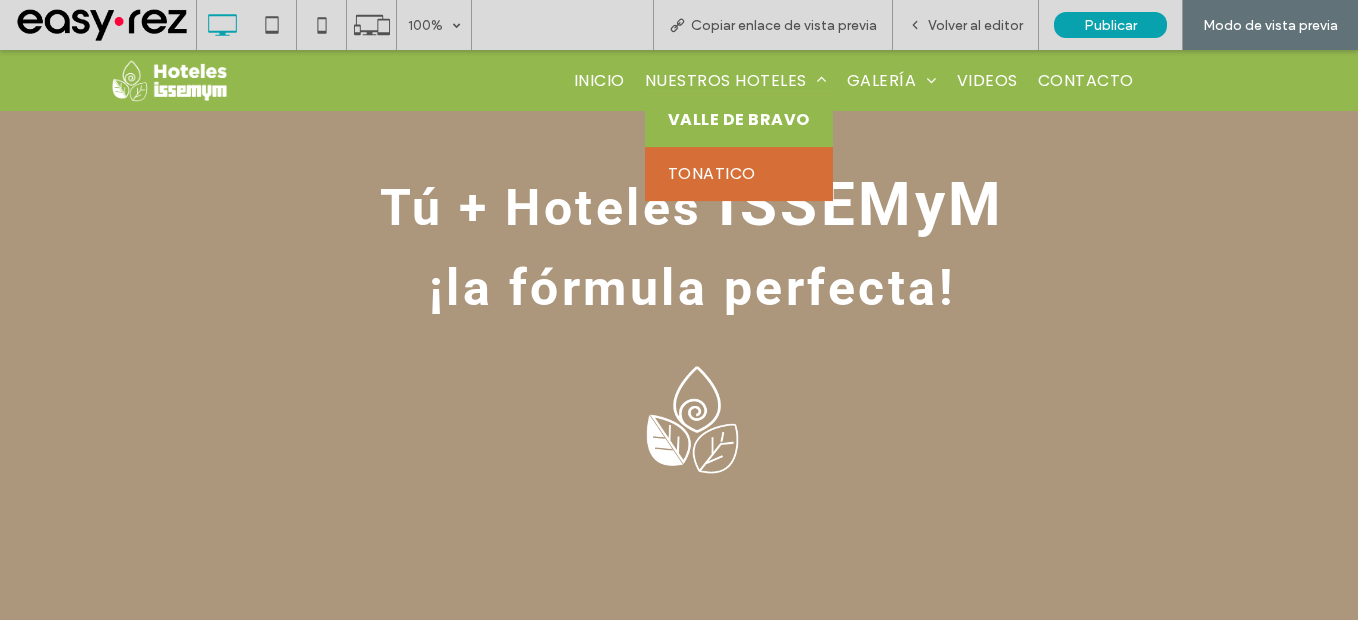 click on "VALLE DE BRAVO" at bounding box center (739, 120) 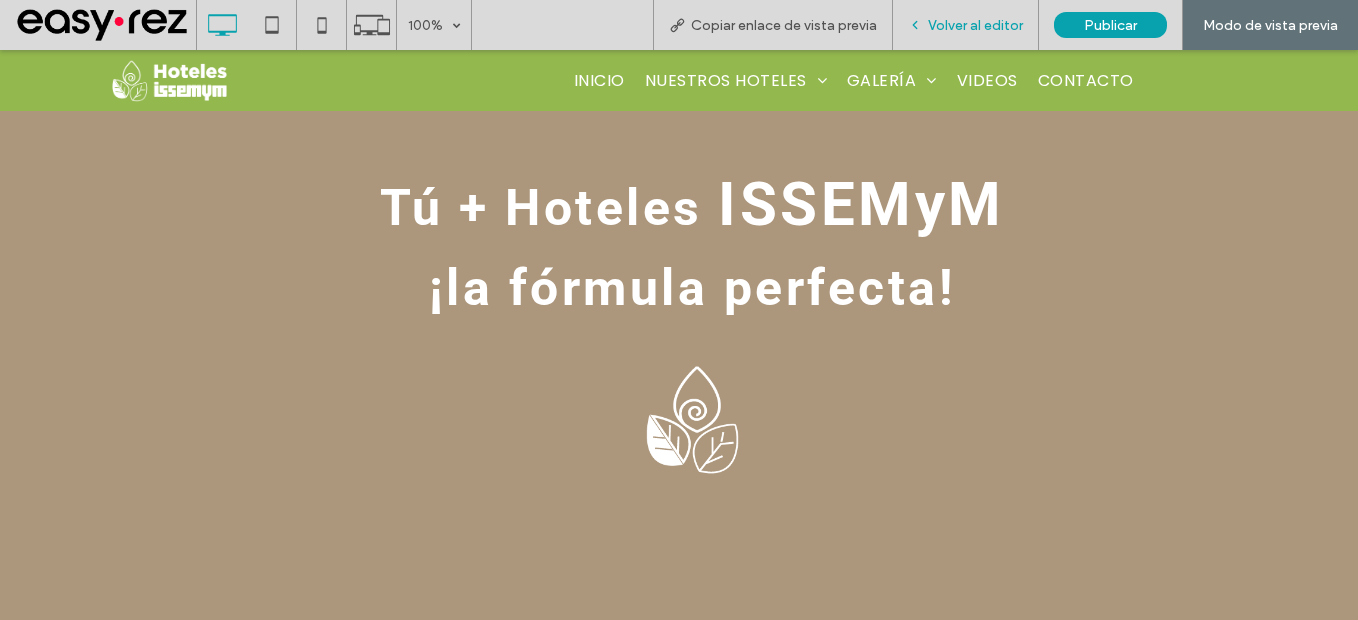 click on "Volver al editor" at bounding box center [966, 25] 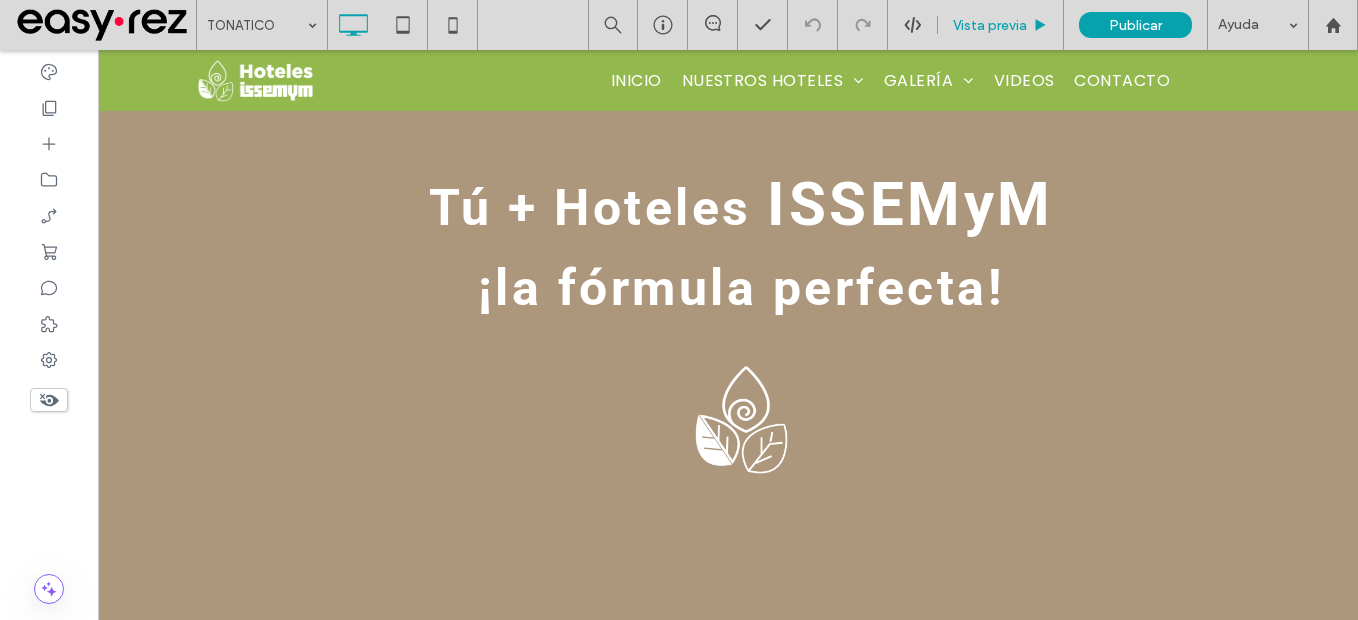 click on "Vista previa" at bounding box center [990, 25] 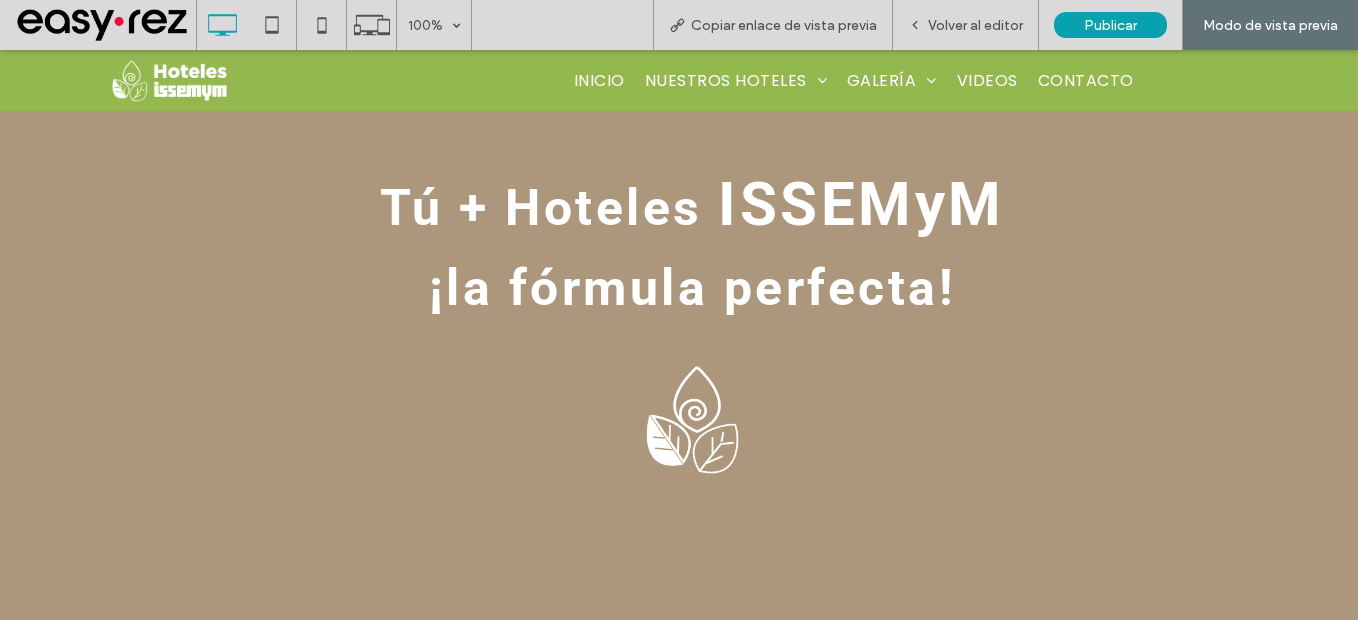 click on "Volver al editor" at bounding box center (975, 25) 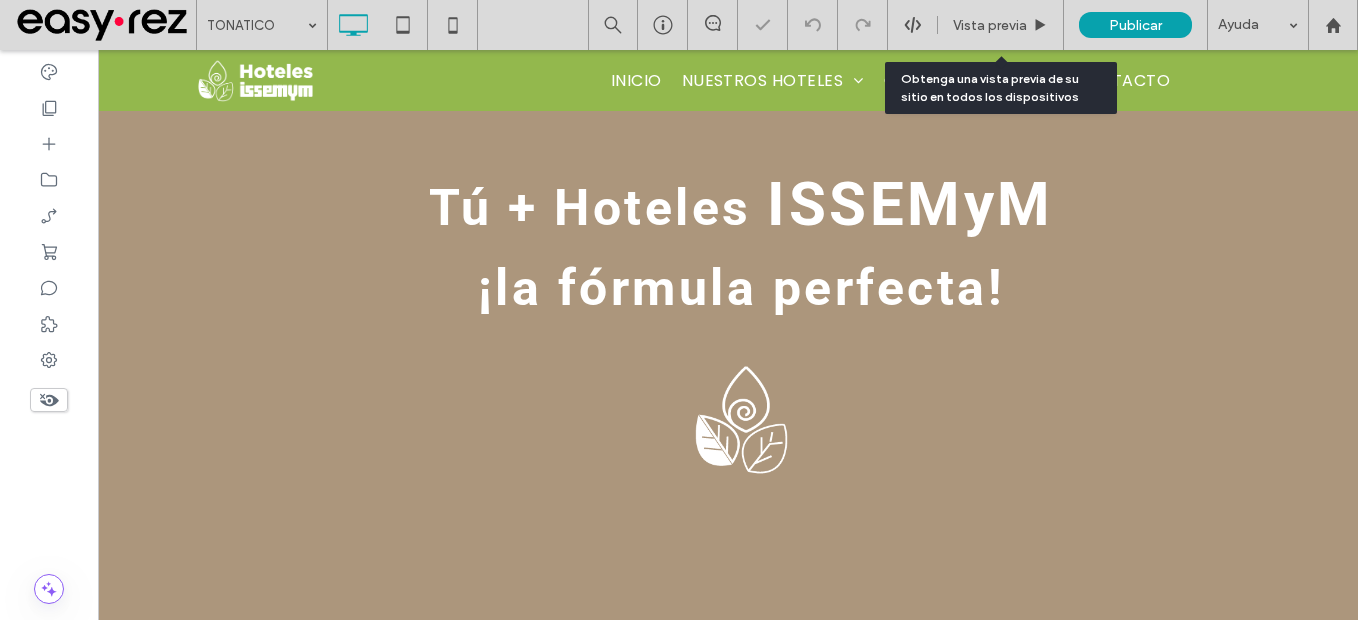 click on "Vista previa" at bounding box center (990, 25) 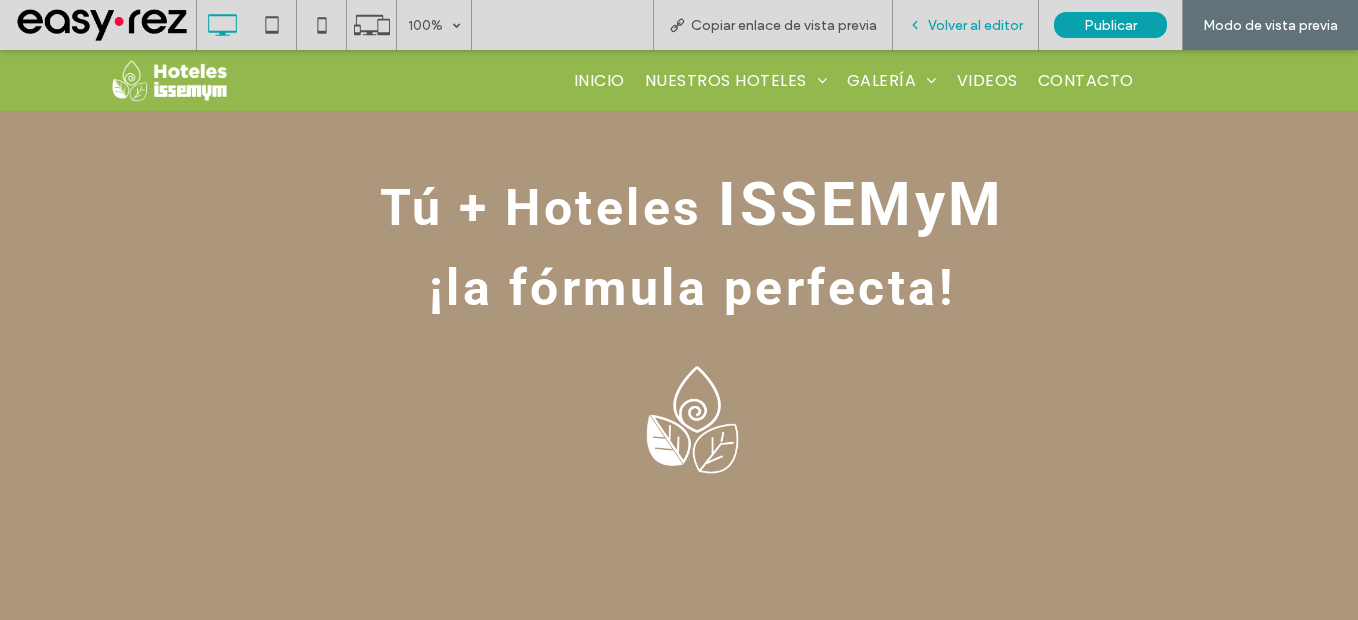 click on "Volver al editor" at bounding box center [975, 25] 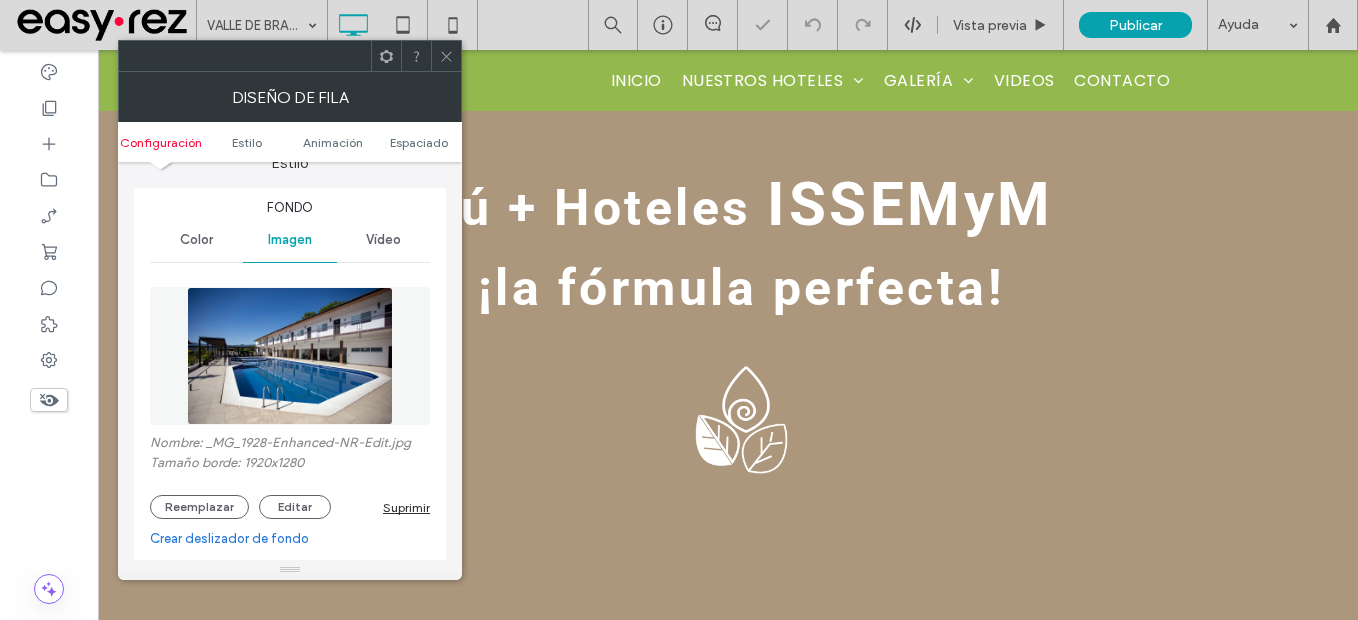scroll, scrollTop: 200, scrollLeft: 0, axis: vertical 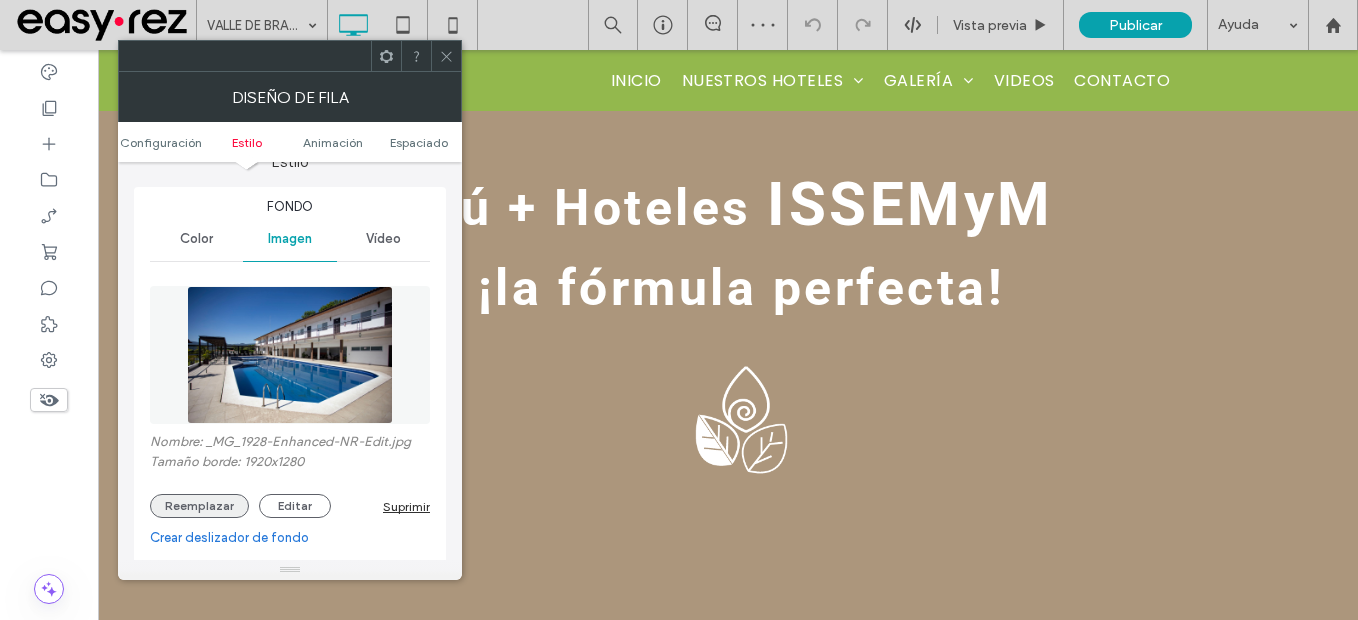 click on "Reemplazar" at bounding box center [199, 506] 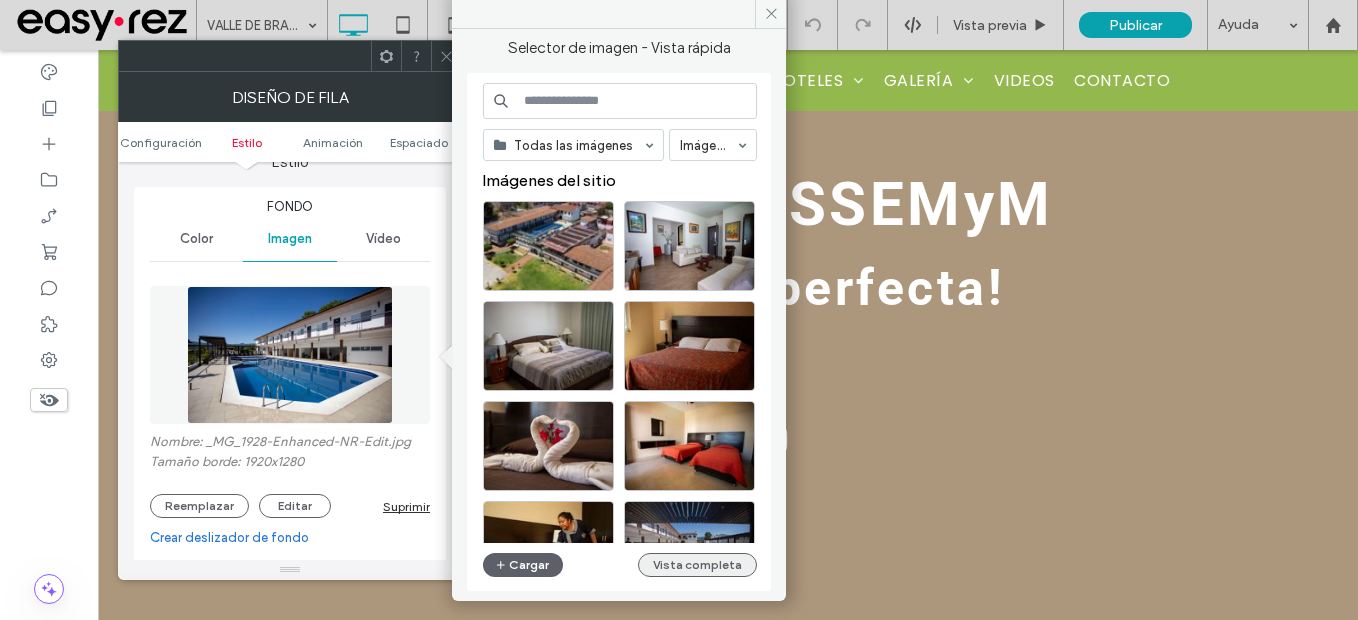click on "Vista completa" at bounding box center [697, 565] 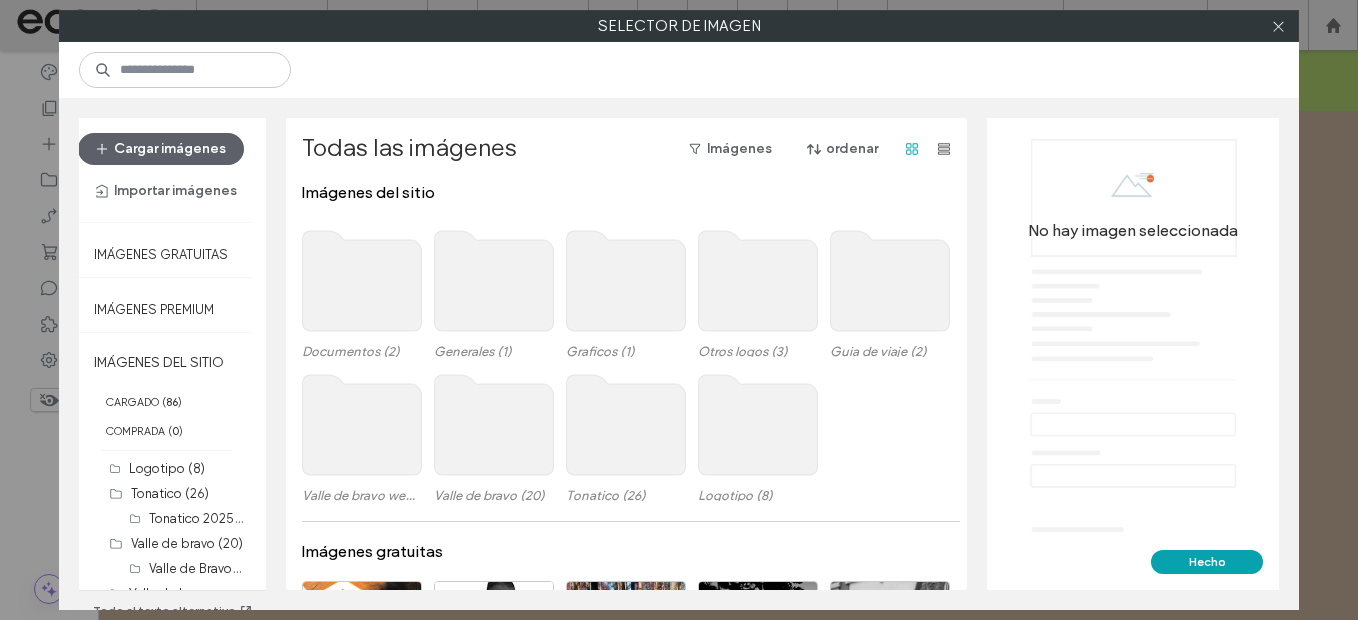click 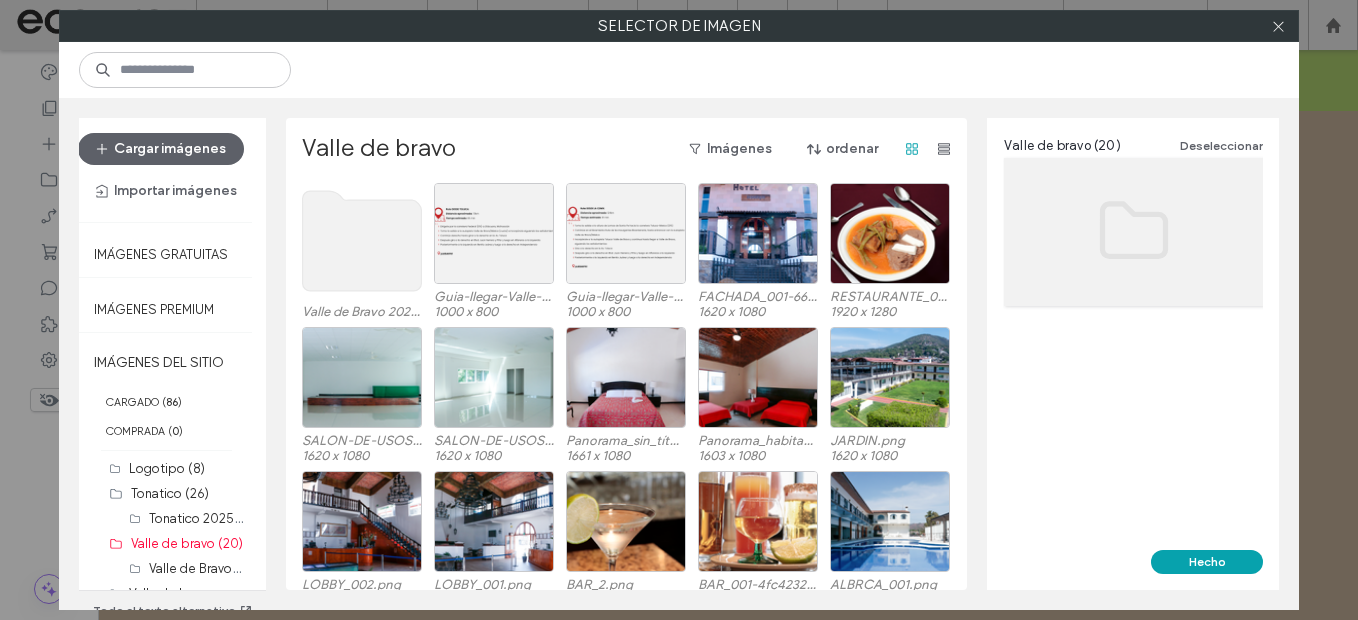 click 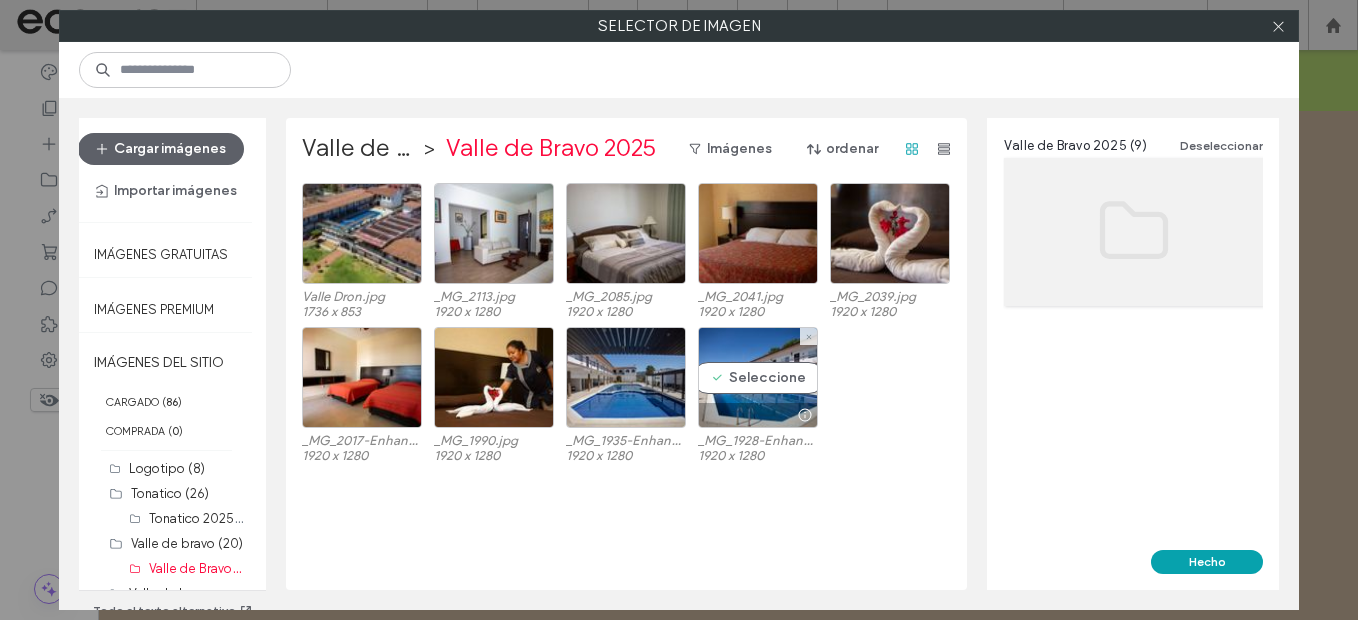 click on "Seleccione" at bounding box center (758, 377) 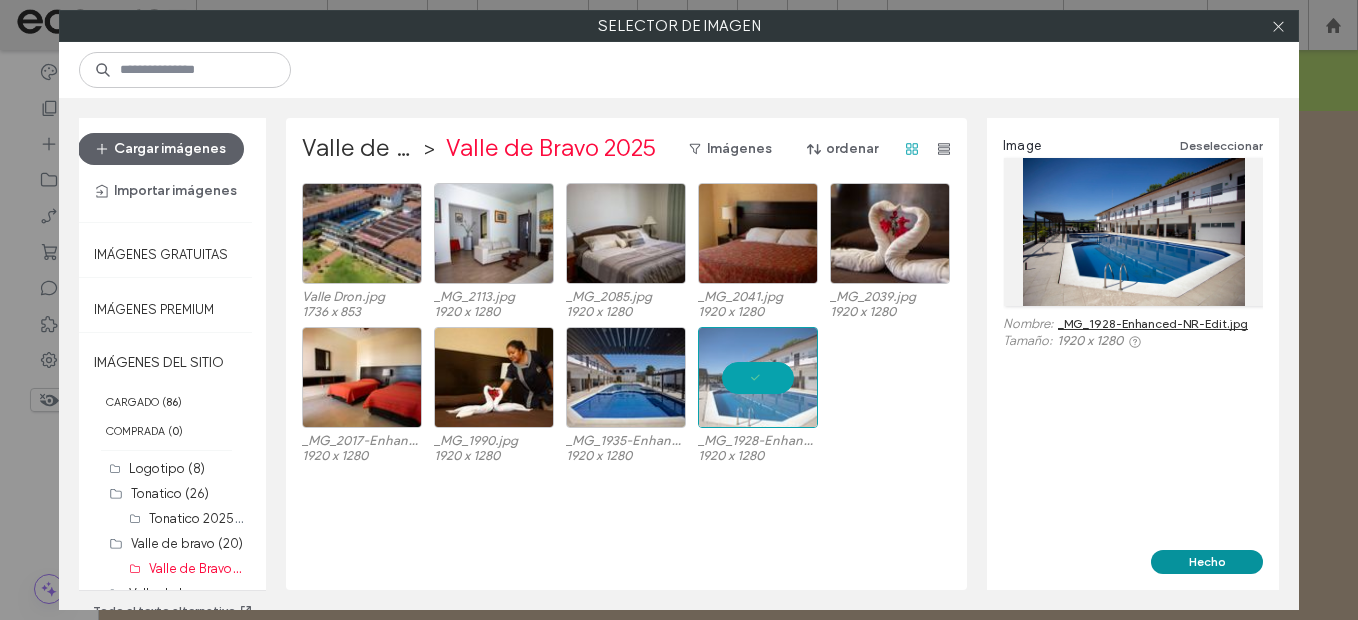 drag, startPoint x: 1199, startPoint y: 565, endPoint x: 1188, endPoint y: 566, distance: 11.045361 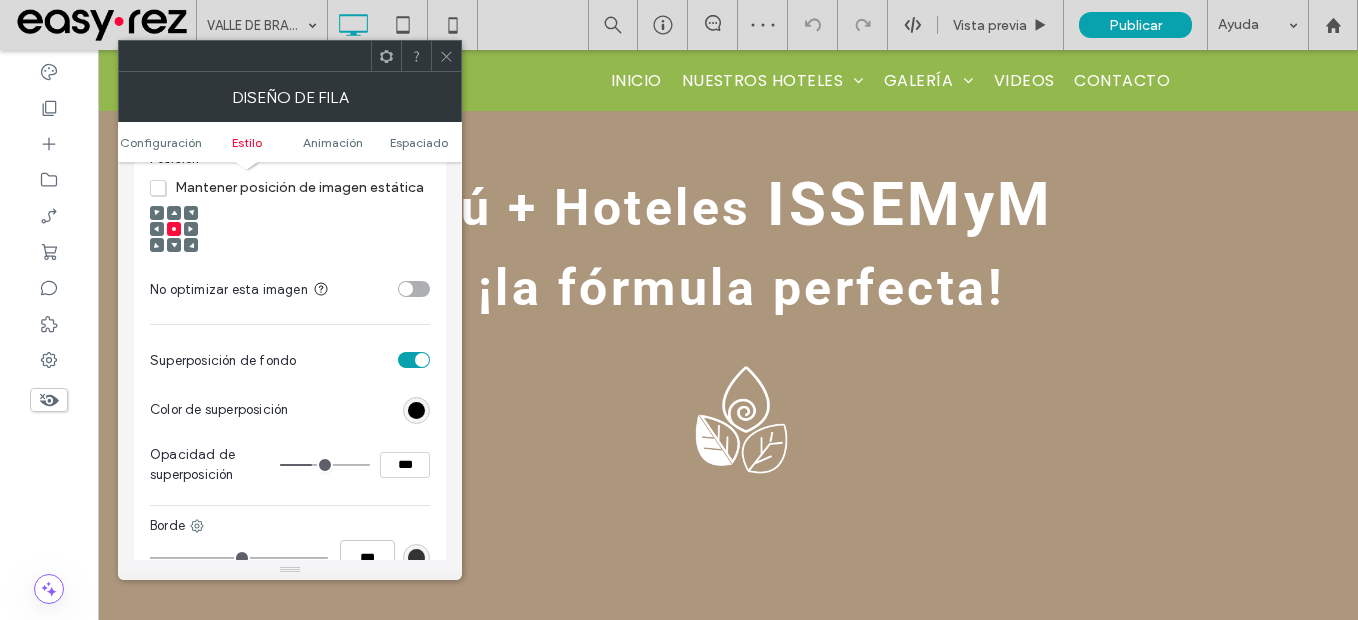 scroll, scrollTop: 800, scrollLeft: 0, axis: vertical 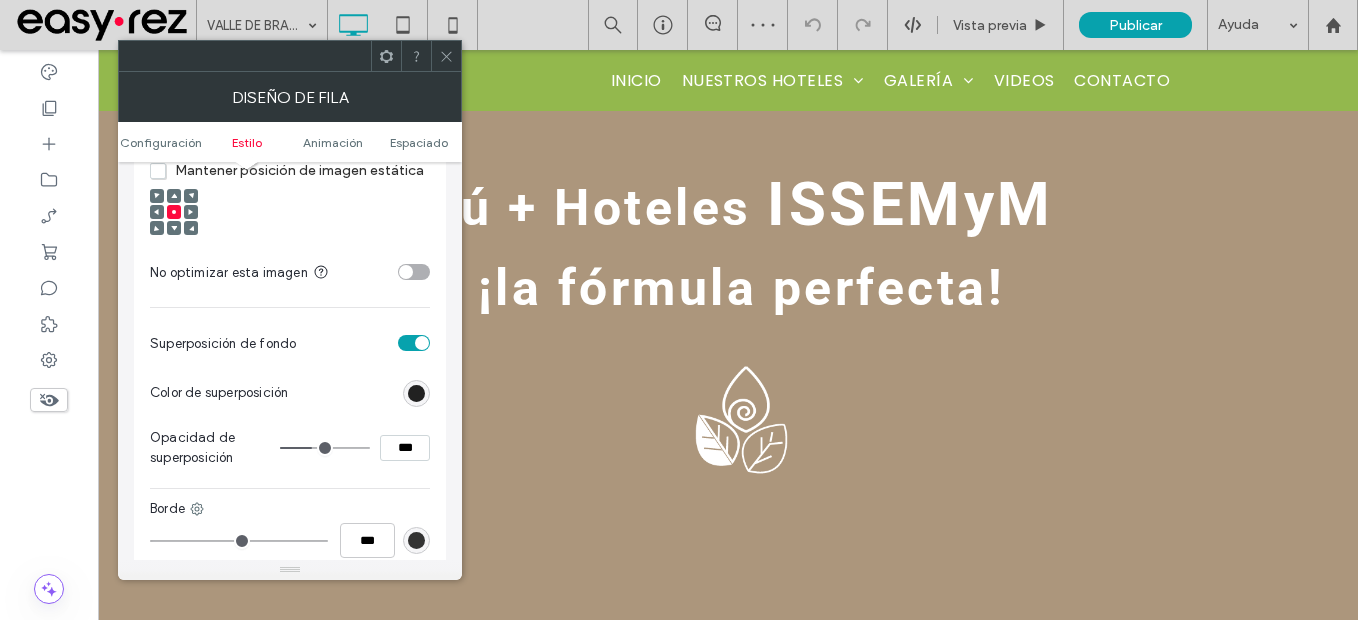 click at bounding box center (416, 393) 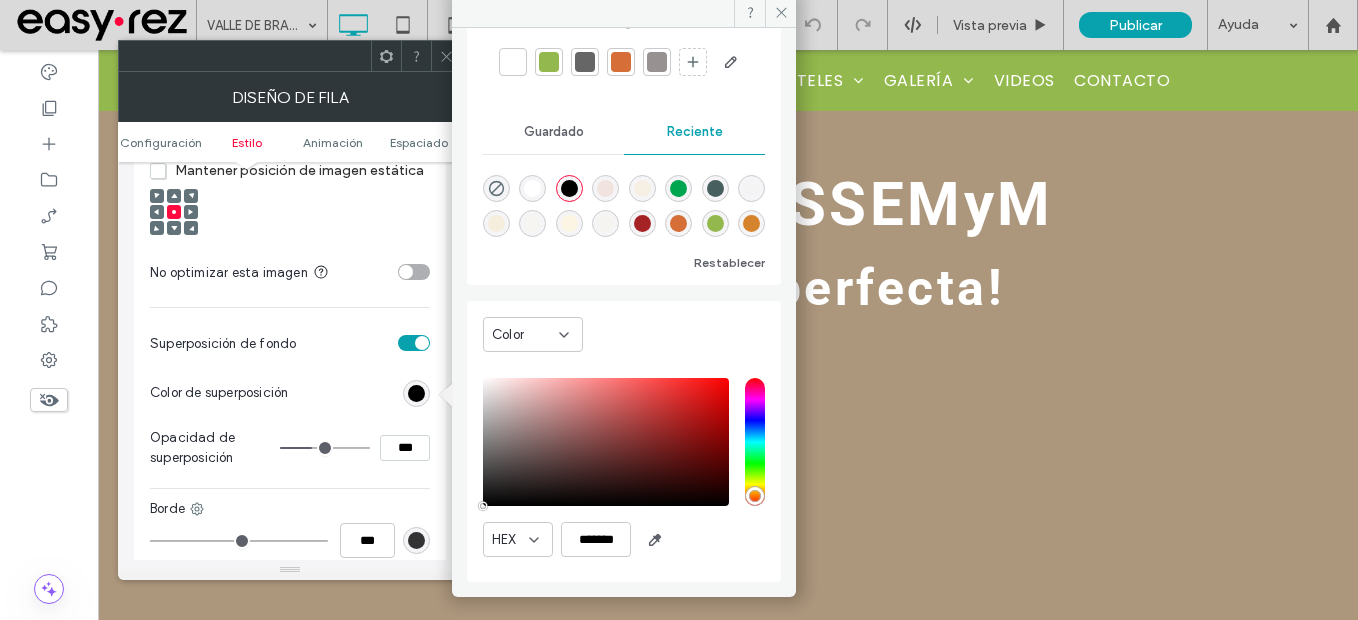 scroll, scrollTop: 108, scrollLeft: 0, axis: vertical 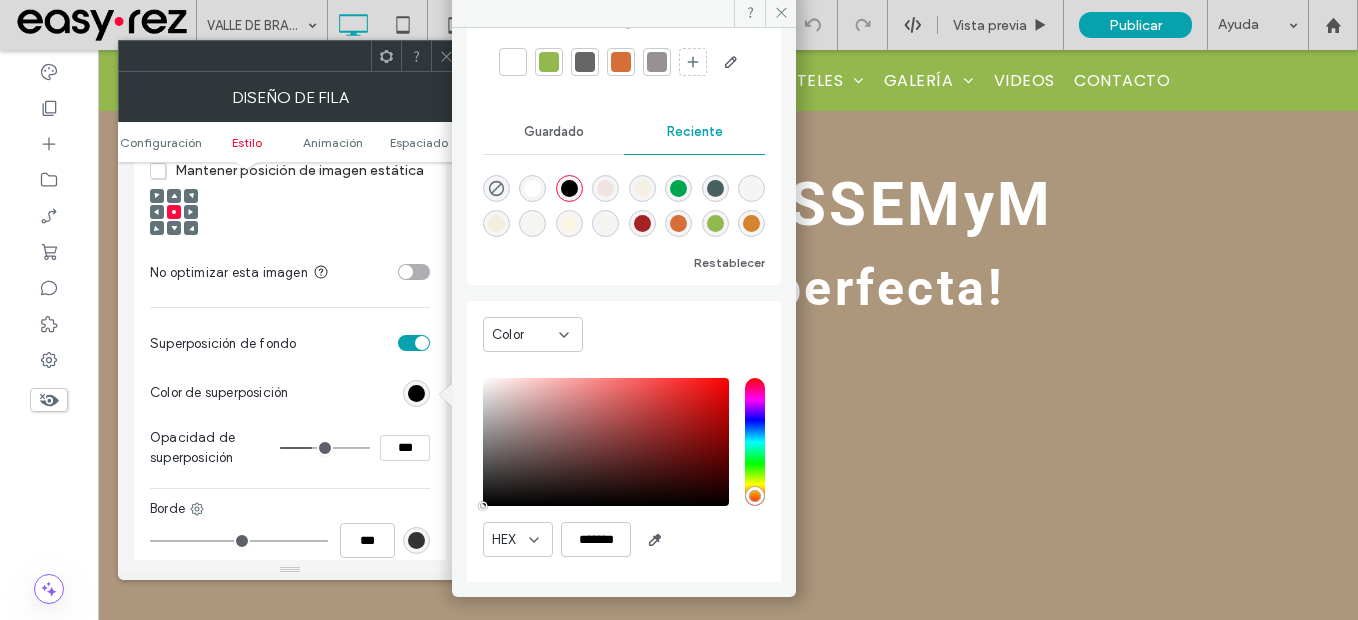 click on "***" at bounding box center (405, 448) 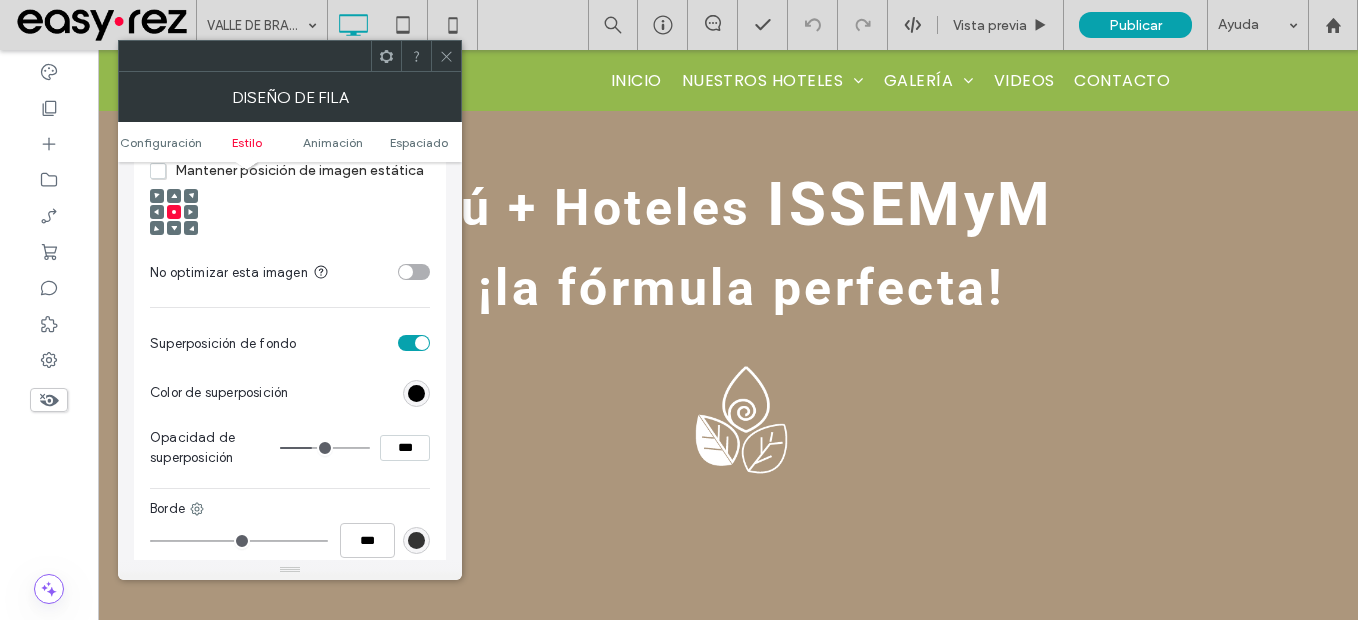 click on "***" at bounding box center [405, 448] 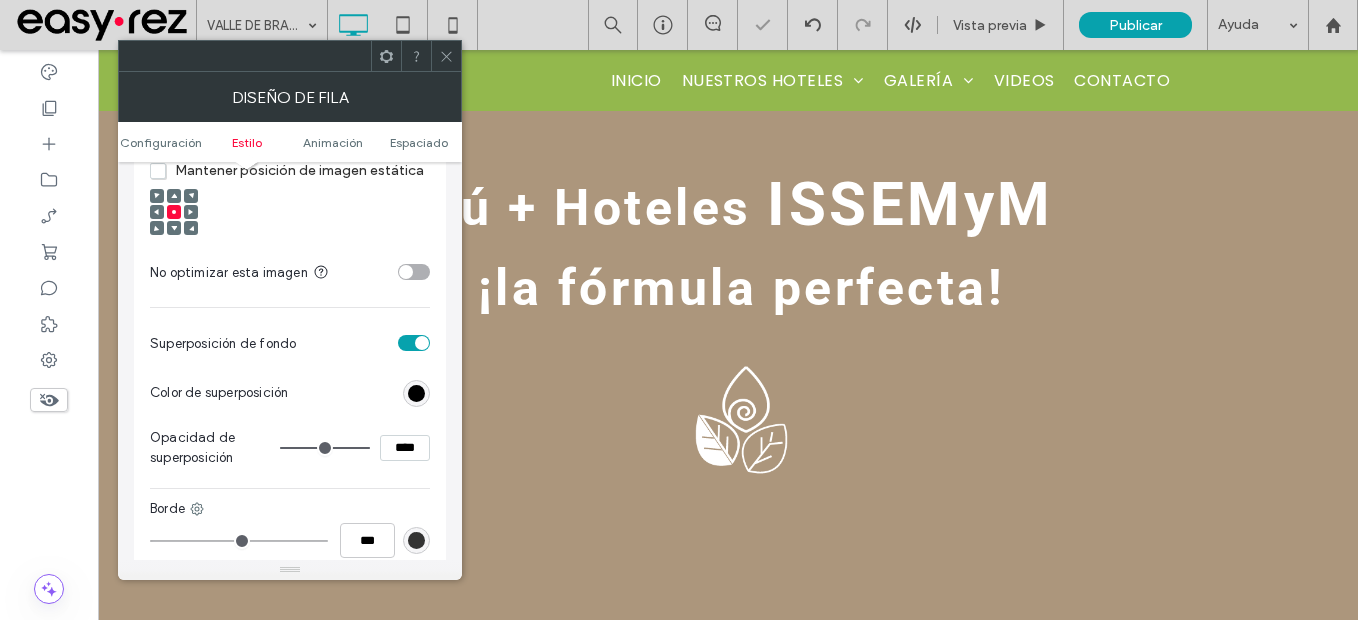 drag, startPoint x: 311, startPoint y: 448, endPoint x: 430, endPoint y: 463, distance: 119.94165 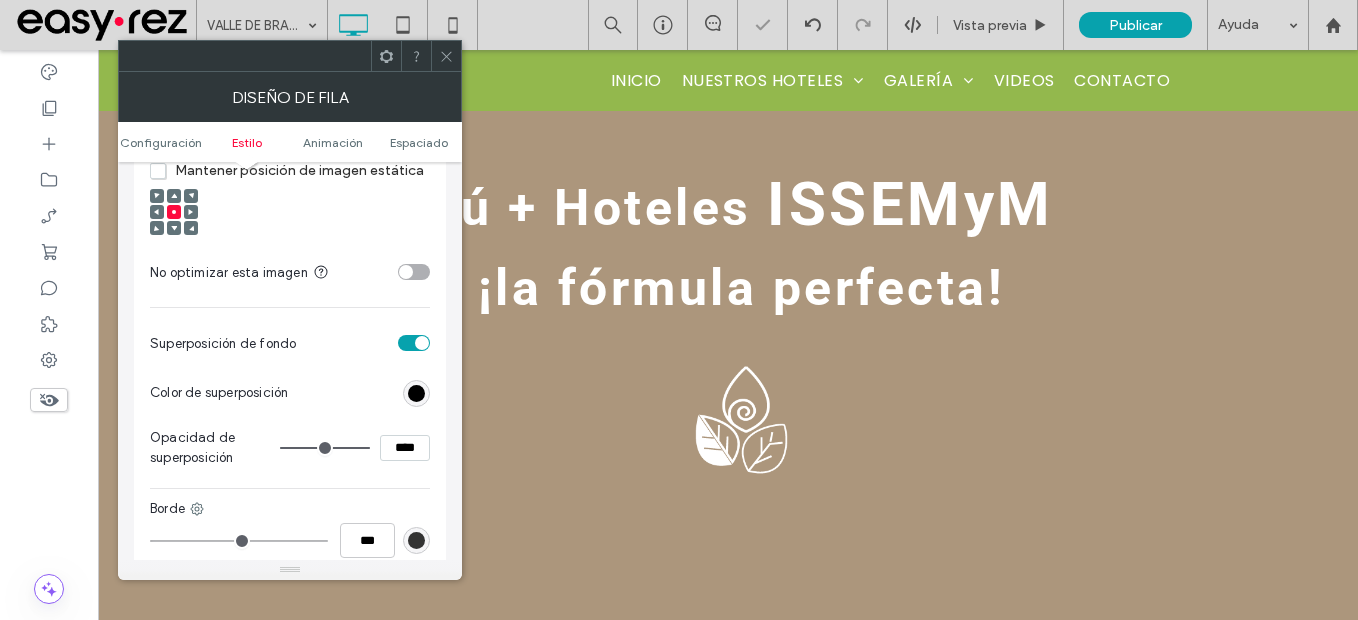 type on "*" 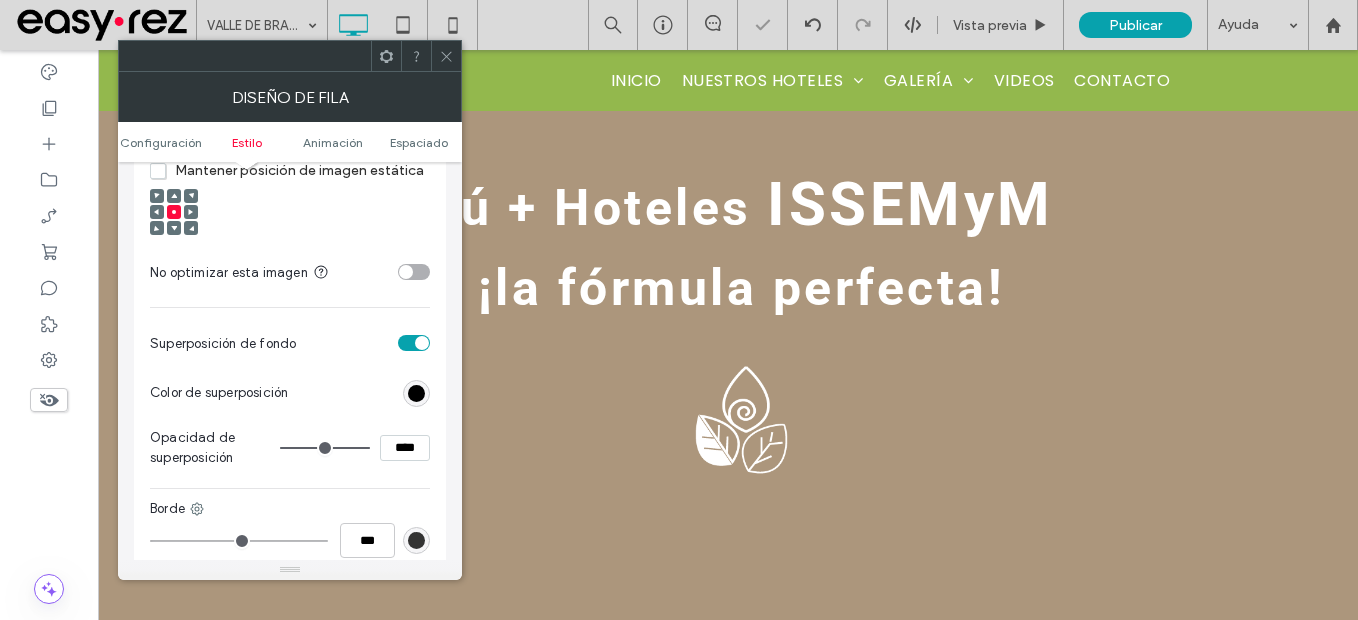 type on "**" 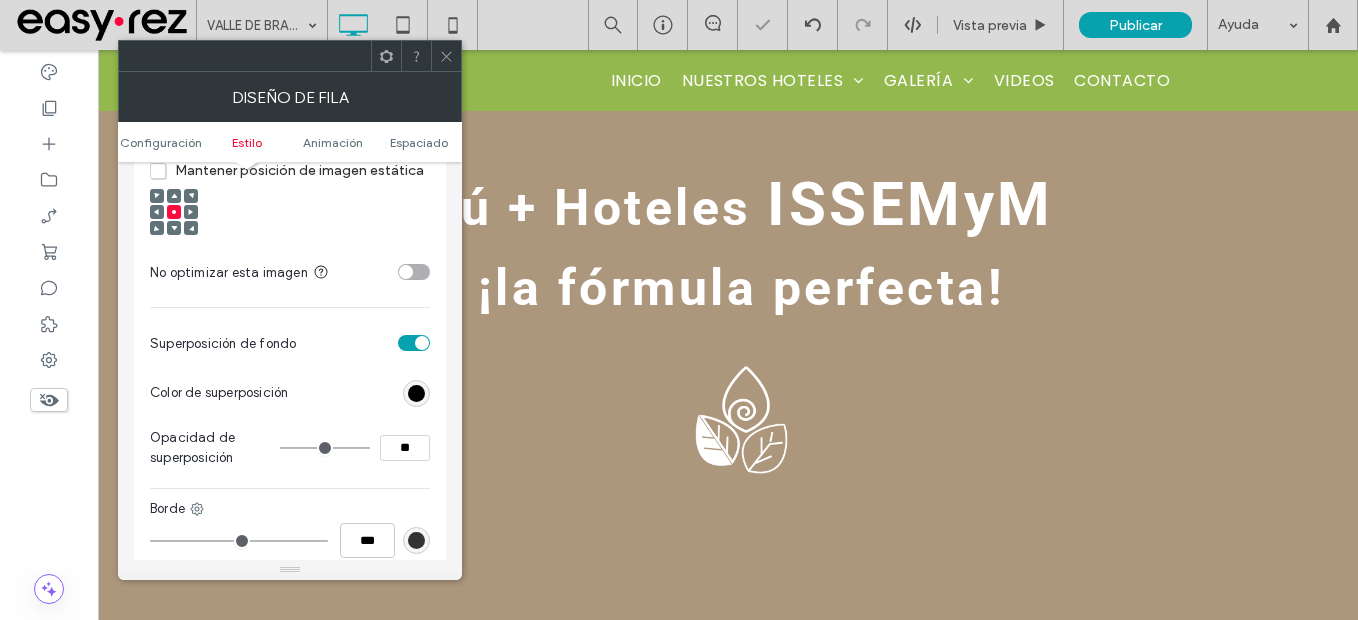 drag, startPoint x: 367, startPoint y: 449, endPoint x: 139, endPoint y: 440, distance: 228.17757 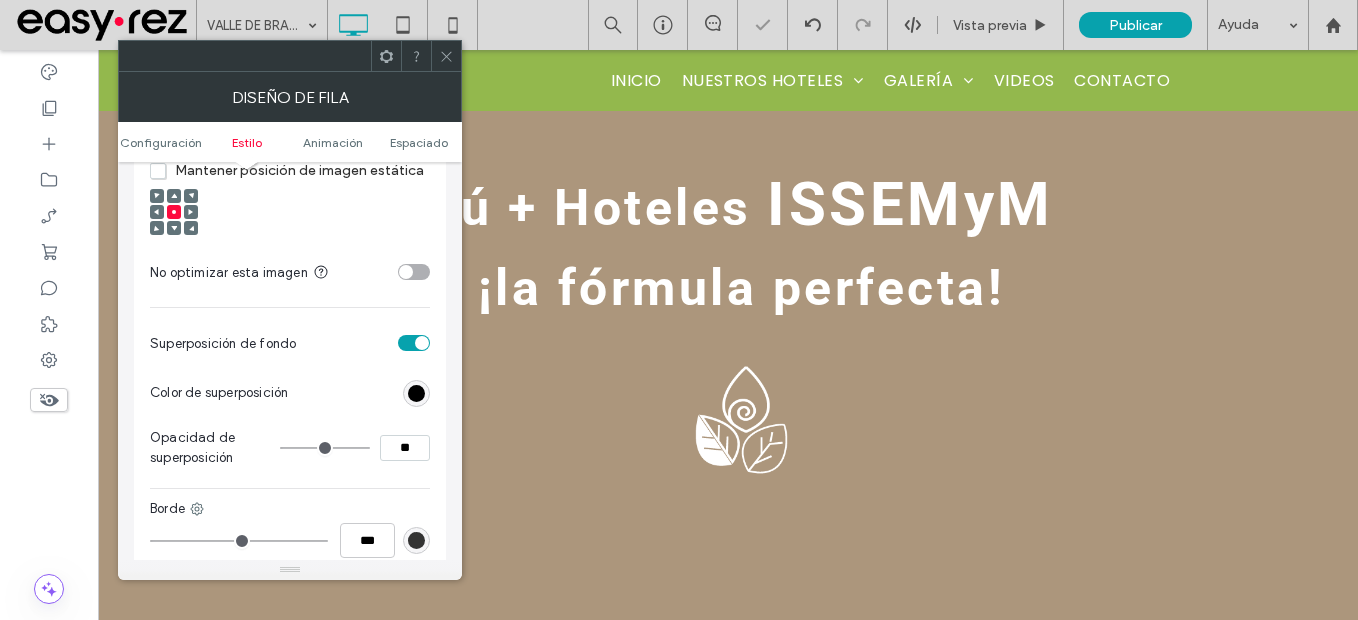 type on "*" 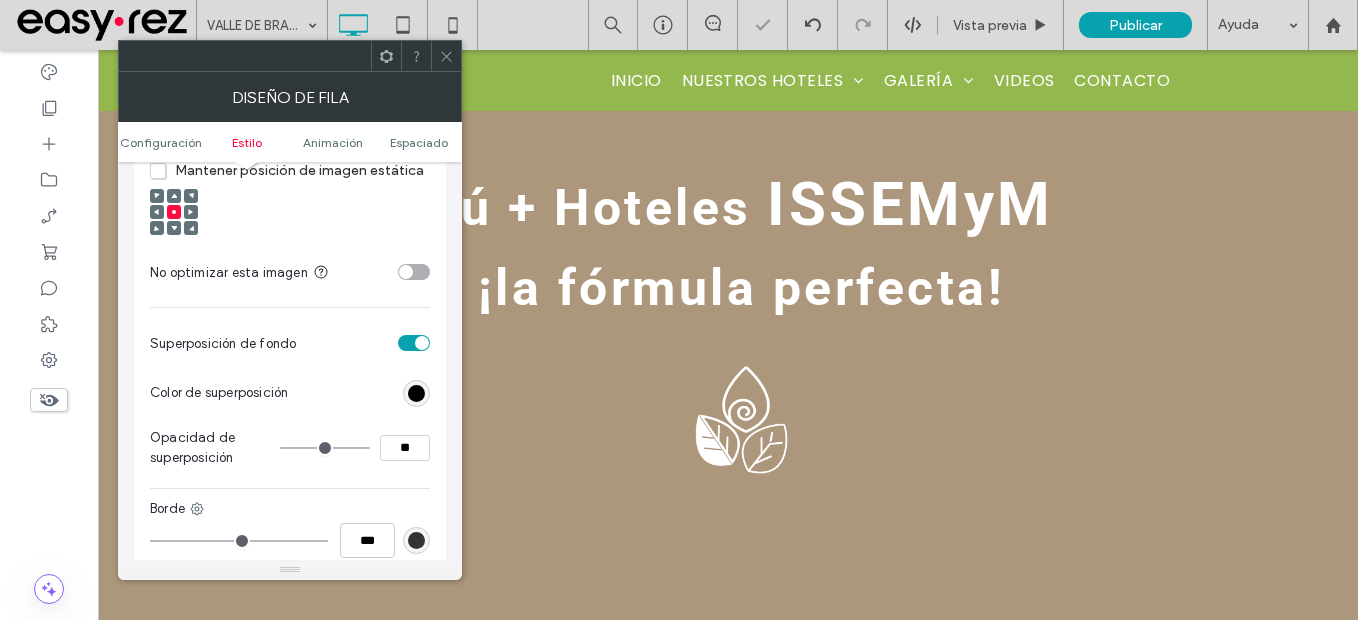 click on "Superposición de fondo" at bounding box center (290, 343) 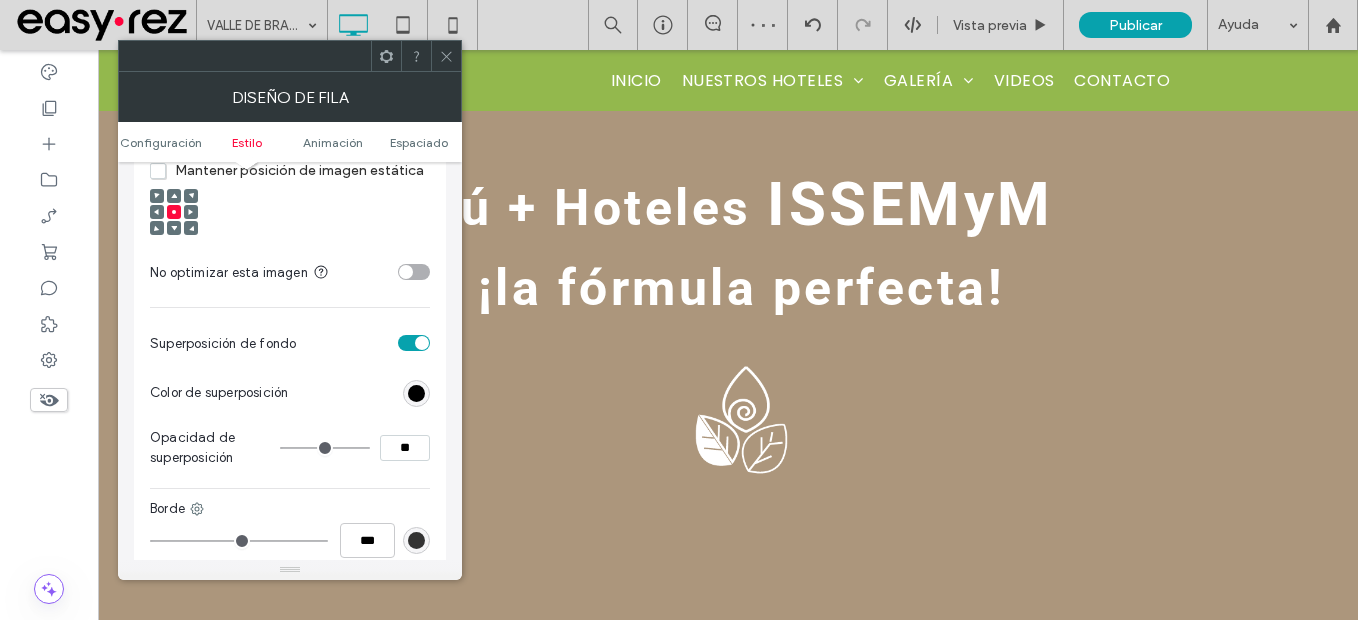 click at bounding box center (422, 343) 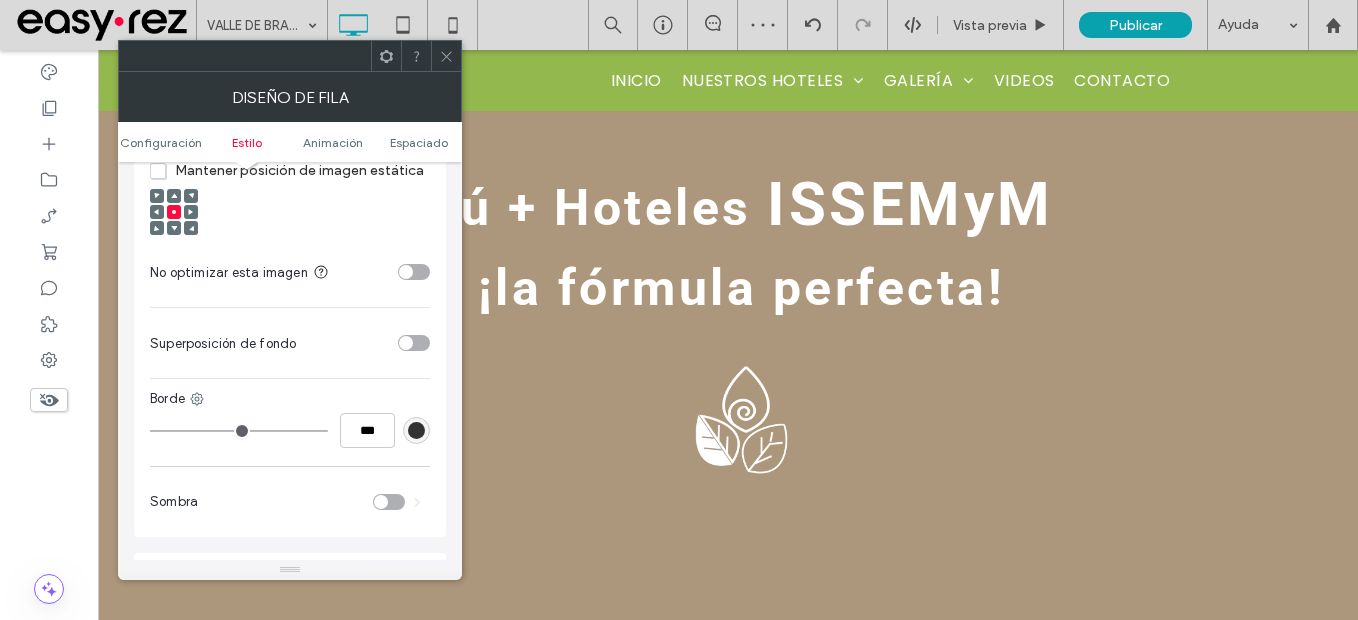 click at bounding box center (414, 343) 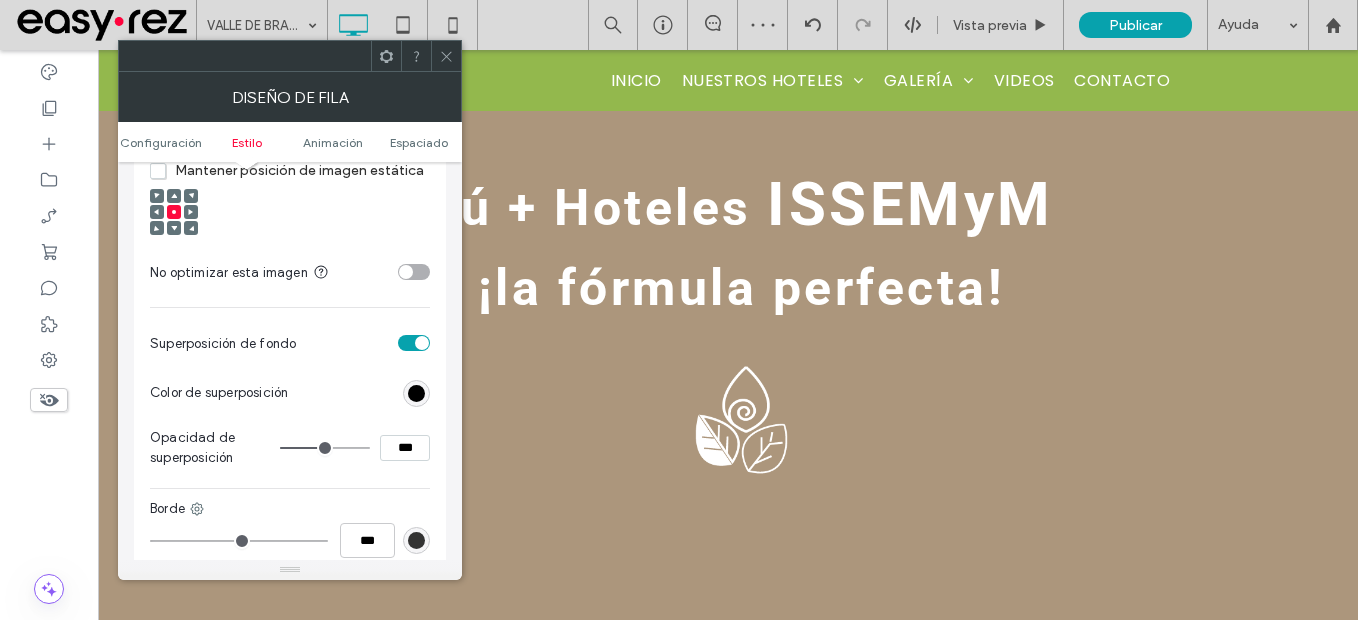 click 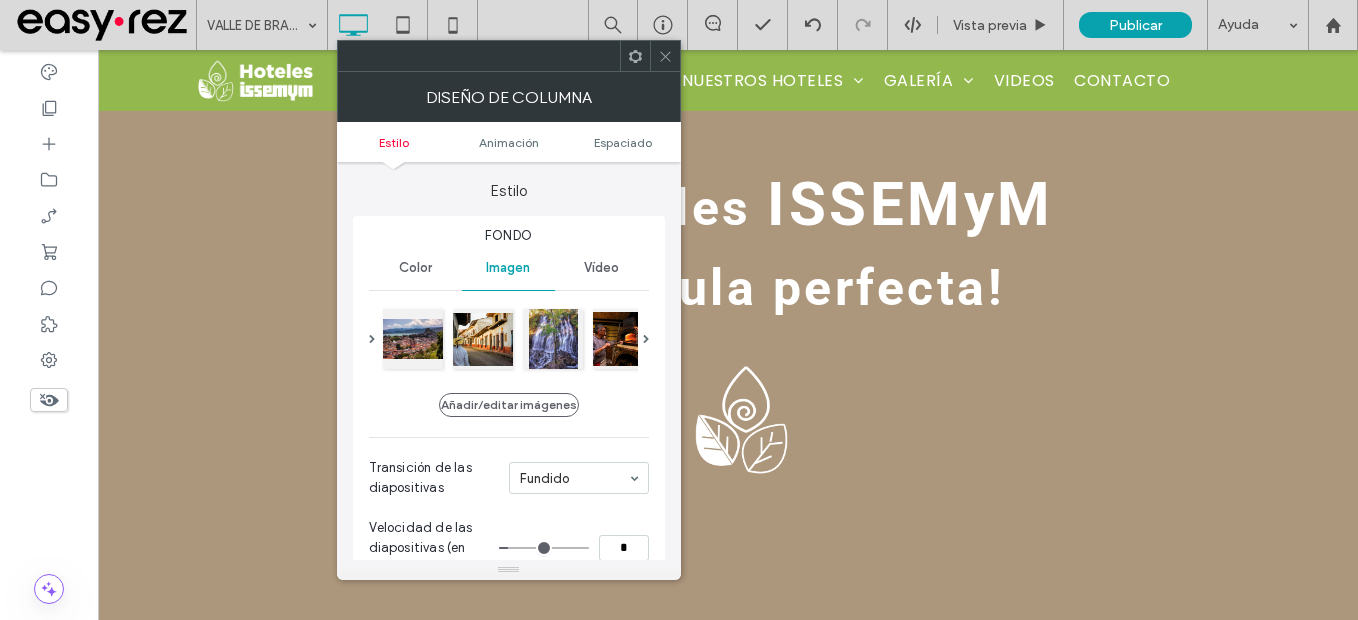 click 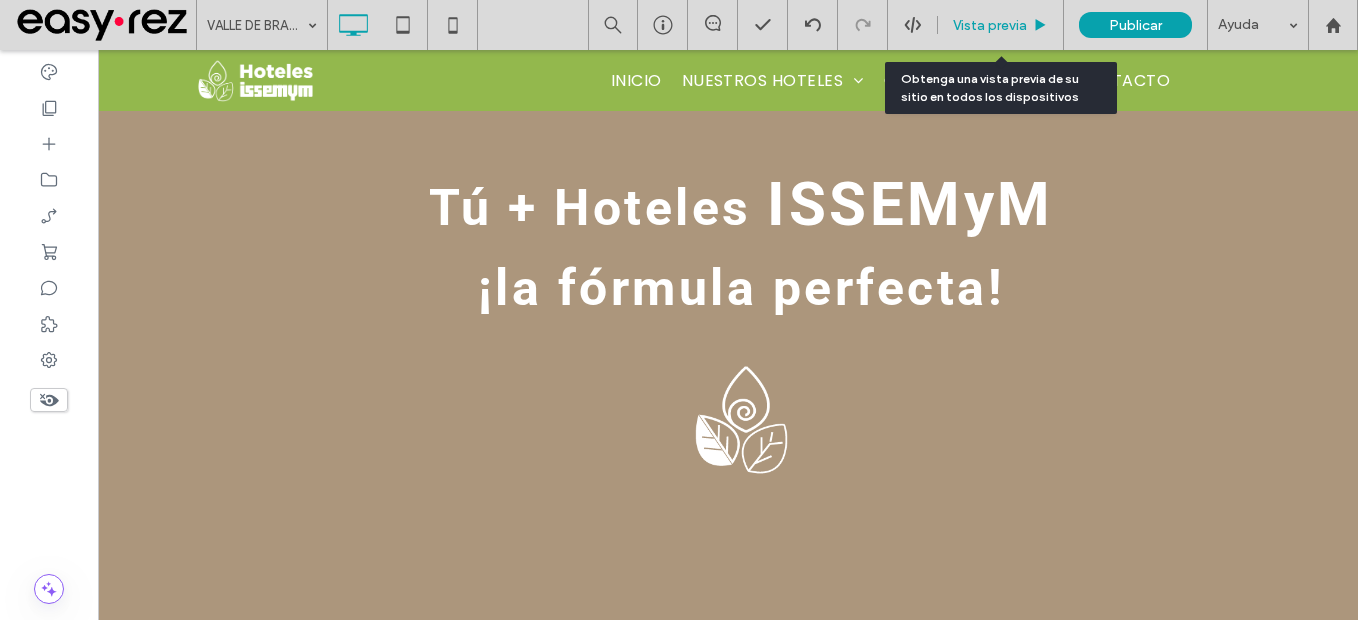 click on "Vista previa" at bounding box center [990, 25] 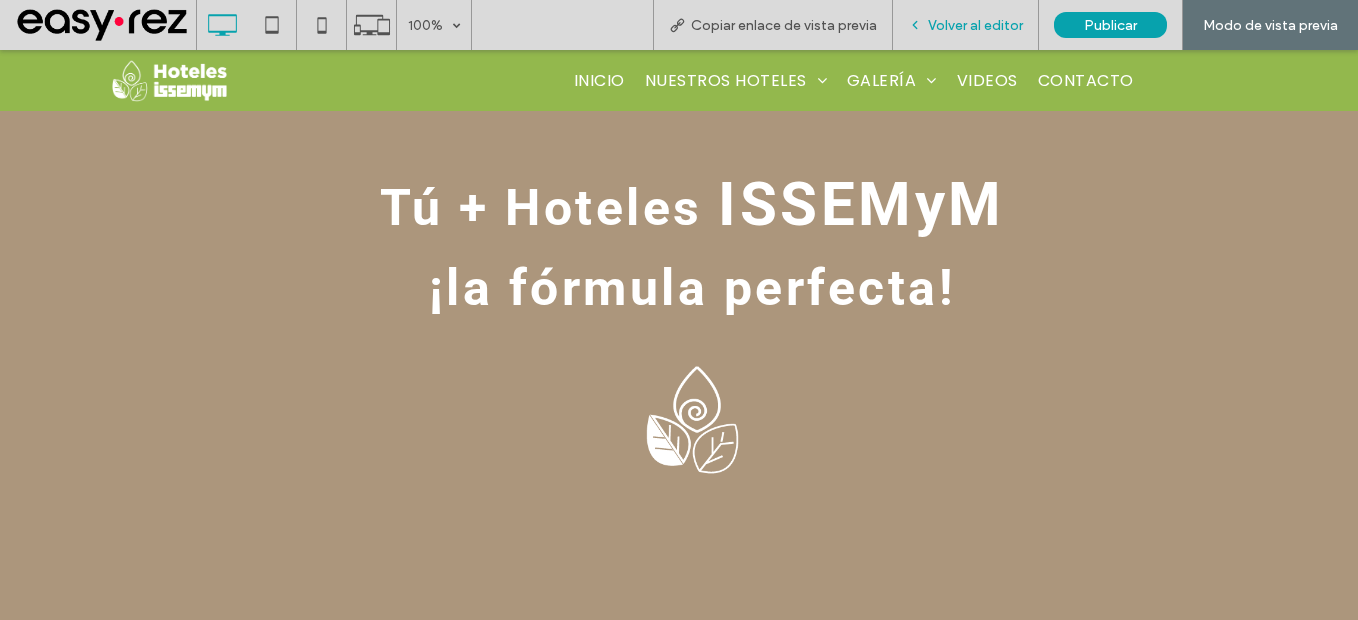 click on "Volver al editor" at bounding box center [966, 25] 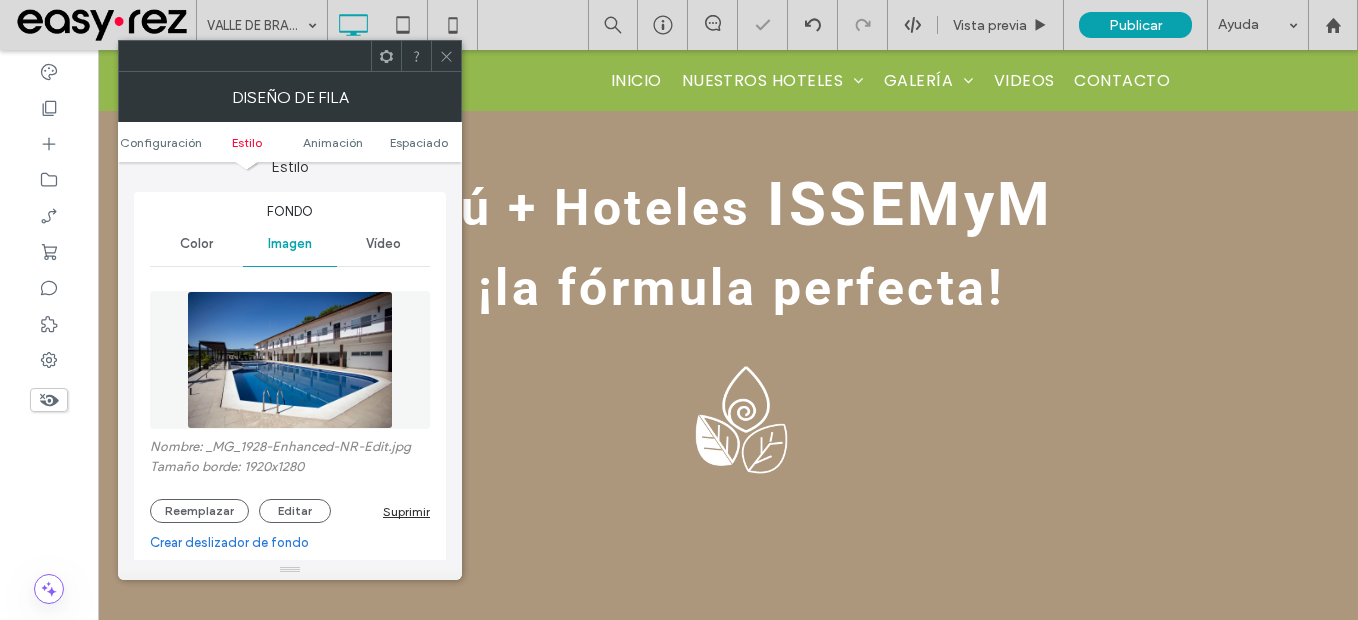 scroll, scrollTop: 200, scrollLeft: 0, axis: vertical 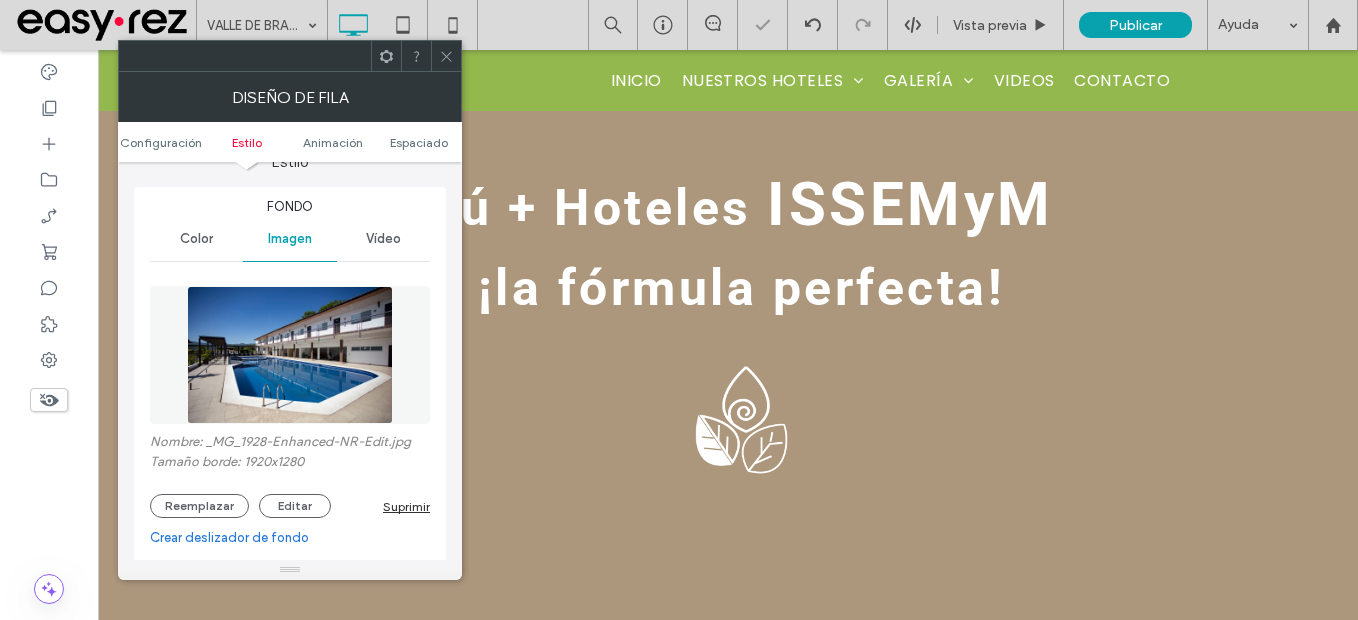 click 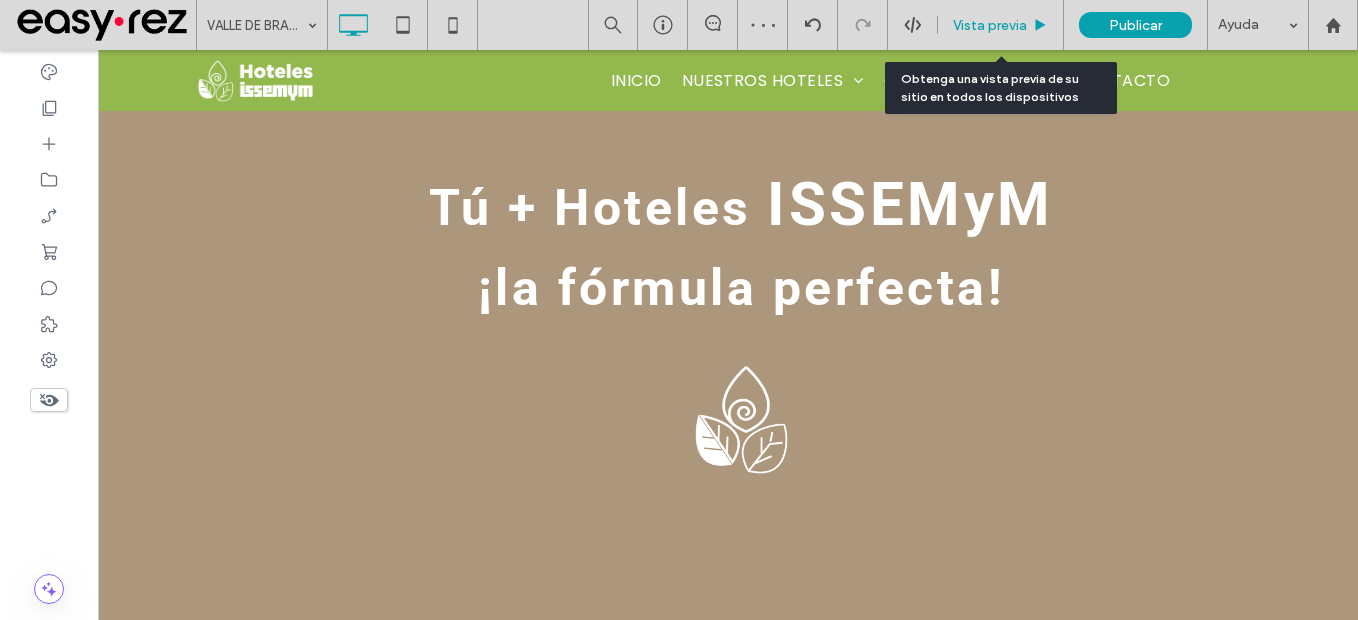 click on "Vista previa" at bounding box center (990, 25) 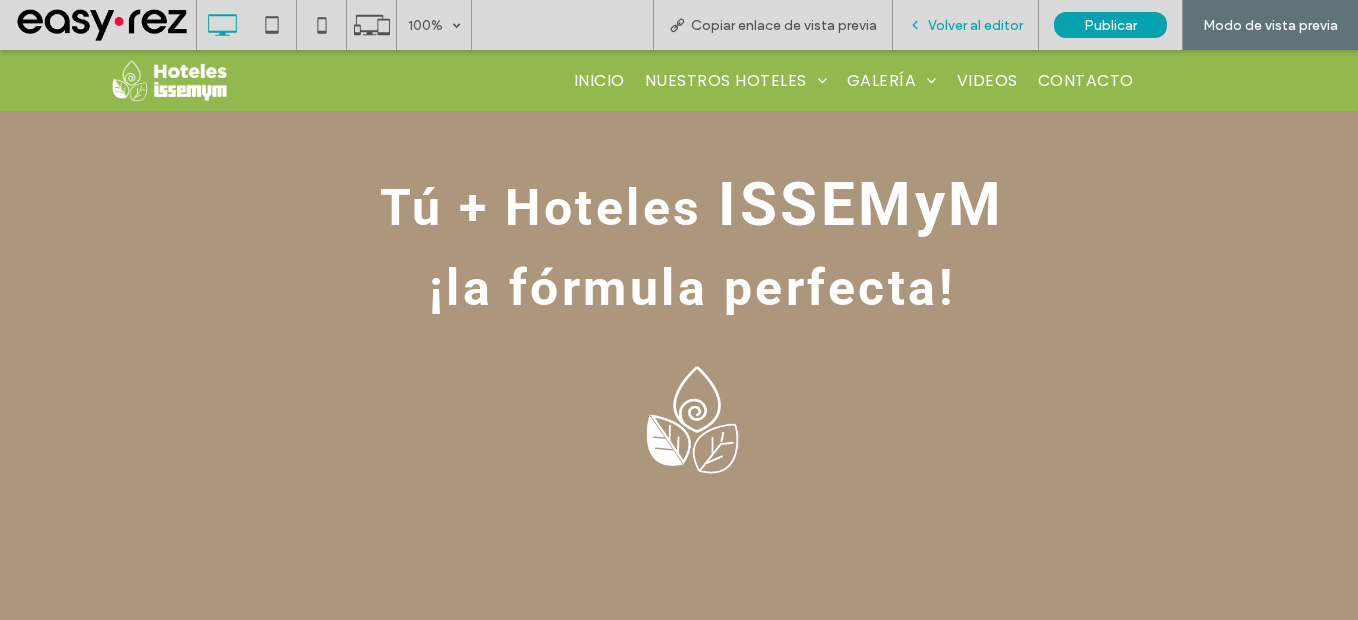 click on "Volver al editor" at bounding box center (966, 25) 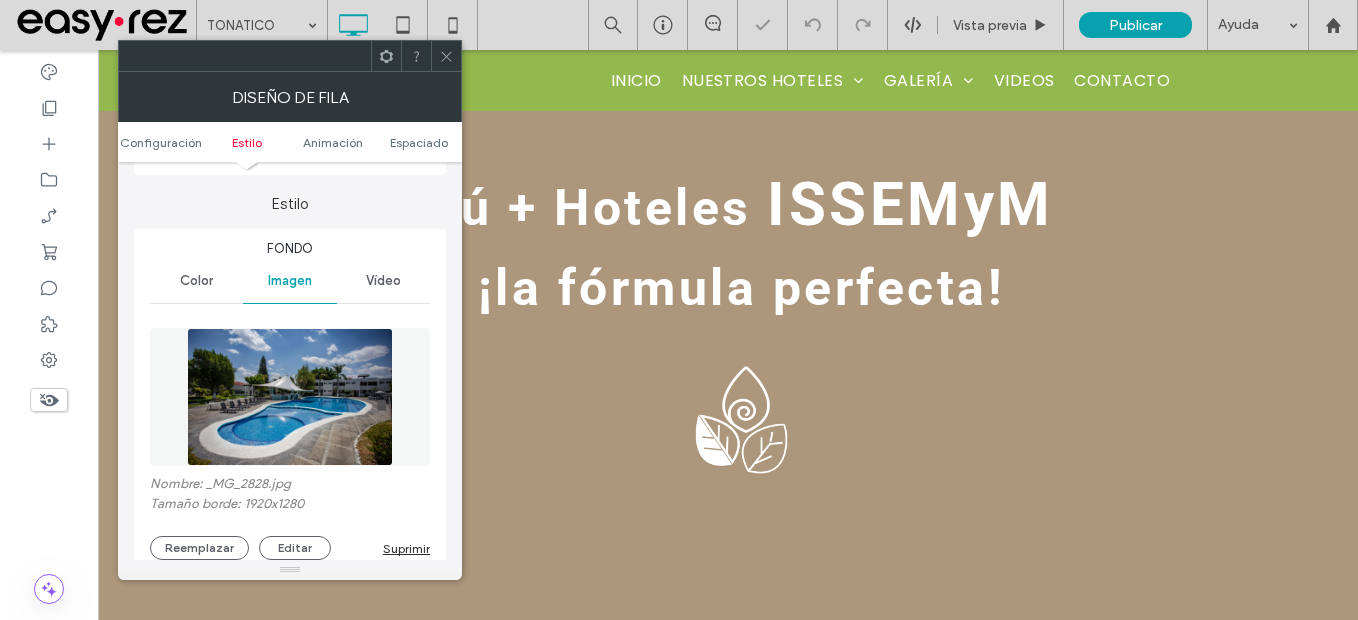 scroll, scrollTop: 200, scrollLeft: 0, axis: vertical 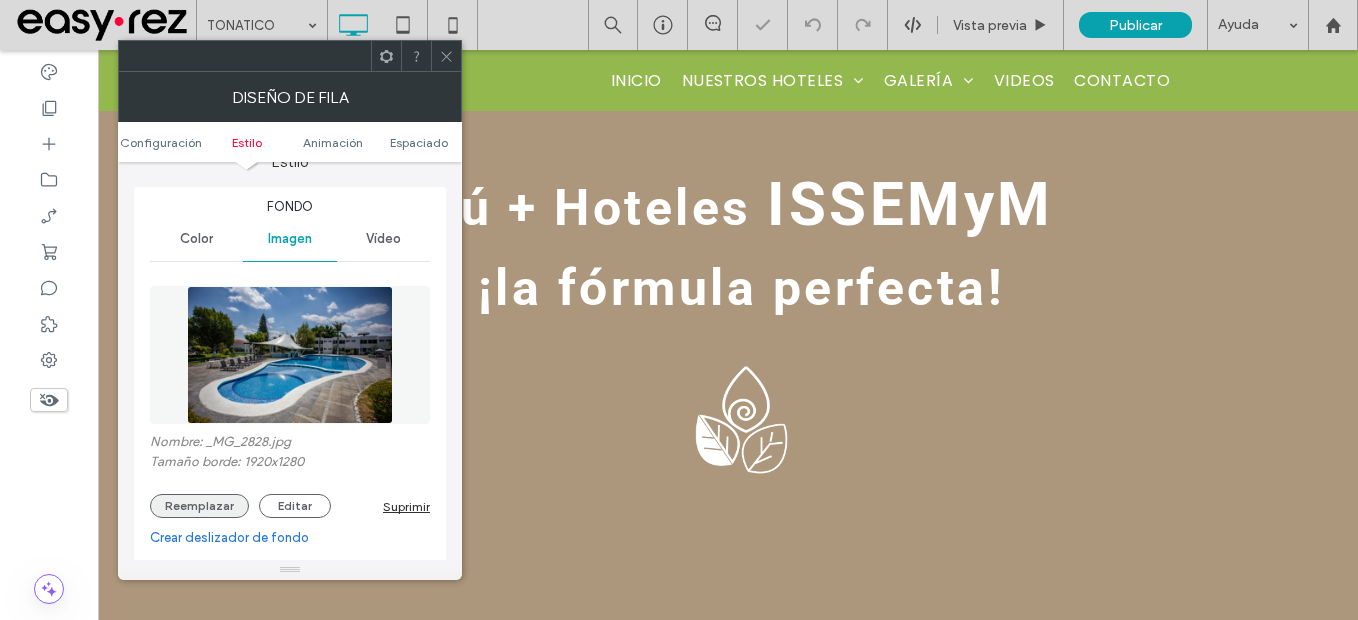 click on "Reemplazar" at bounding box center (199, 506) 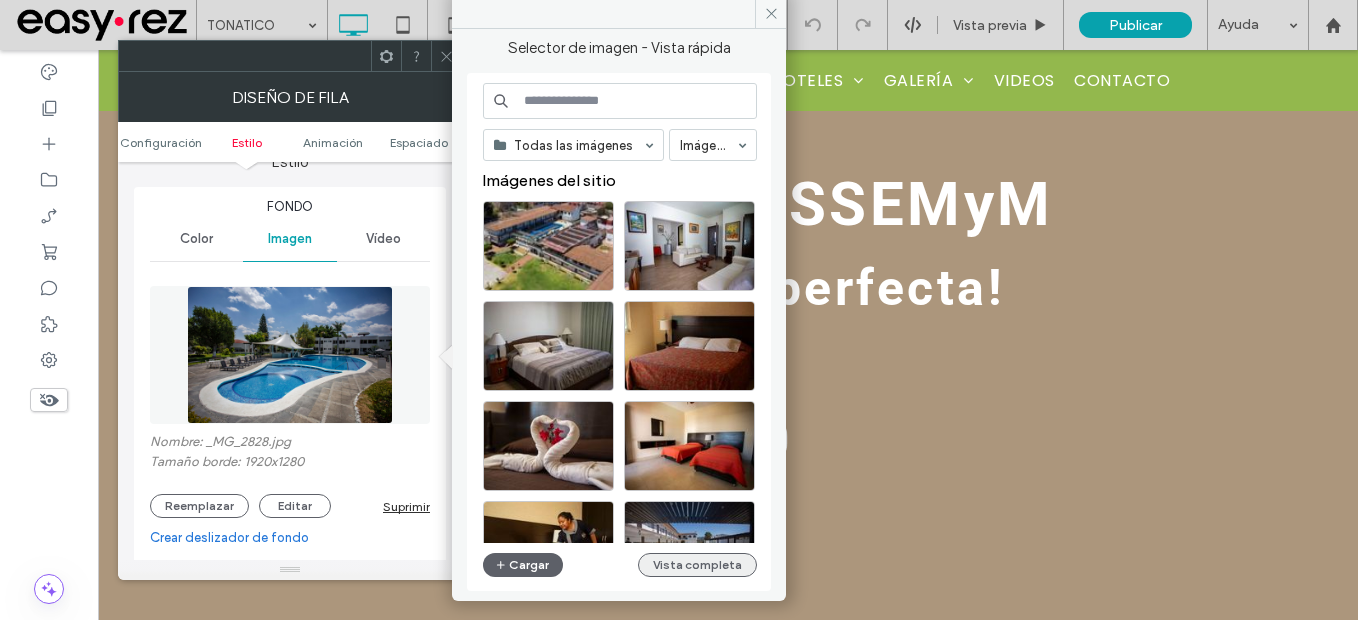 click on "Vista completa" at bounding box center (697, 565) 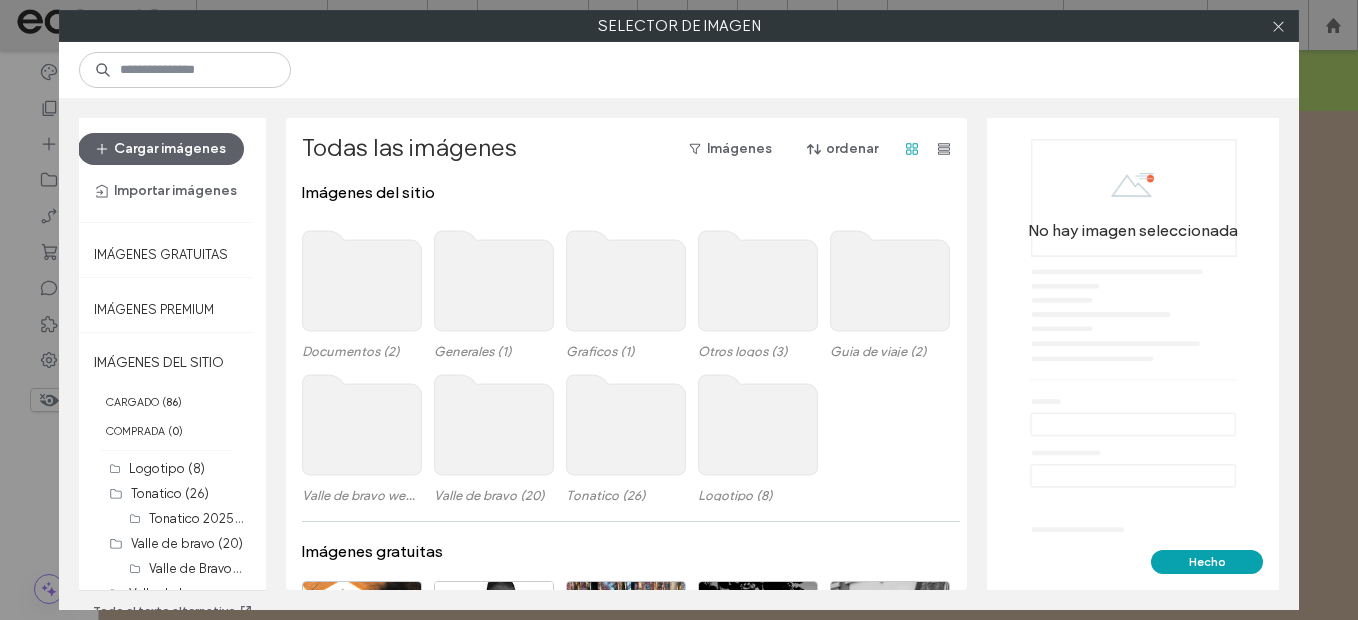 click 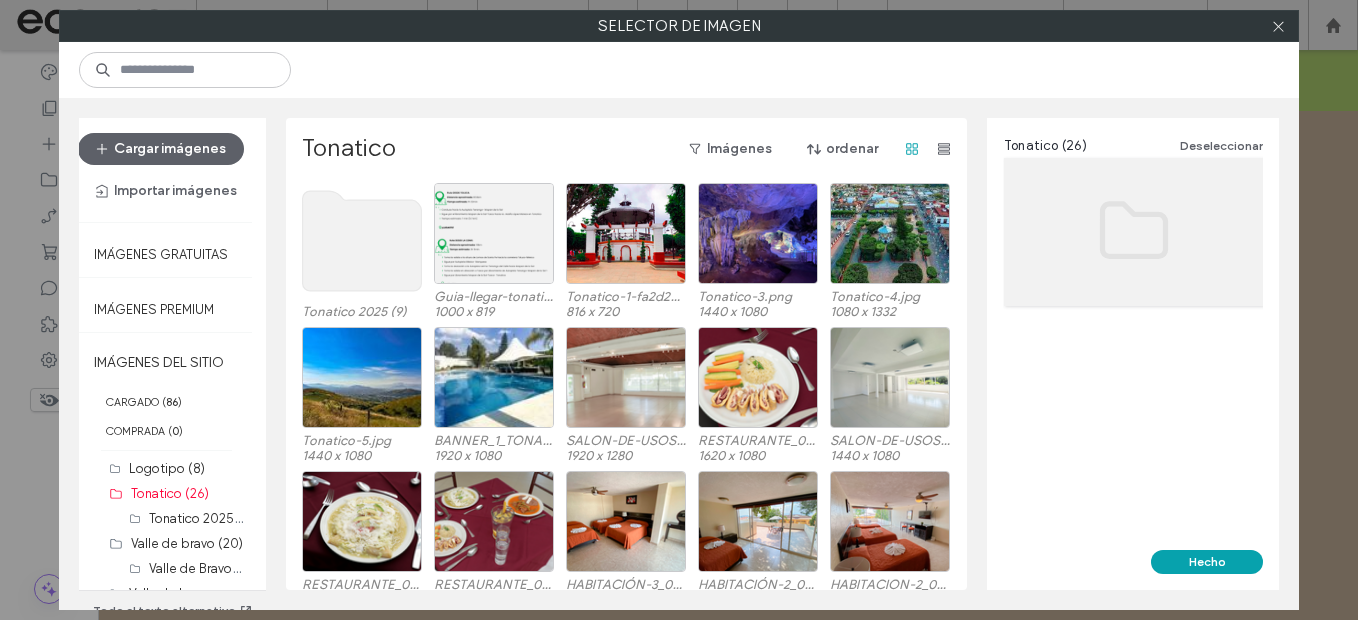 click 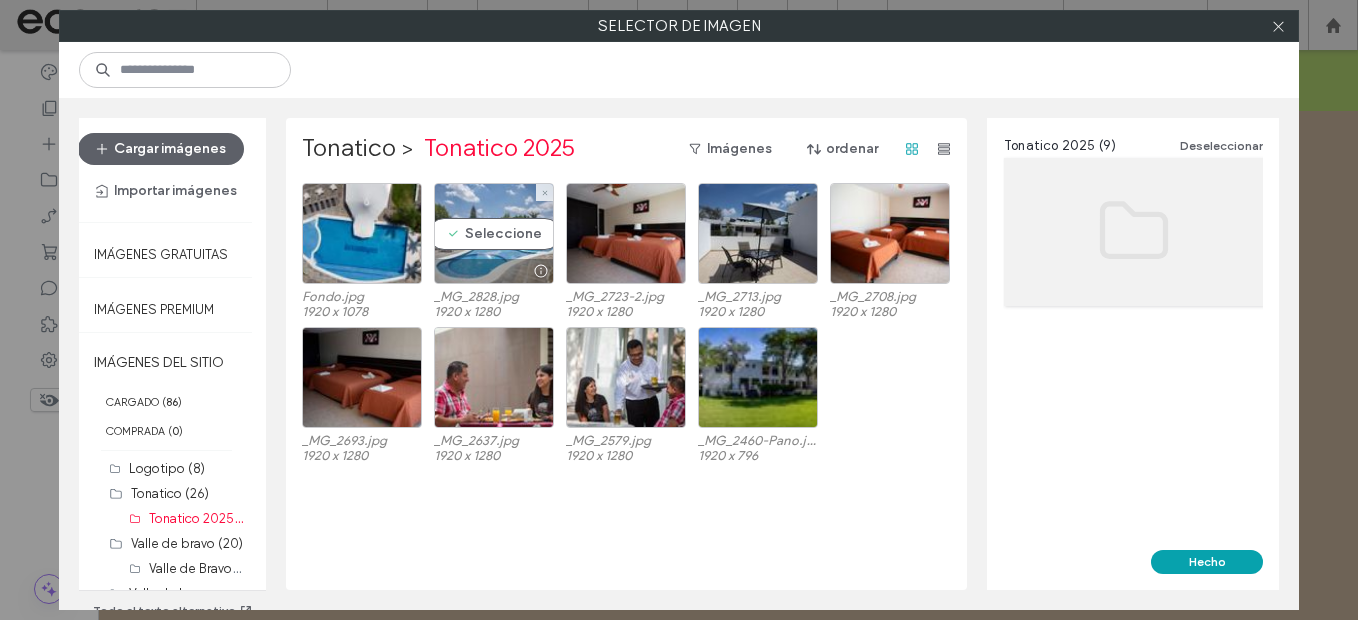 click on "Seleccione" at bounding box center (494, 233) 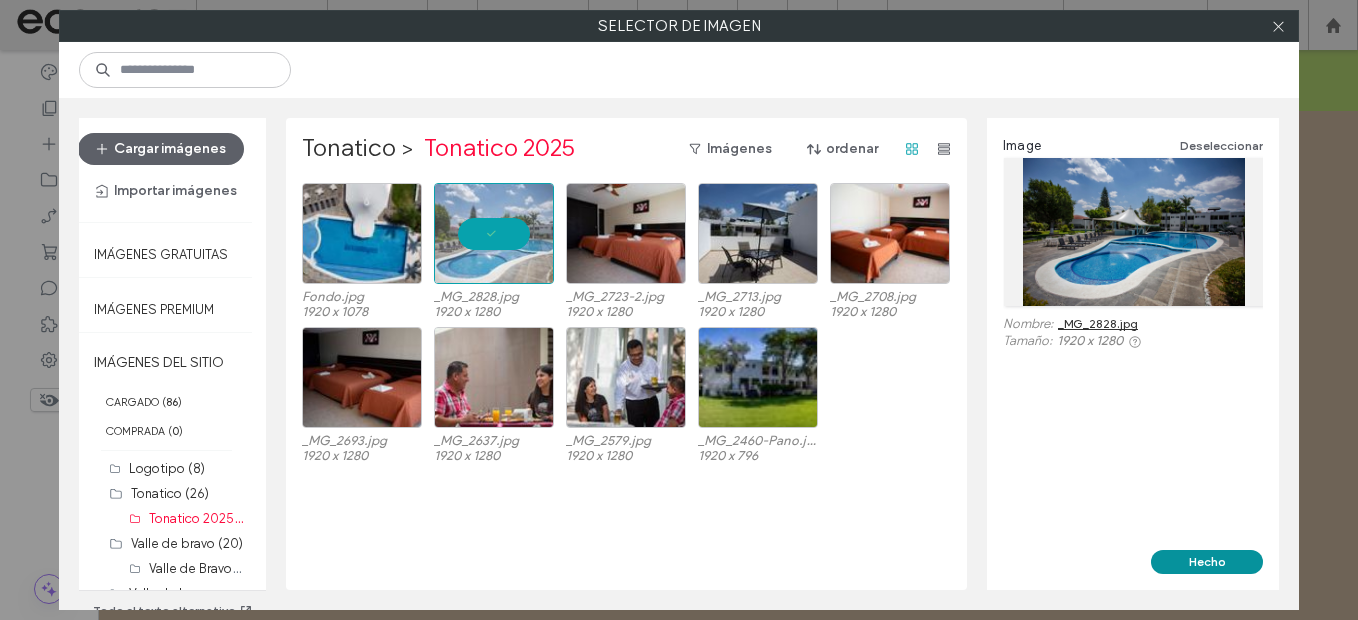 click on "Hecho" at bounding box center [1207, 562] 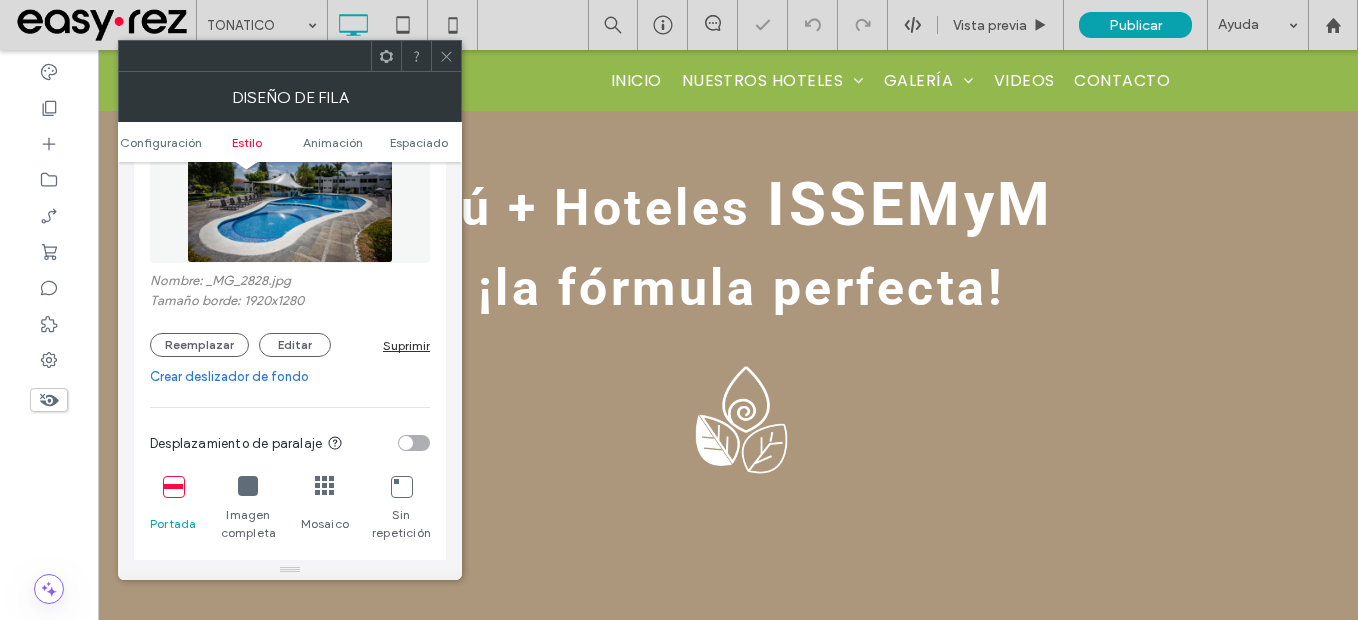 scroll, scrollTop: 700, scrollLeft: 0, axis: vertical 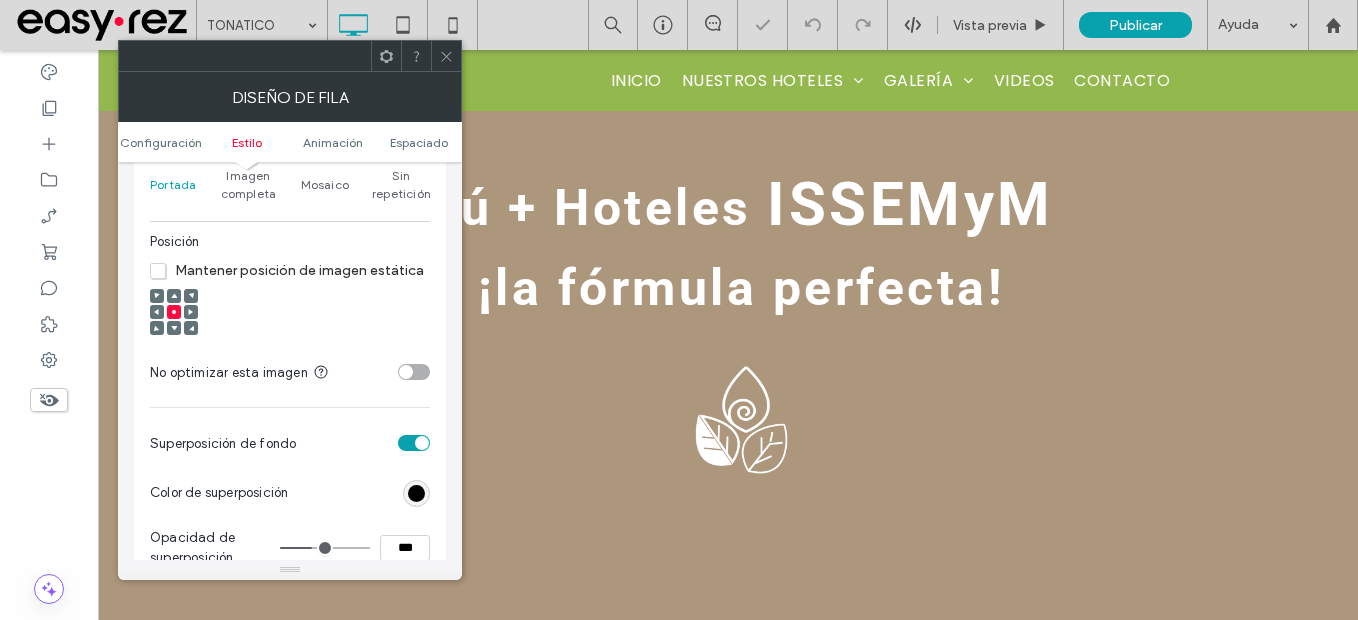 click on "Fondo Color Imagen Vídeo Nombre: _MG_2828.jpg Tamaño borde: 1920x1280 Reemplazar Editar Suprimir Crear deslizador de fondo Desplazamiento de paralaje Portada Imagen completa Mosaico Sin repetición Posición Mantener posición de imagen estática No optimizar esta imagen Superposición de fondo Color de superposición Opacidad de superposición *** Borde ***" at bounding box center [290, 181] 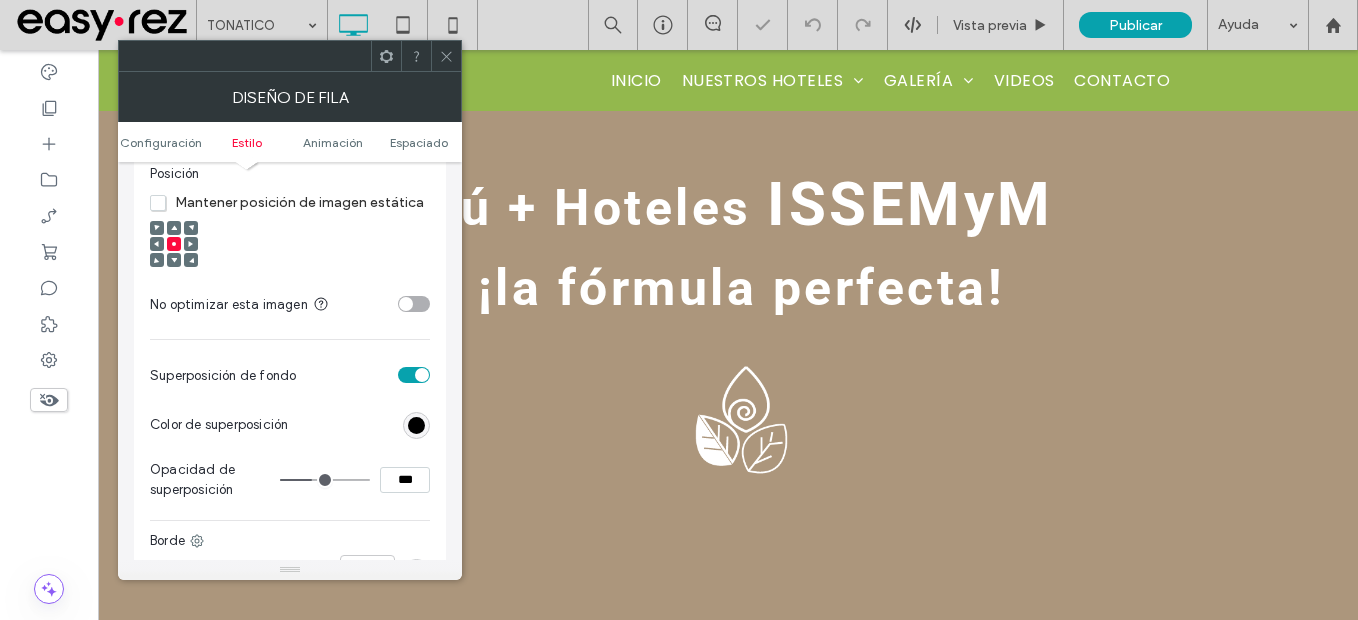 click on "***" at bounding box center [290, 572] 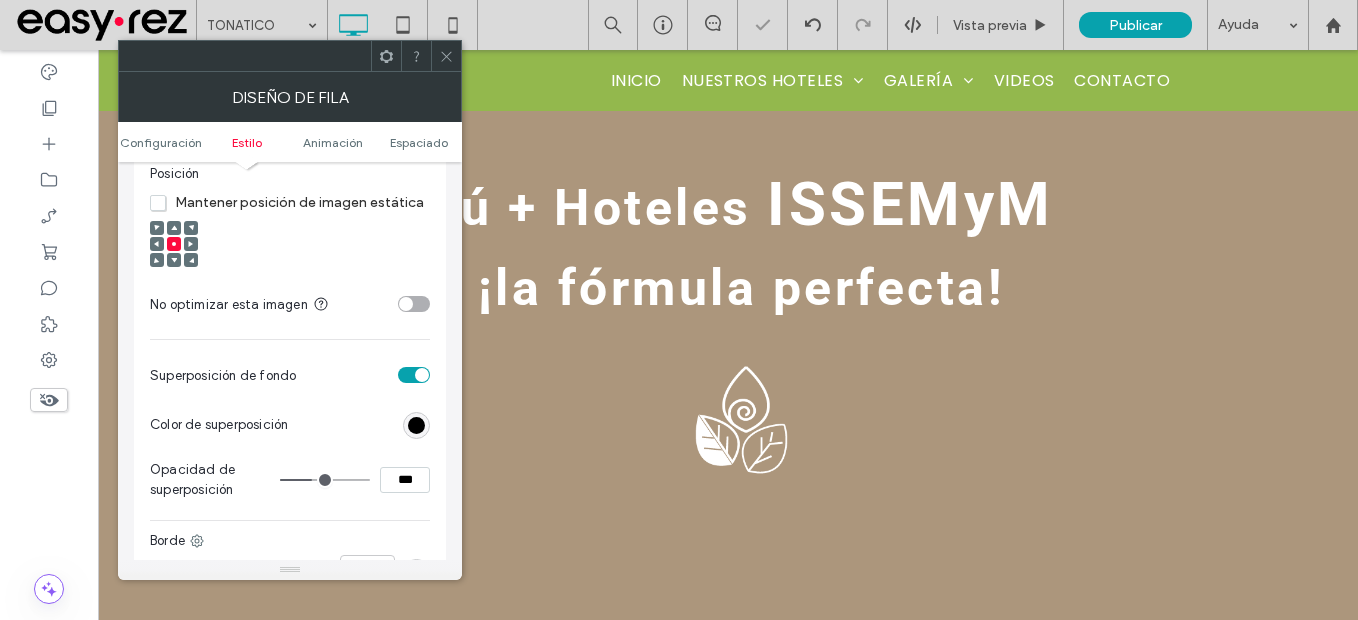 click on "***" at bounding box center (405, 480) 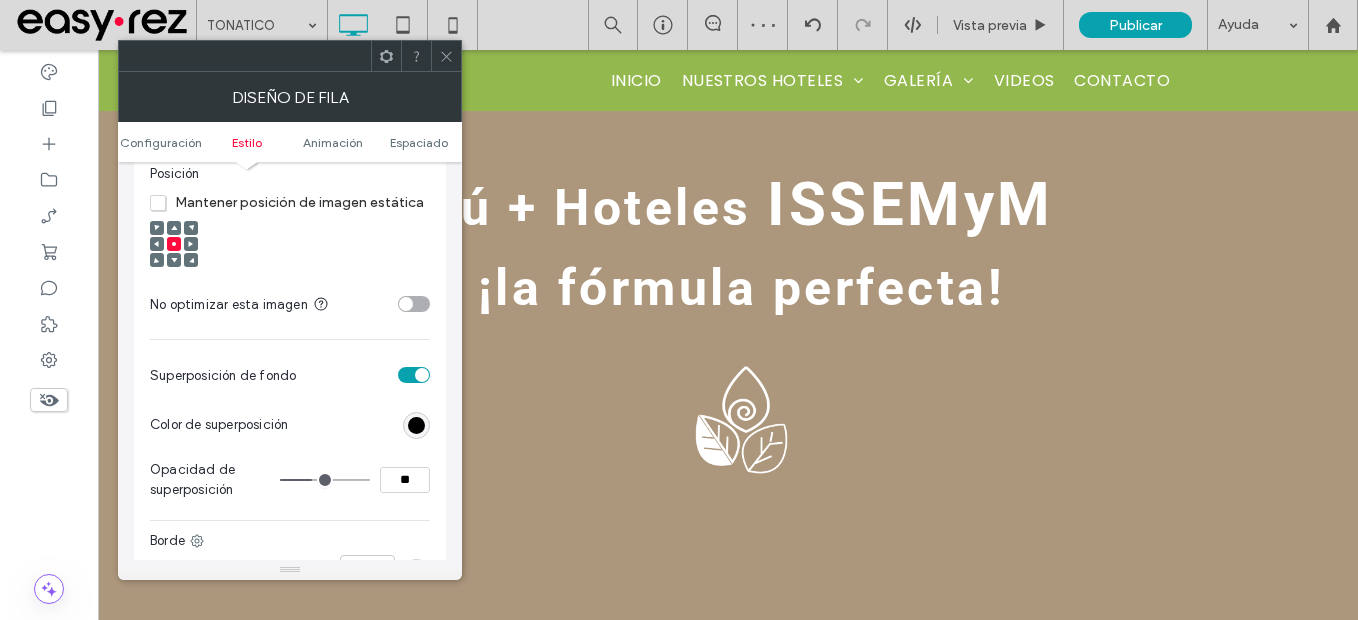 type on "***" 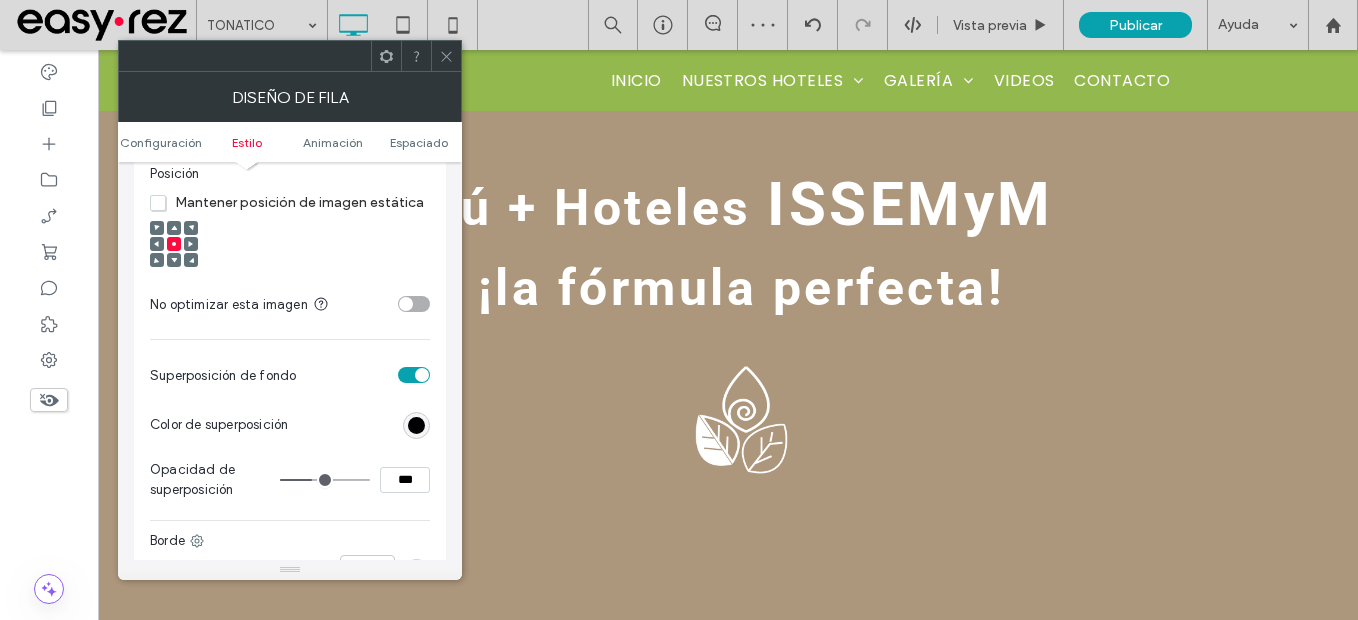 type on "**" 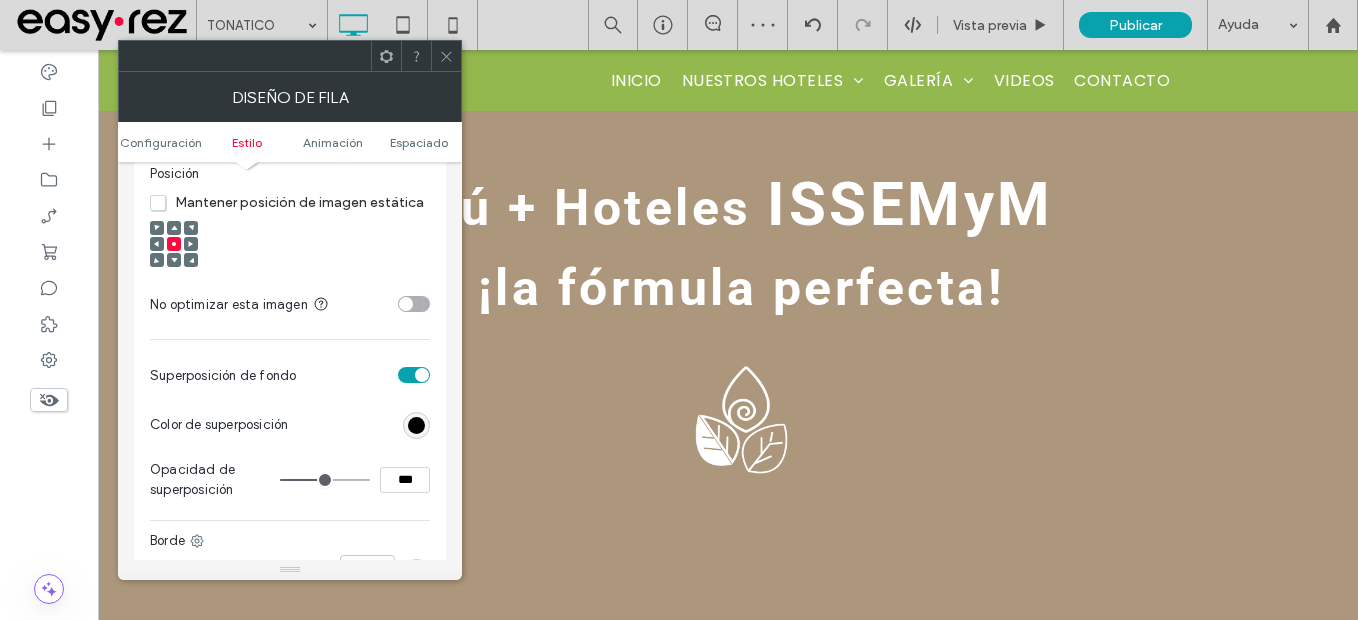 click 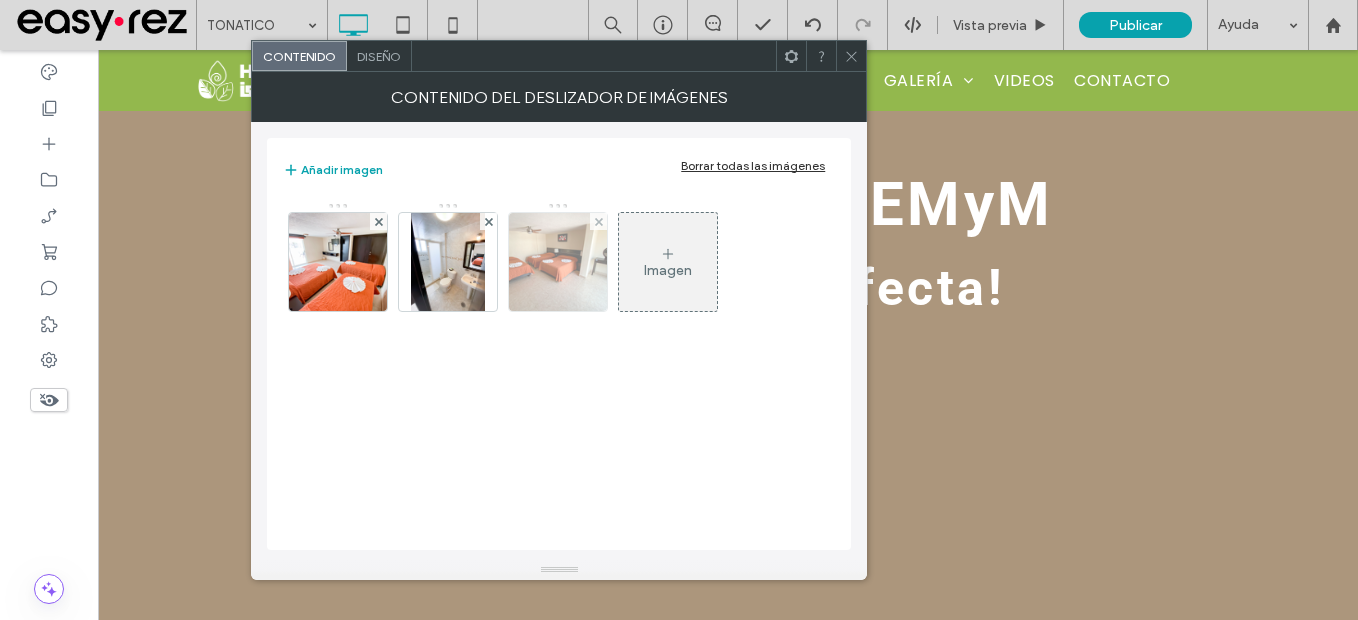 click at bounding box center [558, 262] 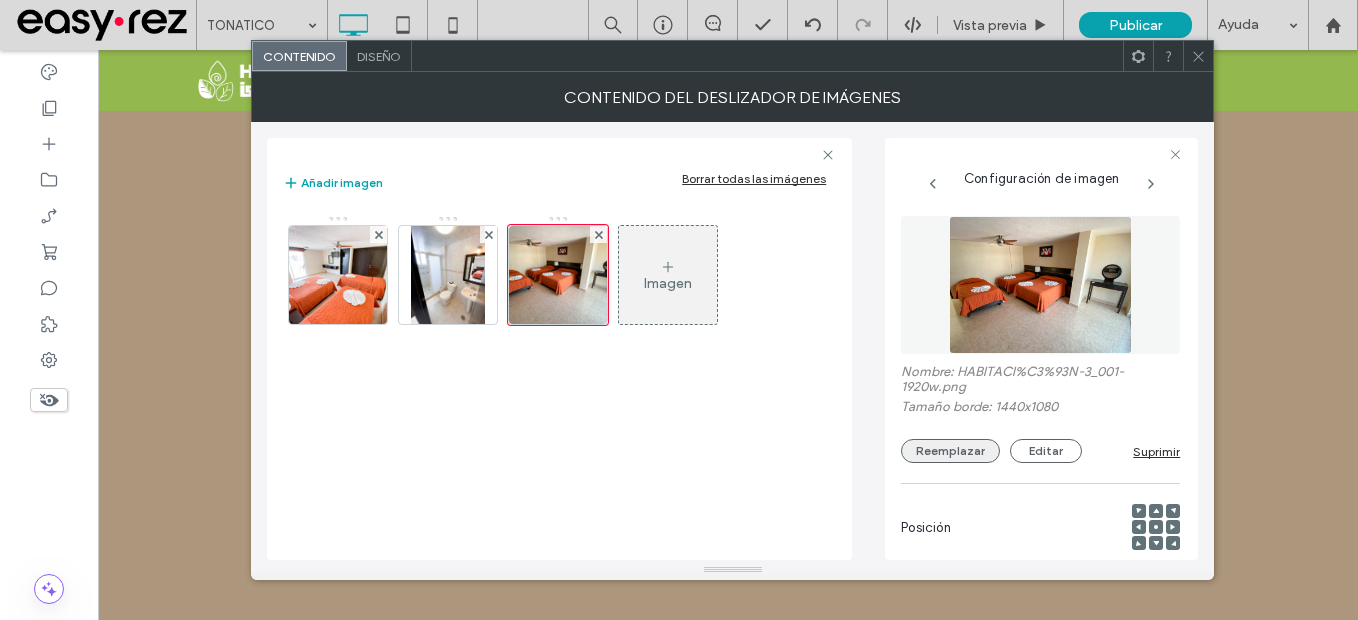 click on "Reemplazar" at bounding box center [950, 451] 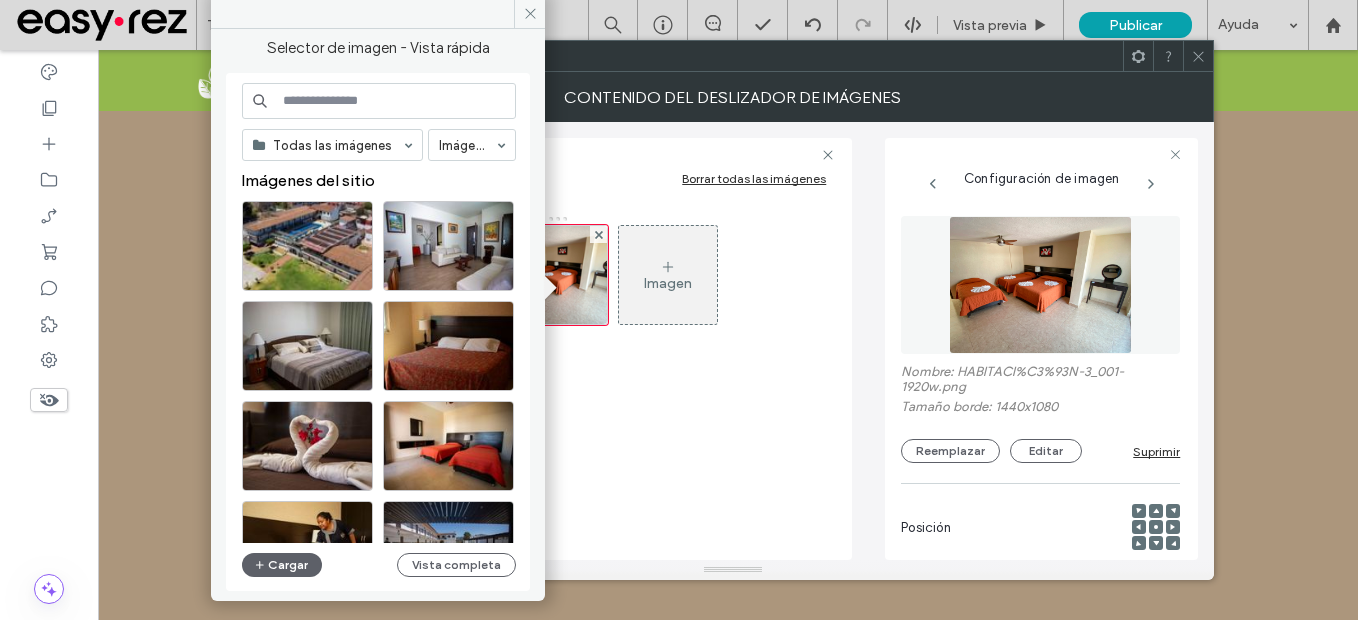 click 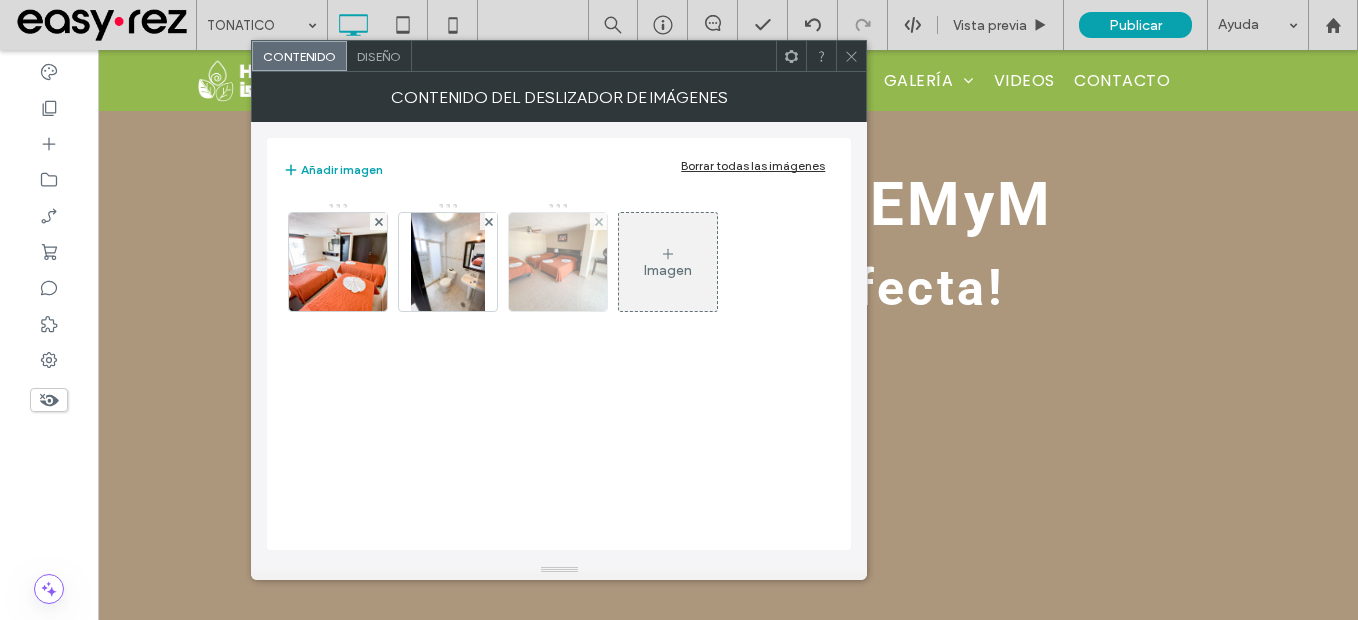 click at bounding box center [558, 262] 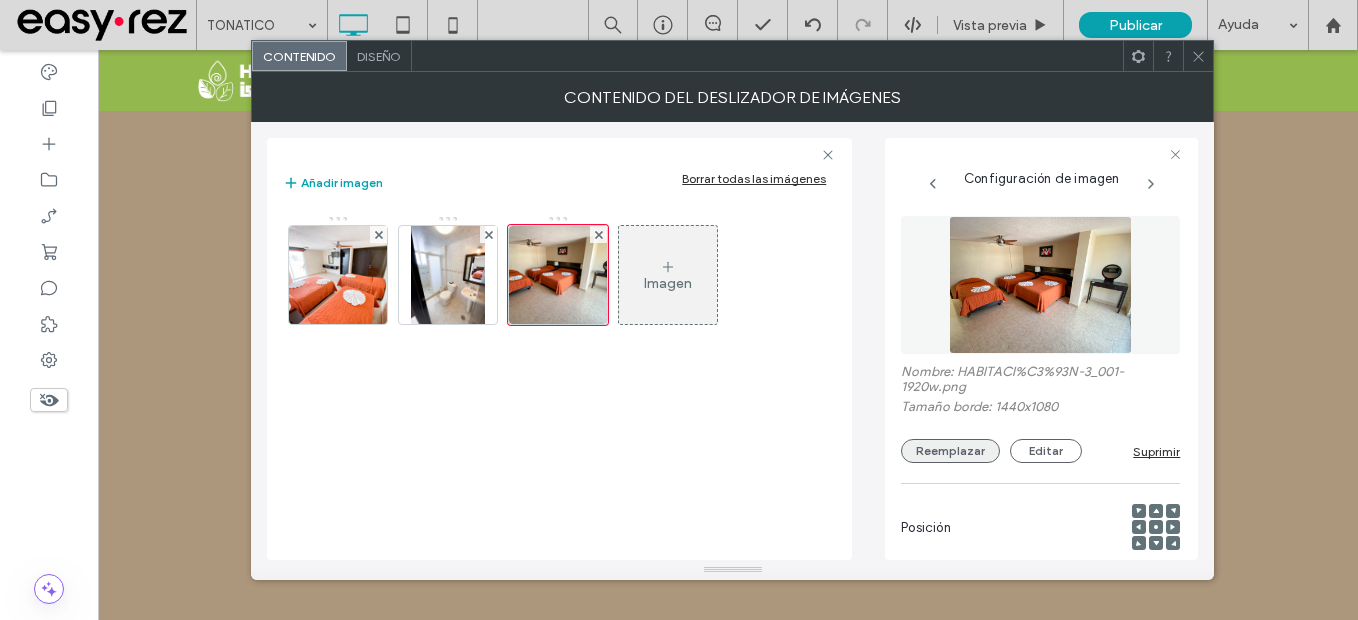 click on "Reemplazar" at bounding box center [950, 451] 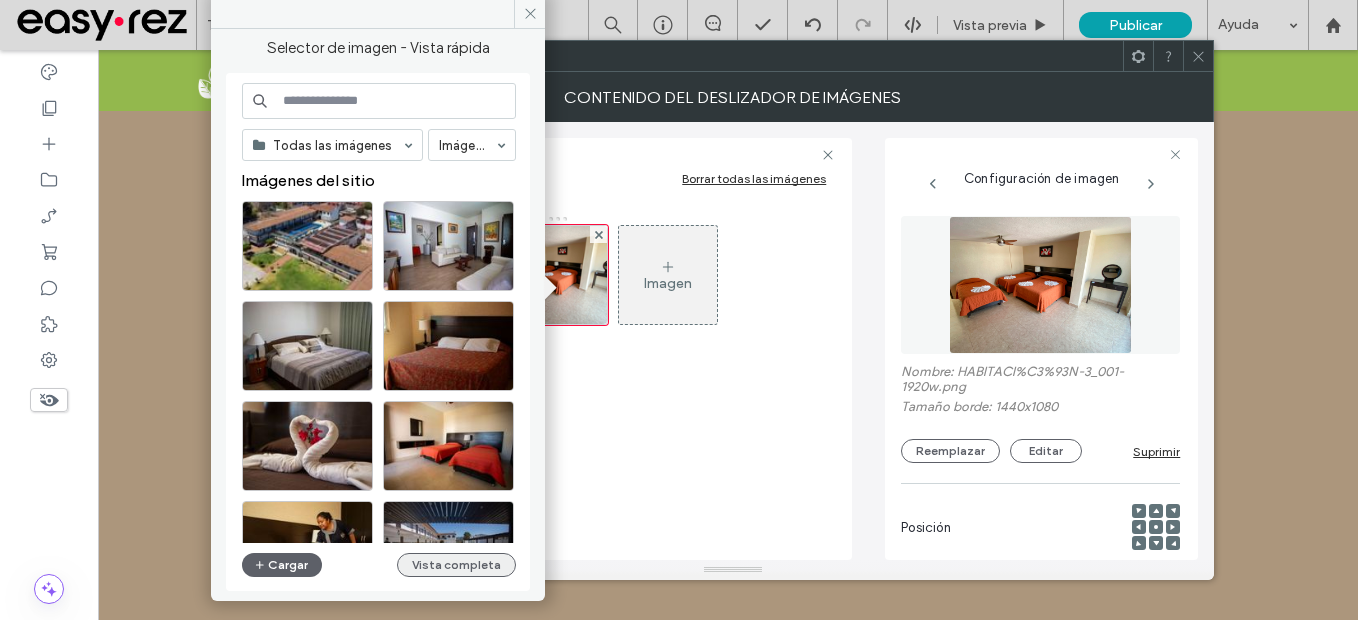 click on "Vista completa" at bounding box center [456, 565] 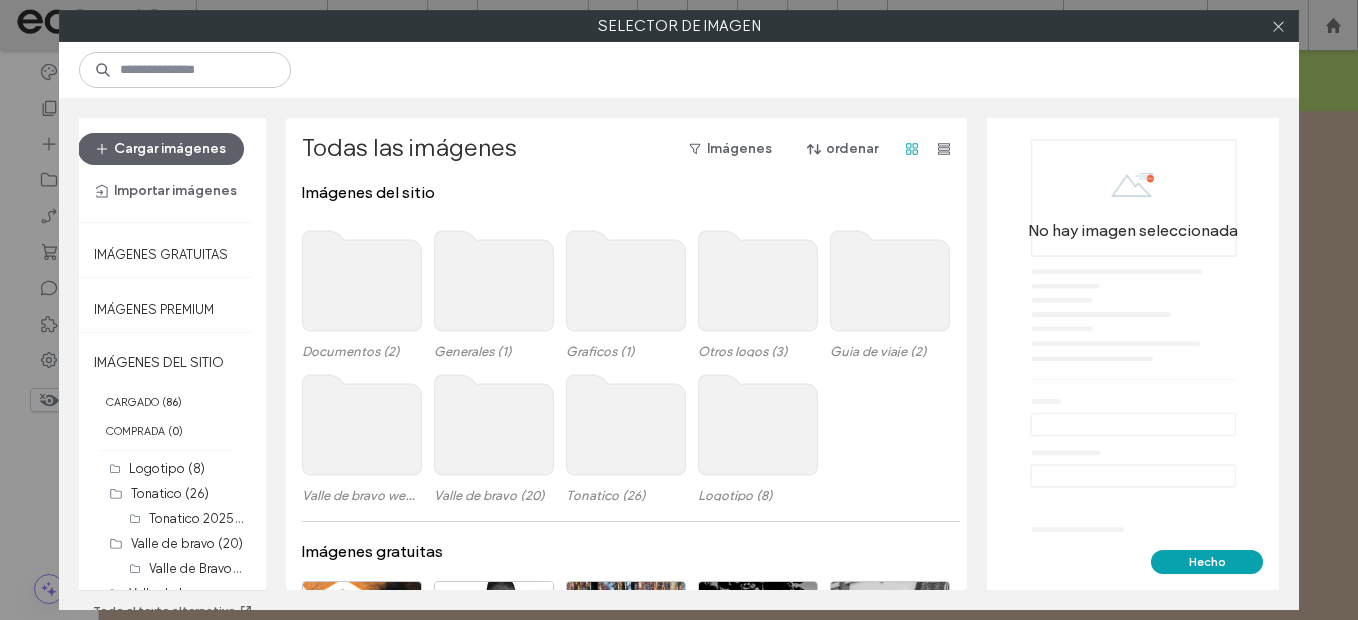 click 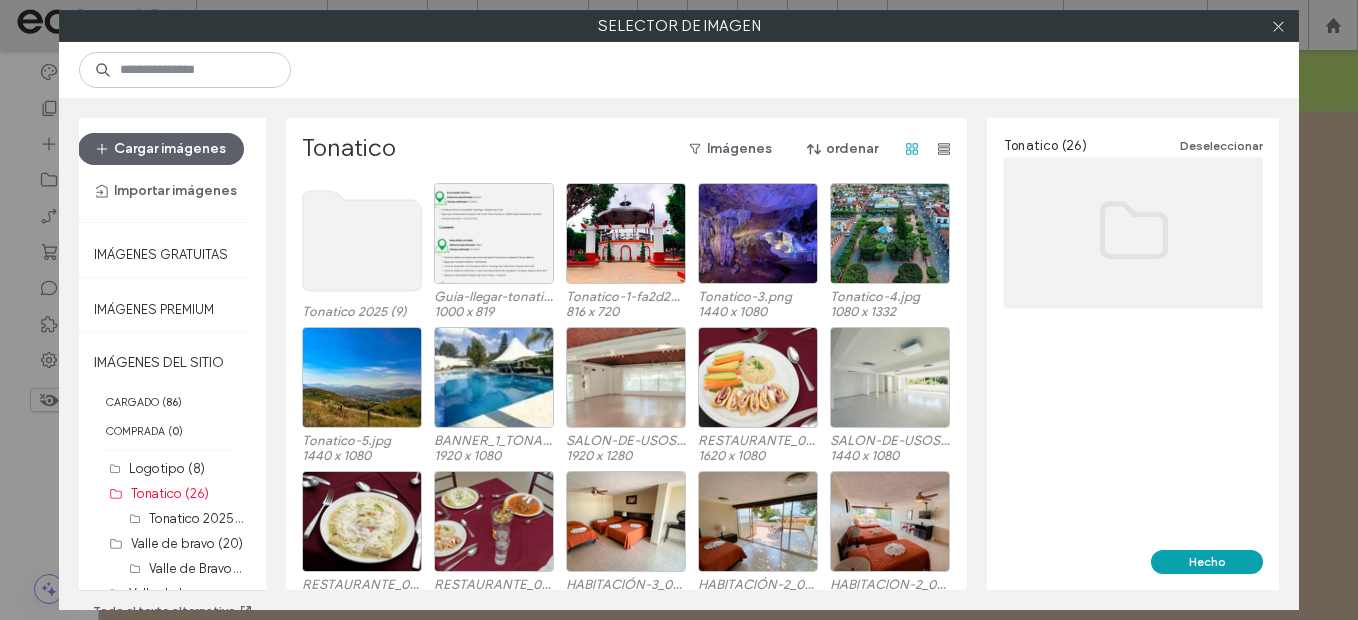 click 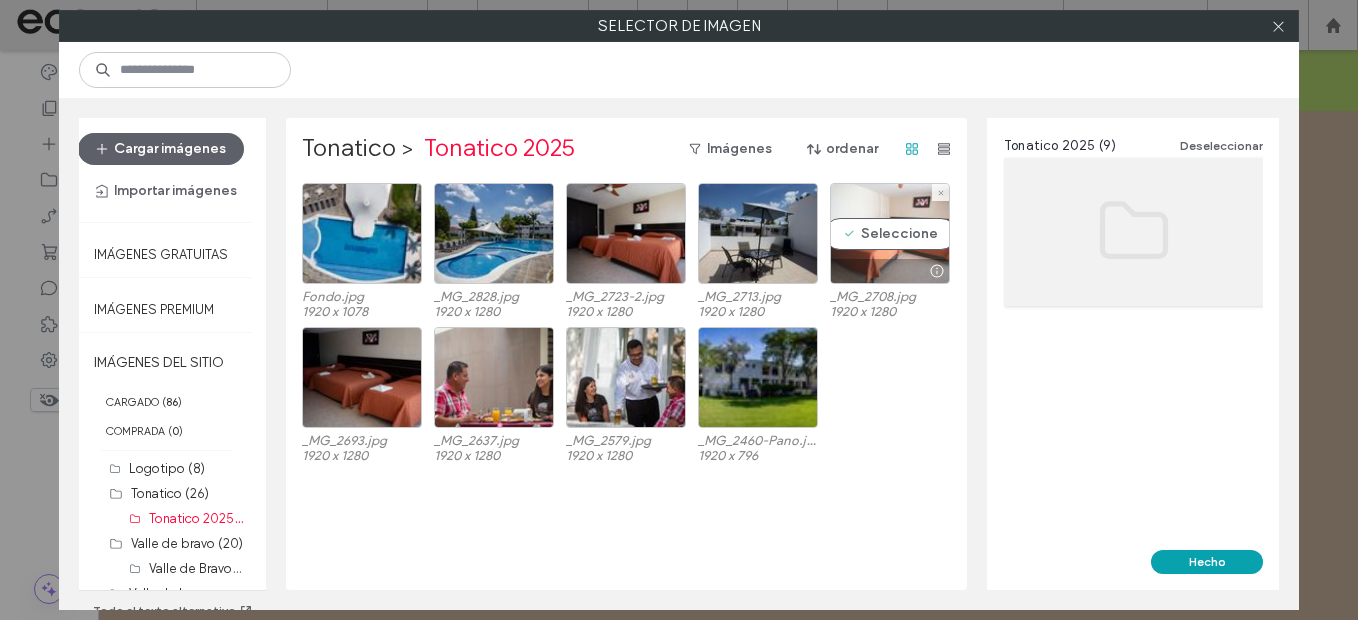 click on "Seleccione" at bounding box center [890, 233] 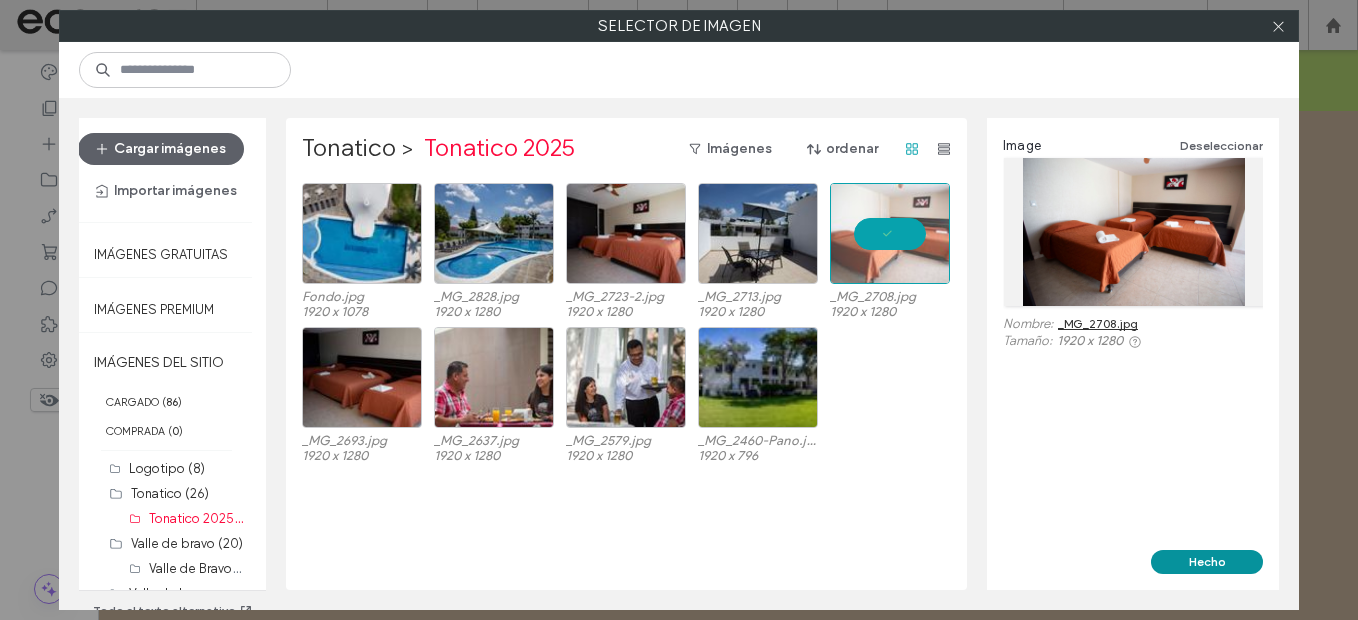 click on "Hecho" at bounding box center [1207, 562] 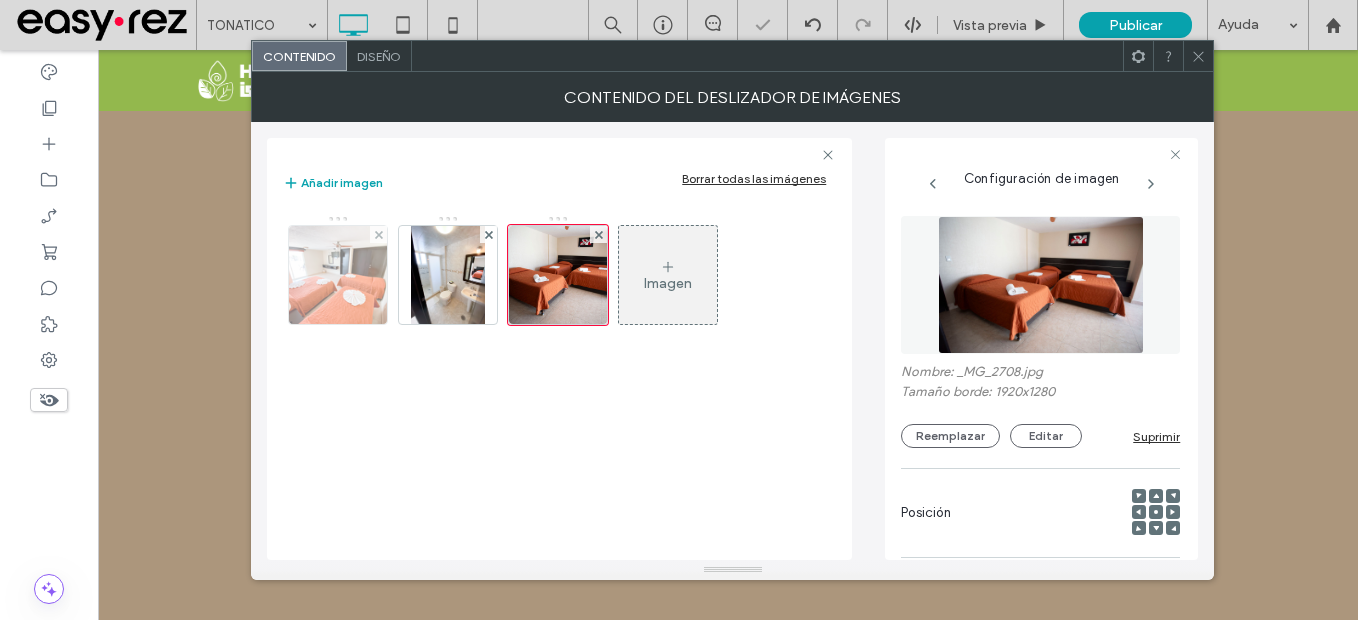 click at bounding box center [338, 275] 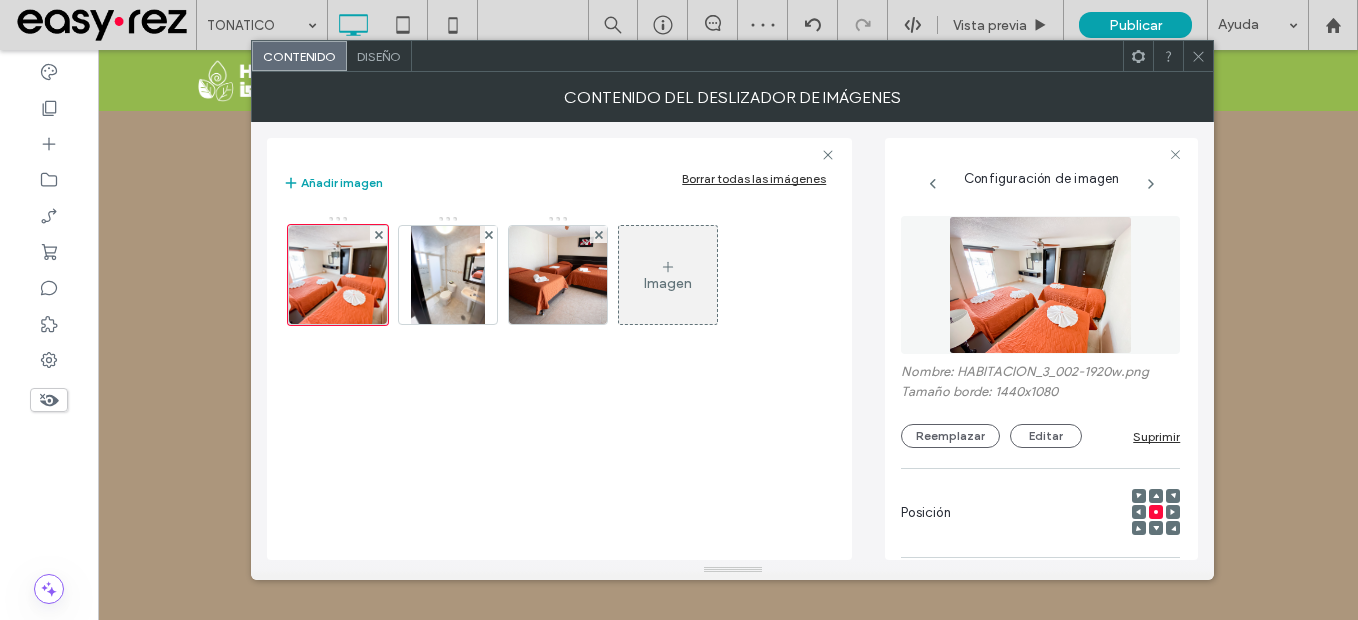 click 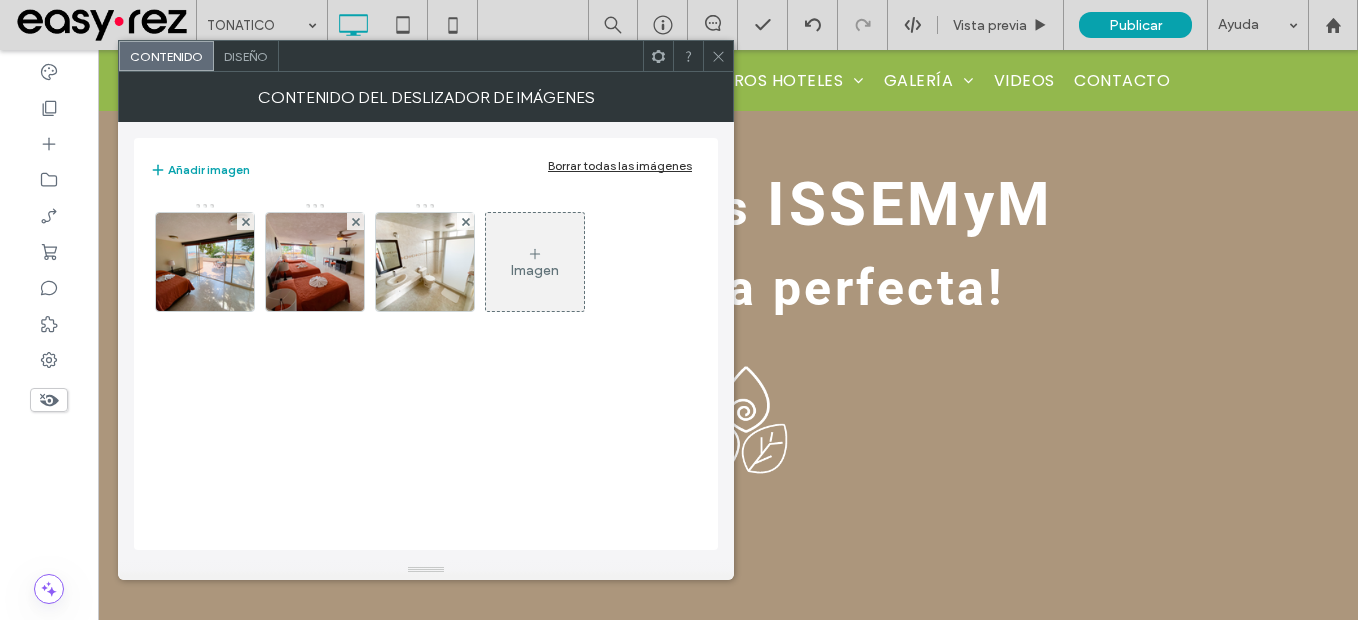 click 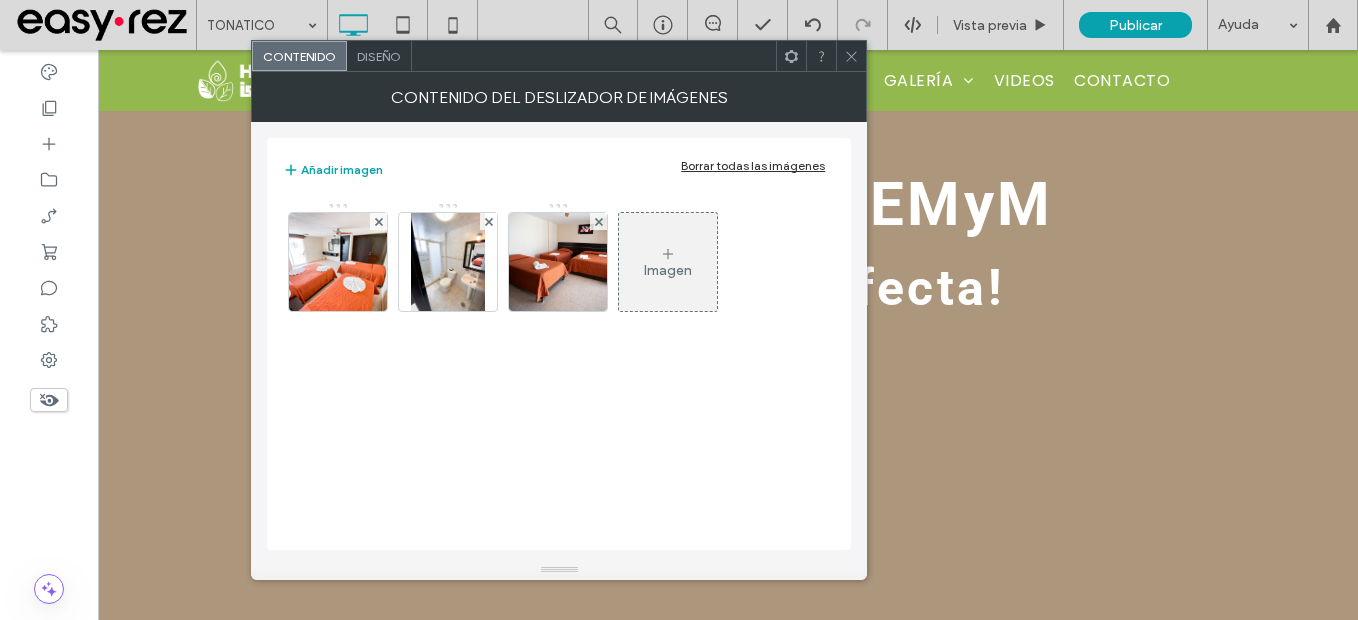 click at bounding box center [851, 56] 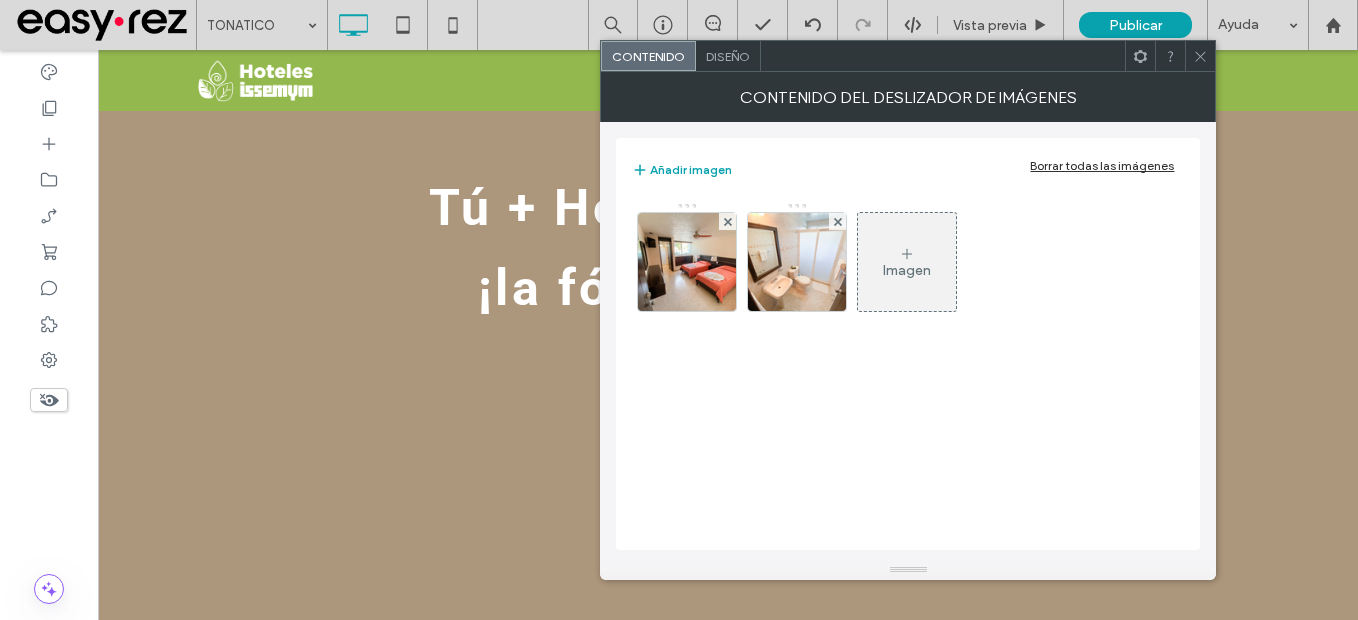 click on "Imagen" at bounding box center (907, 270) 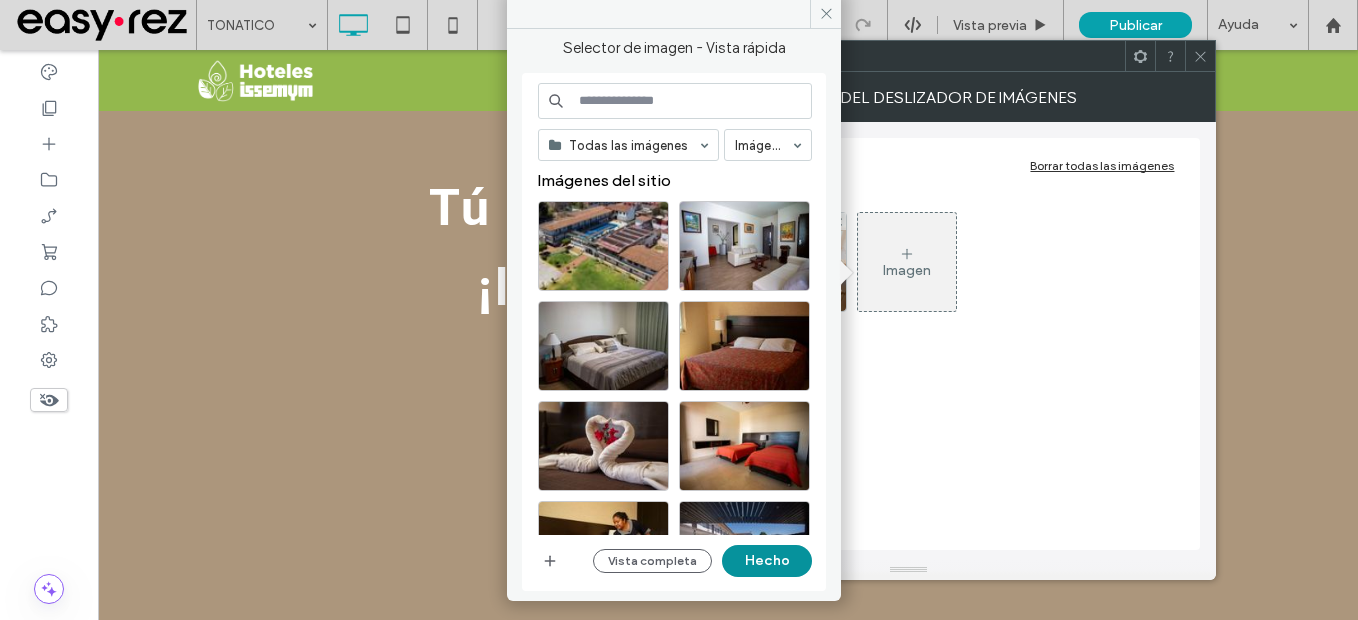 click on "Hecho" at bounding box center (767, 561) 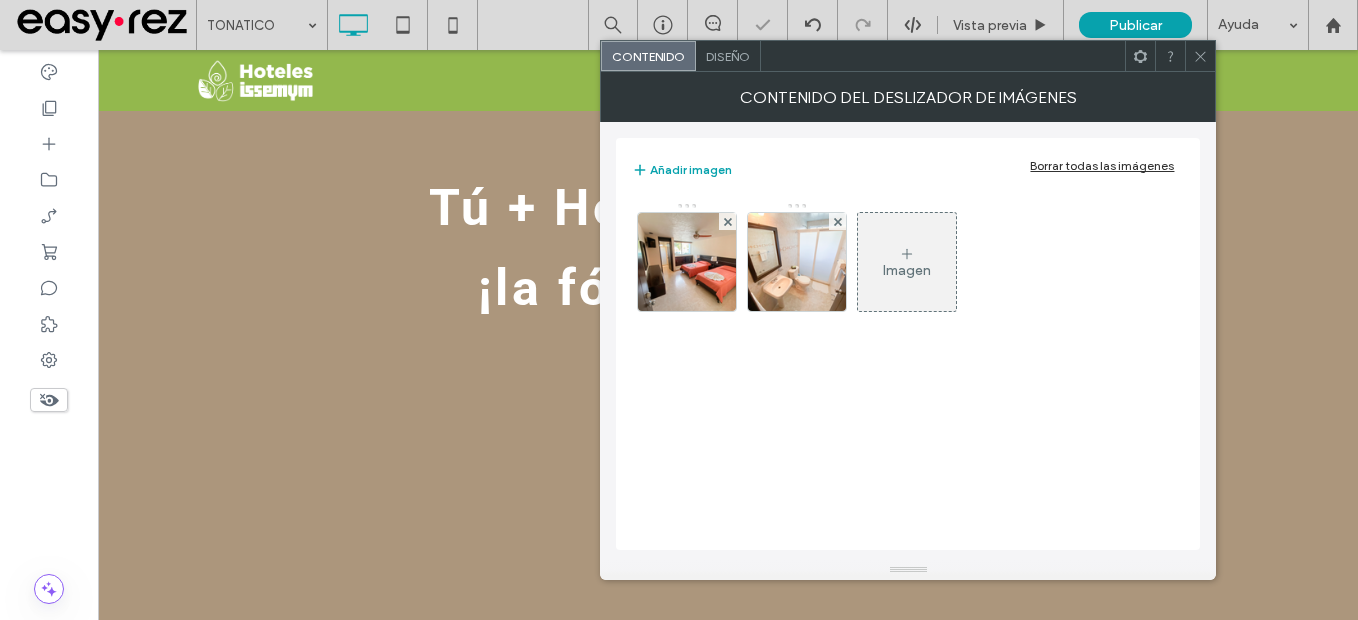 click on "Imagen" at bounding box center [907, 262] 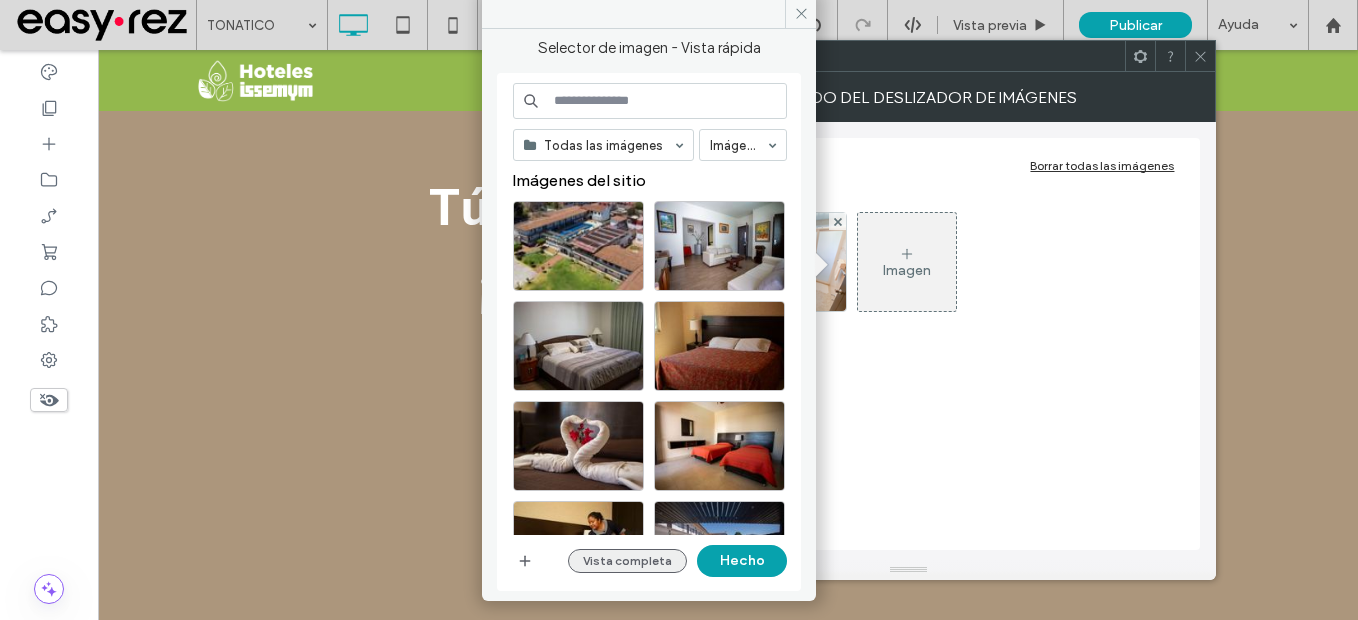 click on "Vista completa" at bounding box center [627, 561] 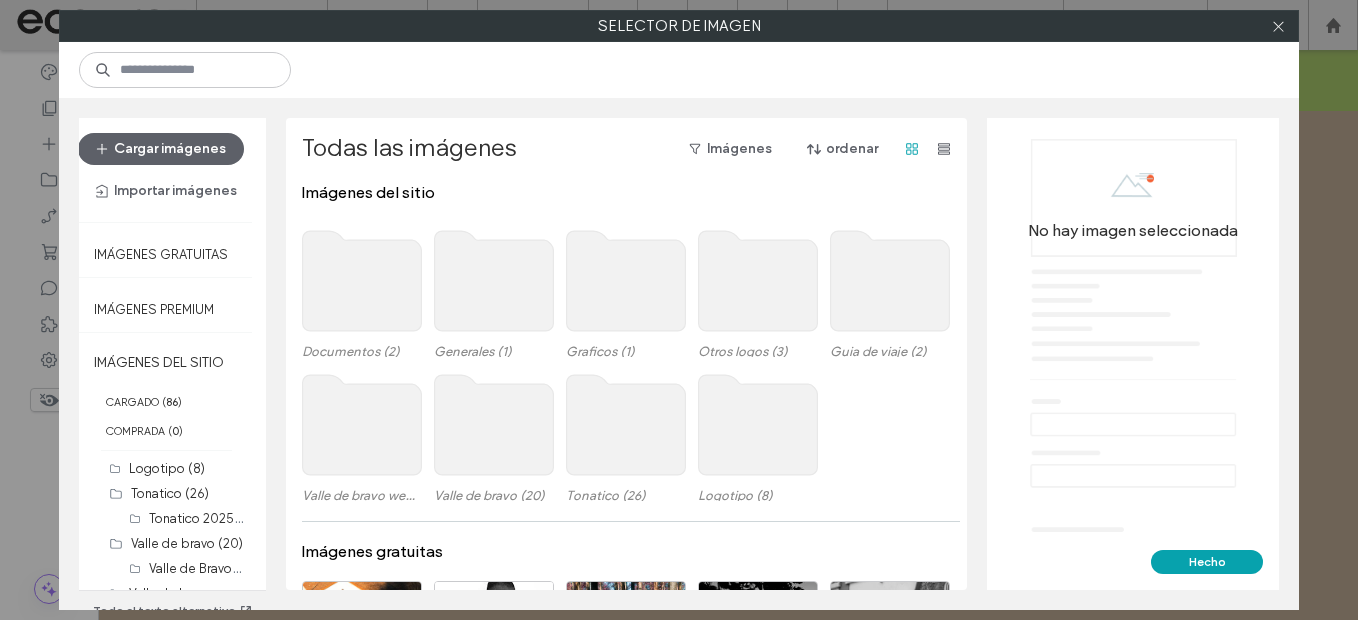 click 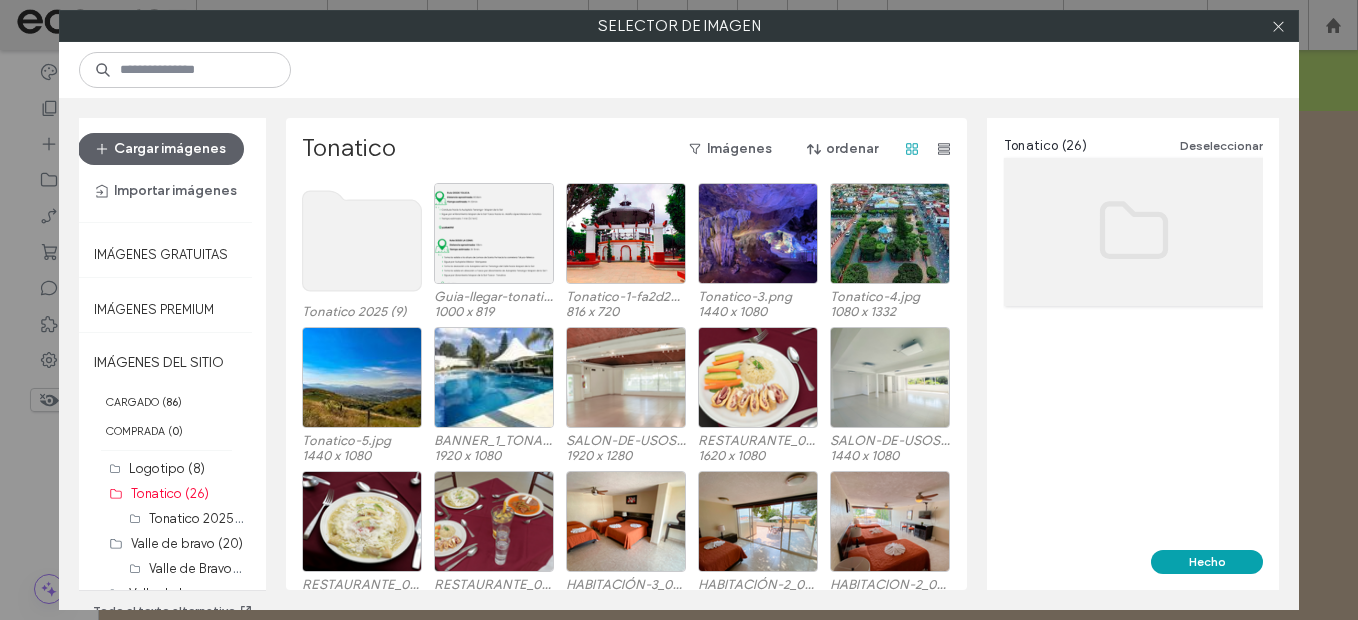 click 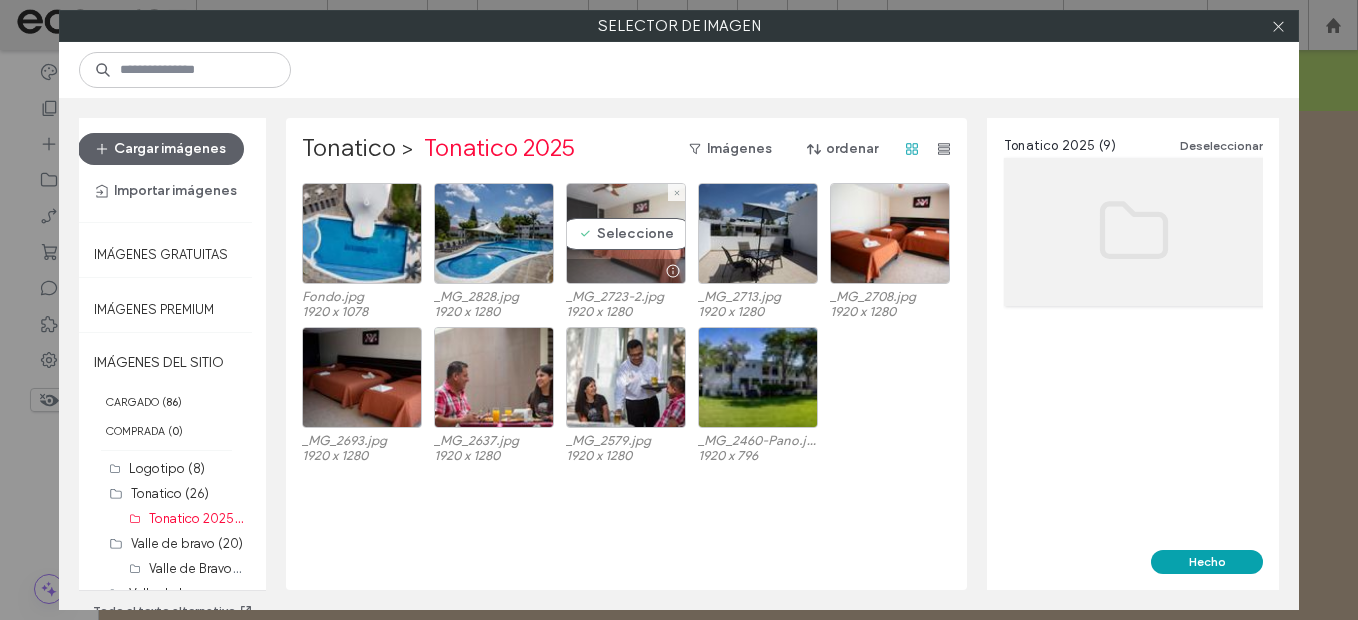 click on "Seleccione" at bounding box center [626, 233] 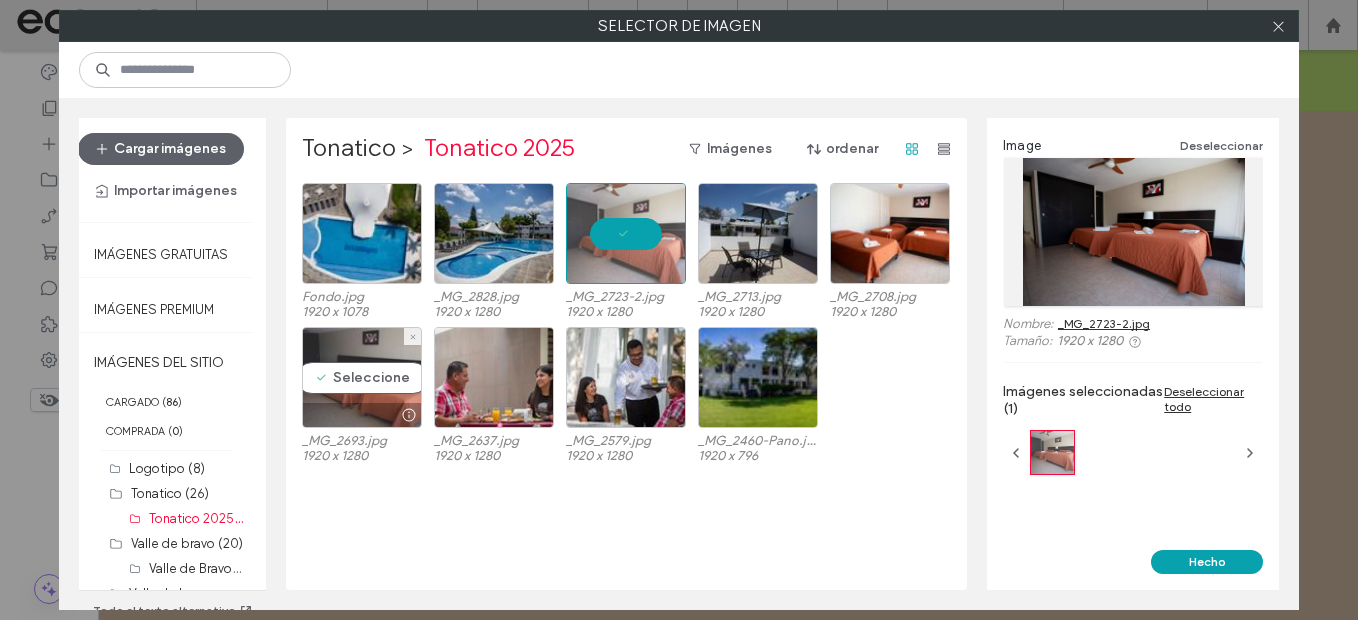 click on "Seleccione" at bounding box center [362, 377] 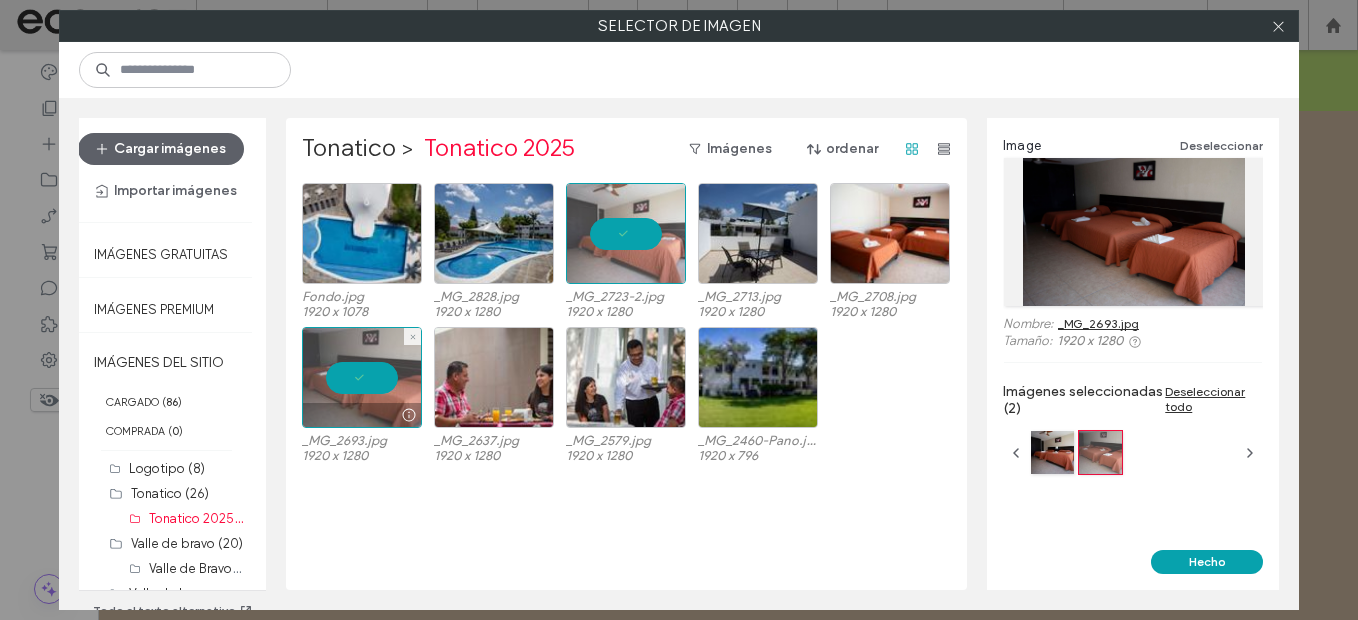 click at bounding box center (362, 377) 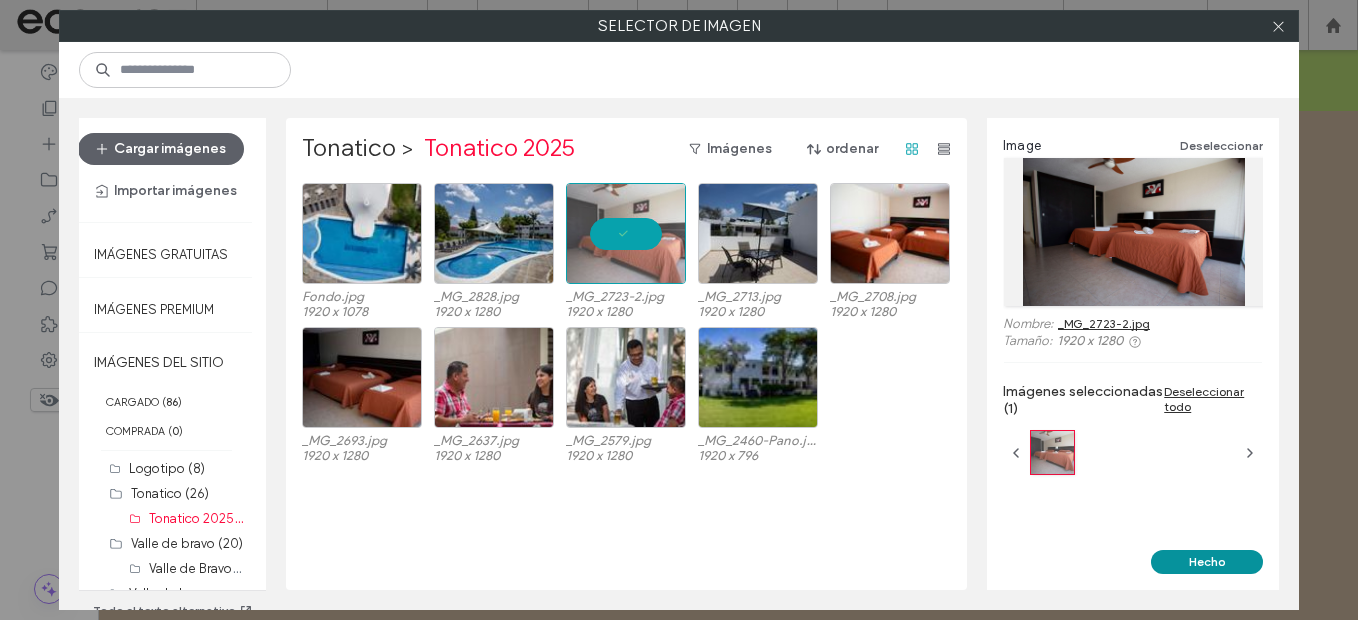 click on "Hecho" at bounding box center (1207, 562) 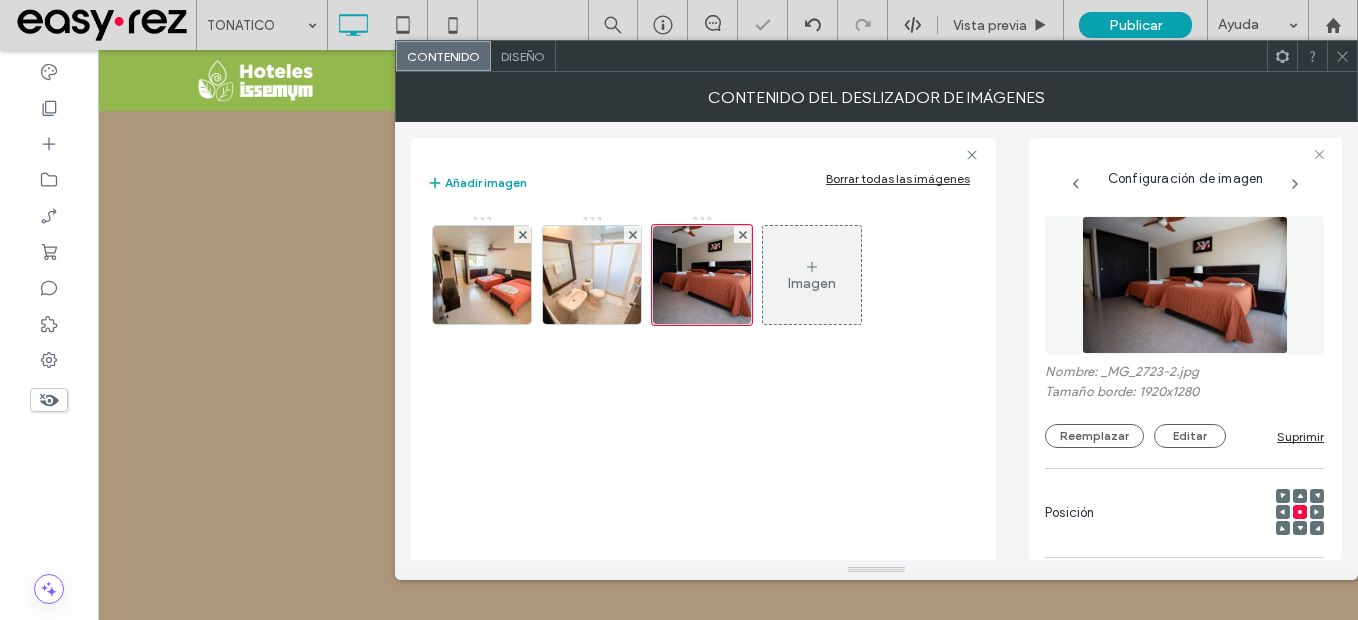 click 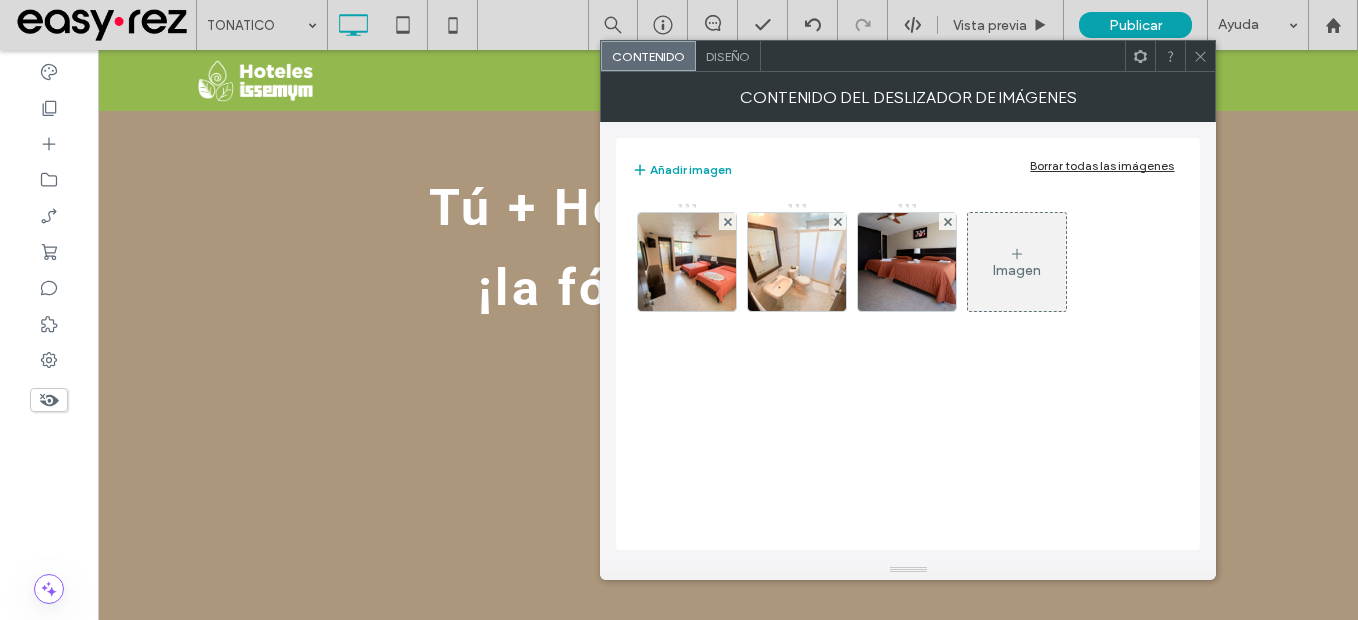 click on "Borrar todas las imágenes" at bounding box center [1102, 165] 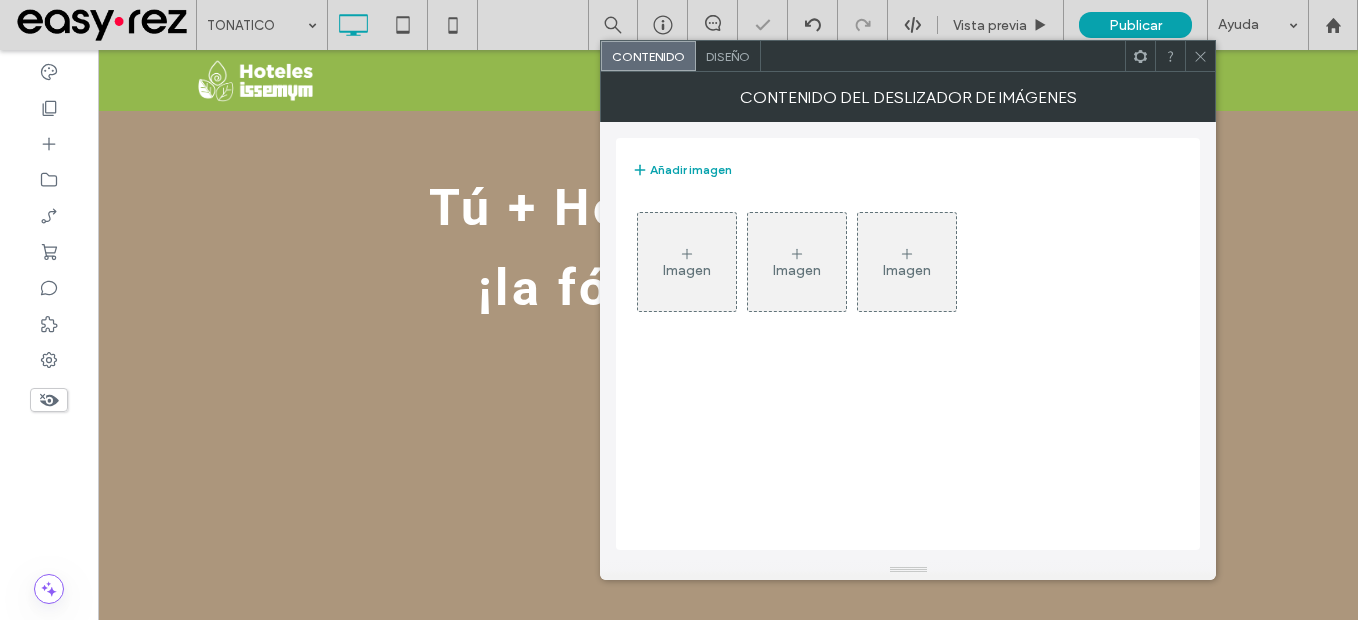 click on "Imagen" at bounding box center [687, 270] 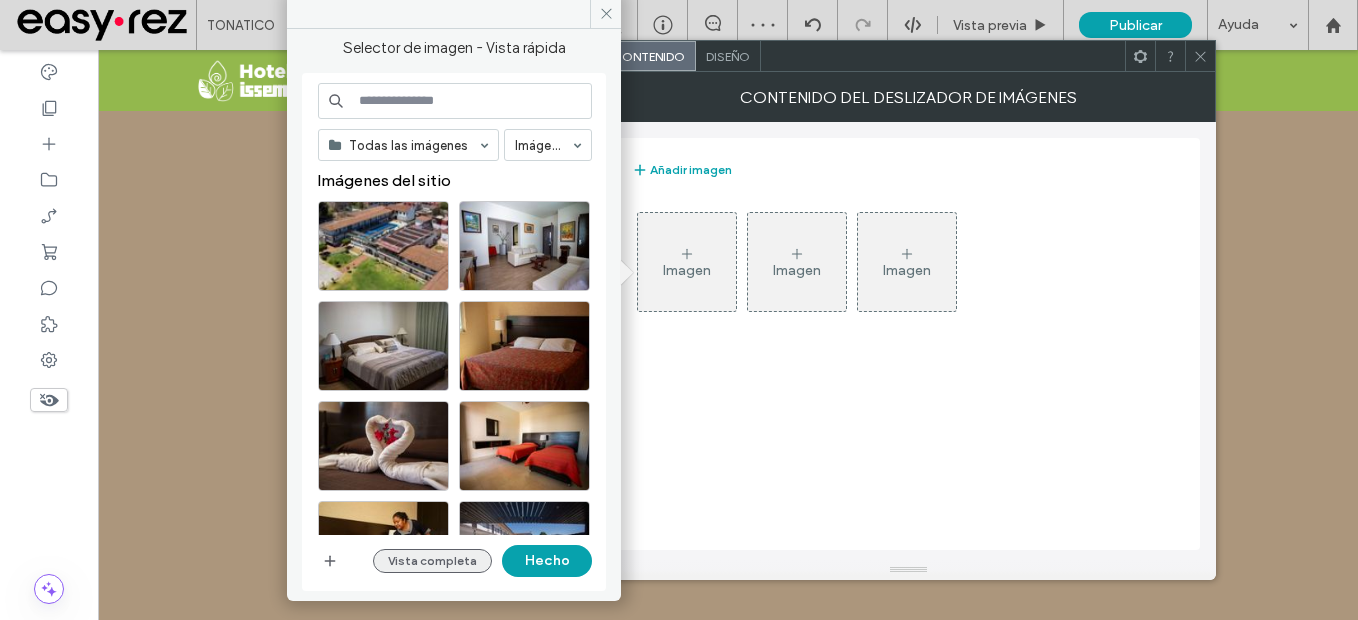 click on "Vista completa" at bounding box center [432, 561] 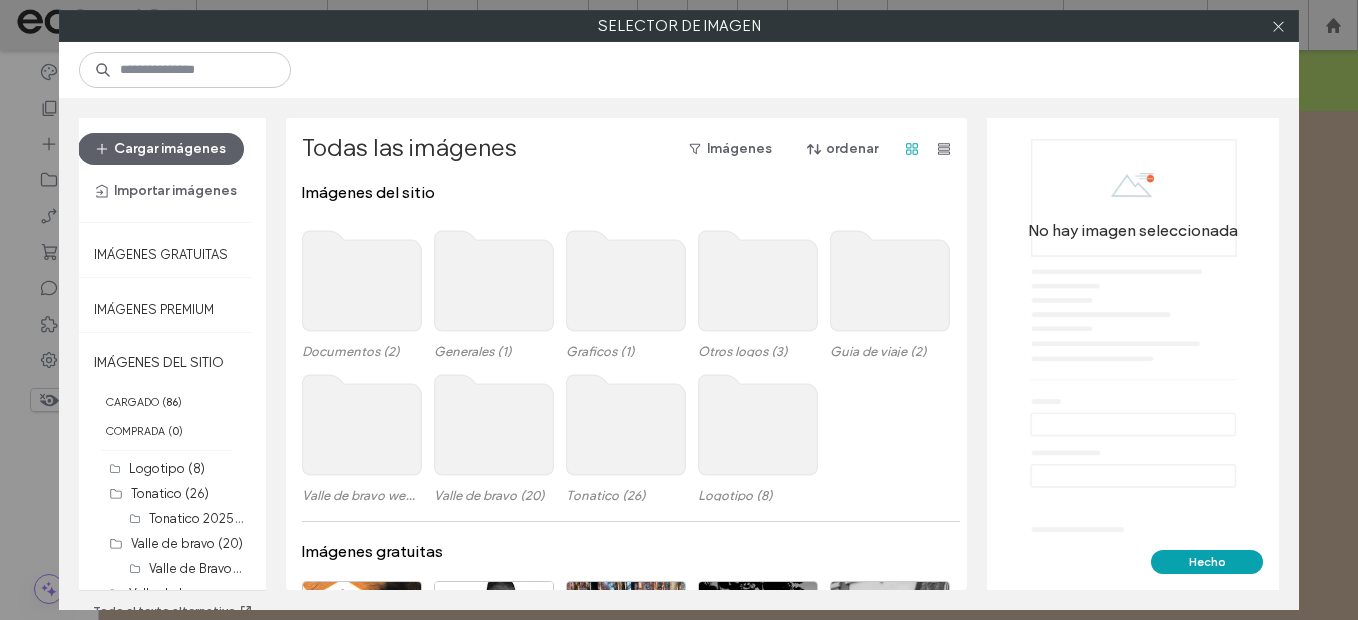 click 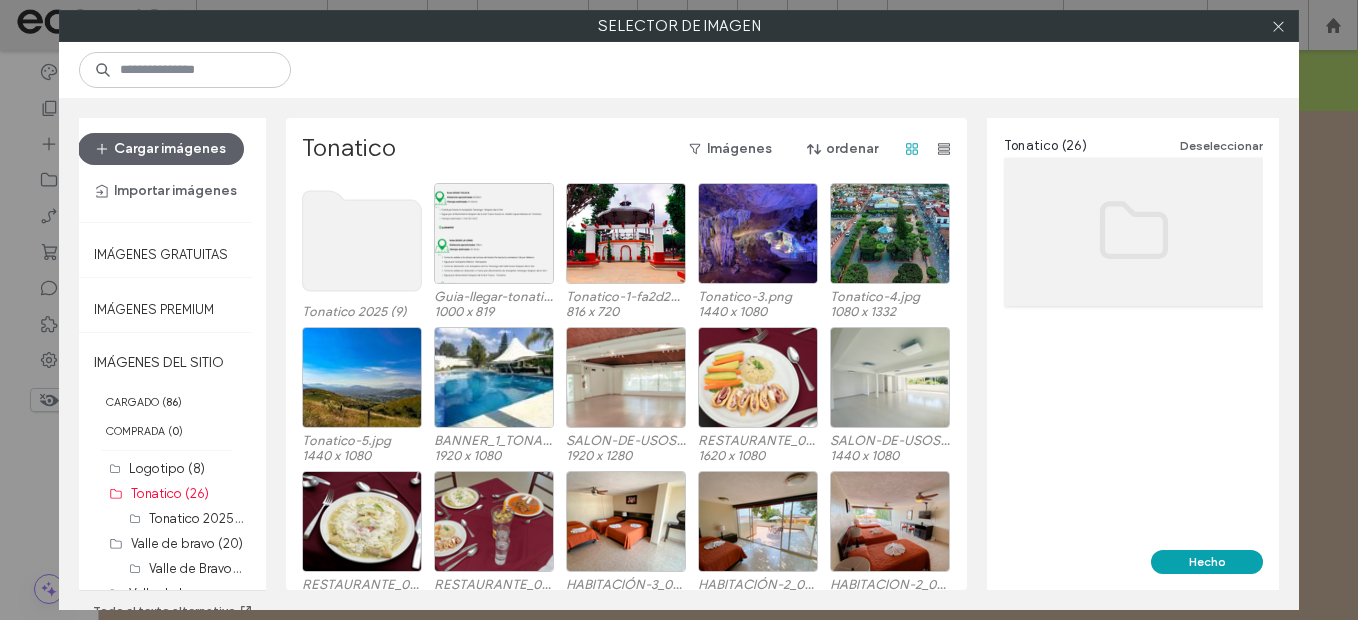 click 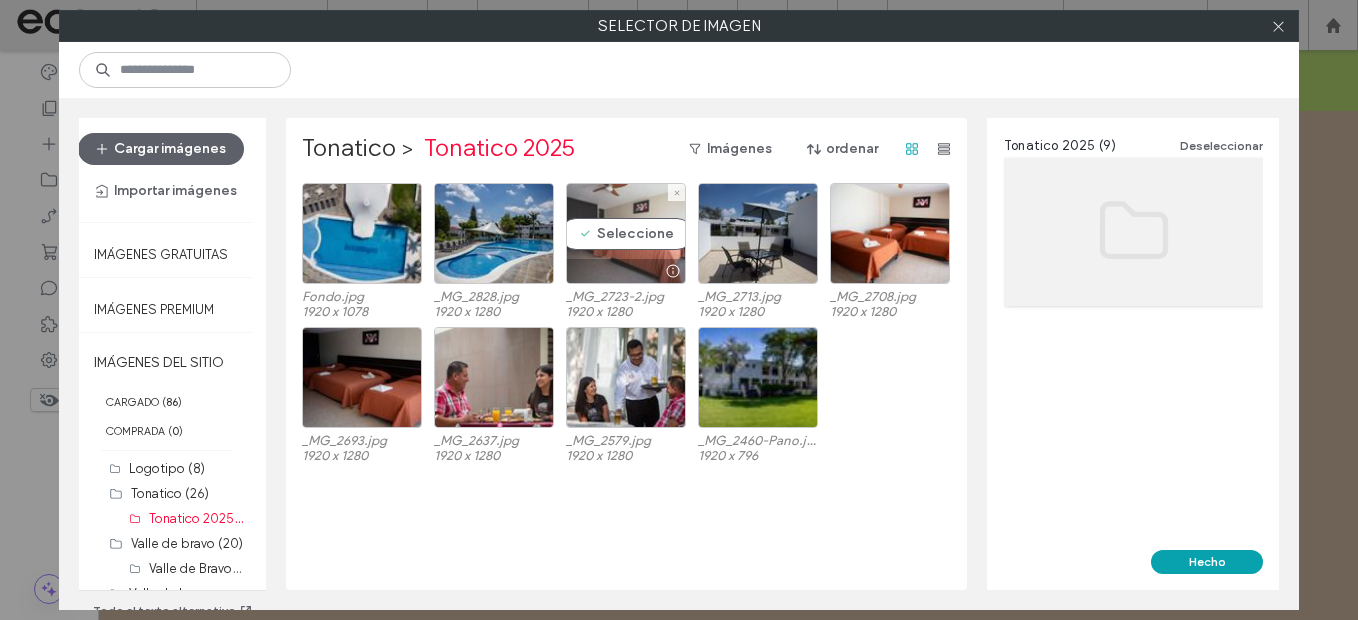click on "Seleccione" at bounding box center (626, 233) 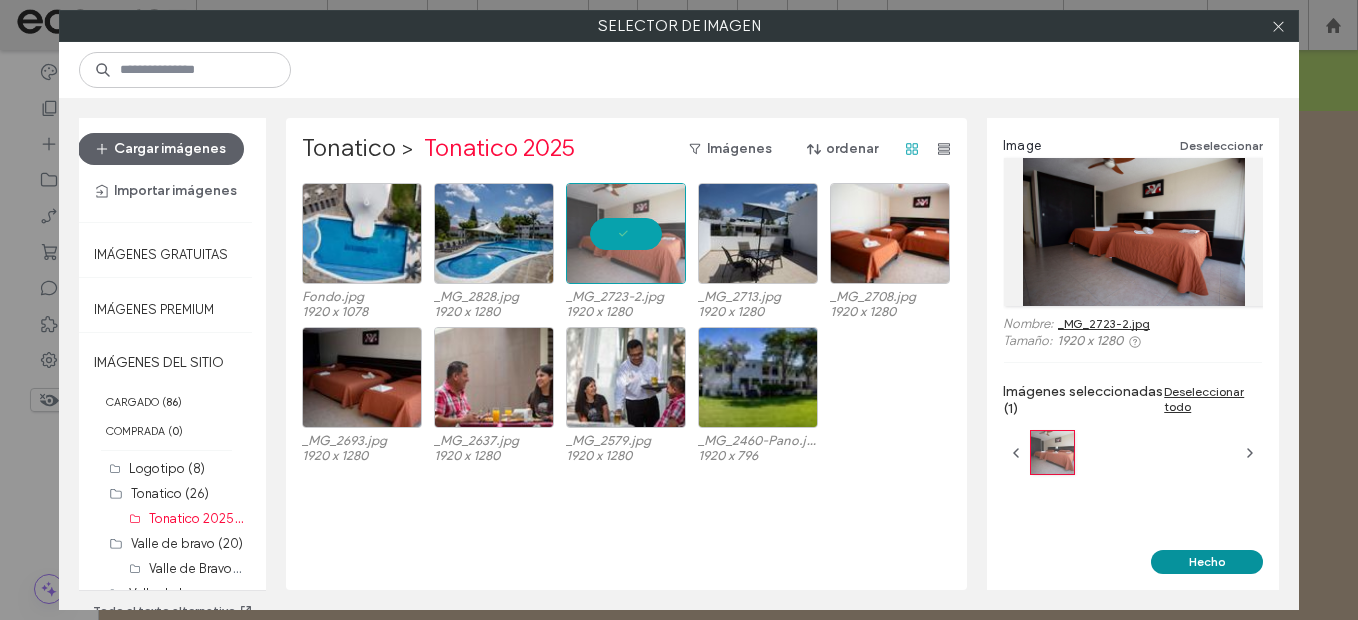 click on "Hecho" at bounding box center (1207, 562) 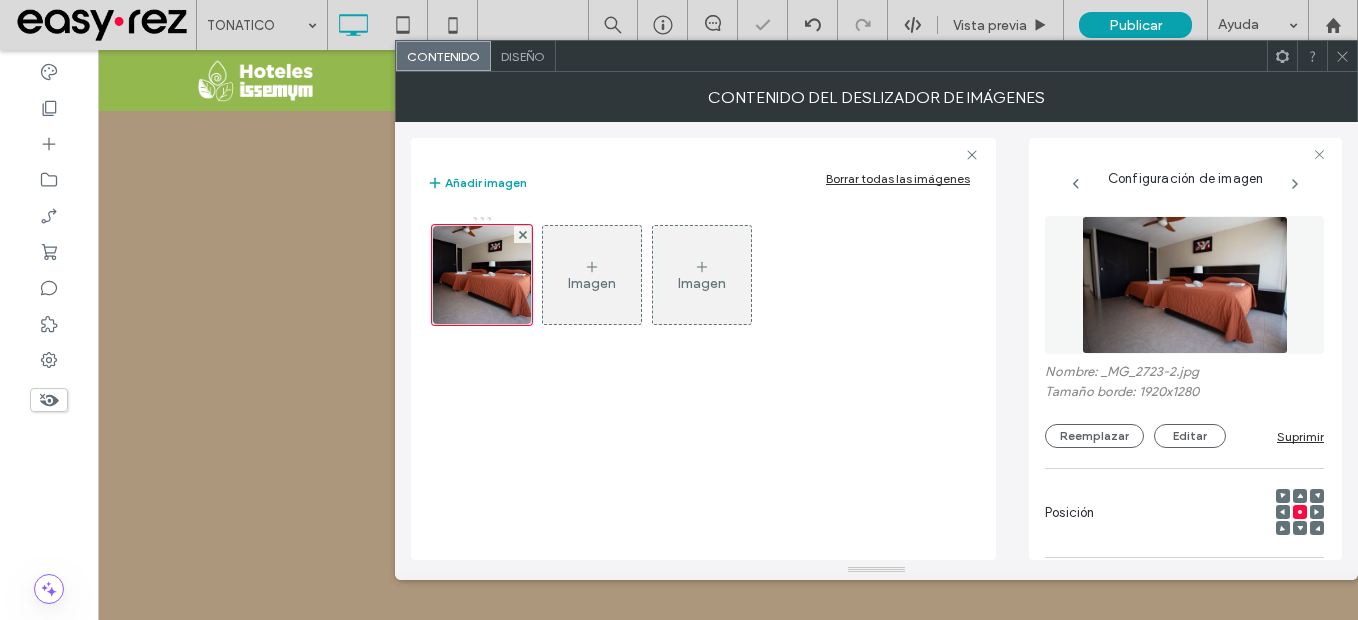 click 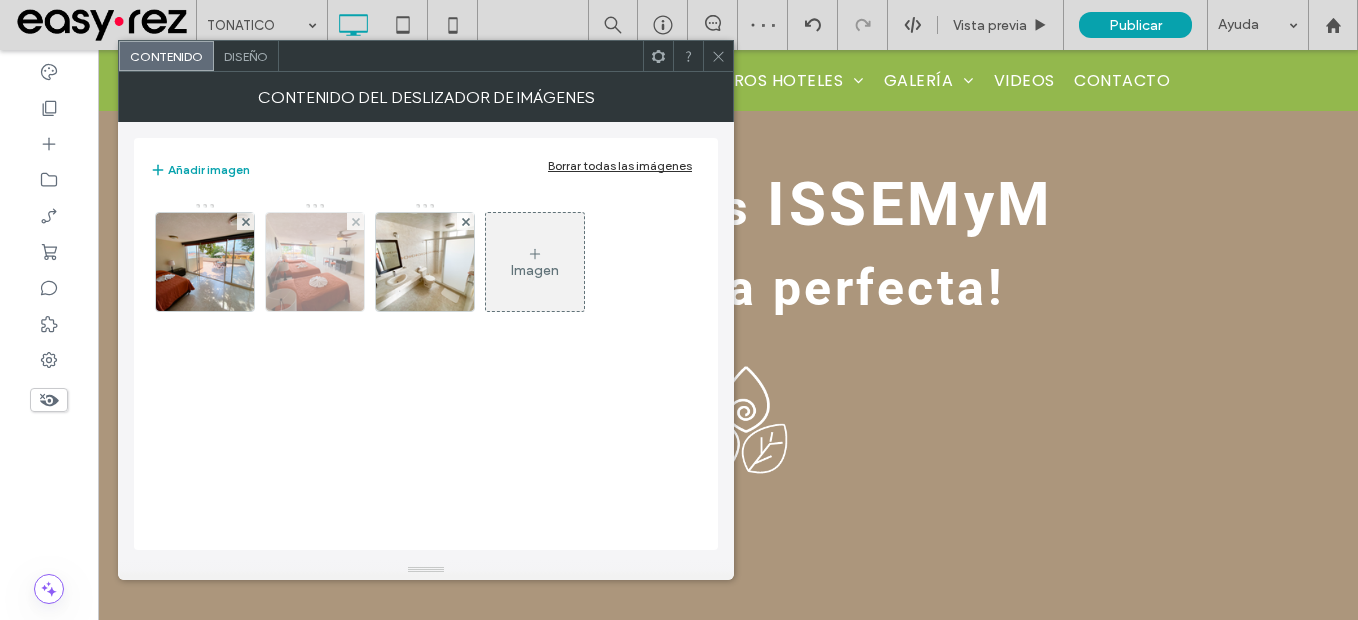 click at bounding box center (315, 262) 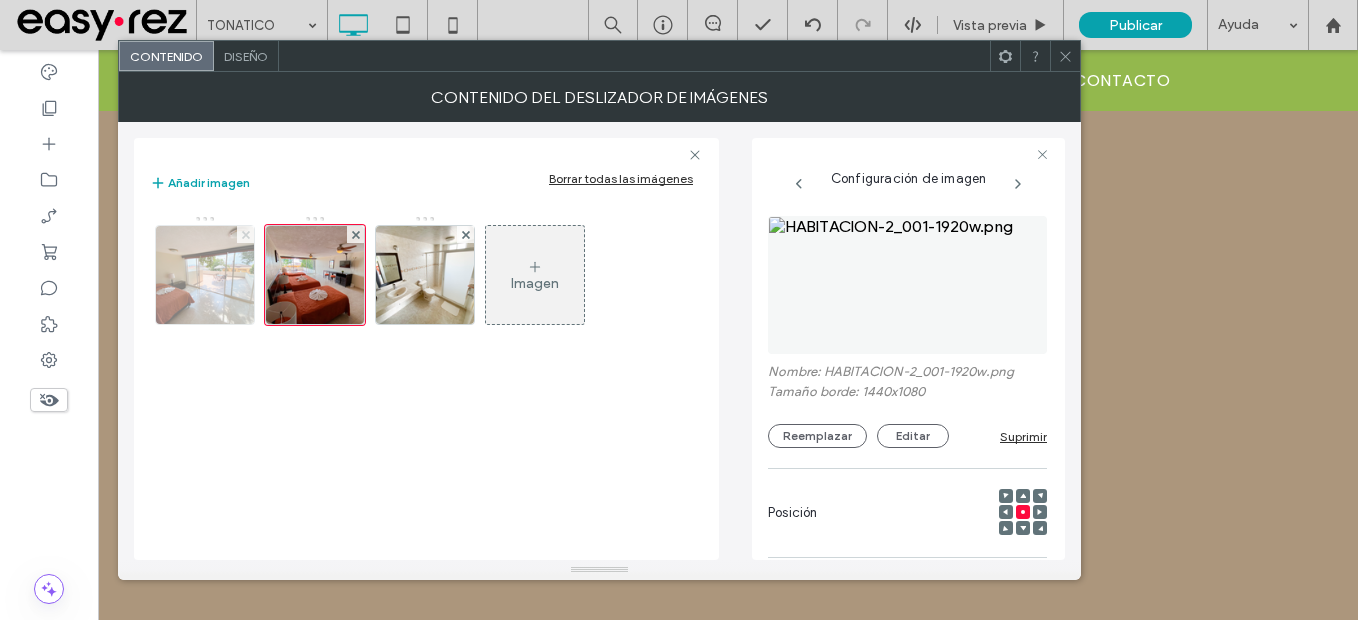 click 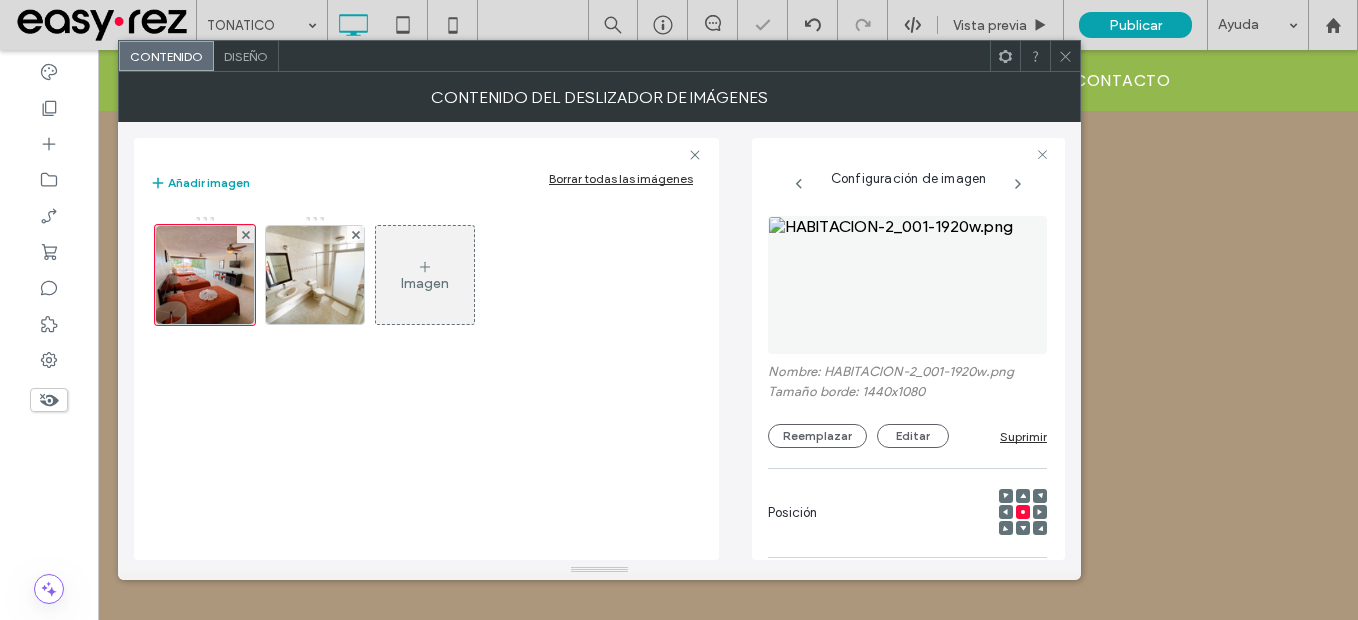 click 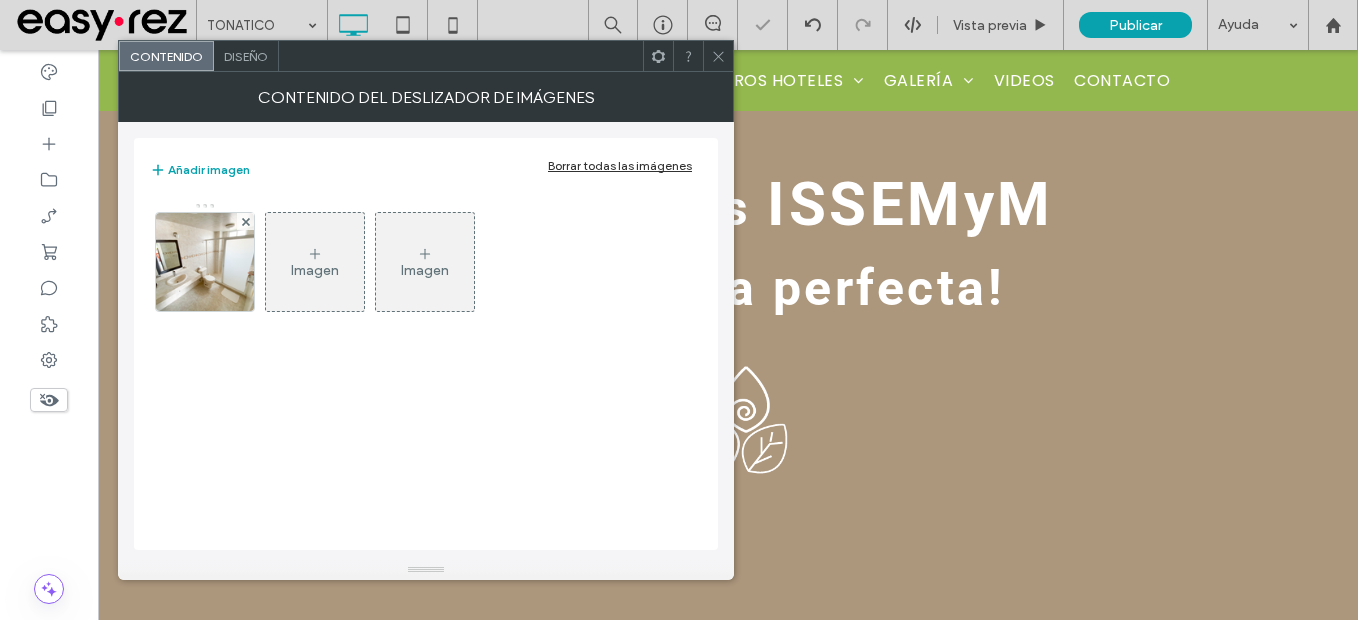 click at bounding box center (205, 262) 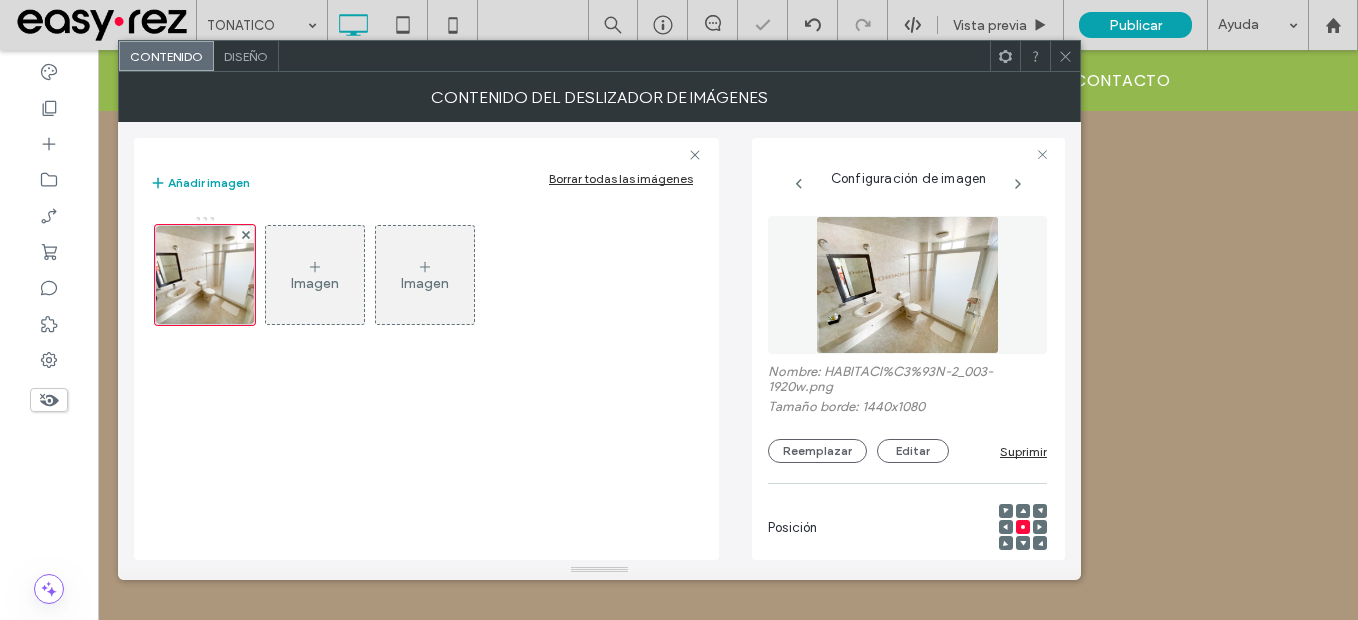 click 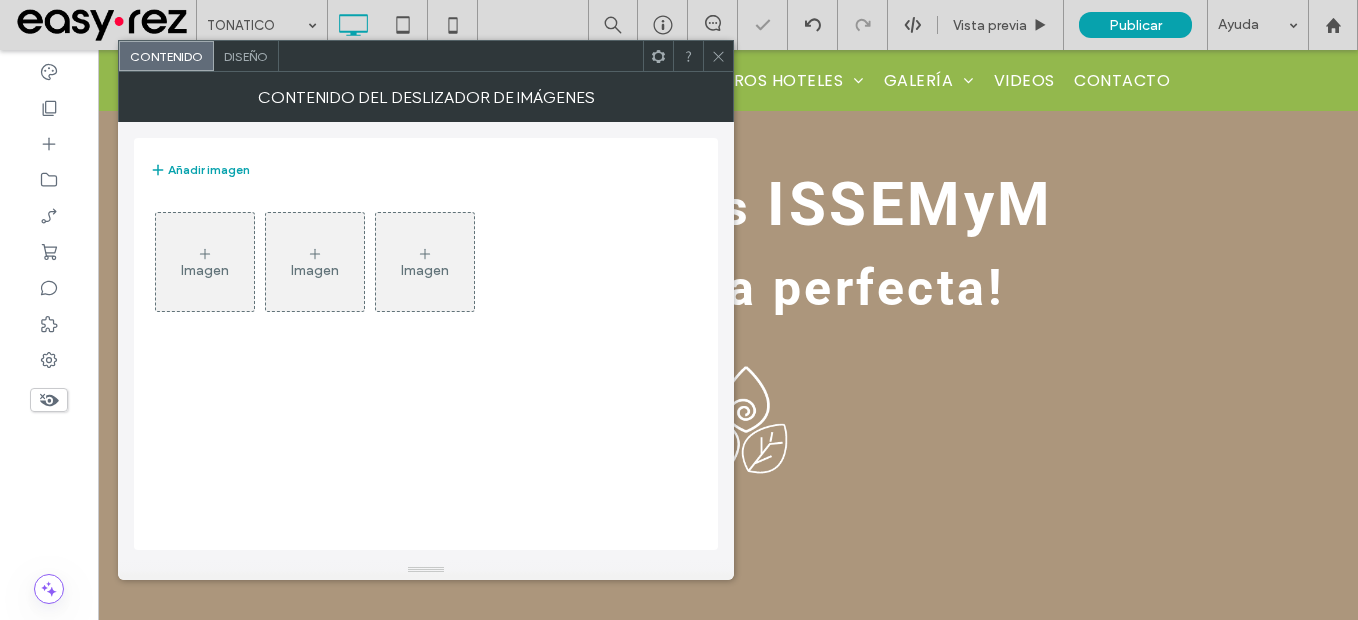 click on "Imagen" at bounding box center [205, 262] 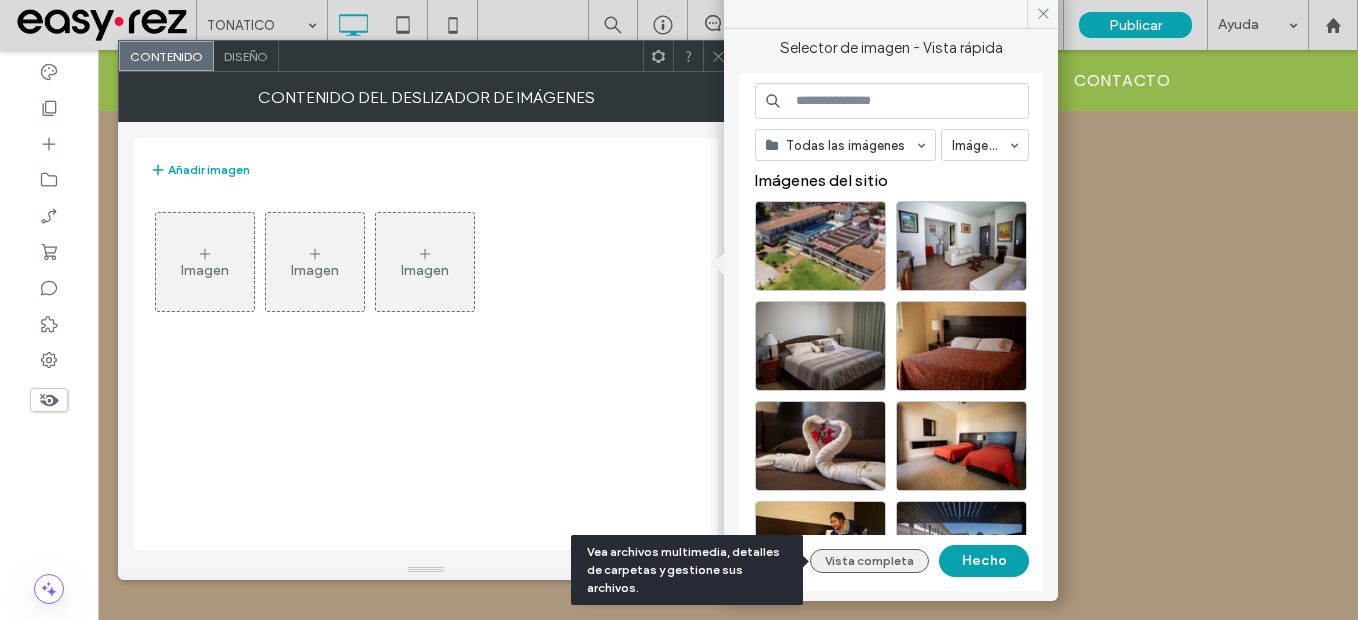click on "Vista completa" at bounding box center (869, 561) 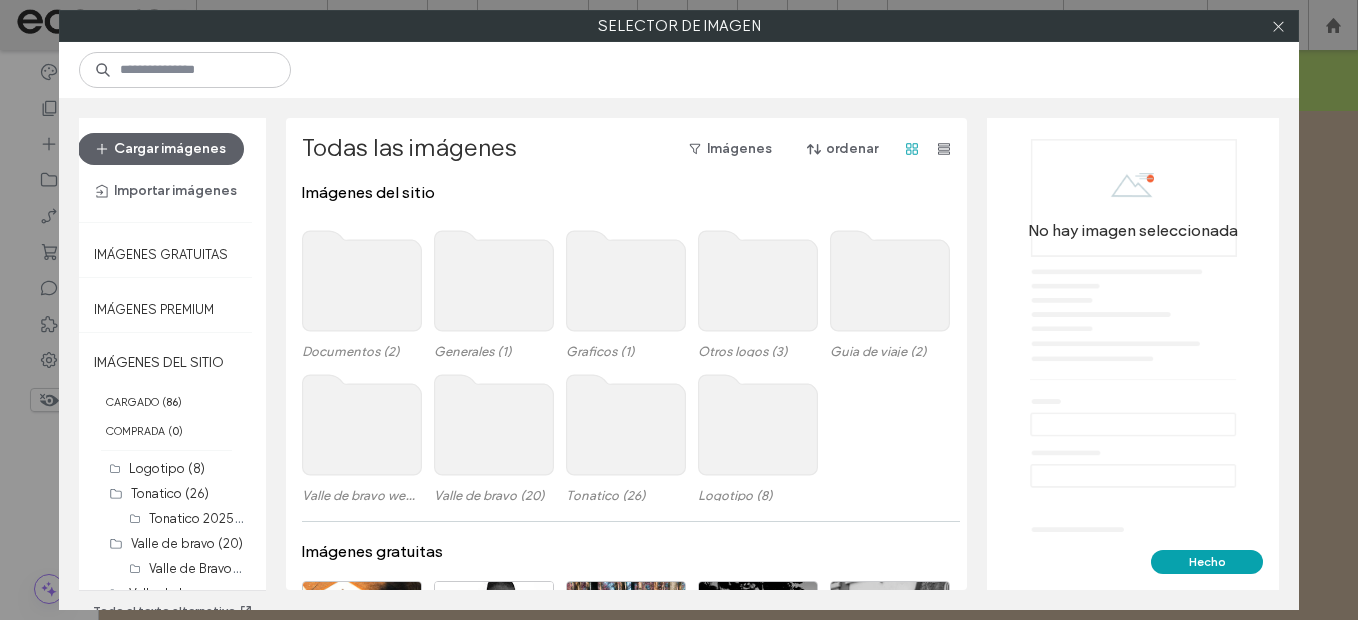 click 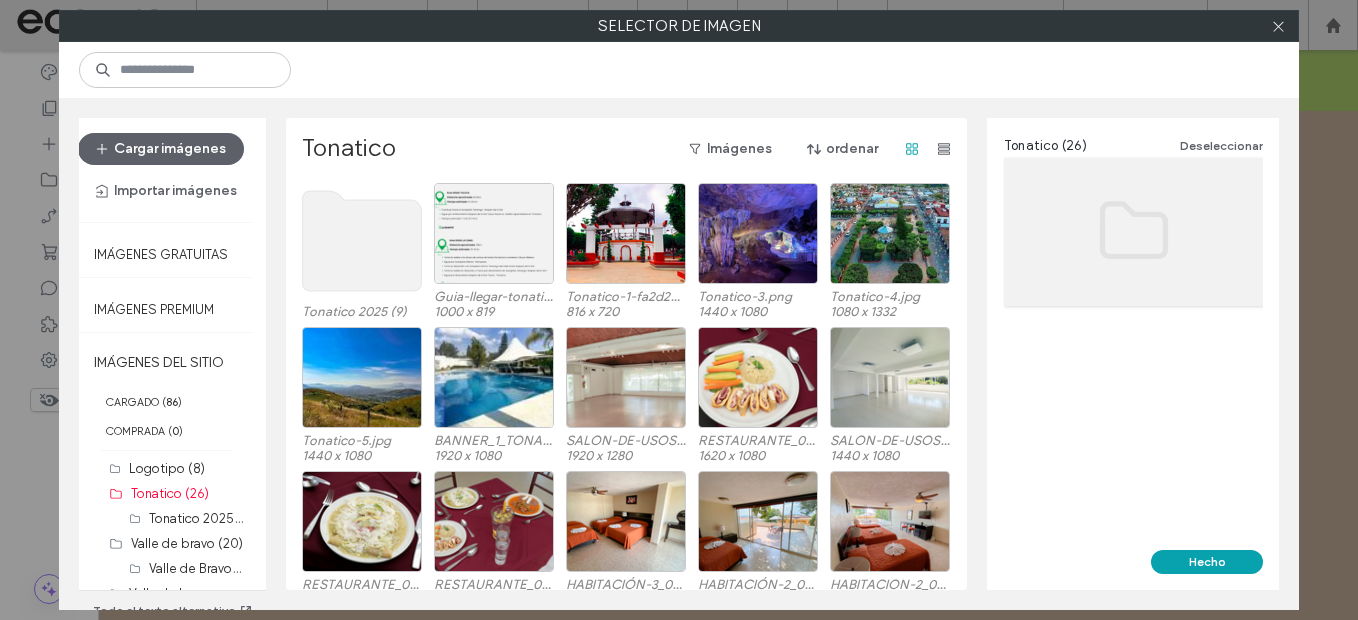 click 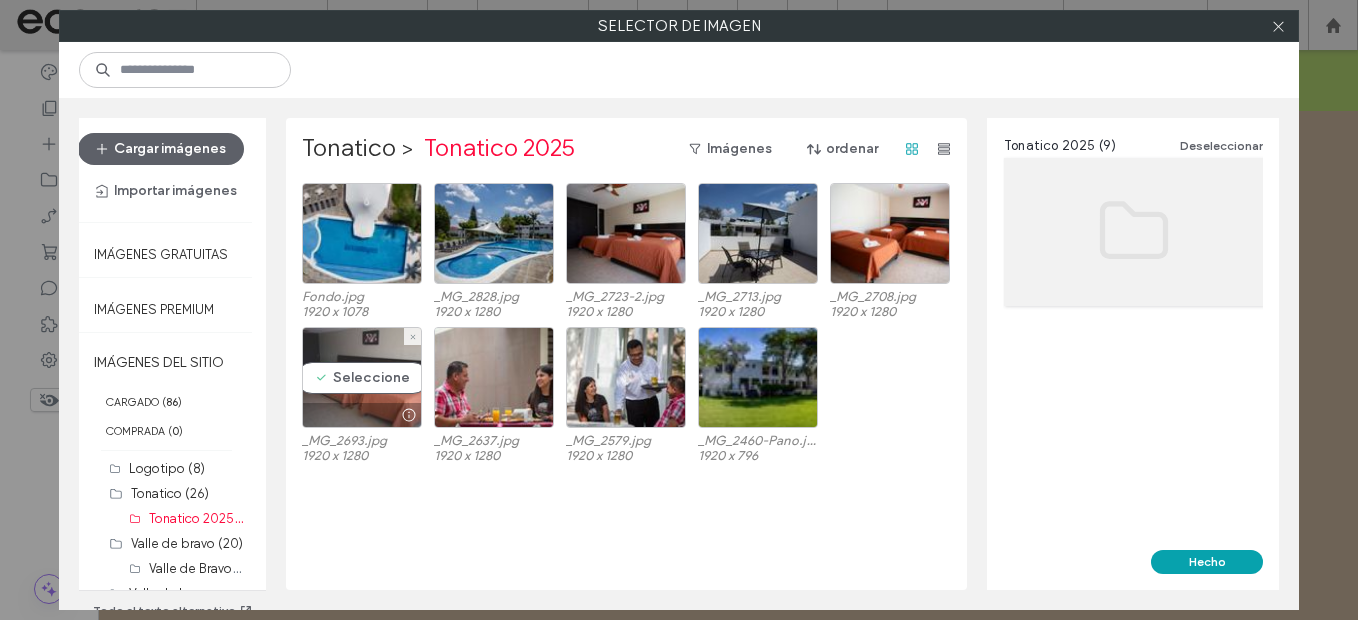 click on "Seleccione" at bounding box center (362, 377) 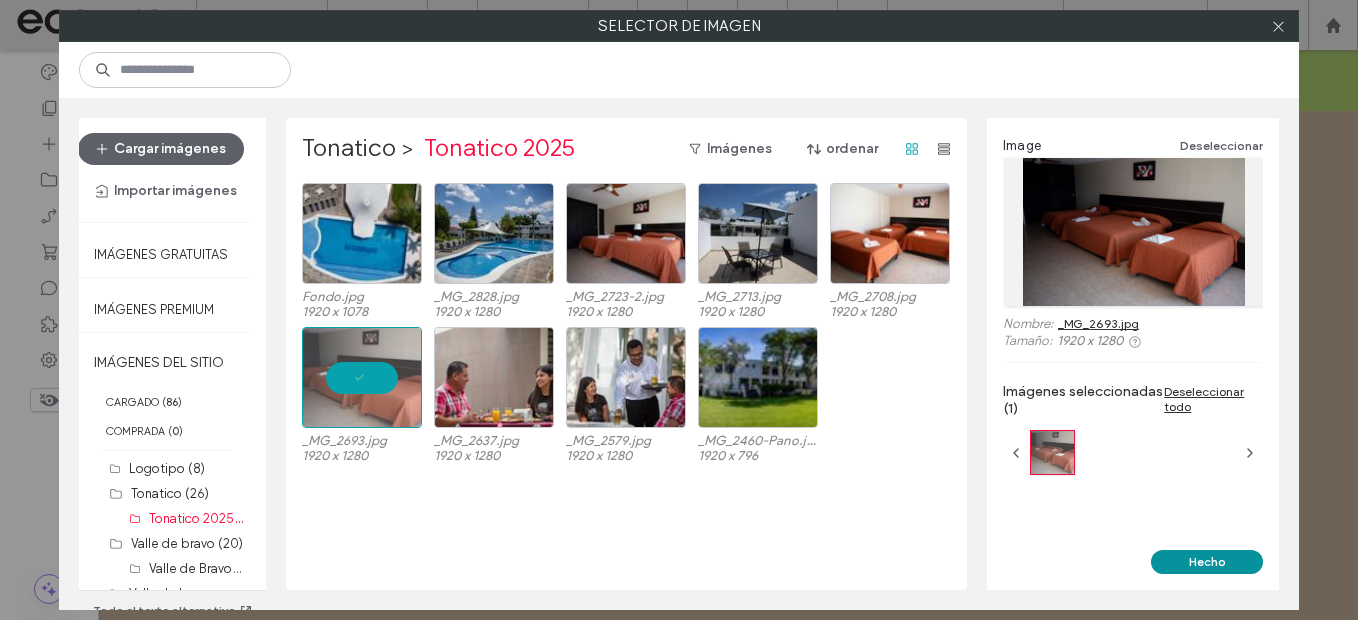 click on "Hecho" at bounding box center [1207, 562] 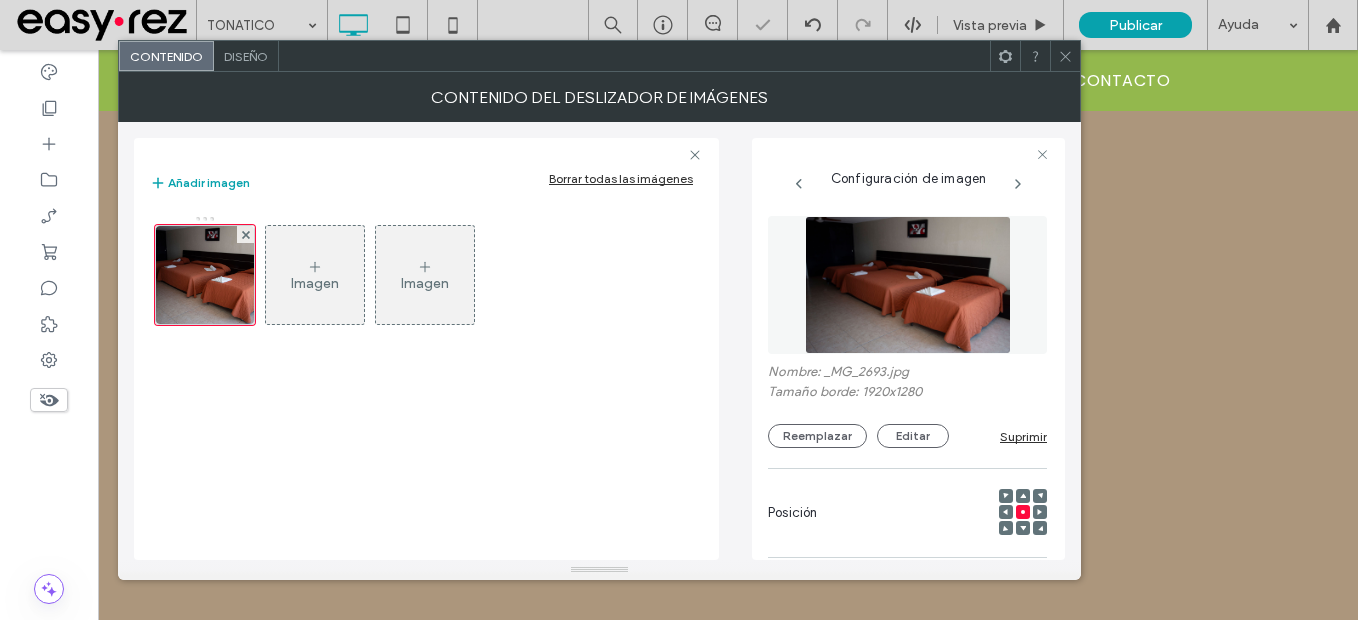 drag, startPoint x: 1067, startPoint y: 48, endPoint x: 889, endPoint y: 176, distance: 219.24416 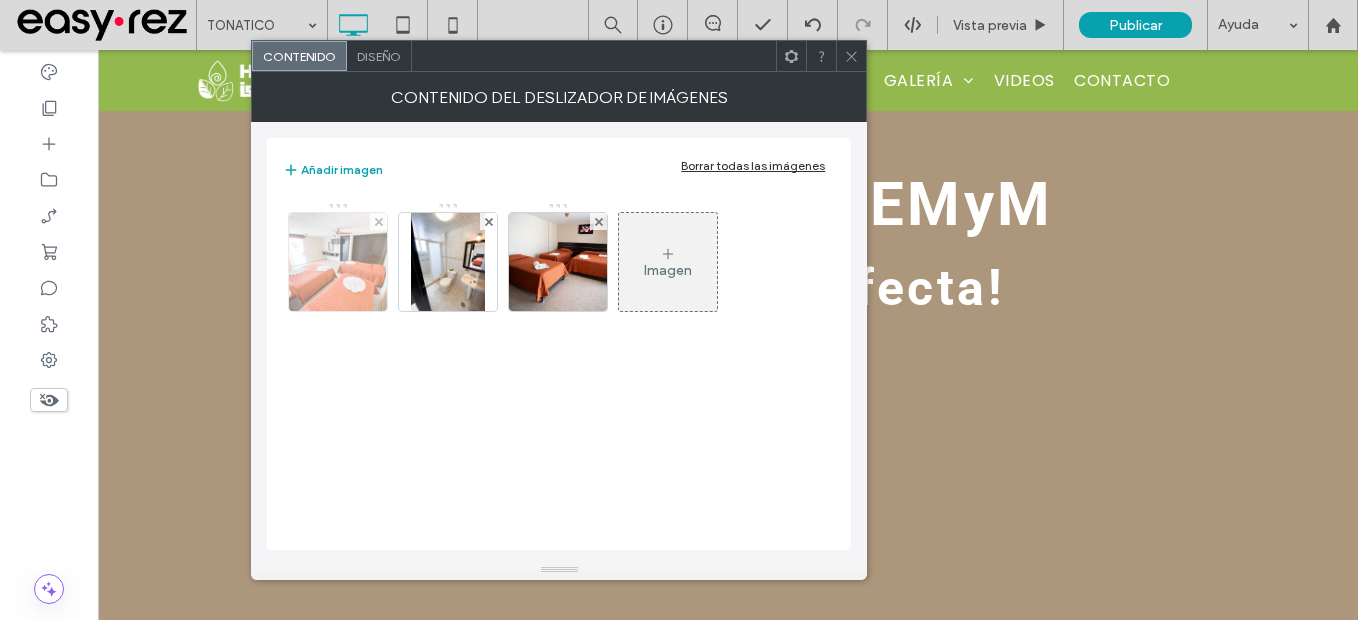 click at bounding box center (378, 221) 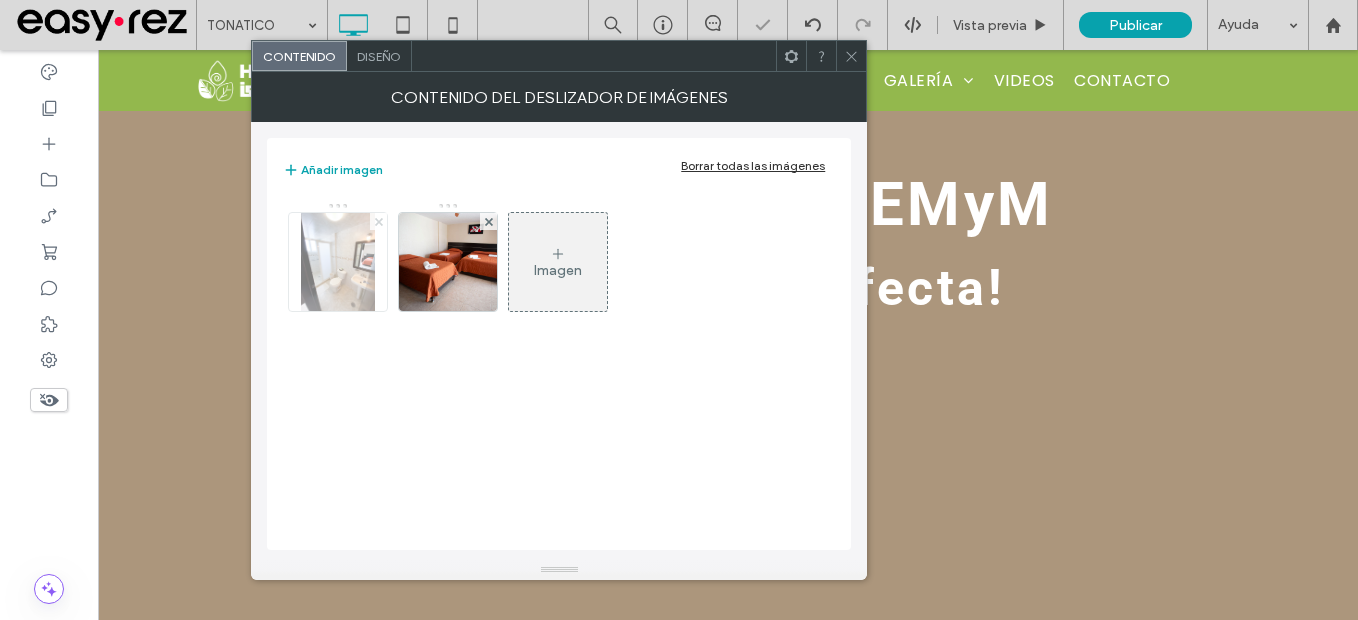 click 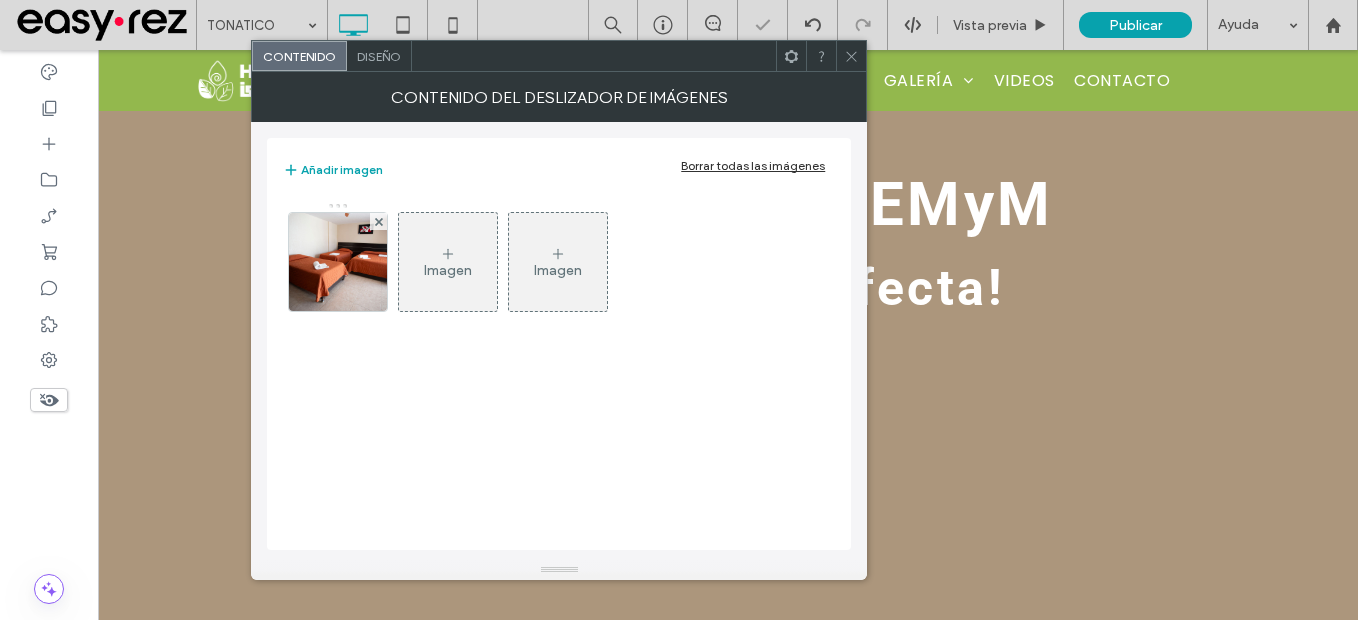 click 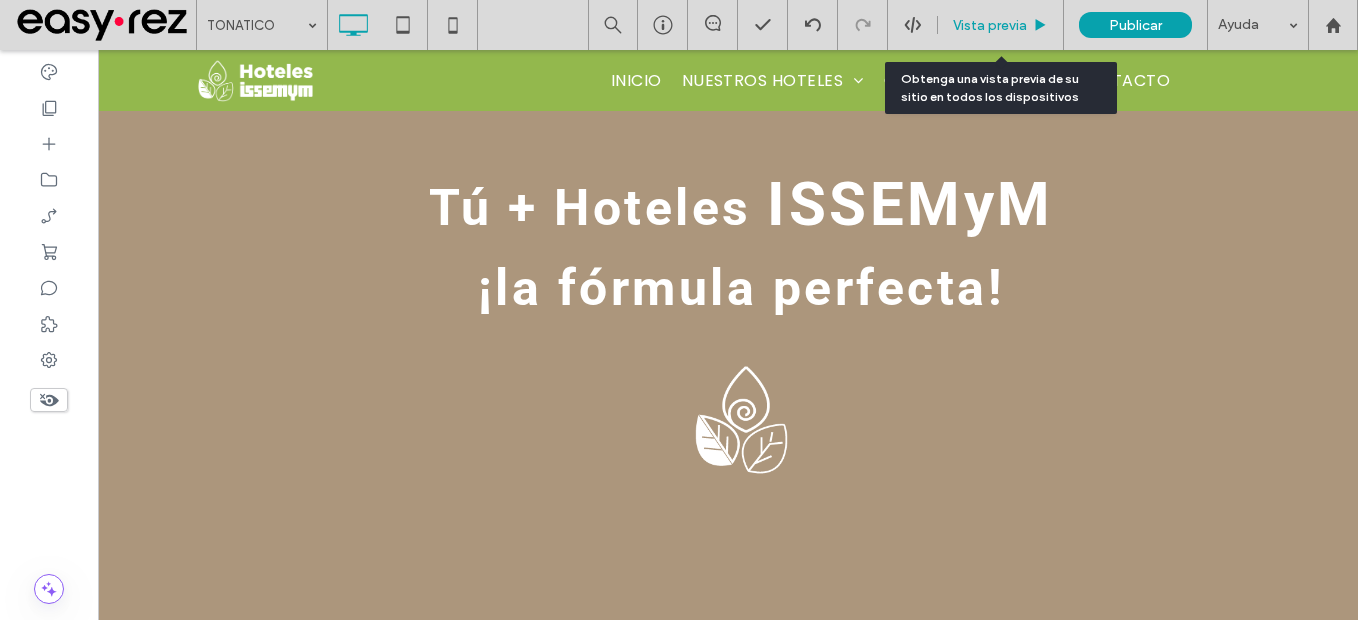 click on "Vista previa" at bounding box center (990, 25) 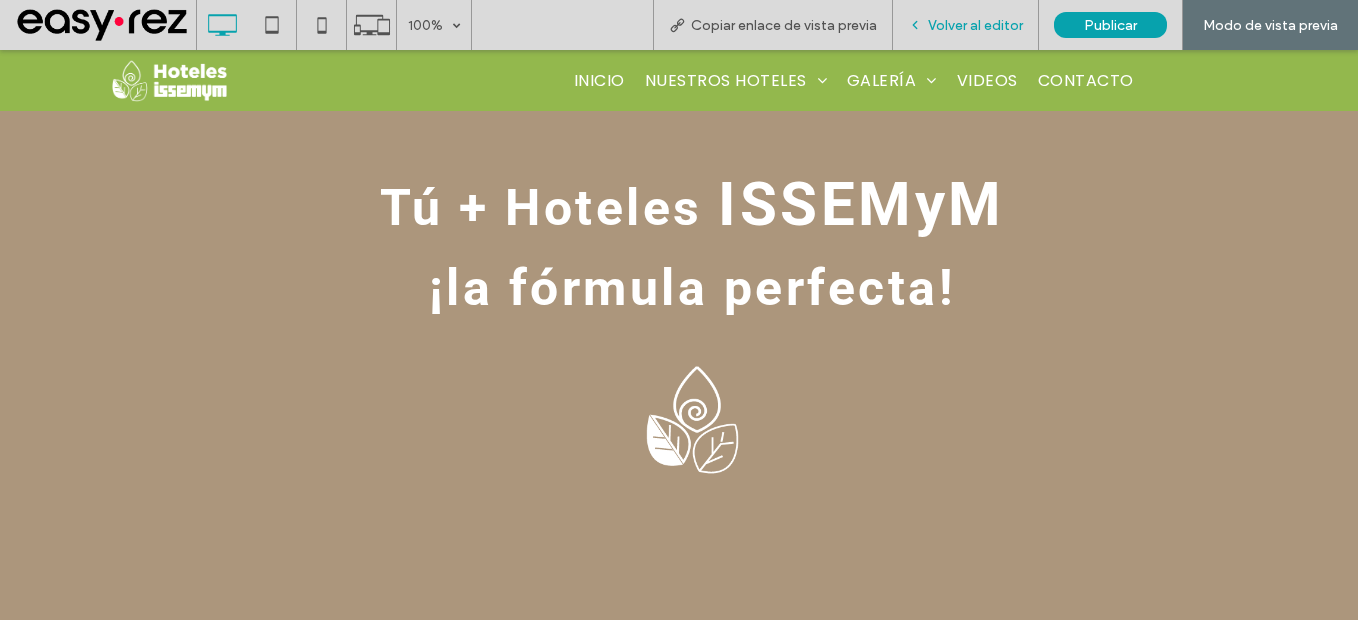 click on "Volver al editor" at bounding box center [975, 25] 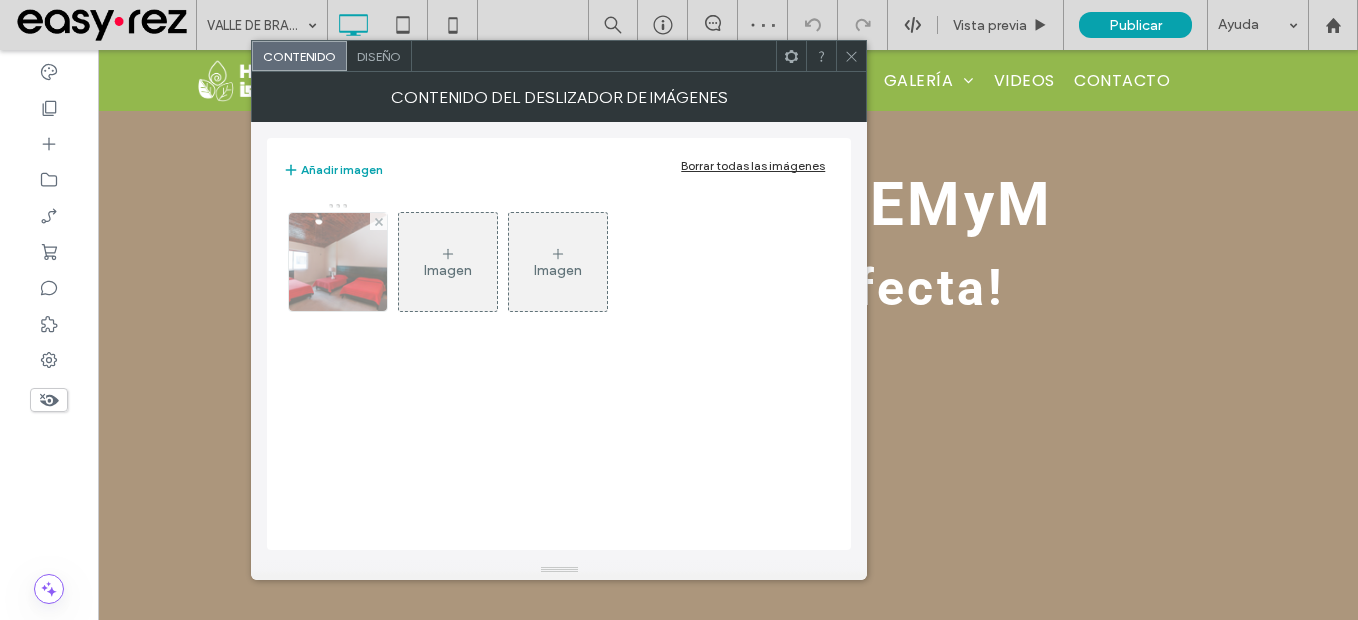 click at bounding box center [338, 262] 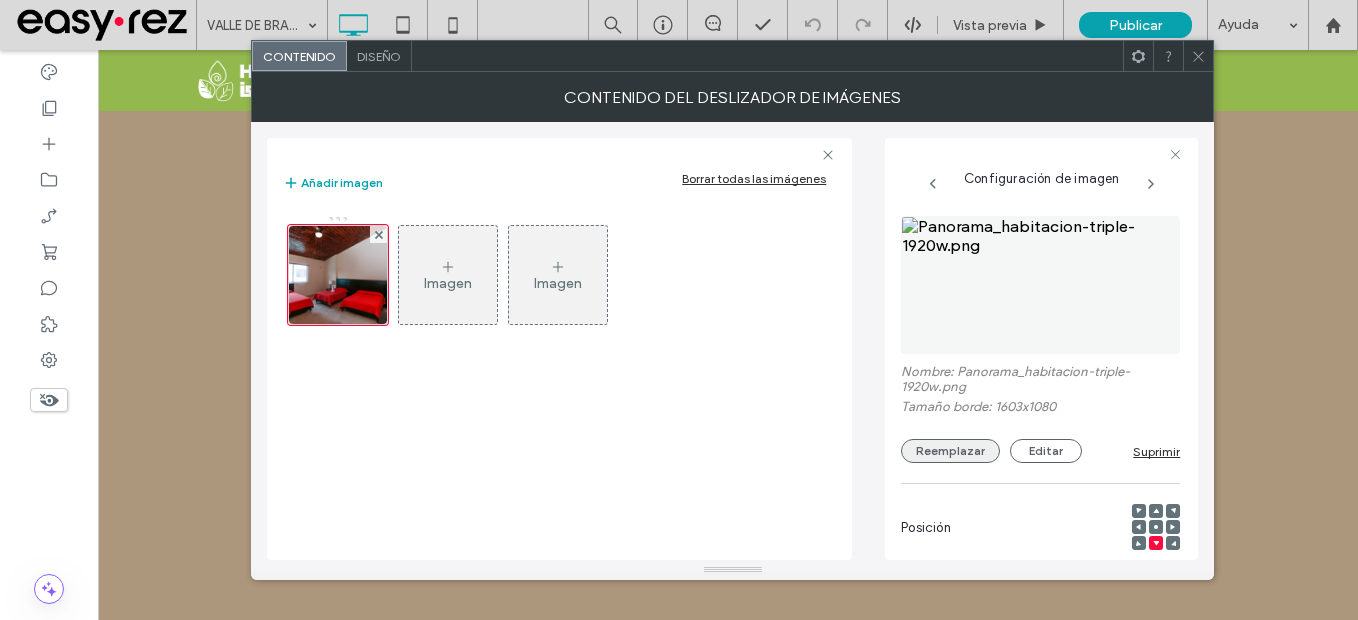 click on "Reemplazar" at bounding box center (950, 451) 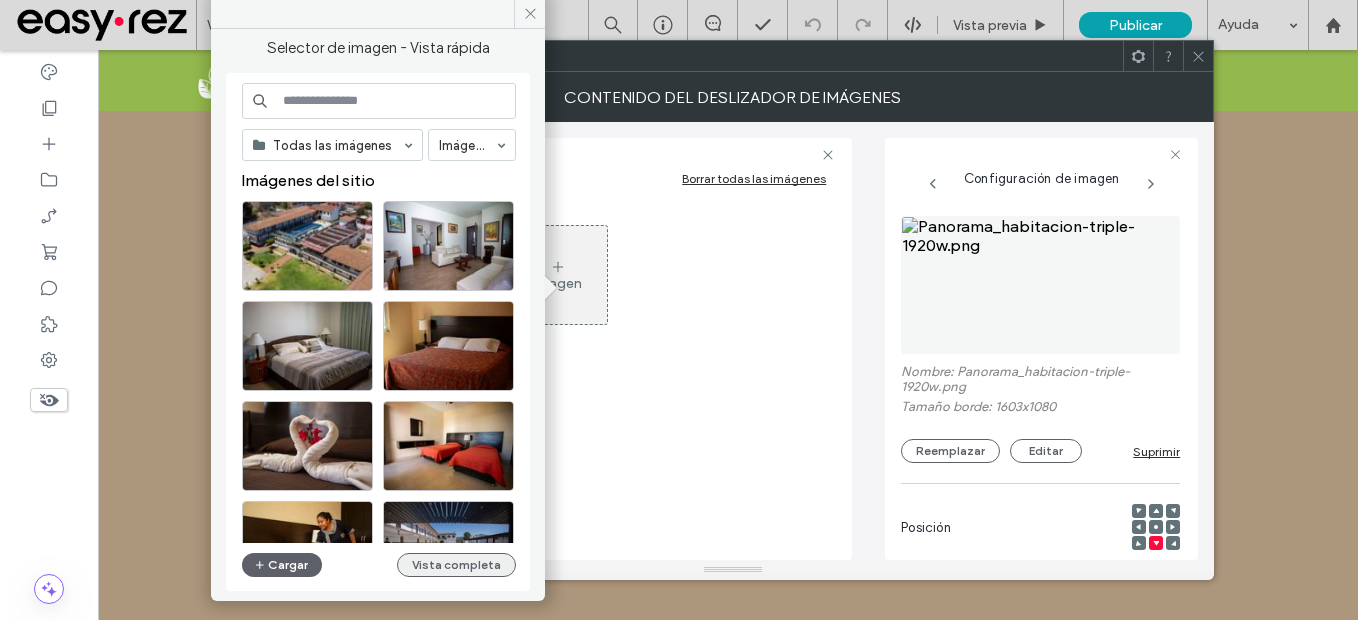 click on "Vista completa" at bounding box center (456, 565) 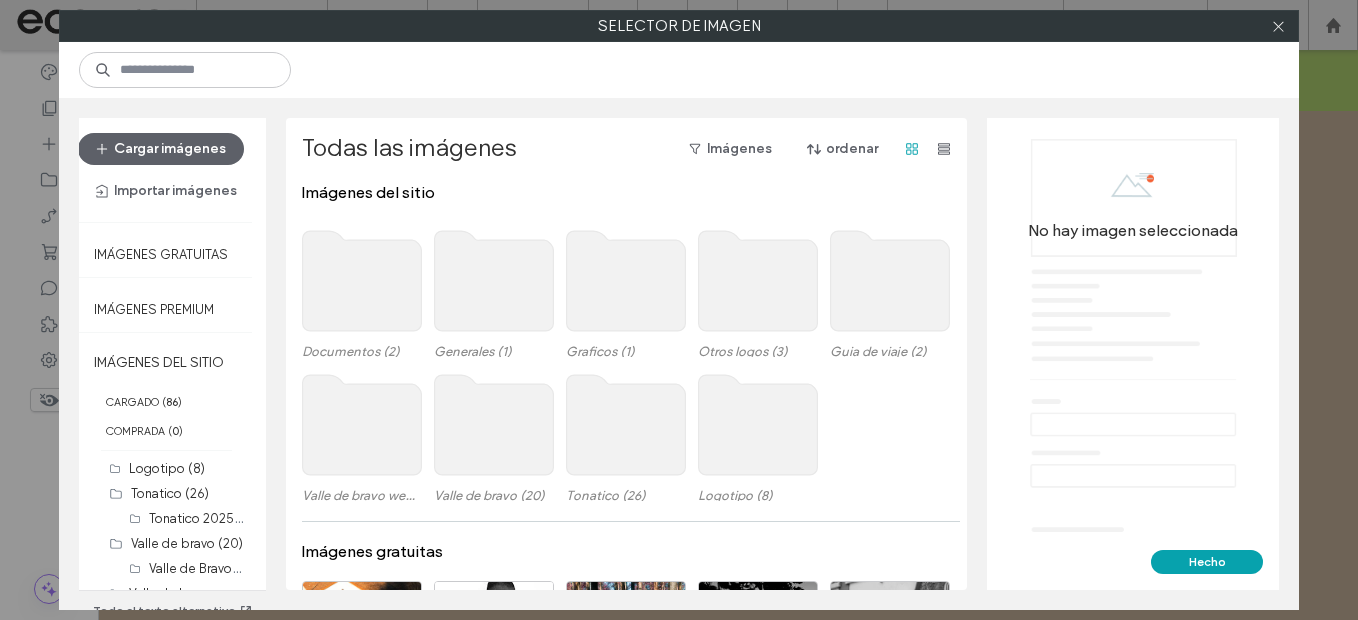 click at bounding box center [1278, 26] 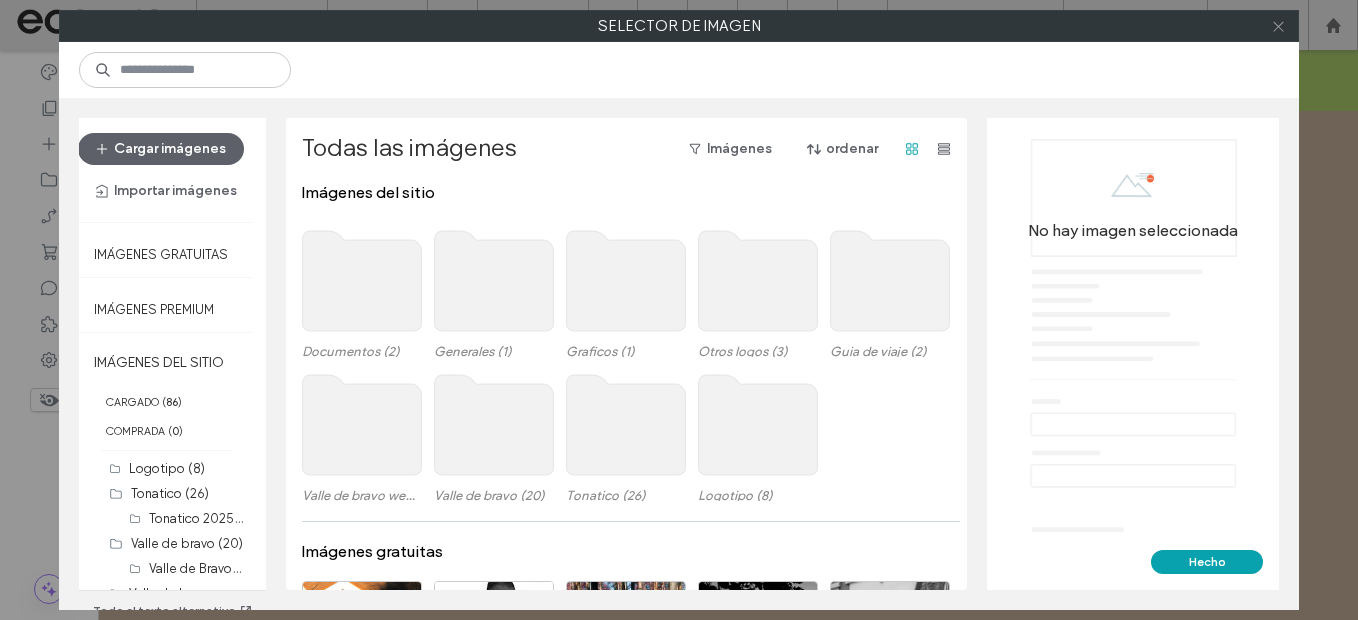click 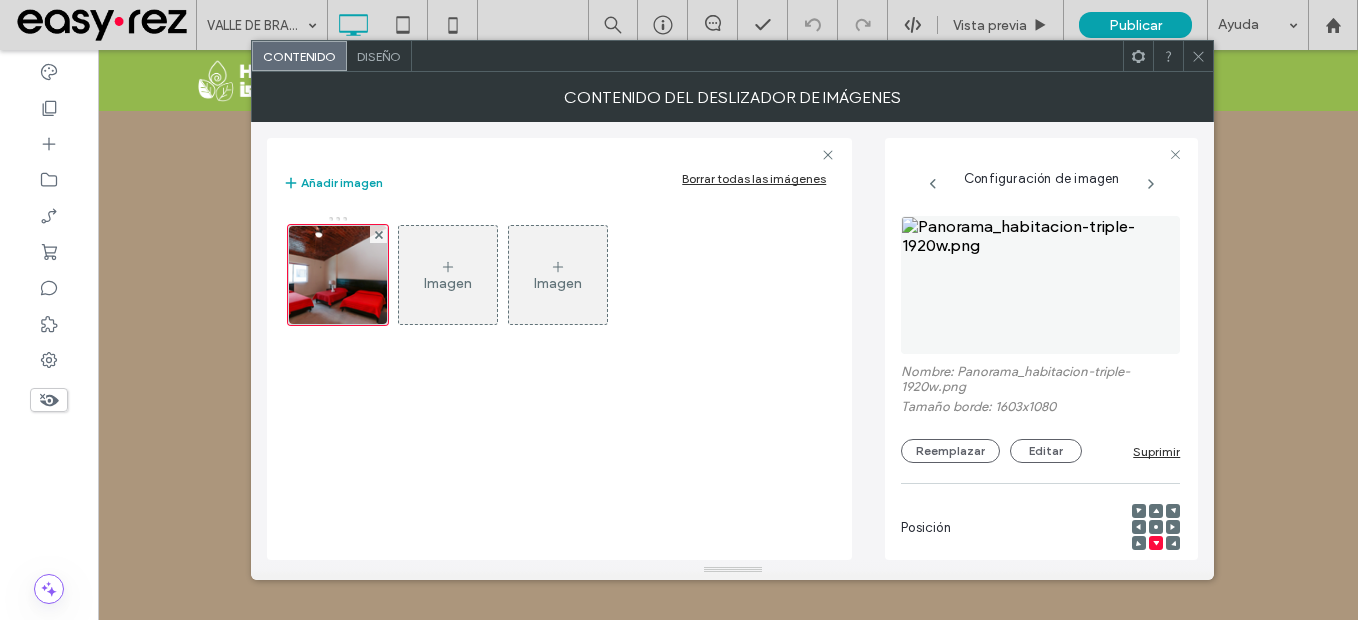 click 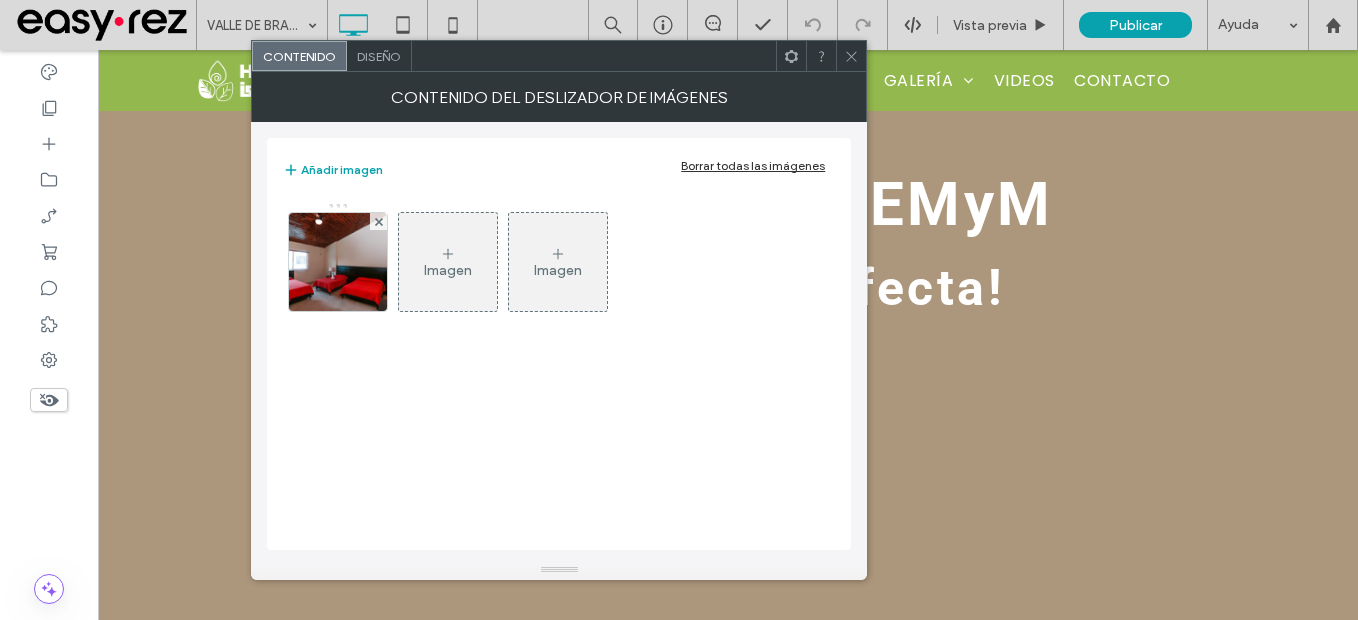 click on "Borrar todas las imágenes" at bounding box center [753, 165] 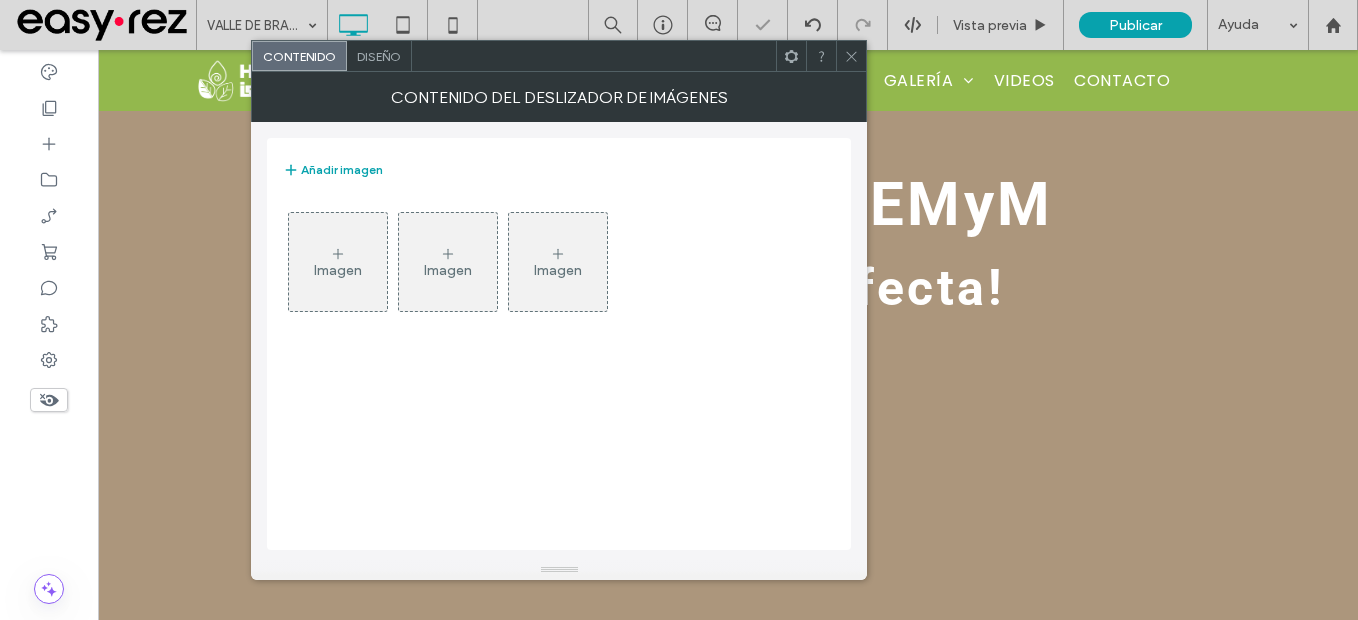 click on "Imagen" at bounding box center (338, 262) 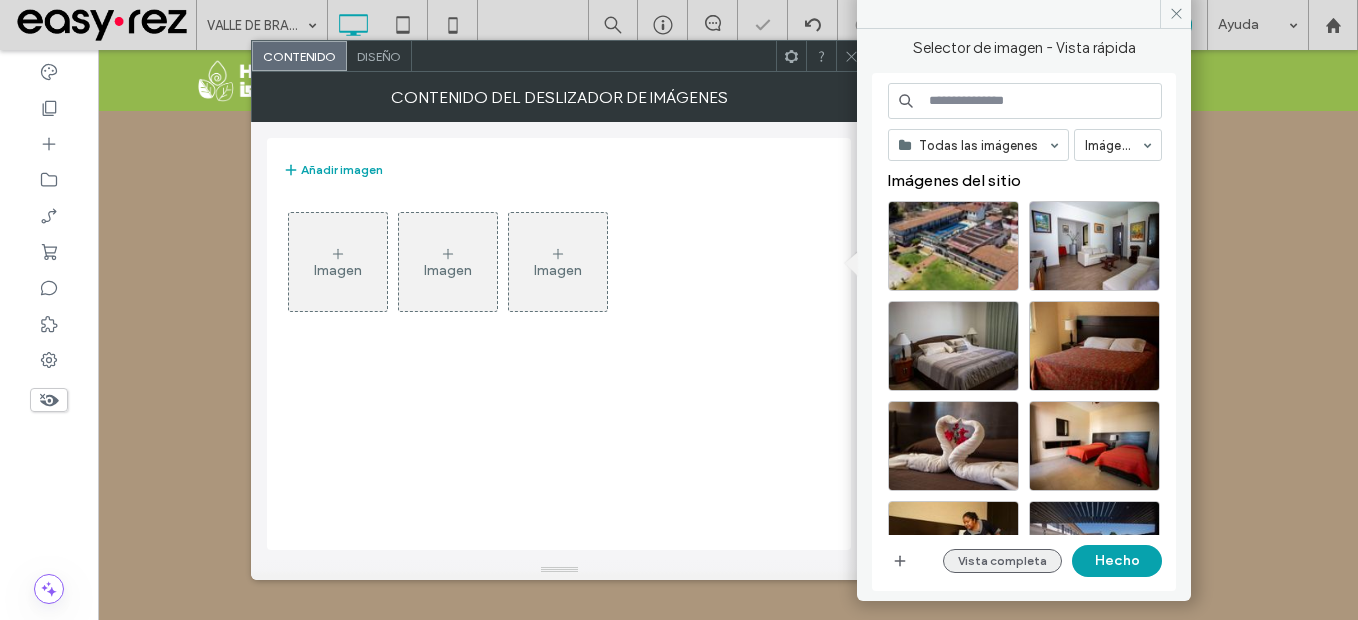 click on "Vista completa" at bounding box center [1002, 561] 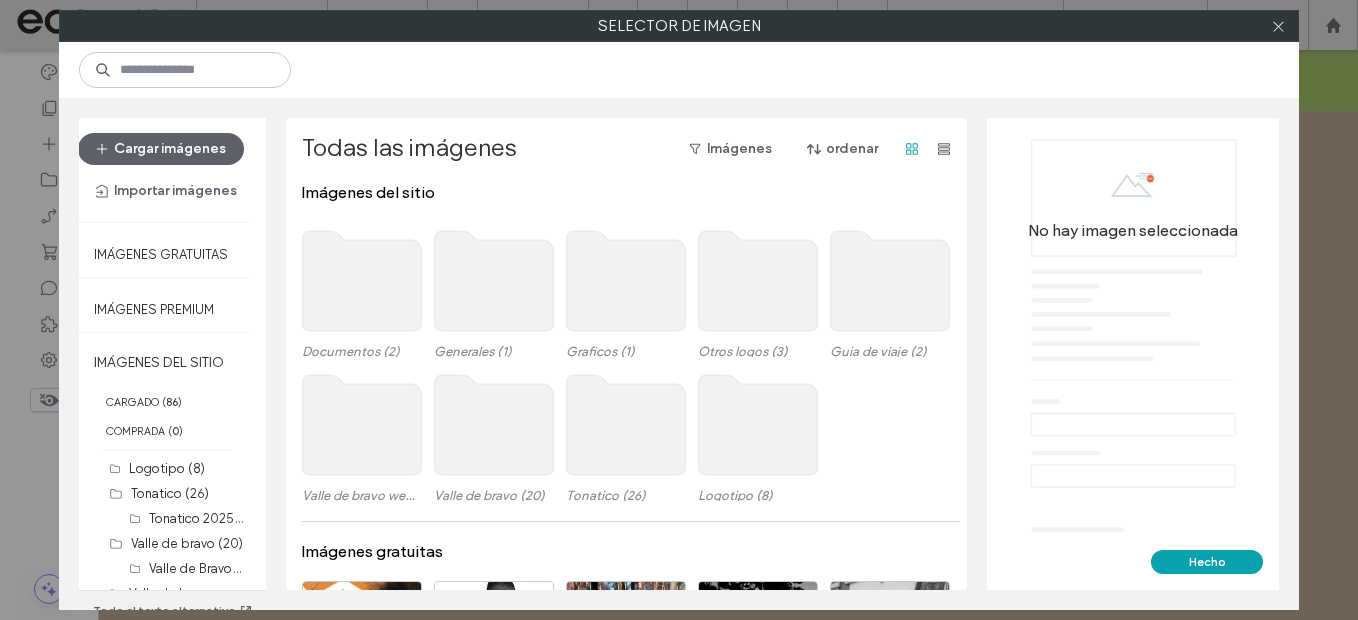 click 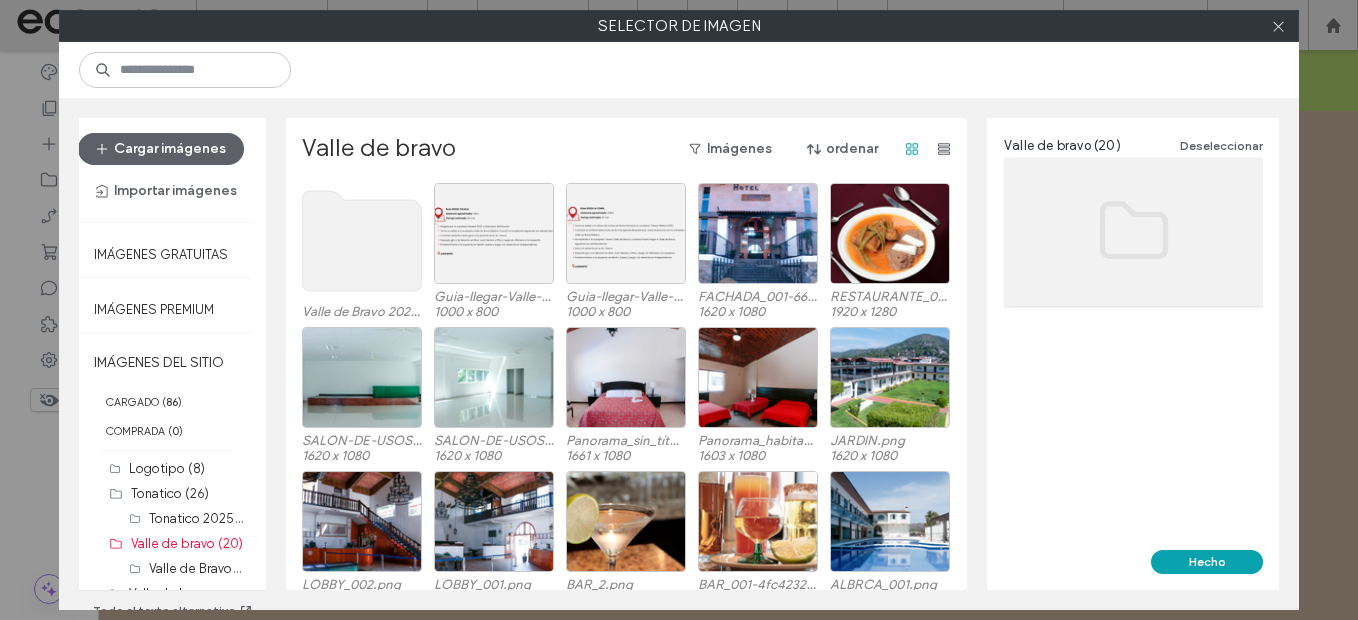 click 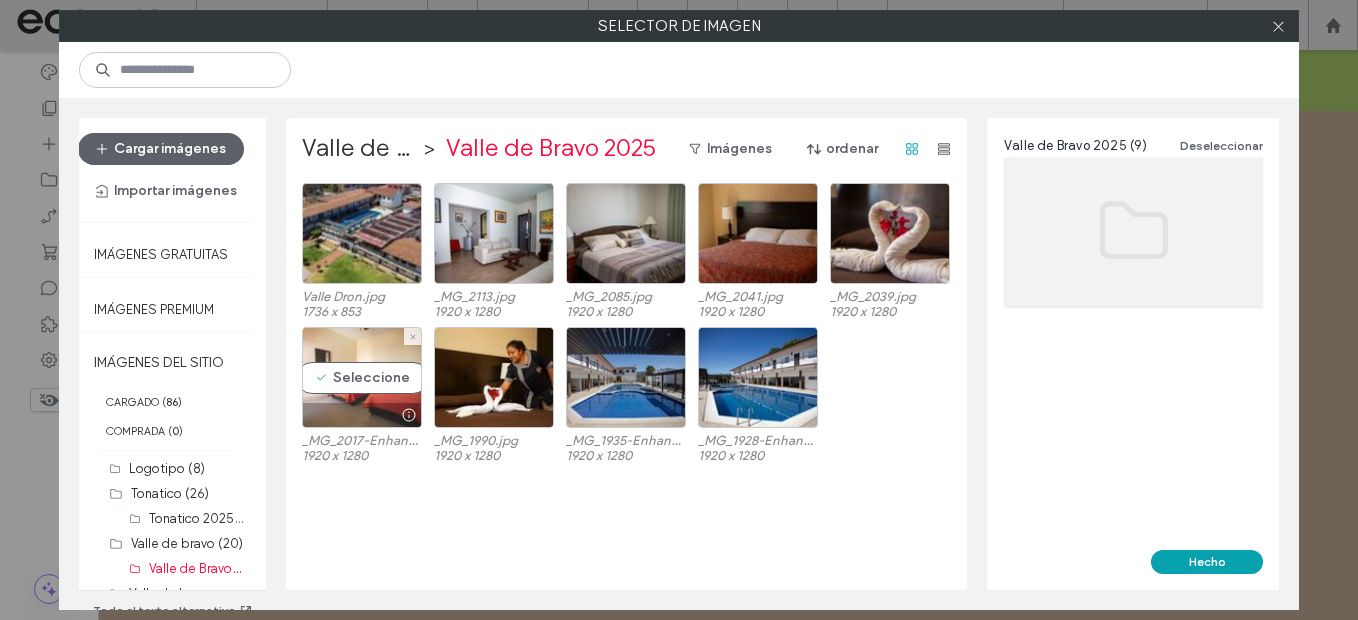 click on "Seleccione" at bounding box center (362, 377) 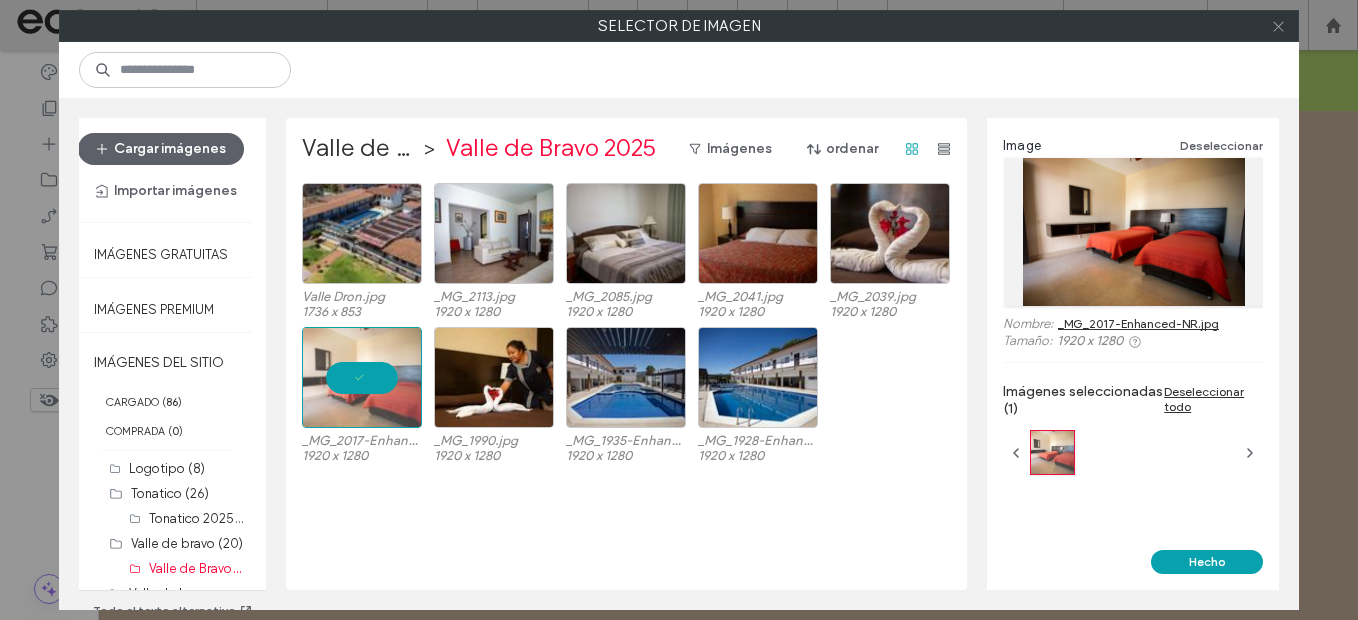 click 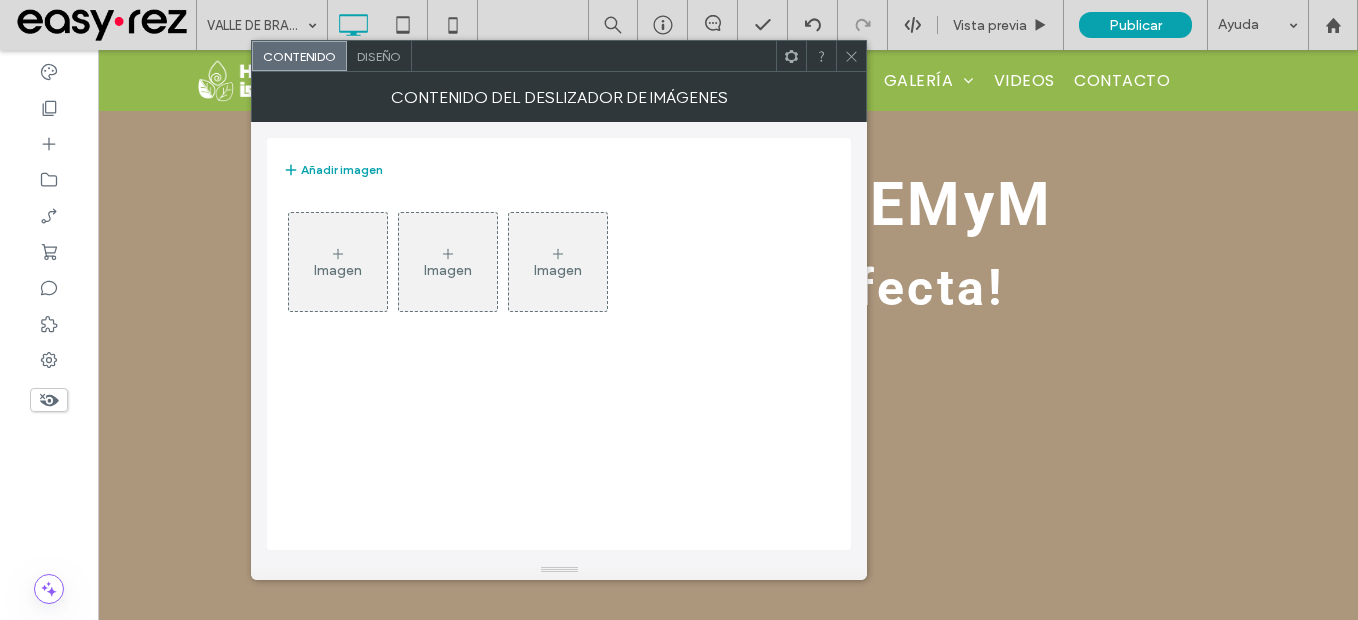 click on "Imagen" at bounding box center [338, 262] 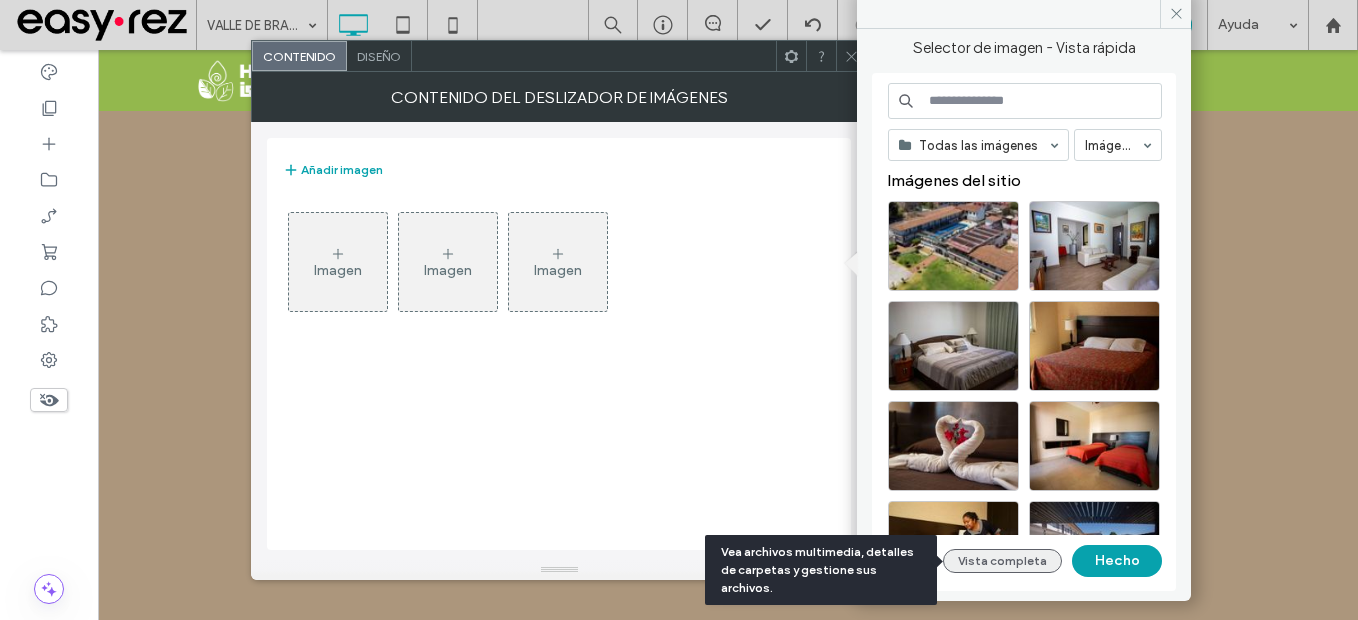 click on "Vista completa" at bounding box center [1002, 561] 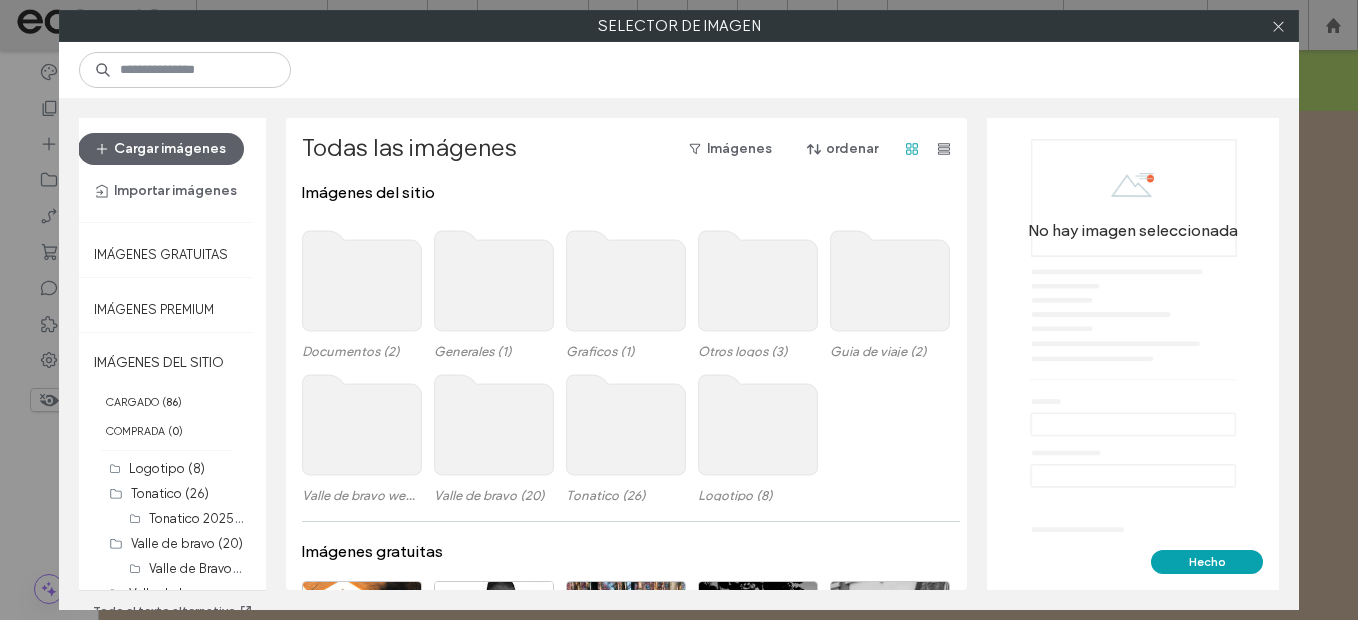 click 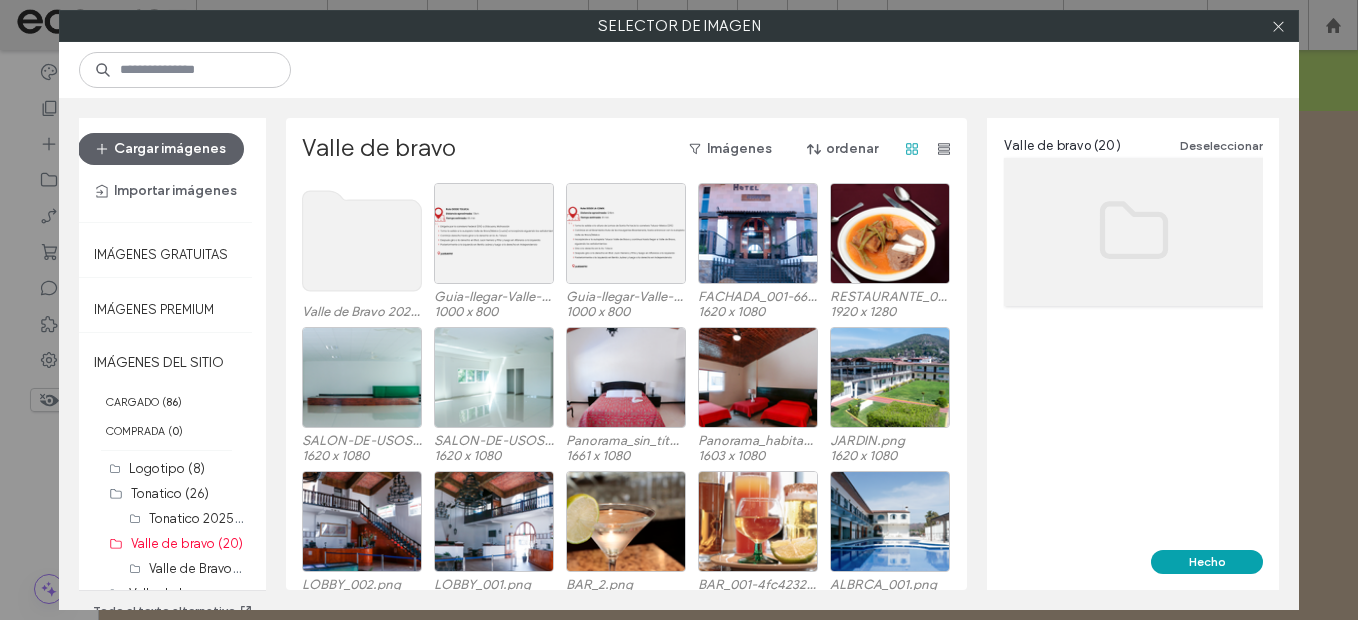 click 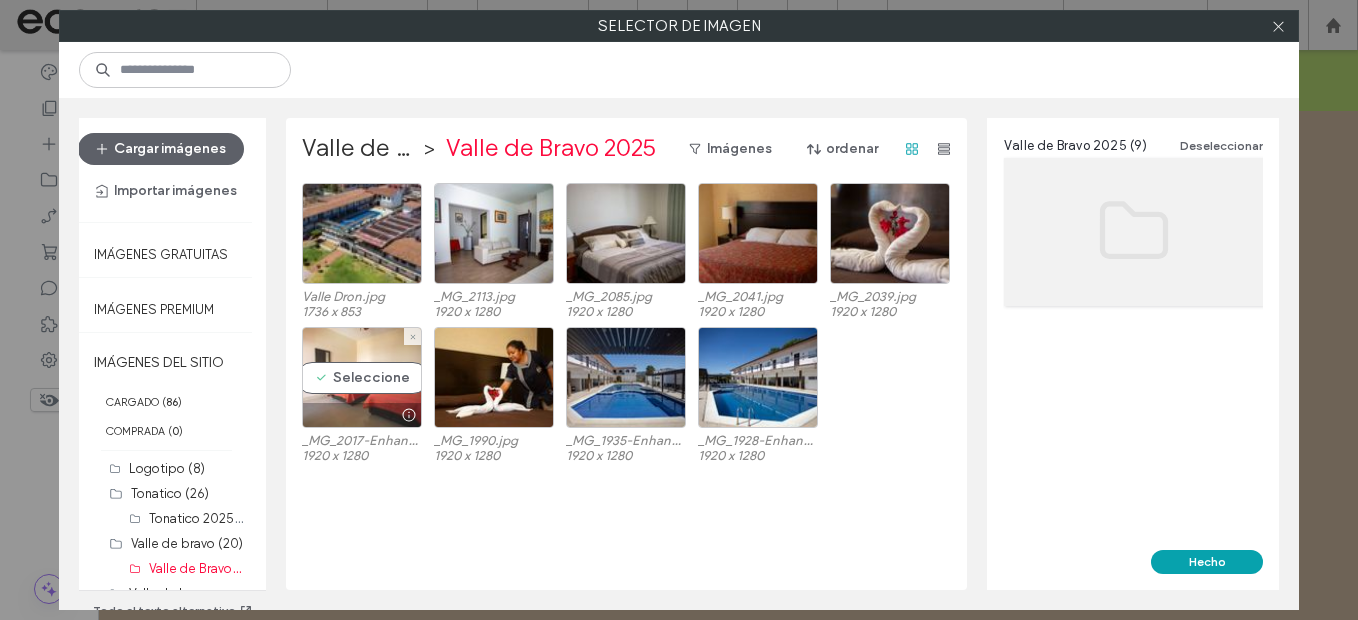 click on "Seleccione" at bounding box center [362, 377] 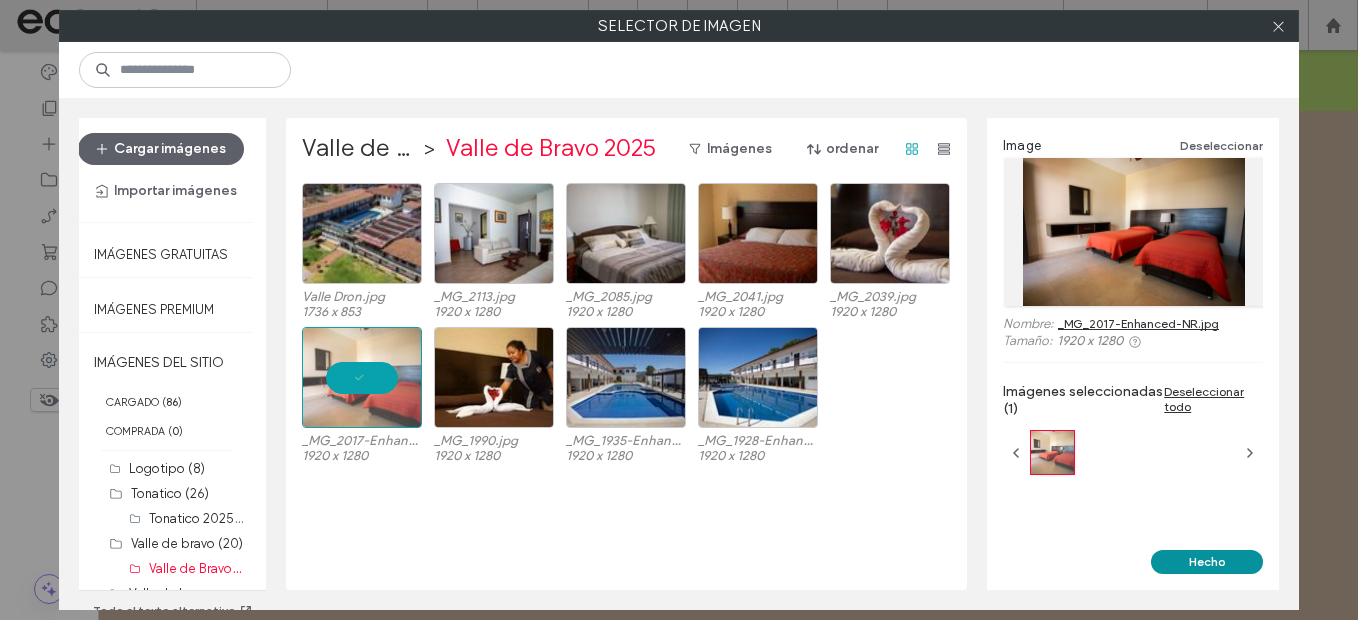 click on "Hecho" at bounding box center (1207, 562) 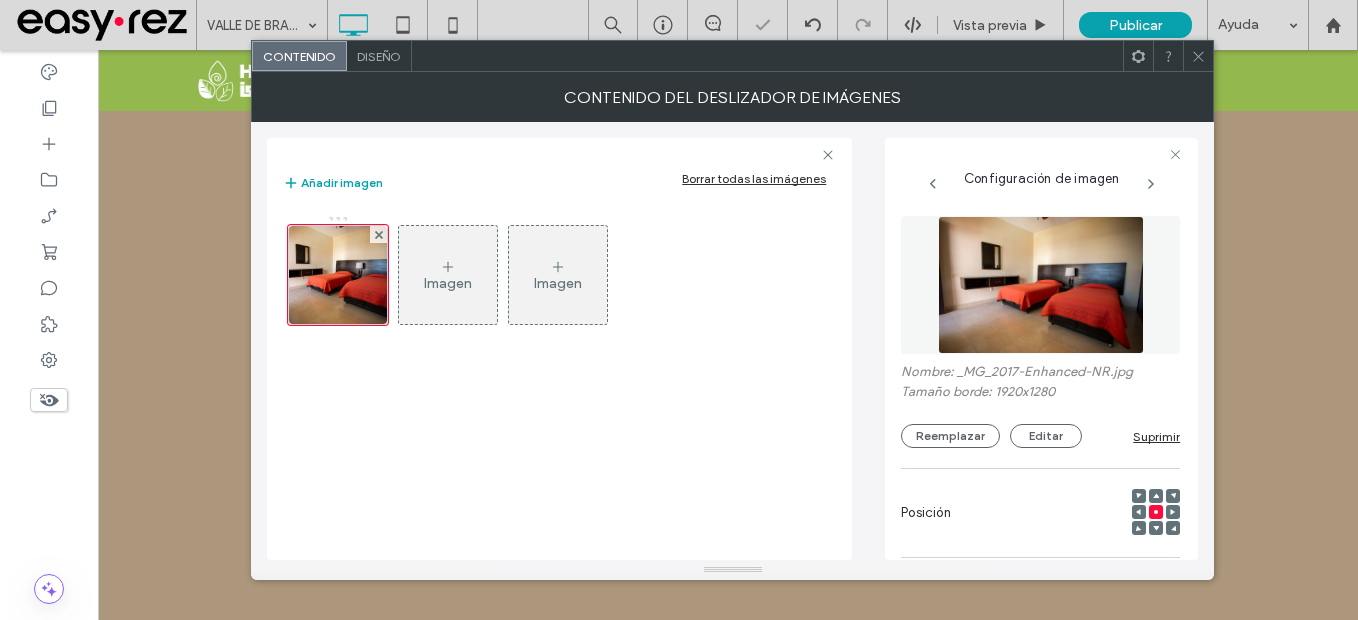 click 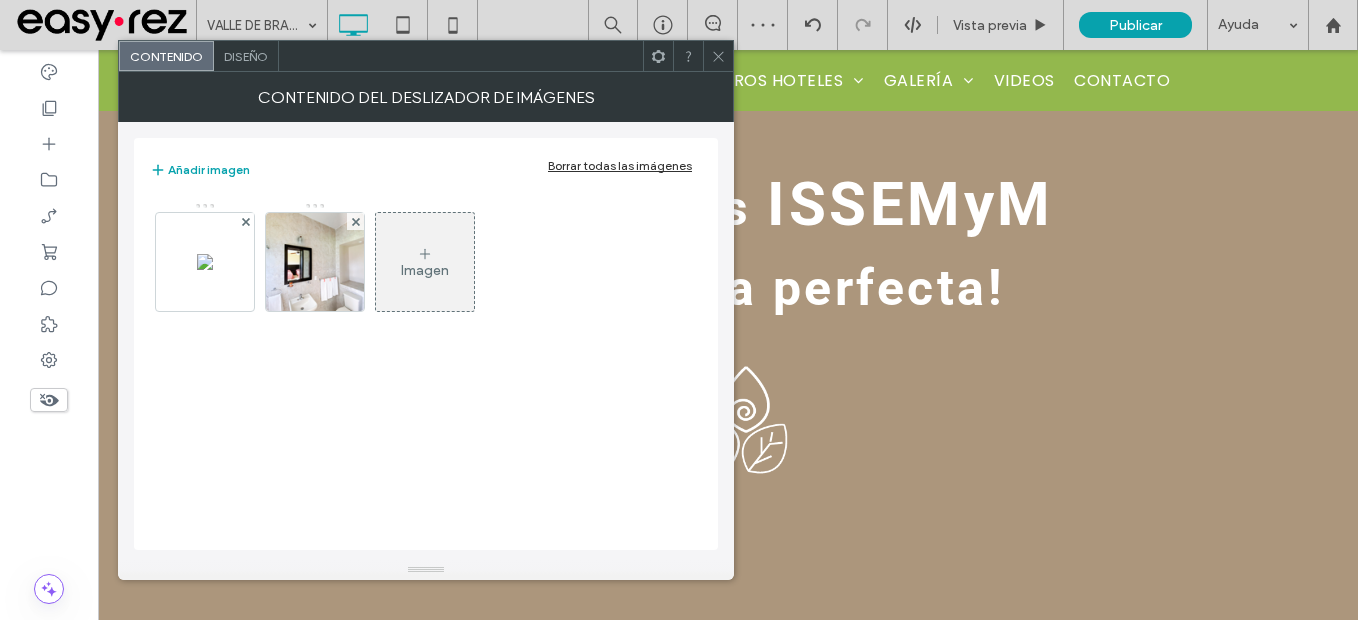click on "Imagen" at bounding box center [425, 262] 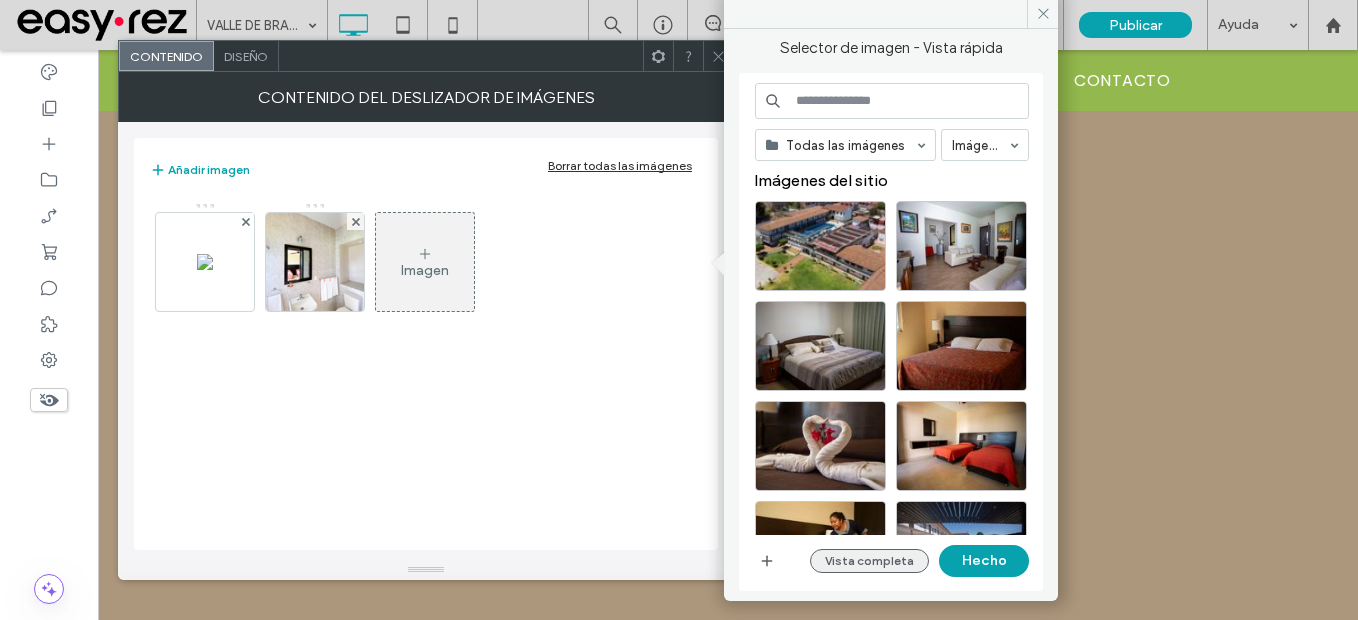 click on "Vista completa" at bounding box center [869, 561] 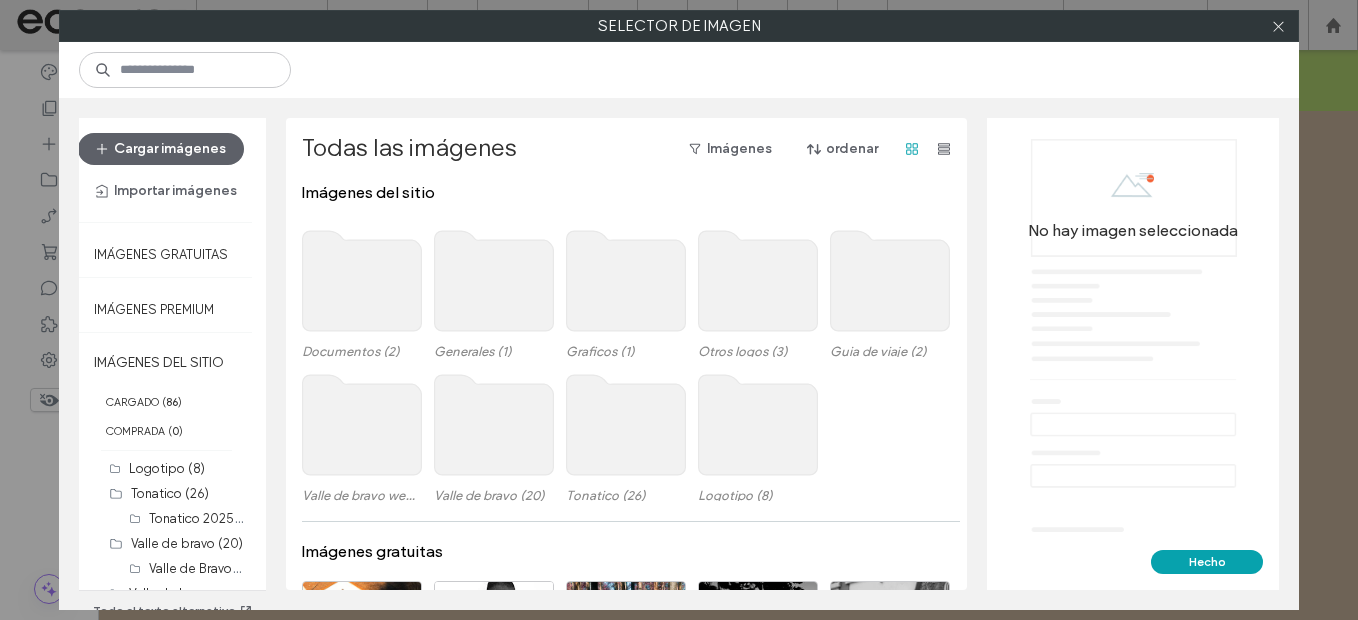click 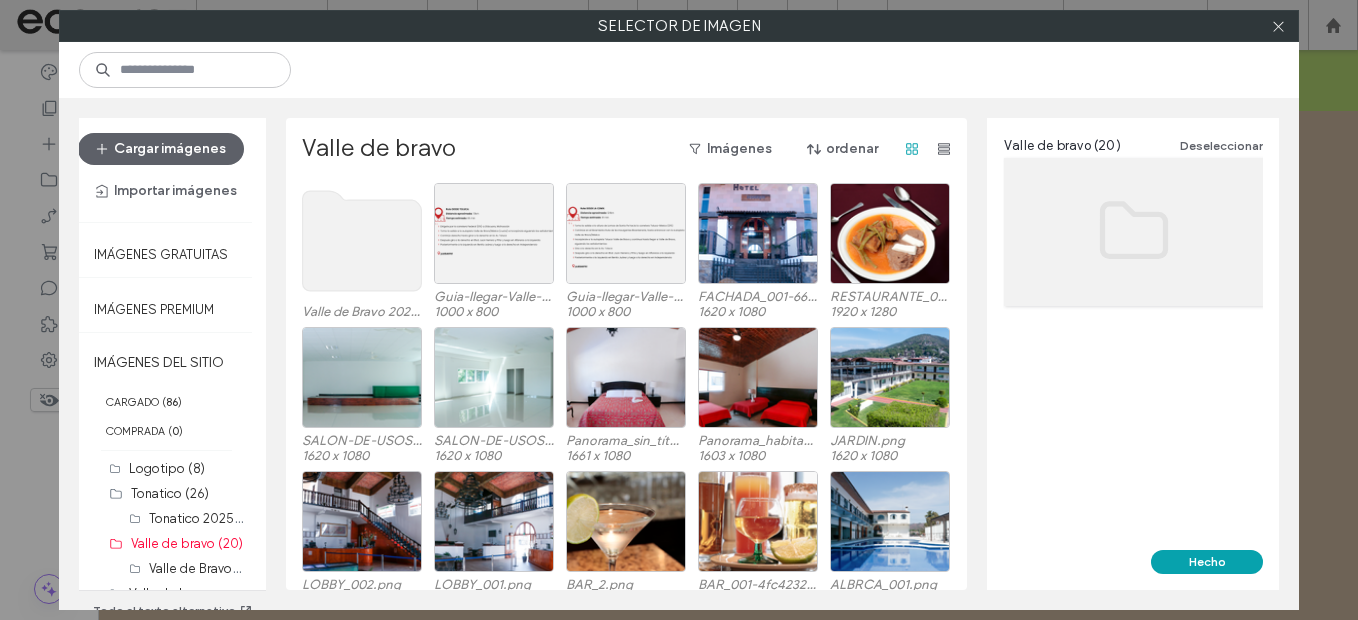 click 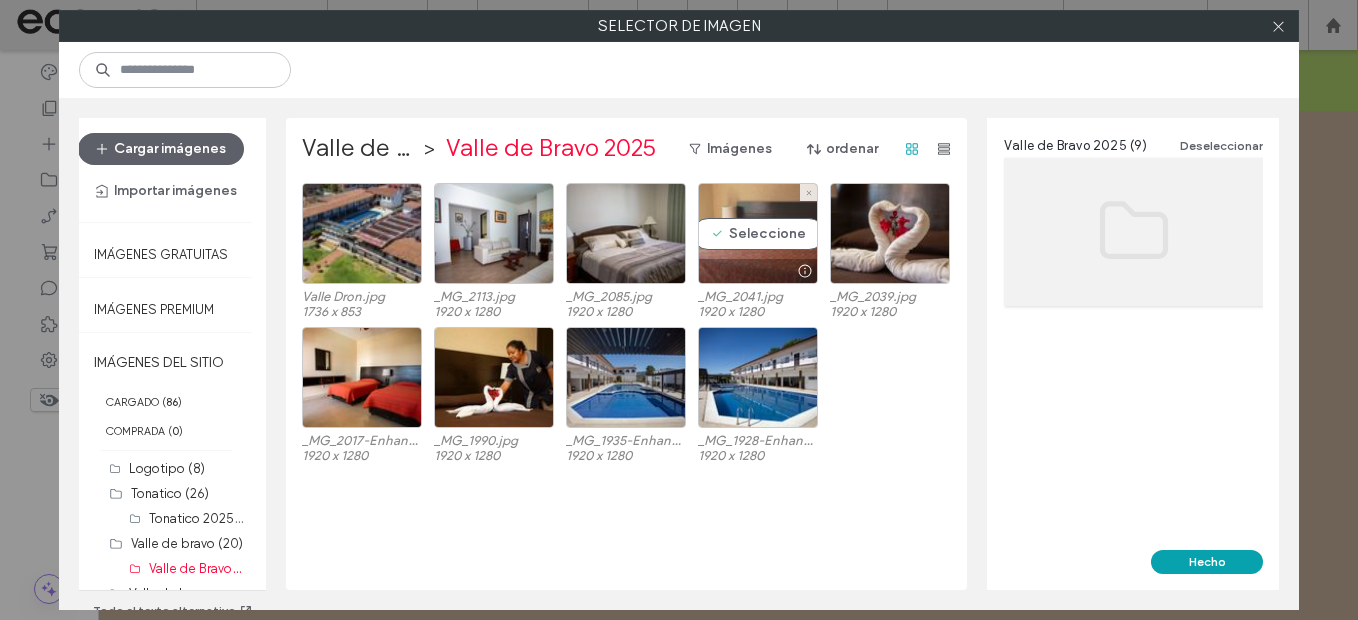 click on "Seleccione" at bounding box center [758, 233] 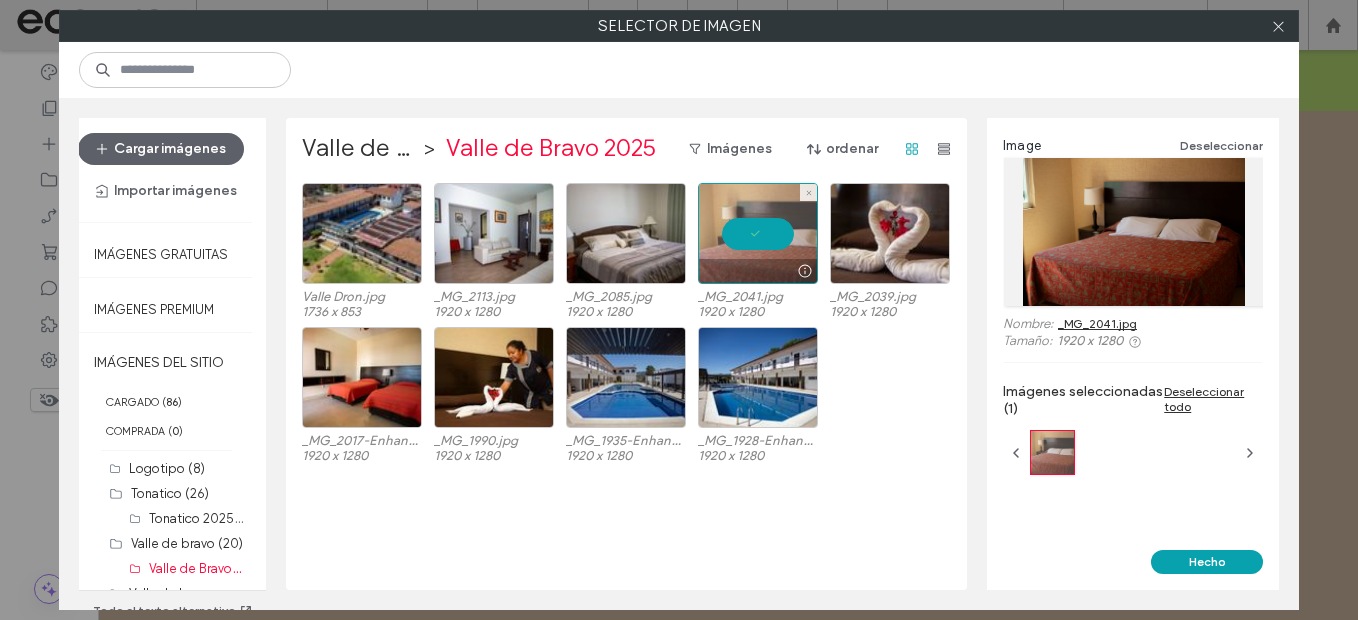click at bounding box center [758, 233] 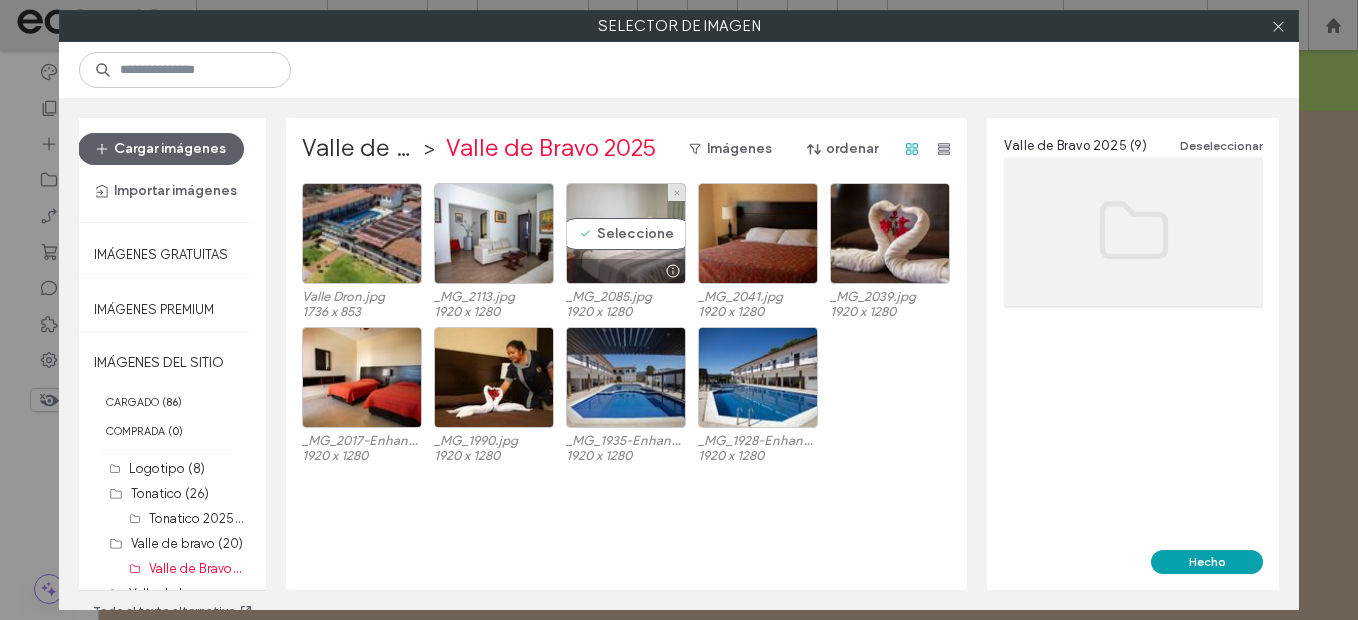 click on "Seleccione" at bounding box center [626, 233] 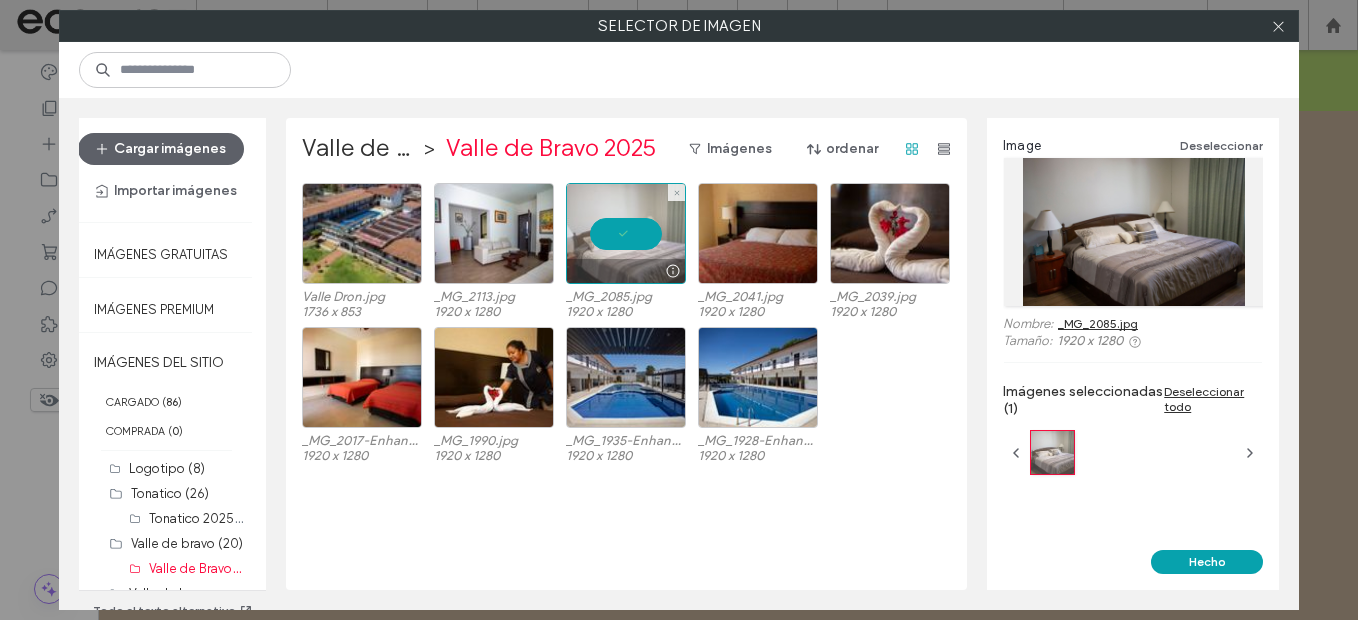 click at bounding box center [626, 233] 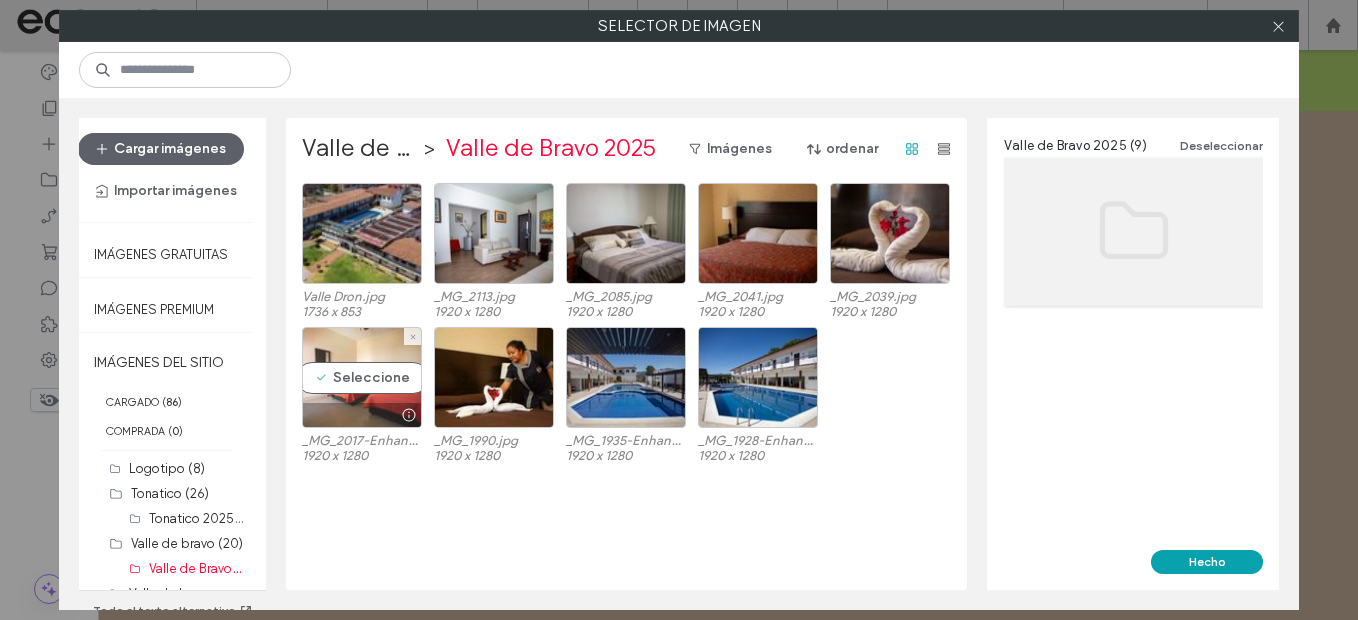 click on "Seleccione" at bounding box center (362, 377) 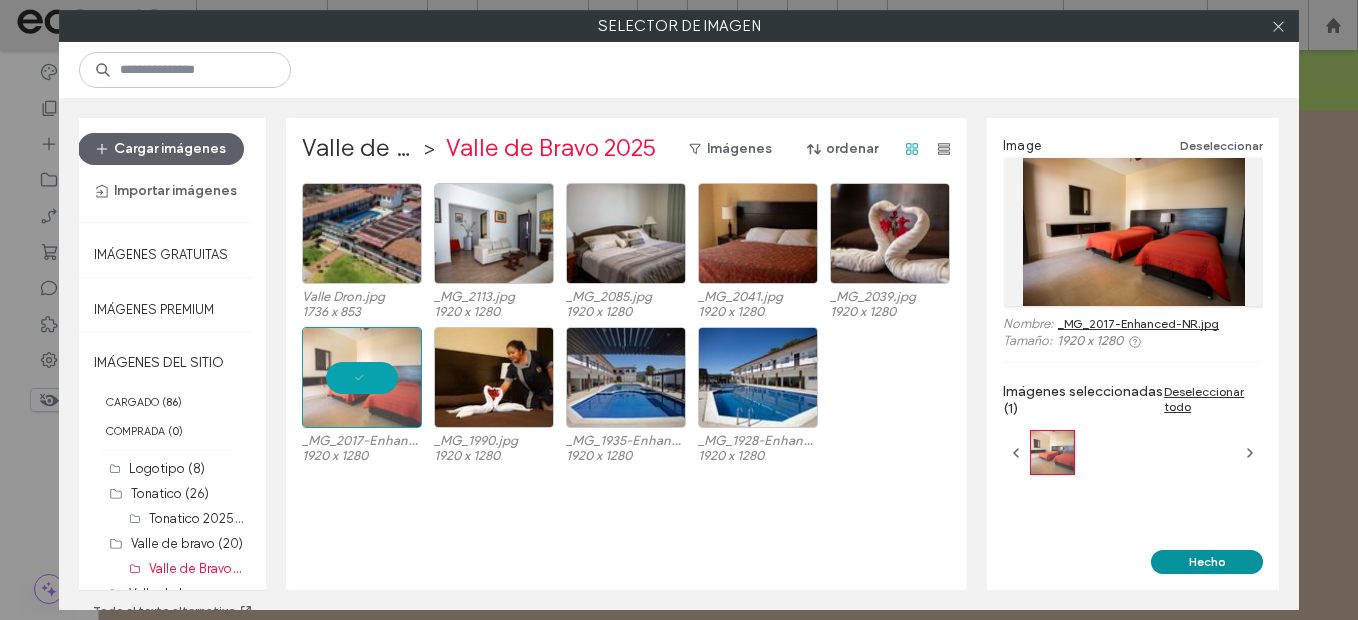 click on "Hecho" at bounding box center [1207, 562] 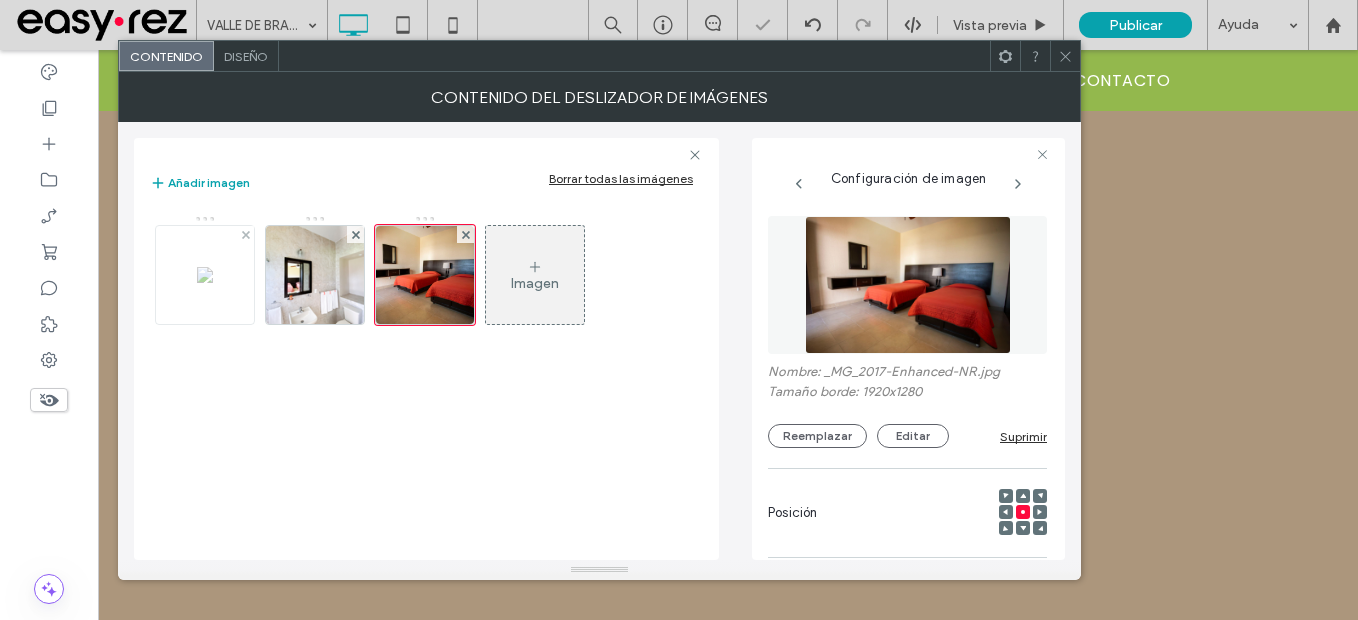 click at bounding box center [205, 275] 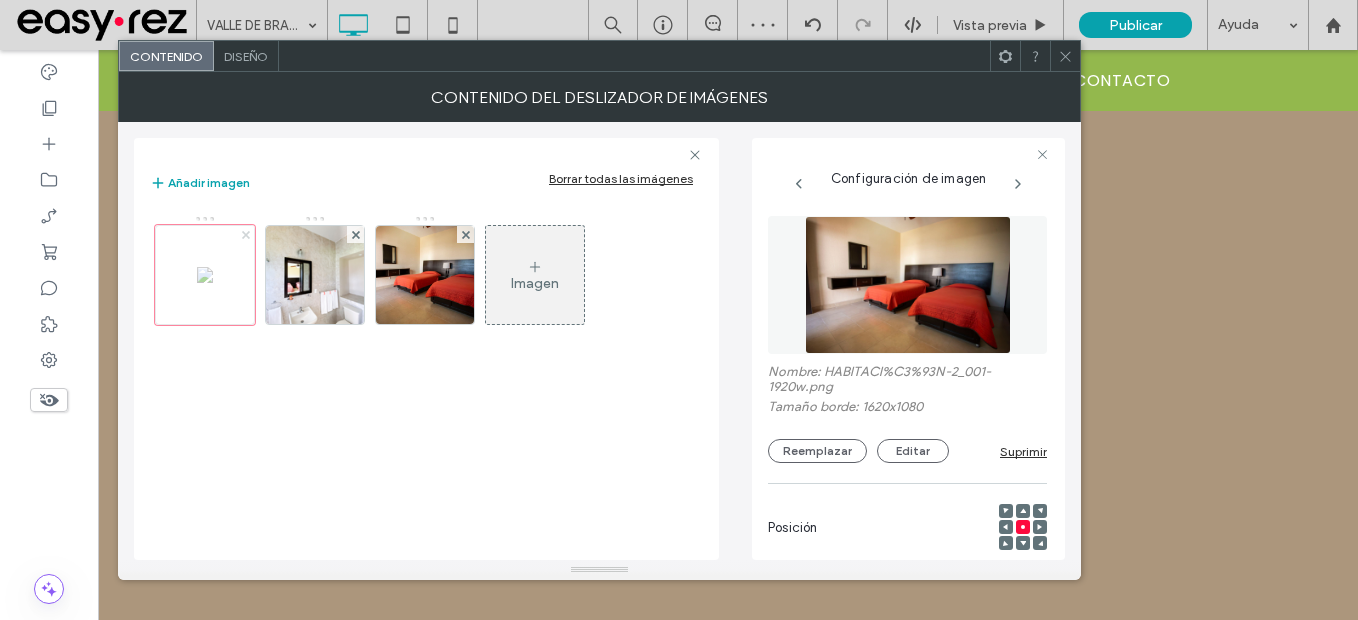 click 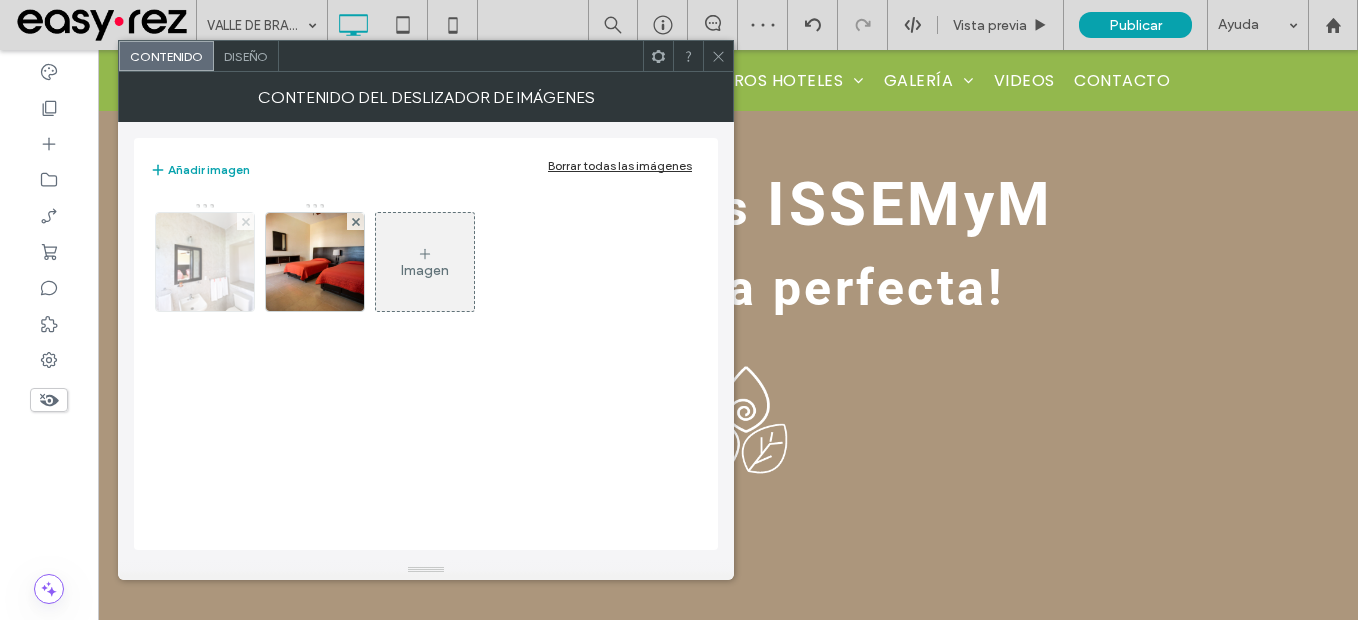 click 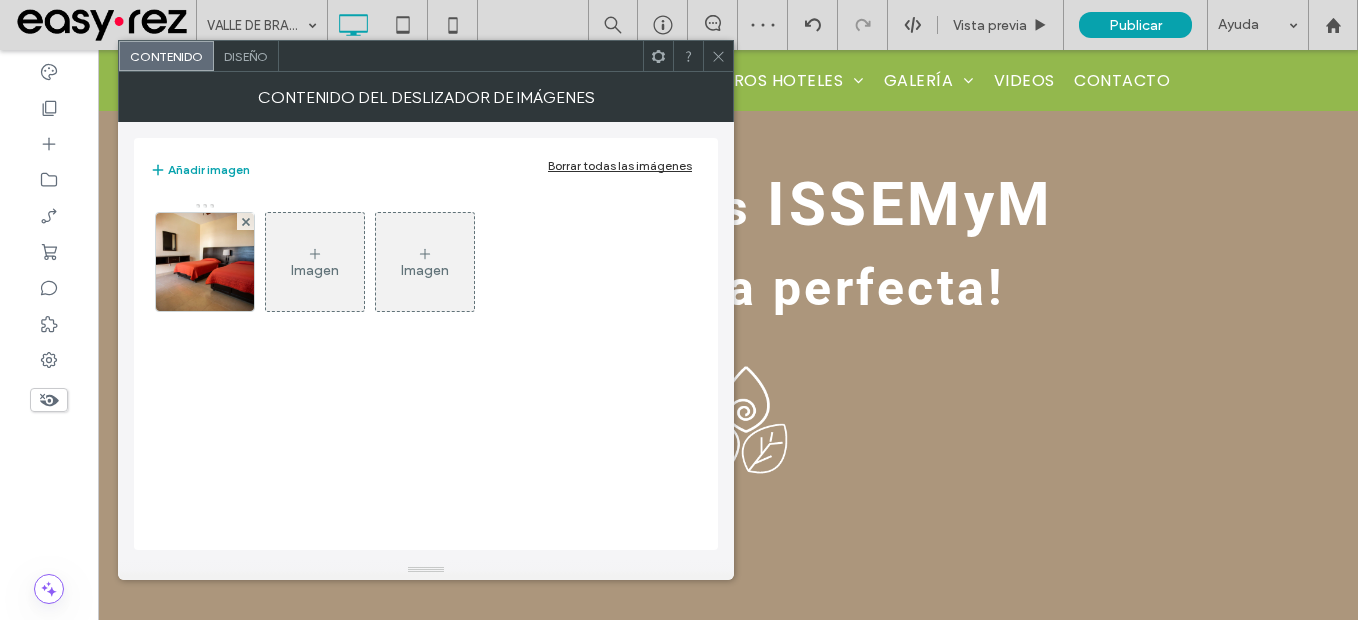 click 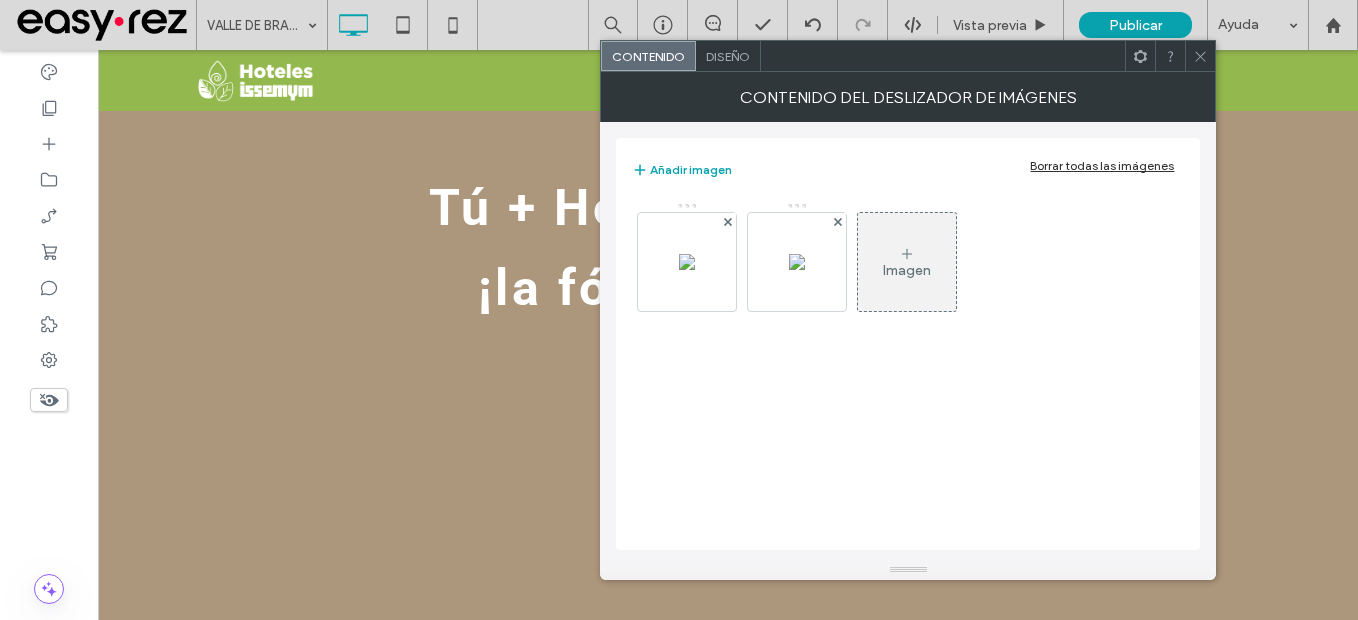 drag, startPoint x: 1102, startPoint y: 164, endPoint x: 932, endPoint y: 199, distance: 173.56555 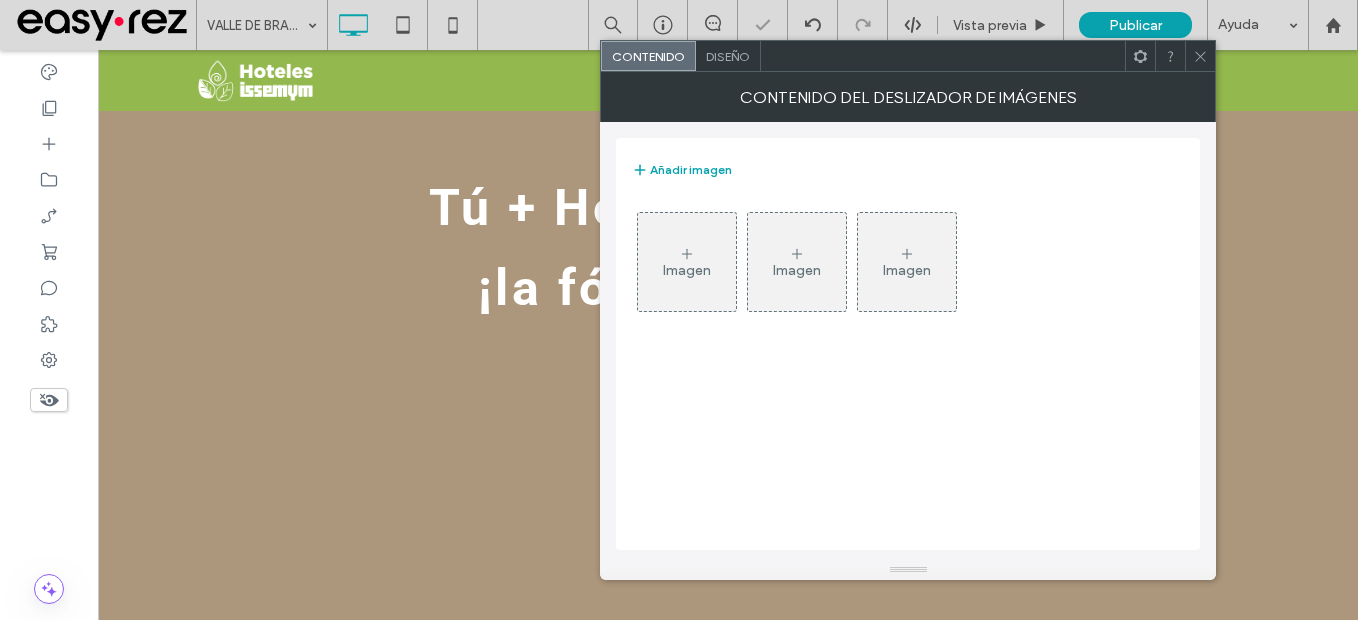 click on "Imagen" at bounding box center [687, 262] 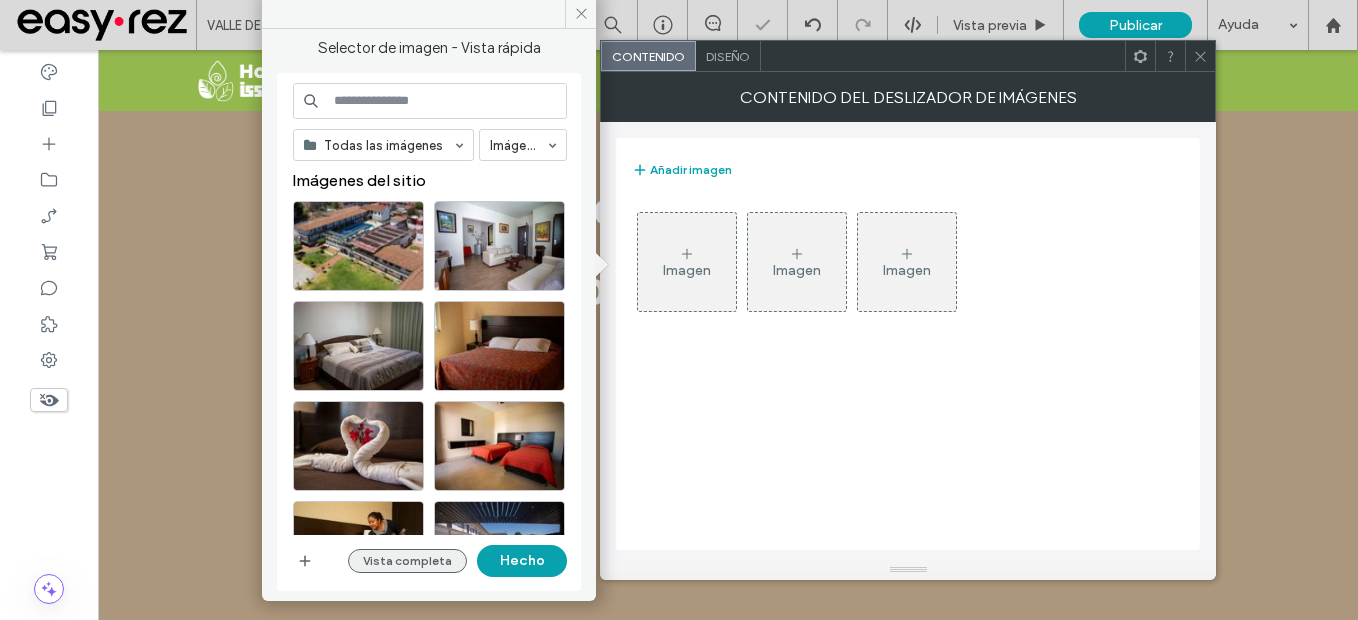 click on "Vista completa" at bounding box center [407, 561] 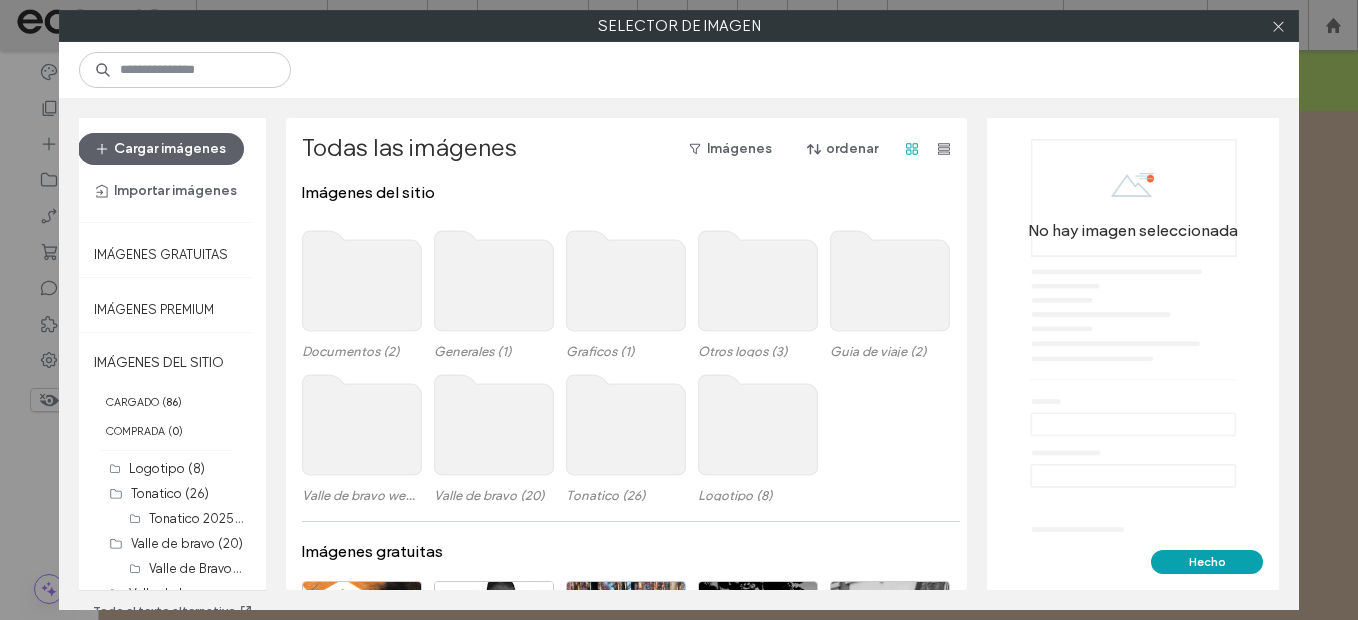 click 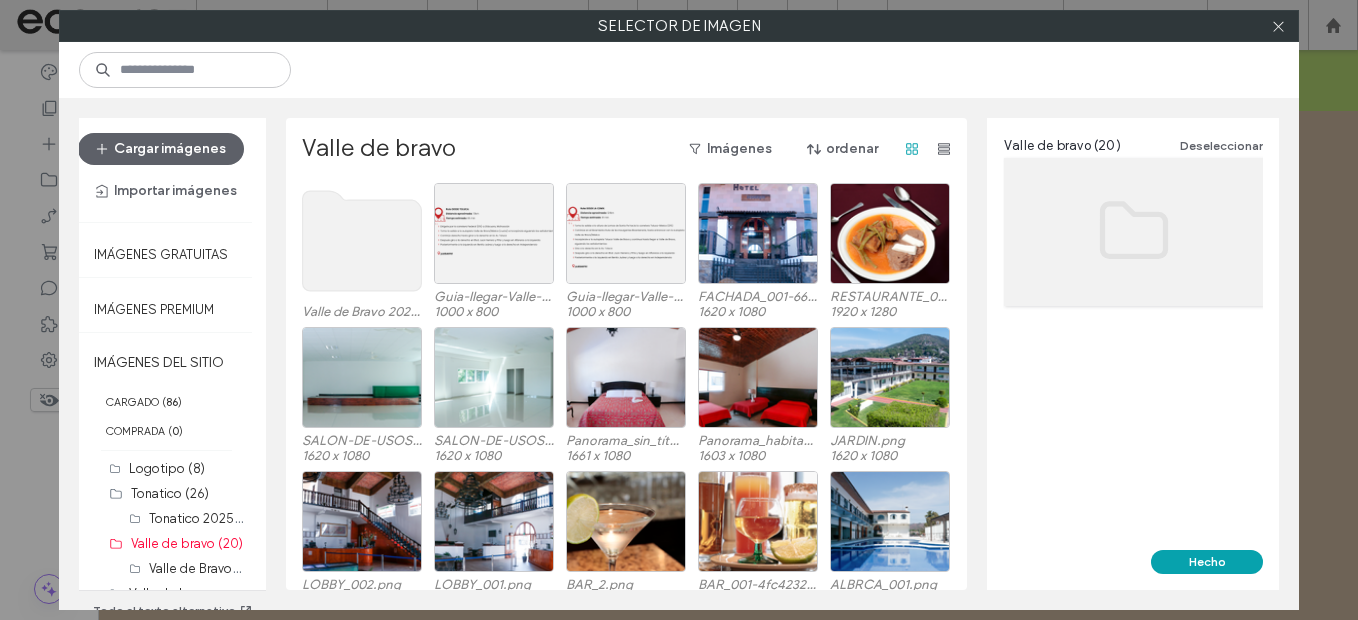 click 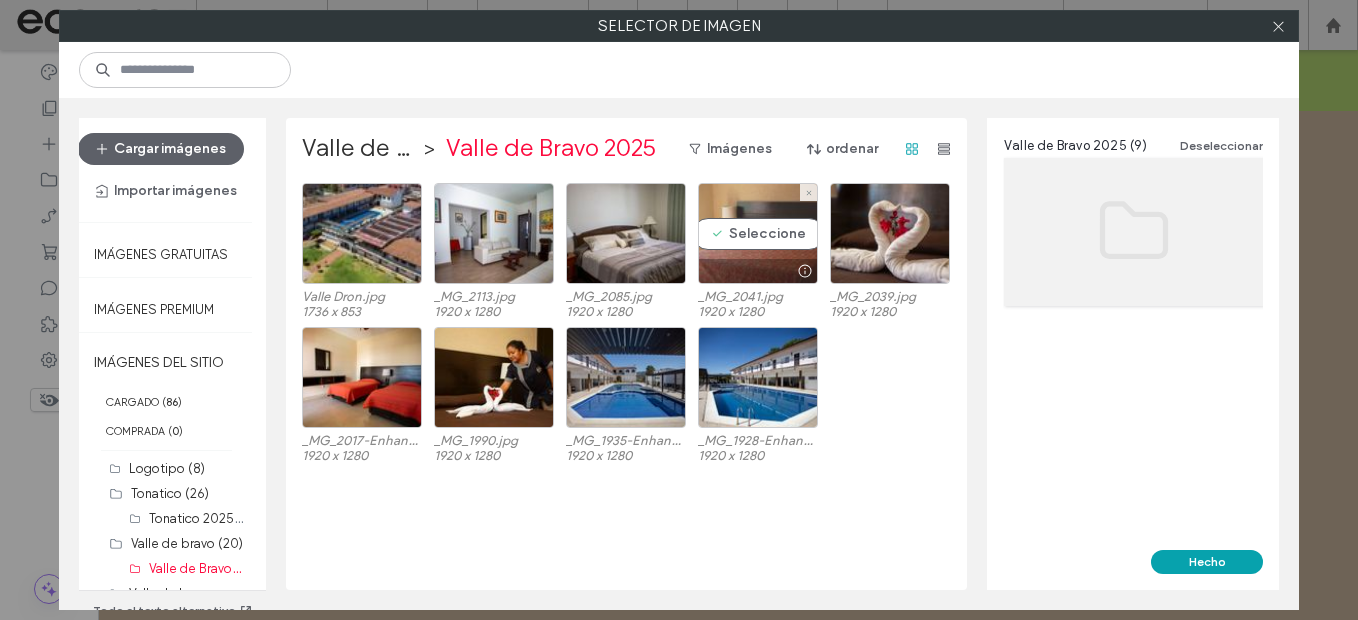 click on "Seleccione" at bounding box center (758, 233) 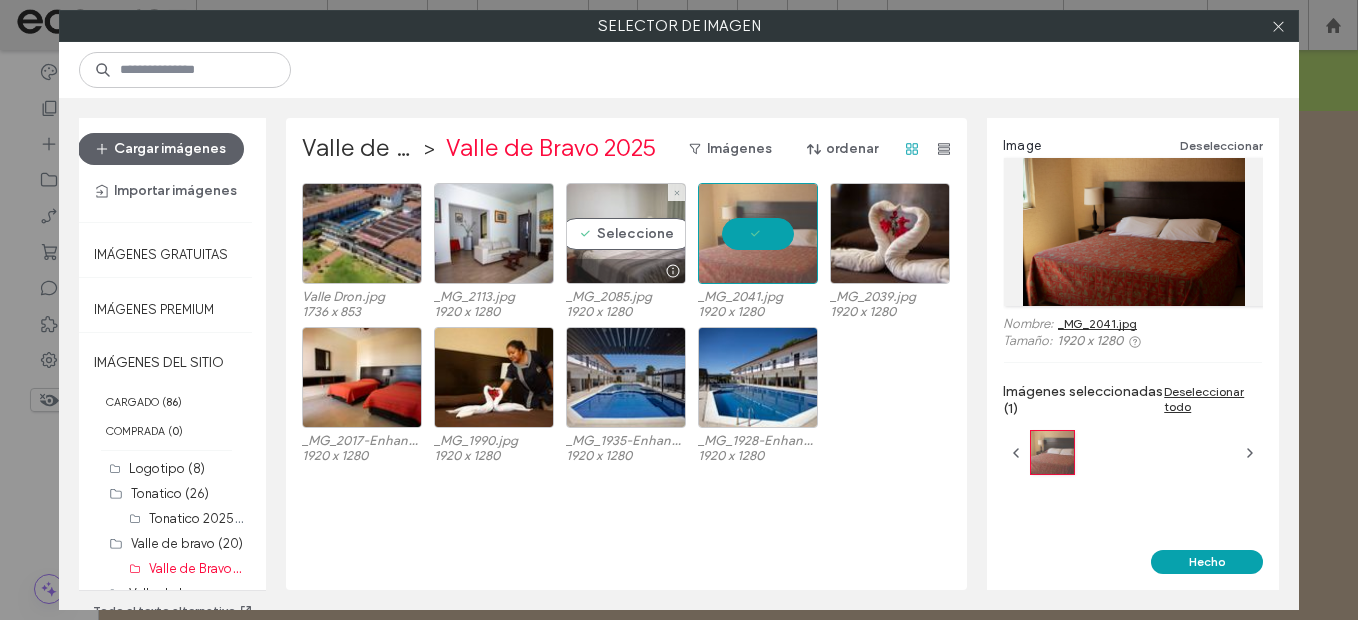 click on "Seleccione" at bounding box center [626, 233] 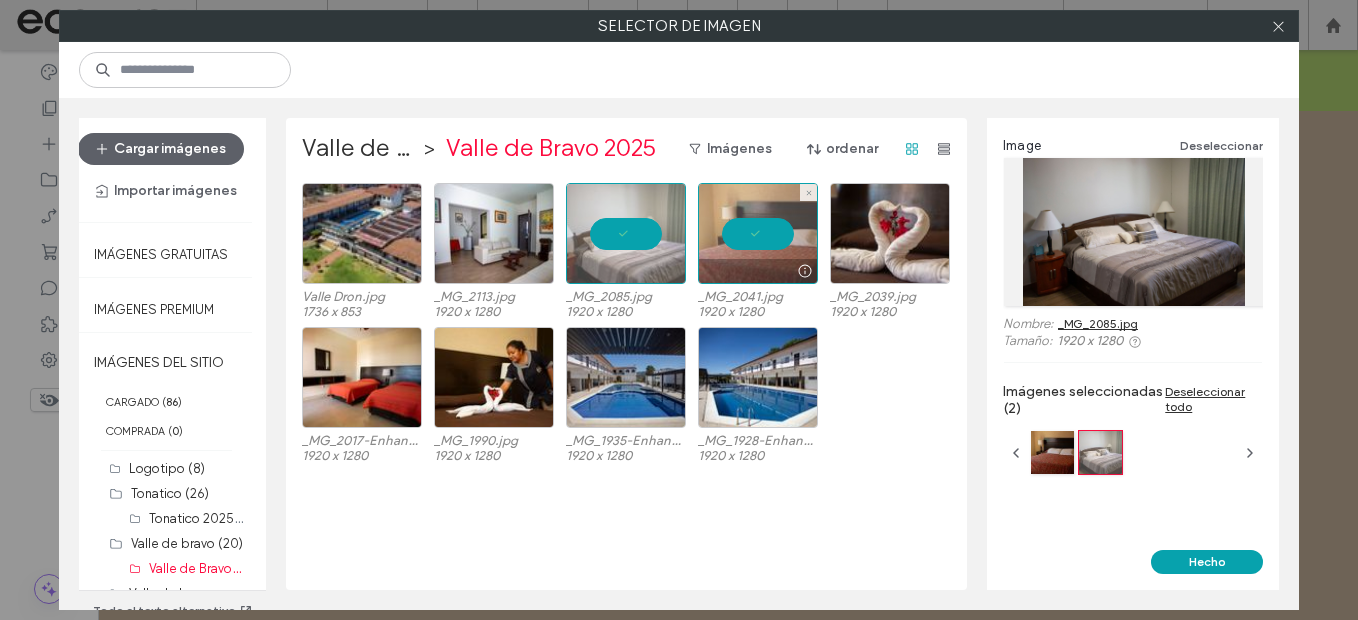 click at bounding box center (758, 233) 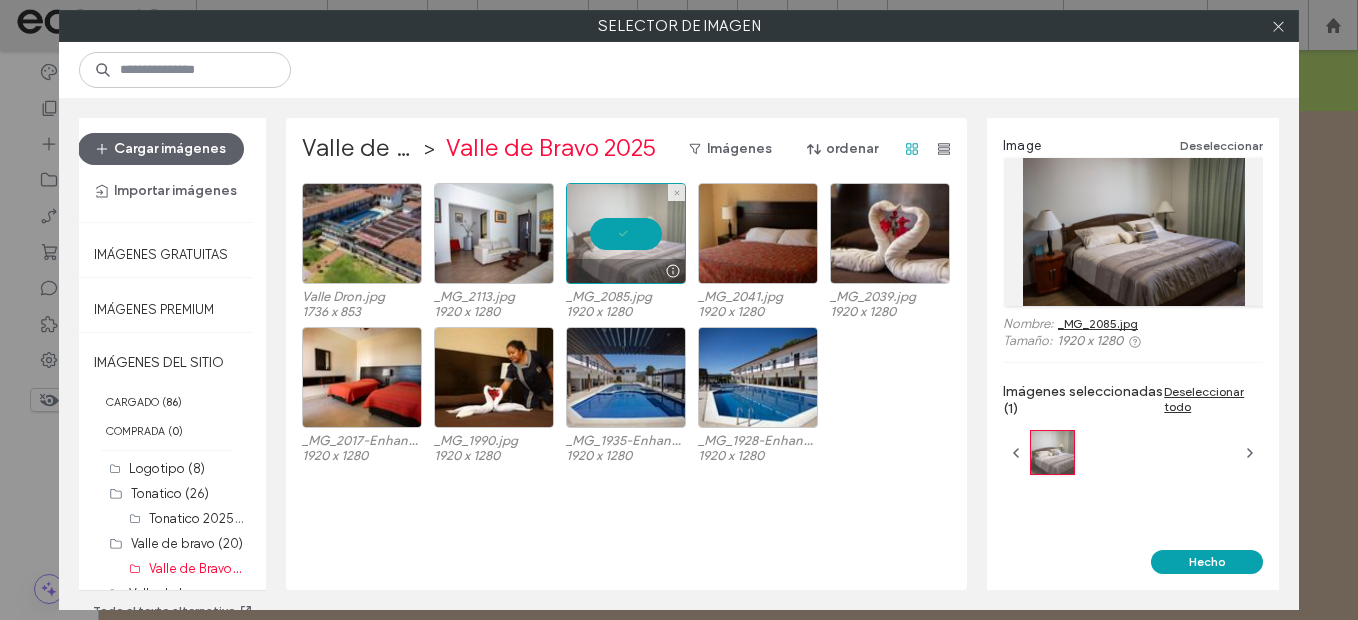 click at bounding box center (626, 233) 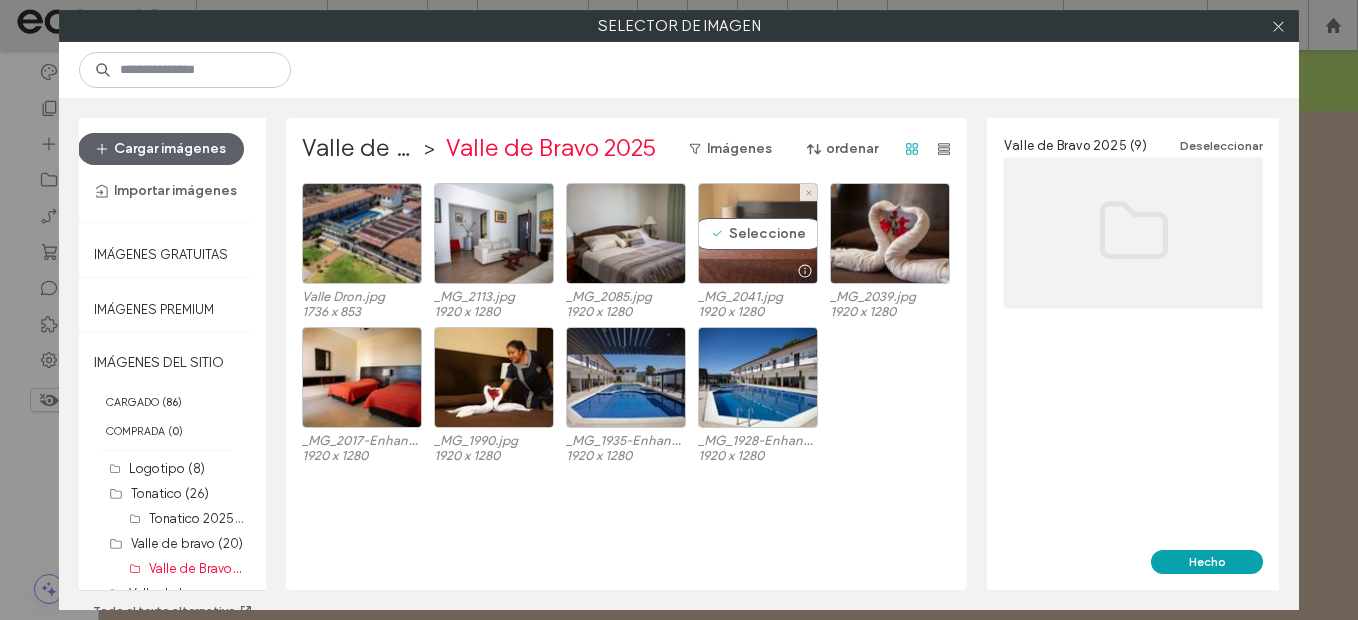 drag, startPoint x: 735, startPoint y: 230, endPoint x: 830, endPoint y: 264, distance: 100.90094 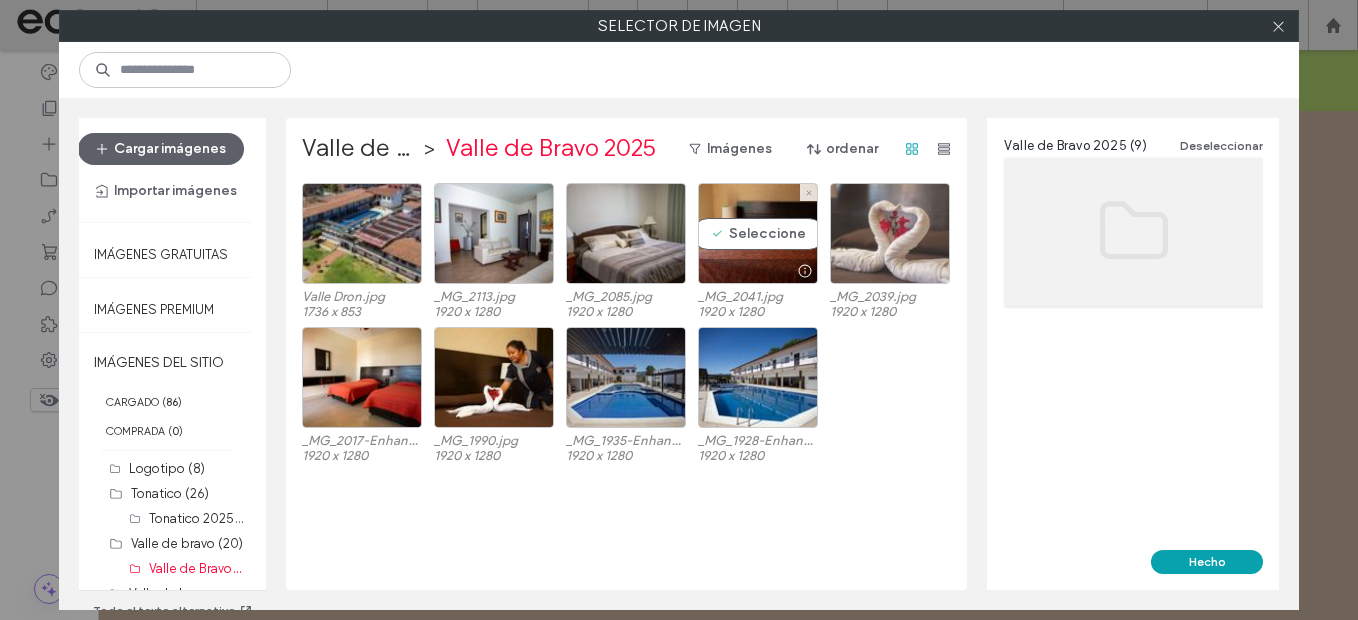 click on "Seleccione" at bounding box center (758, 233) 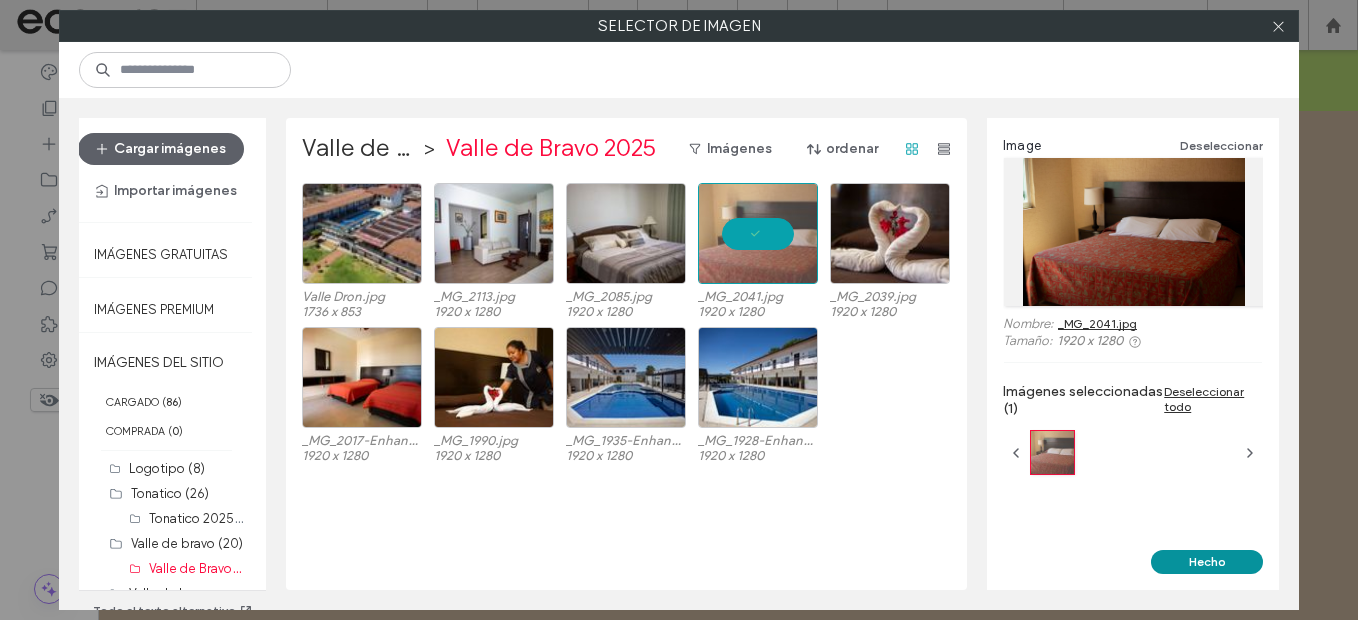 click on "Hecho" at bounding box center (1207, 562) 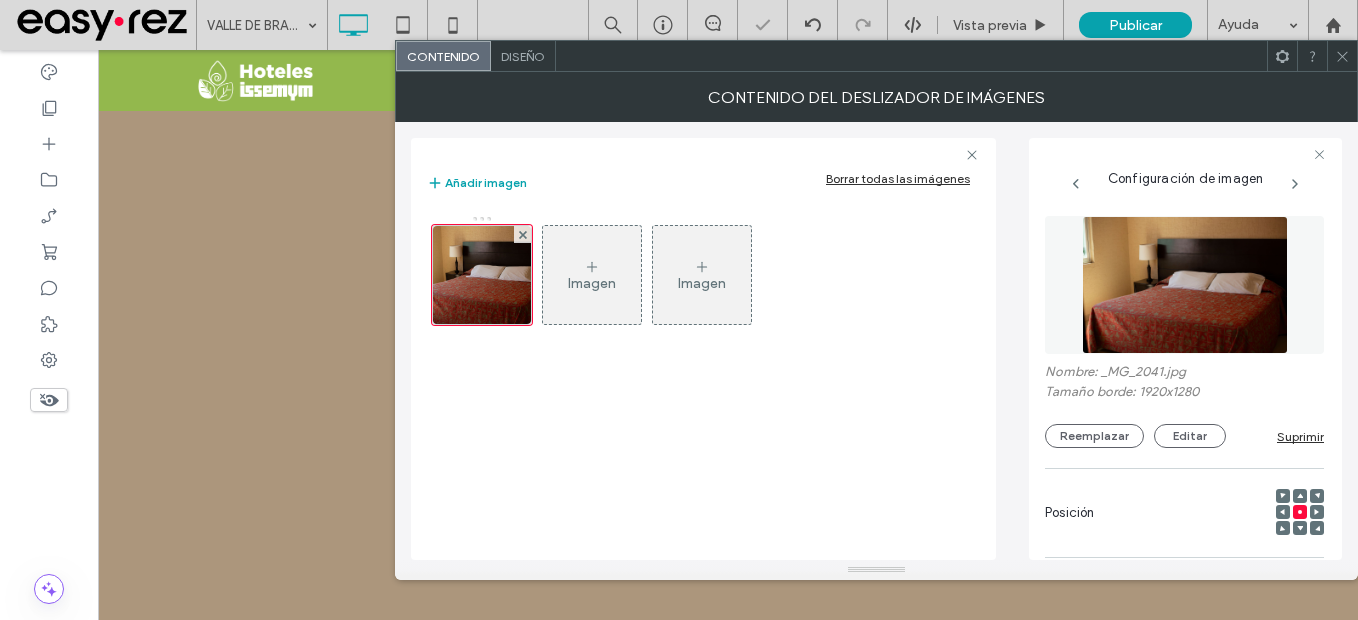 click 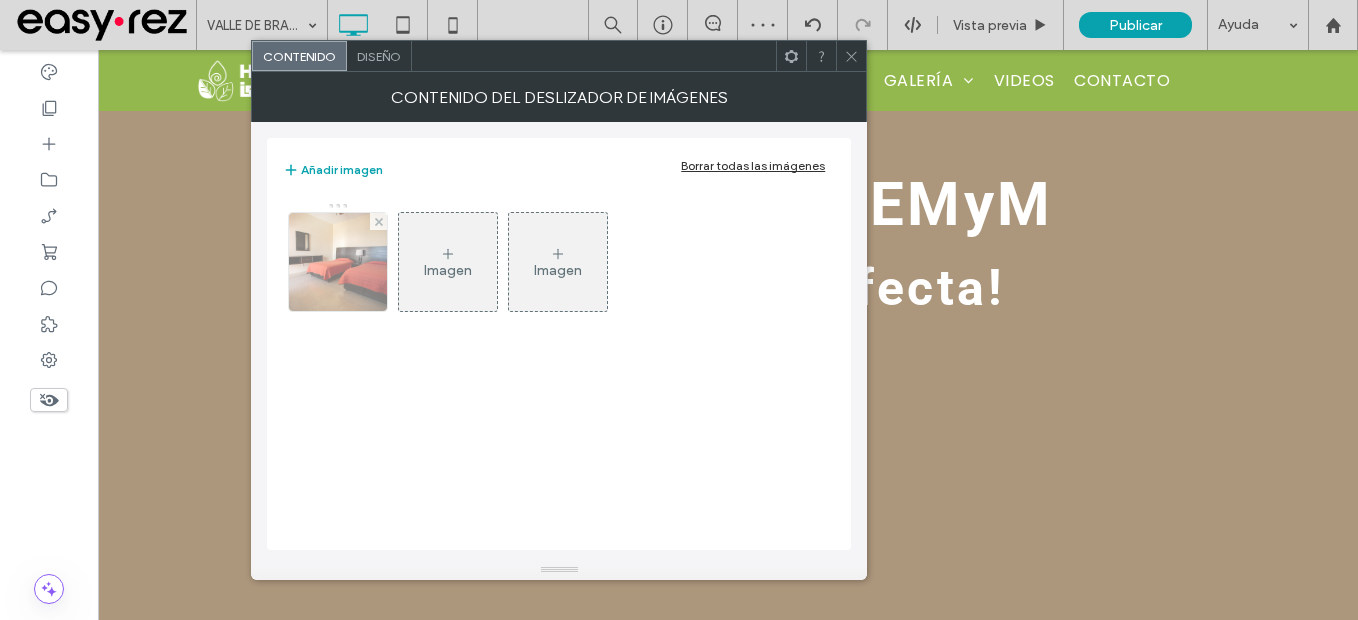 click at bounding box center [338, 262] 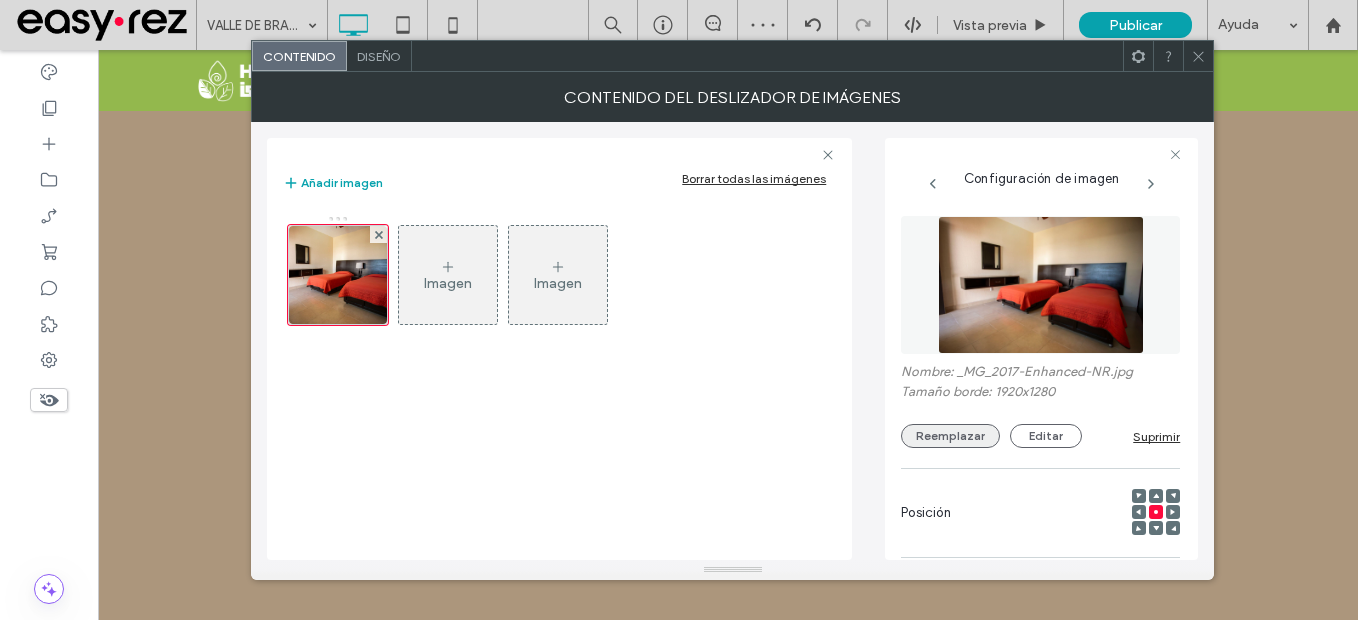 click on "Reemplazar" at bounding box center (950, 436) 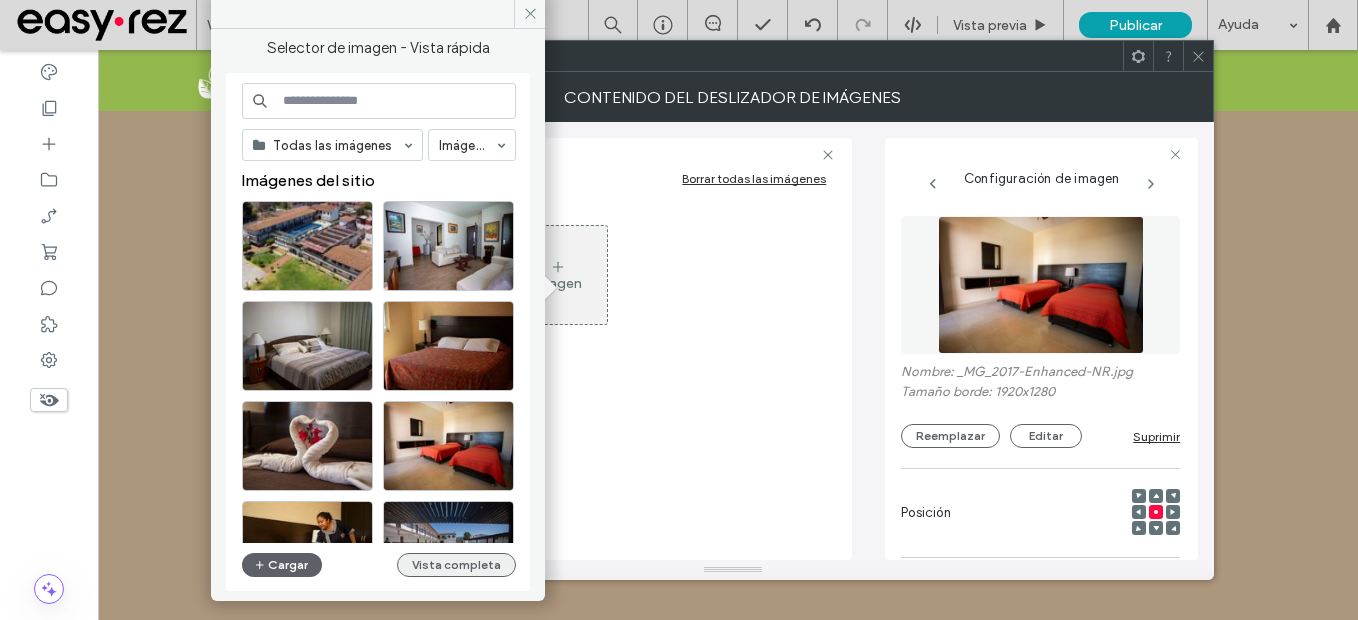 click on "Vista completa" at bounding box center (456, 565) 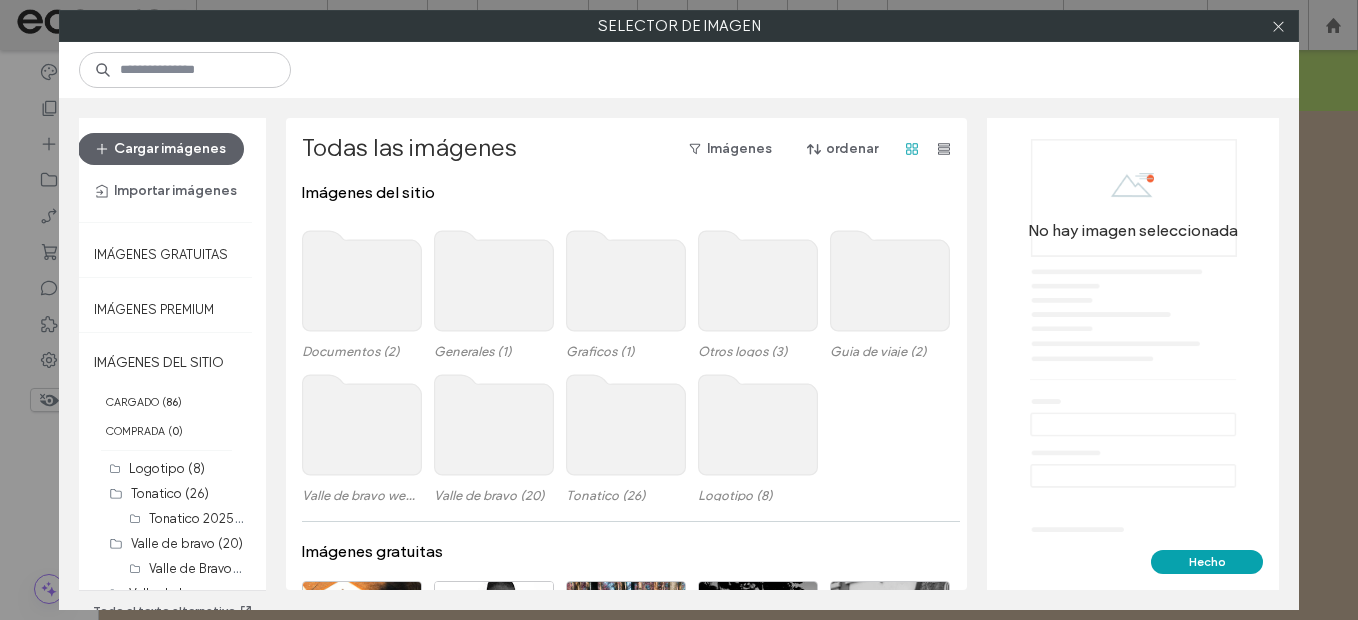 click 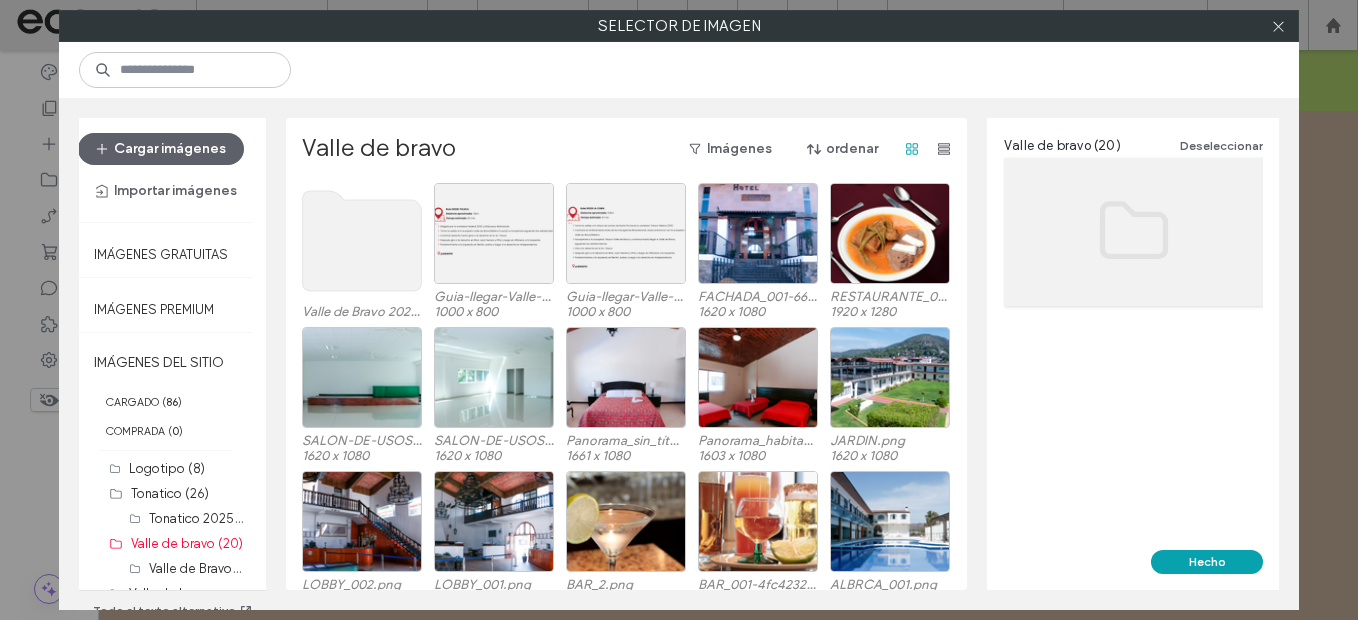 click 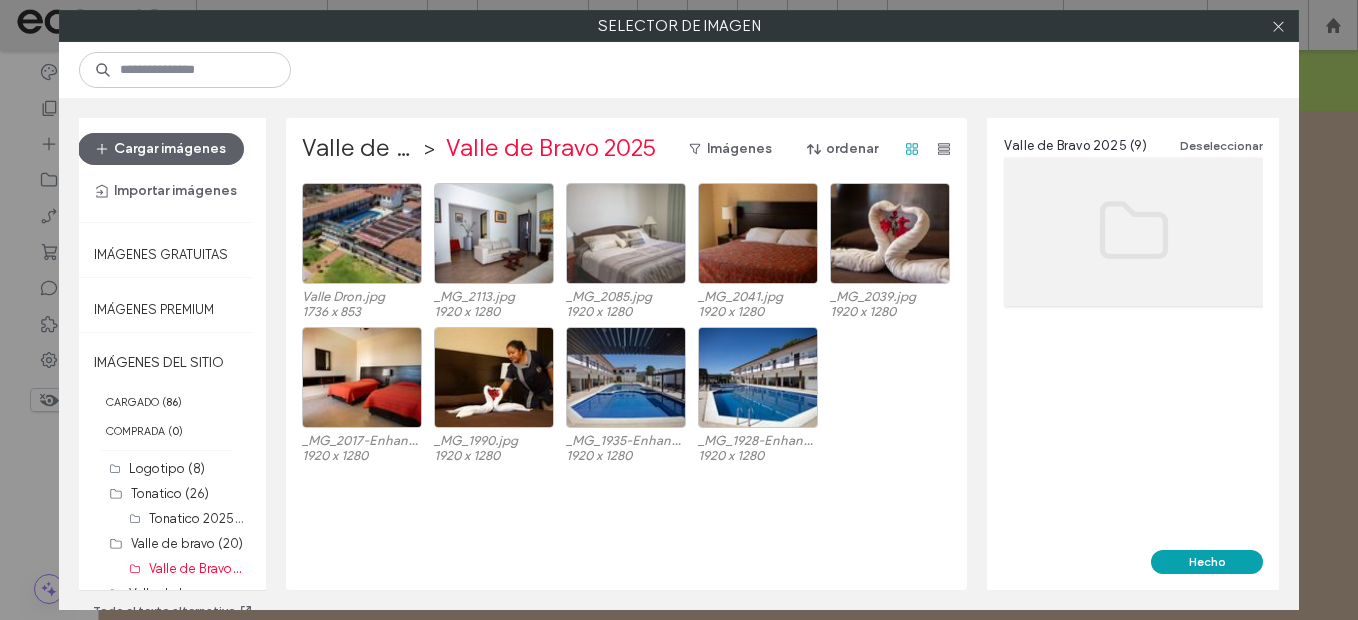 click at bounding box center (626, 233) 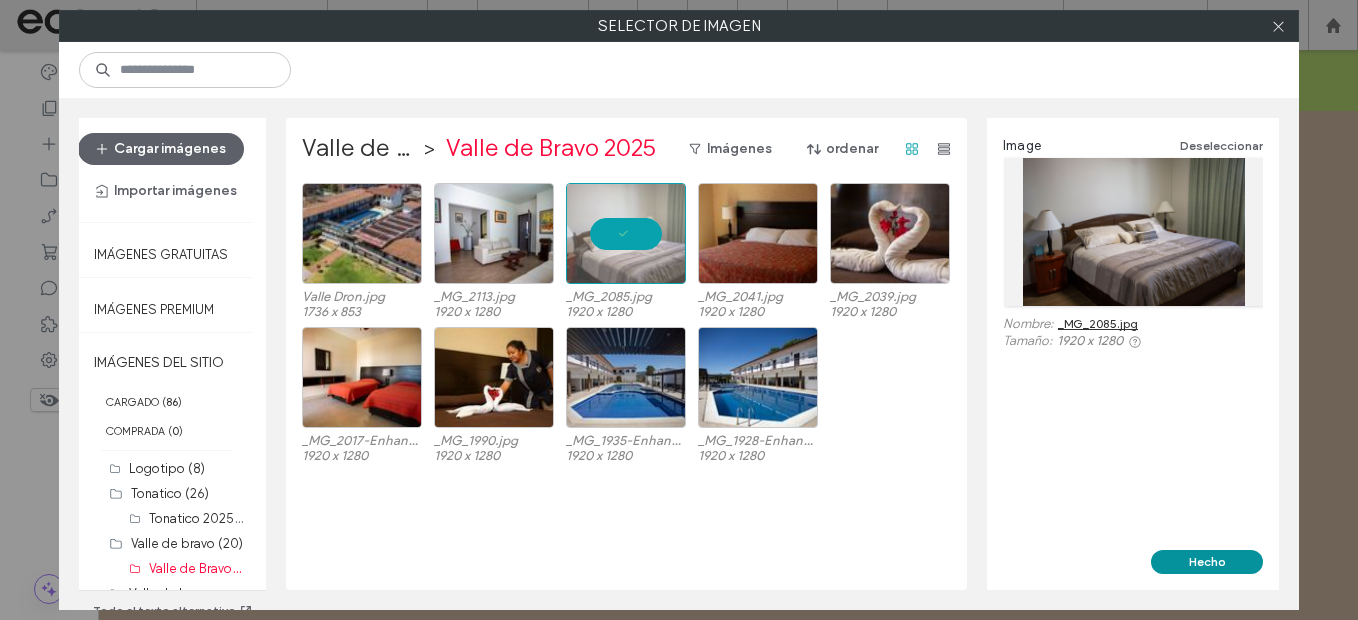 click on "Hecho" at bounding box center (1207, 562) 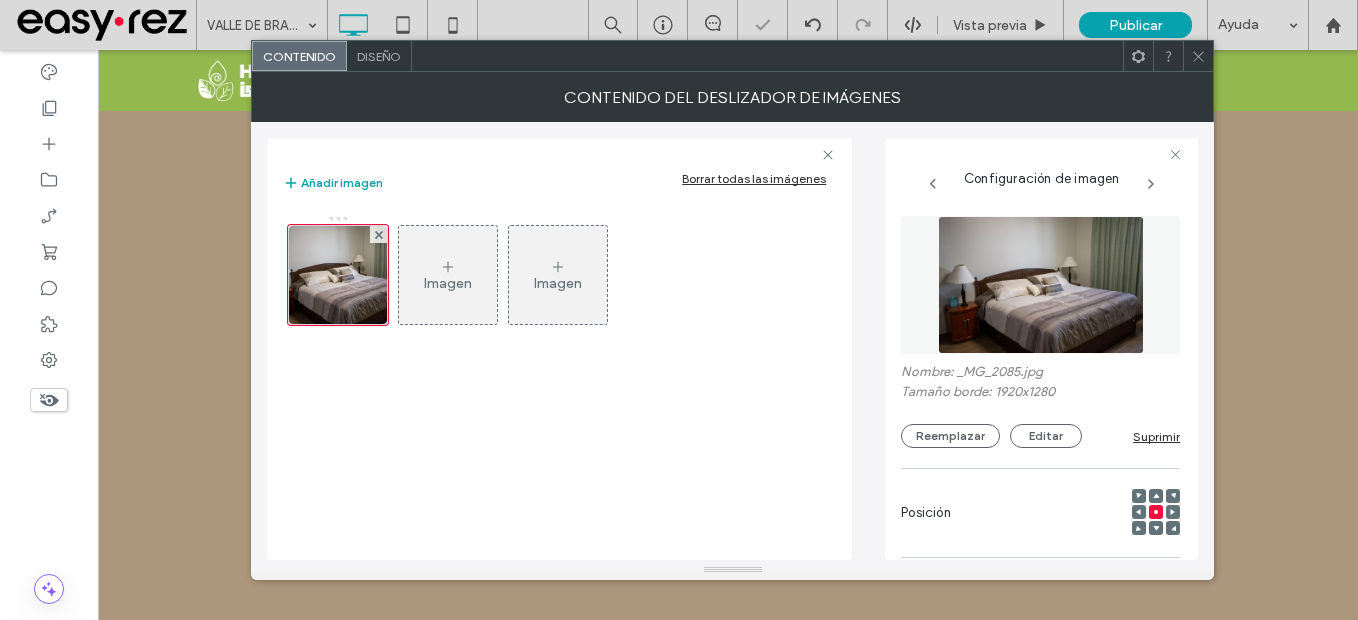 click 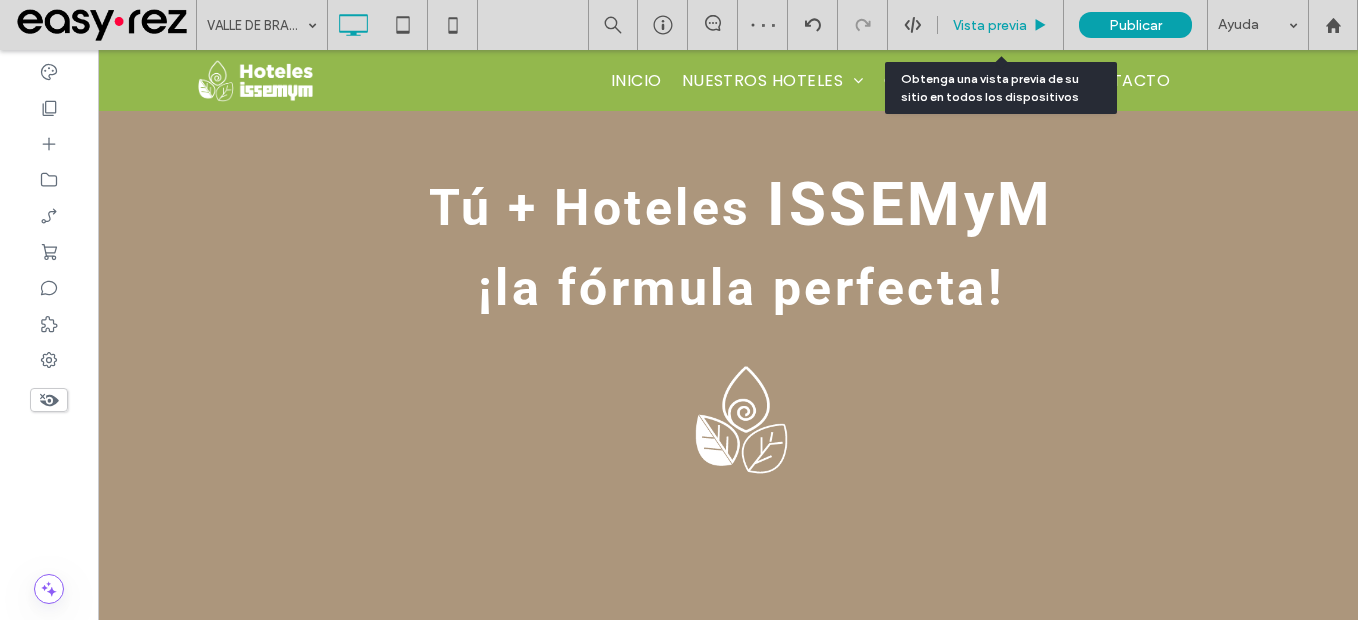 click on "Vista previa" at bounding box center [990, 25] 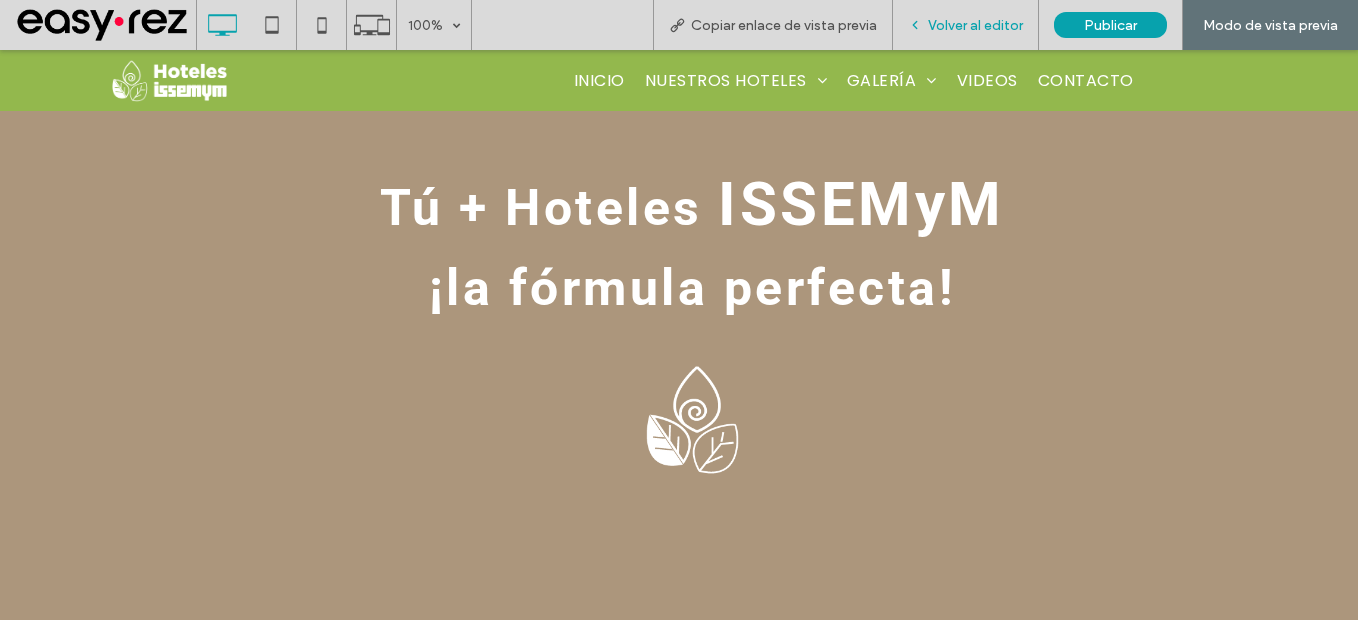 click on "Volver al editor" at bounding box center [975, 25] 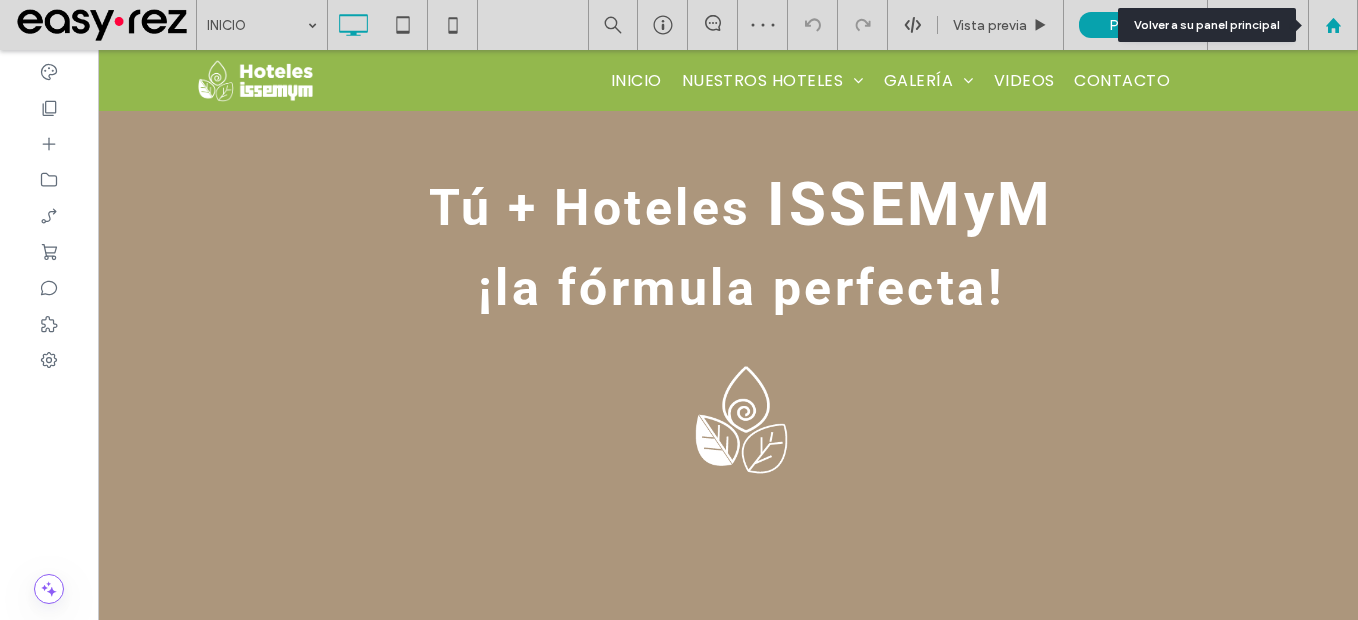 click at bounding box center (1333, 25) 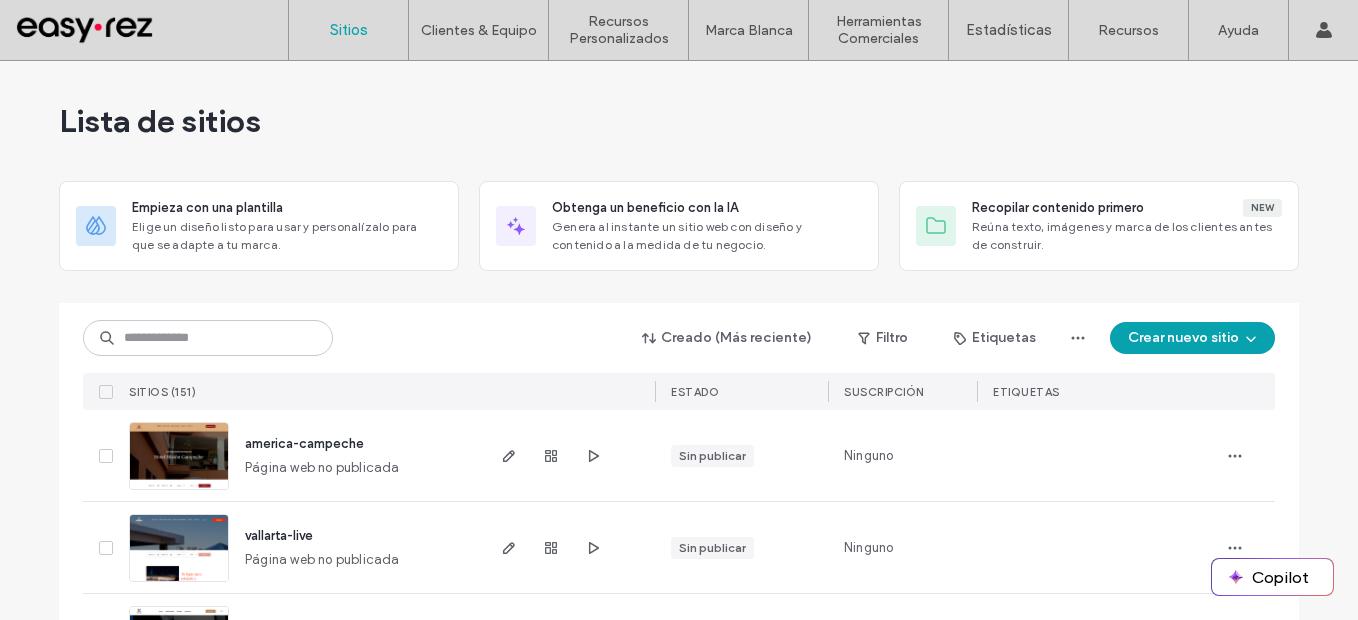scroll, scrollTop: 0, scrollLeft: 0, axis: both 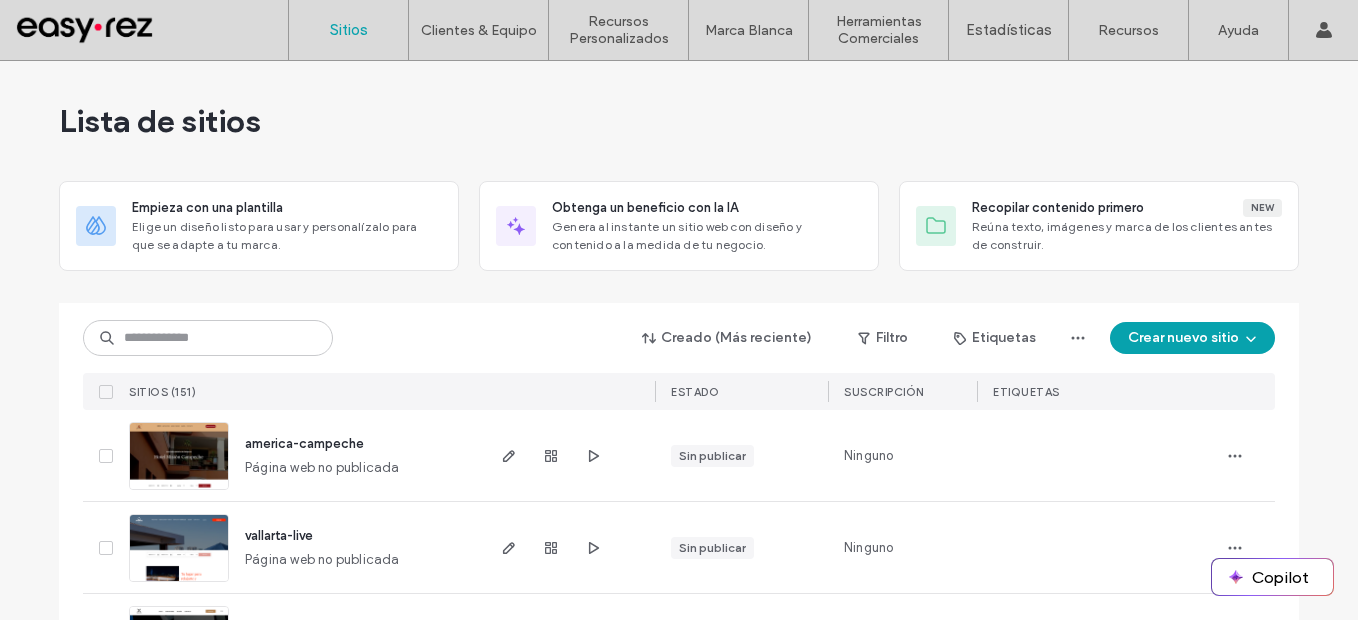 drag, startPoint x: 496, startPoint y: 348, endPoint x: 514, endPoint y: 317, distance: 35.846897 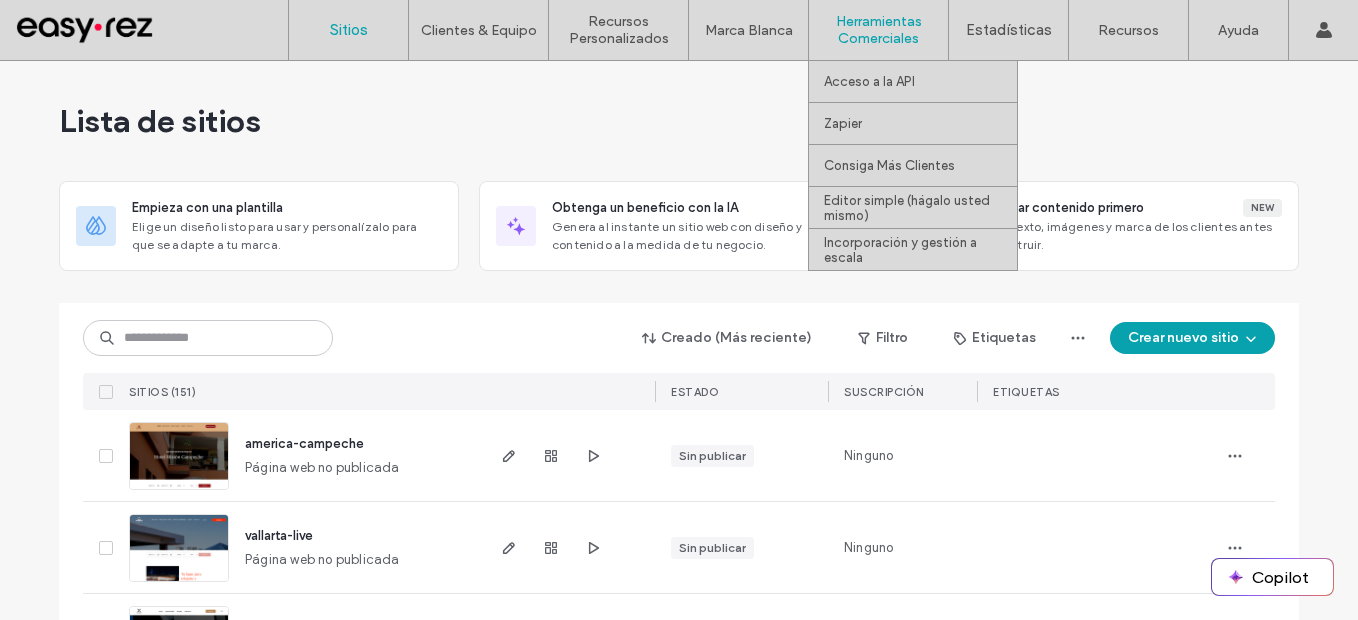 scroll, scrollTop: 100, scrollLeft: 0, axis: vertical 